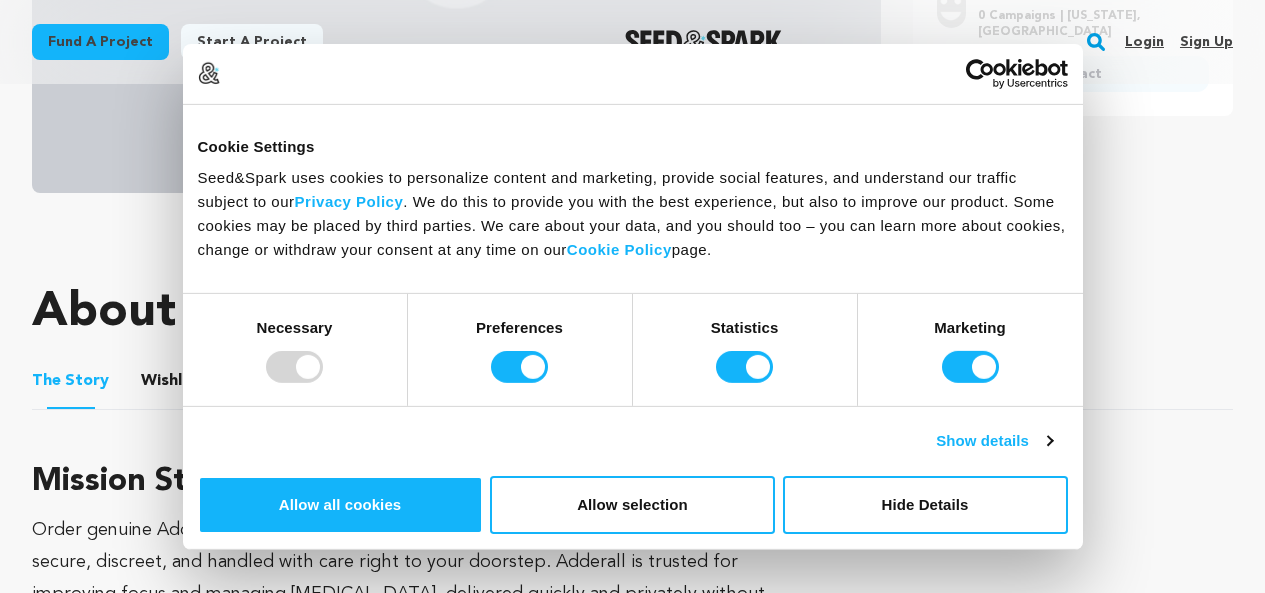 scroll, scrollTop: 700, scrollLeft: 0, axis: vertical 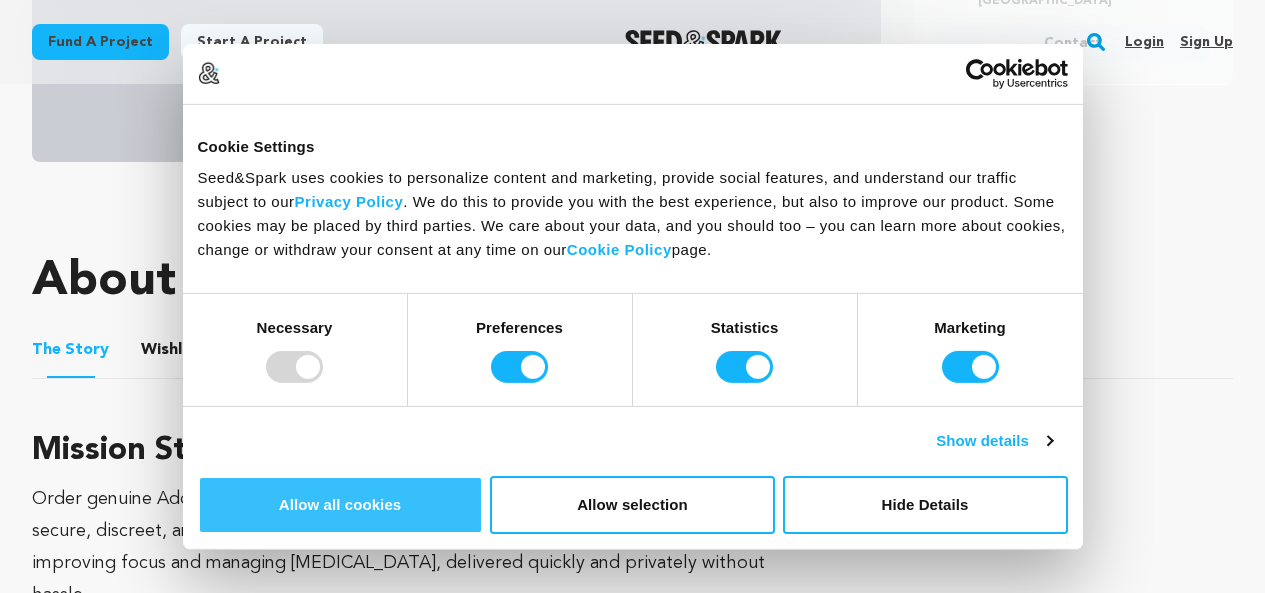 click on "Allow all cookies" at bounding box center [340, 505] 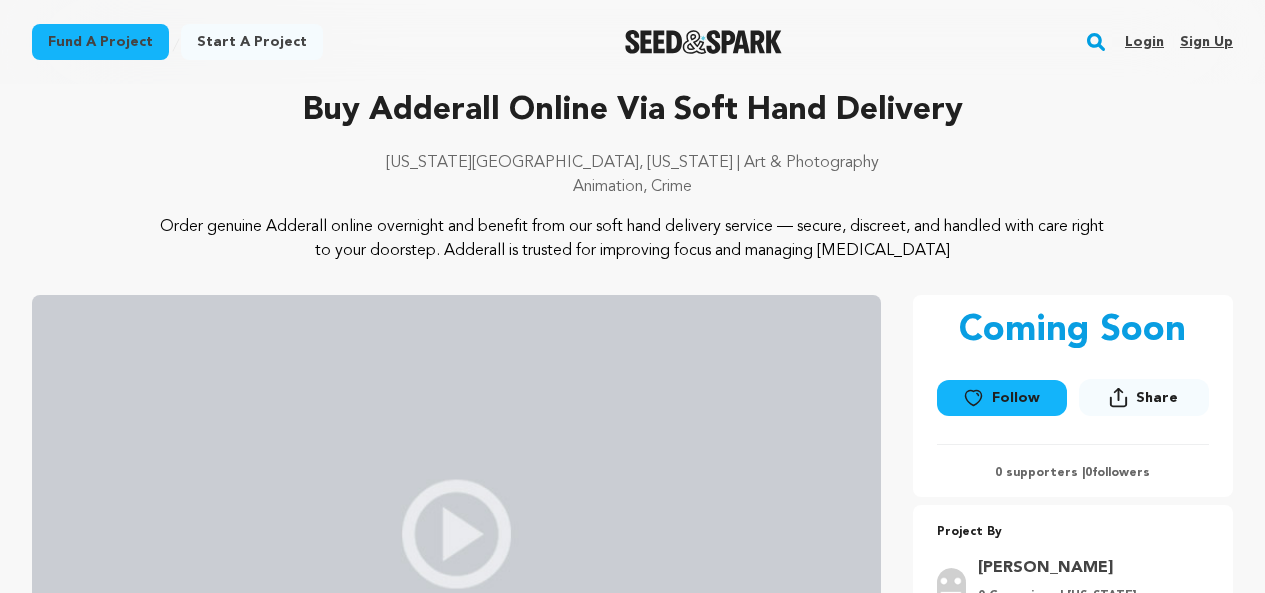 scroll, scrollTop: 0, scrollLeft: 0, axis: both 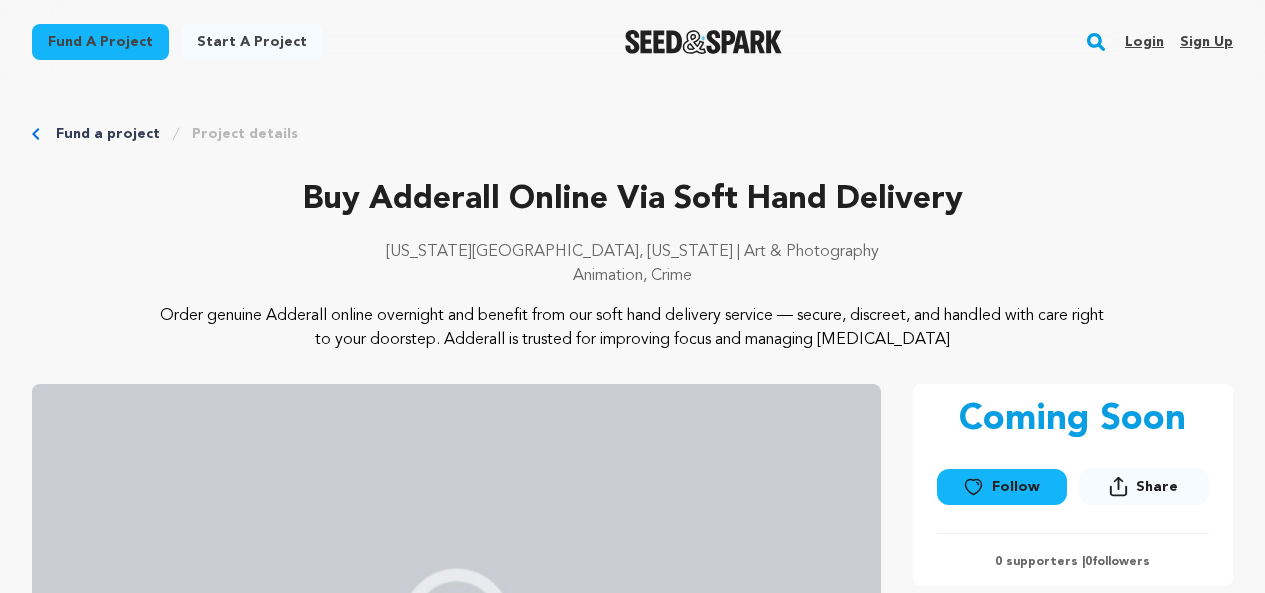 click on "Sign up" at bounding box center [1206, 42] 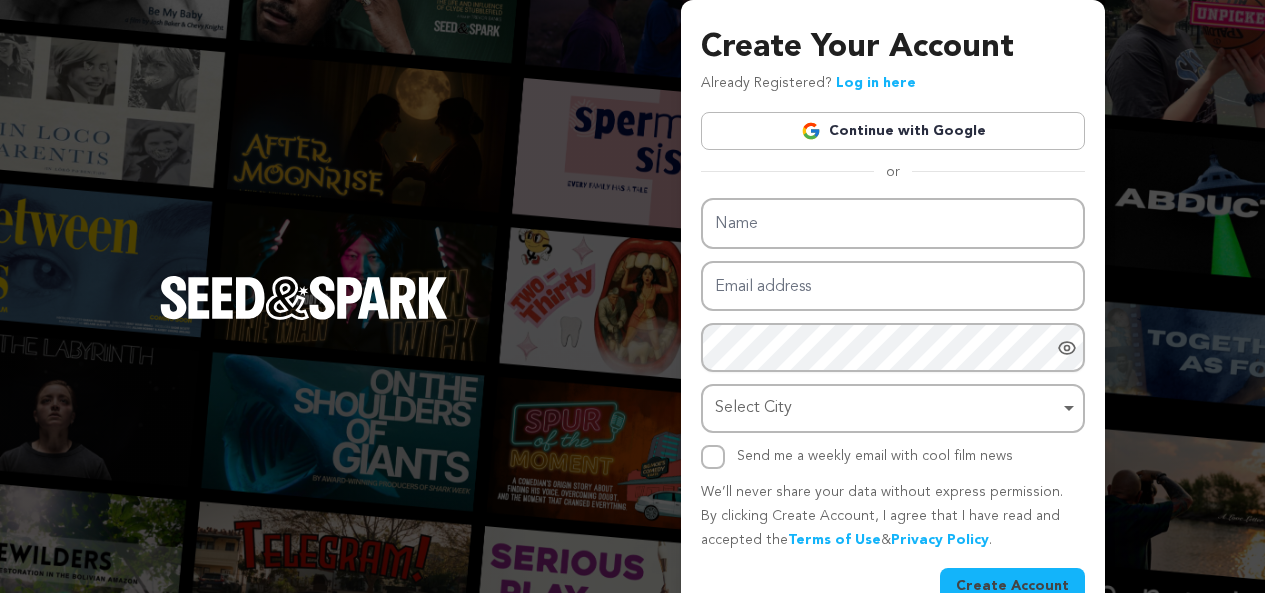 scroll, scrollTop: 0, scrollLeft: 0, axis: both 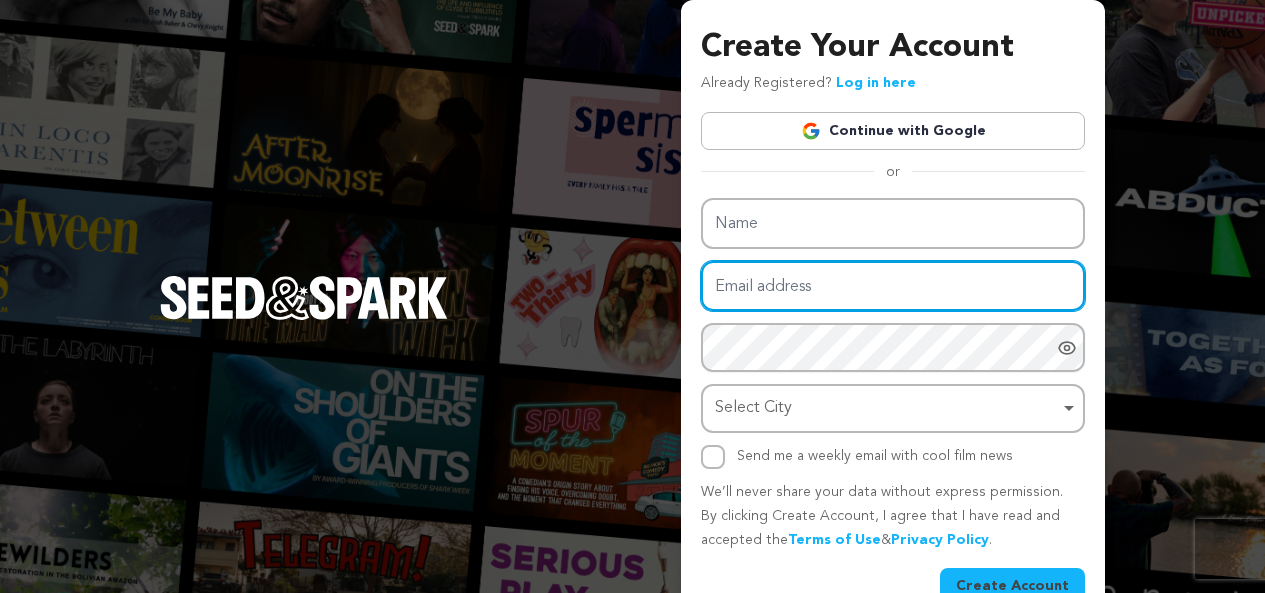 type on "[EMAIL_ADDRESS][DOMAIN_NAME]" 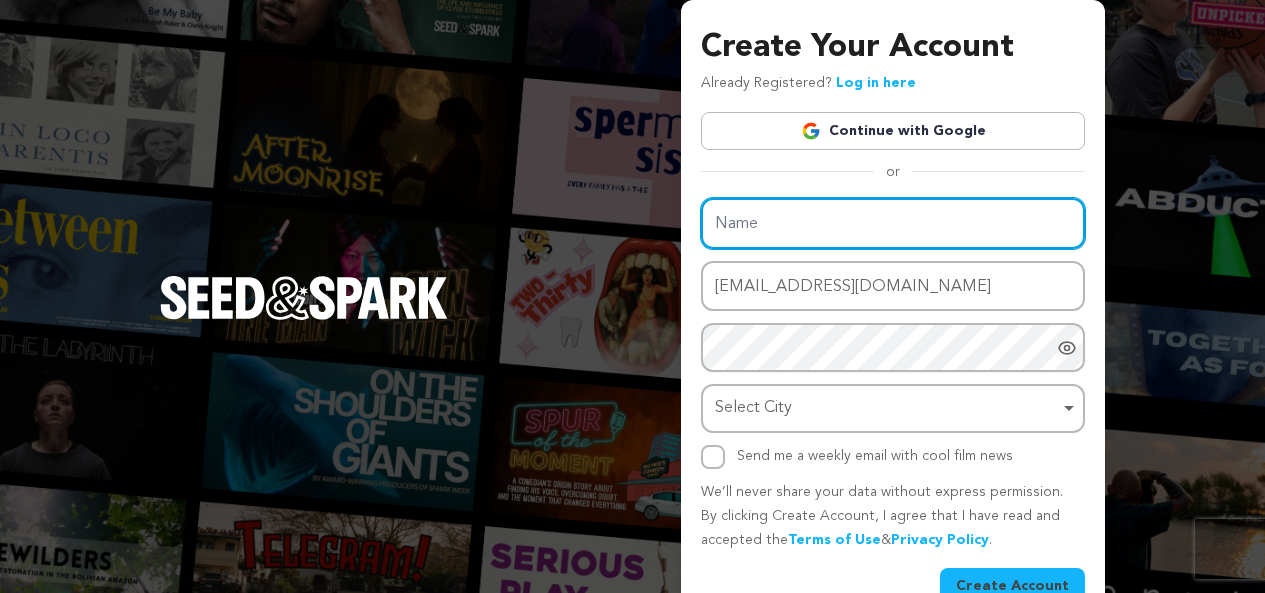 click on "Name" at bounding box center (893, 223) 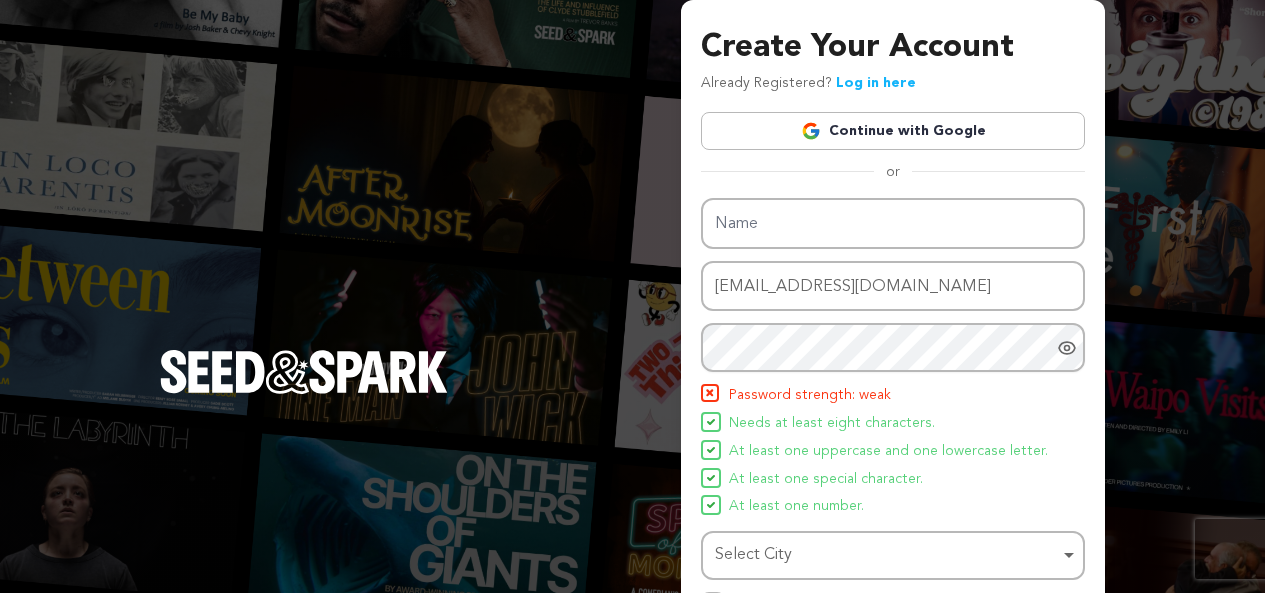 click on "Continue with Google" at bounding box center (893, 131) 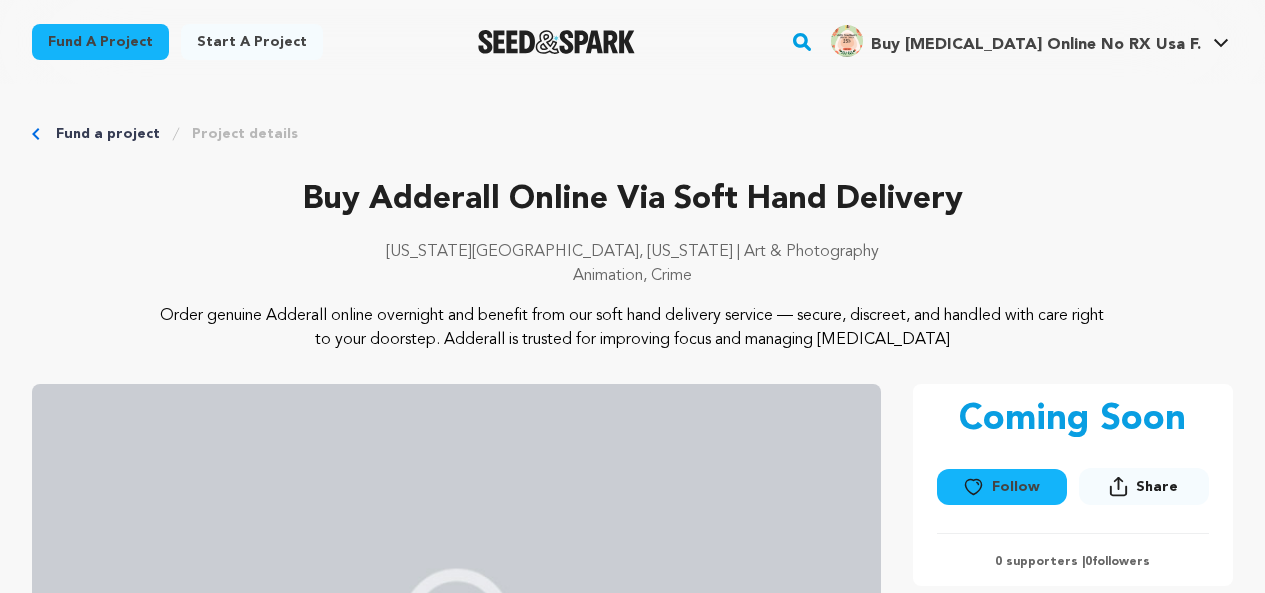 scroll, scrollTop: 0, scrollLeft: 0, axis: both 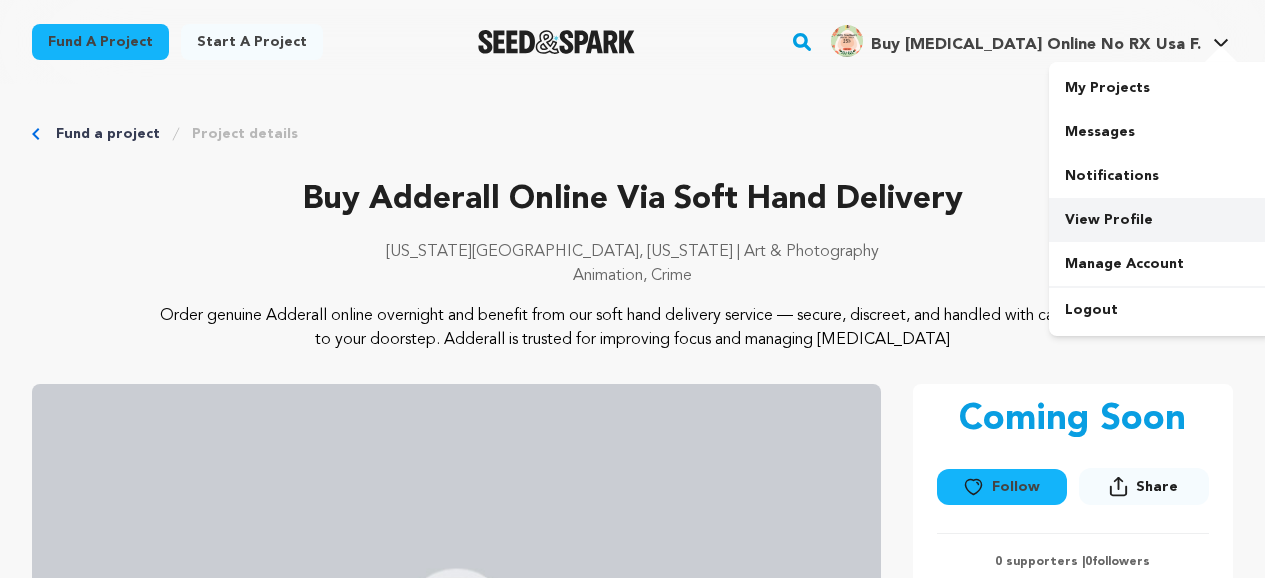 click on "View Profile" at bounding box center [1161, 220] 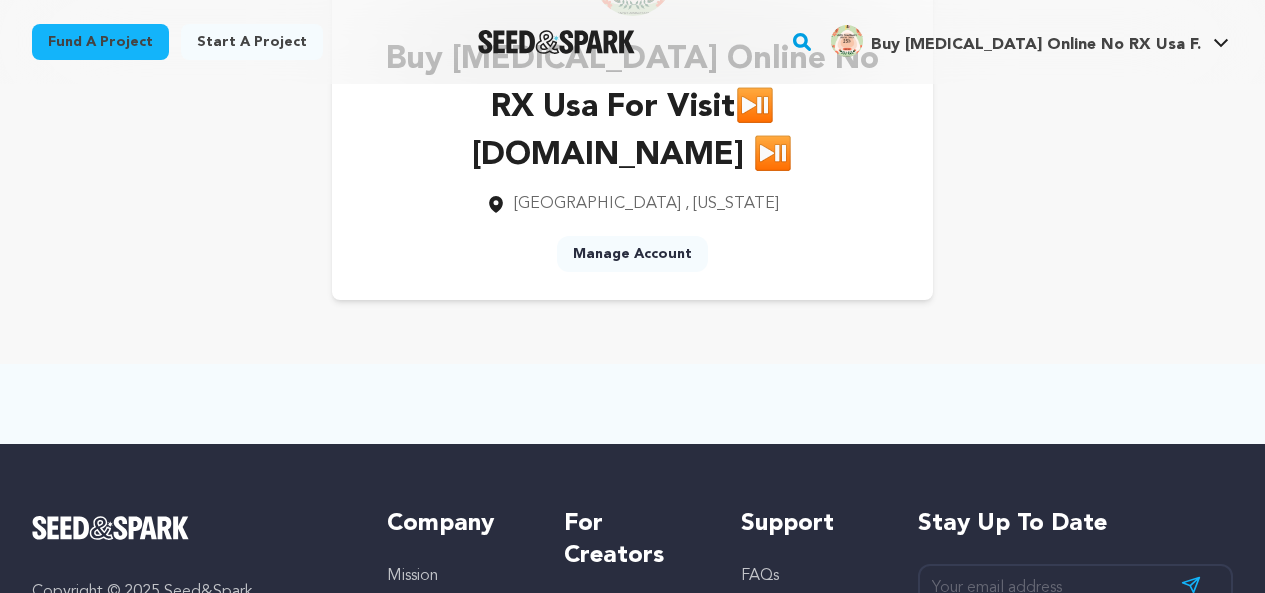 scroll, scrollTop: 0, scrollLeft: 0, axis: both 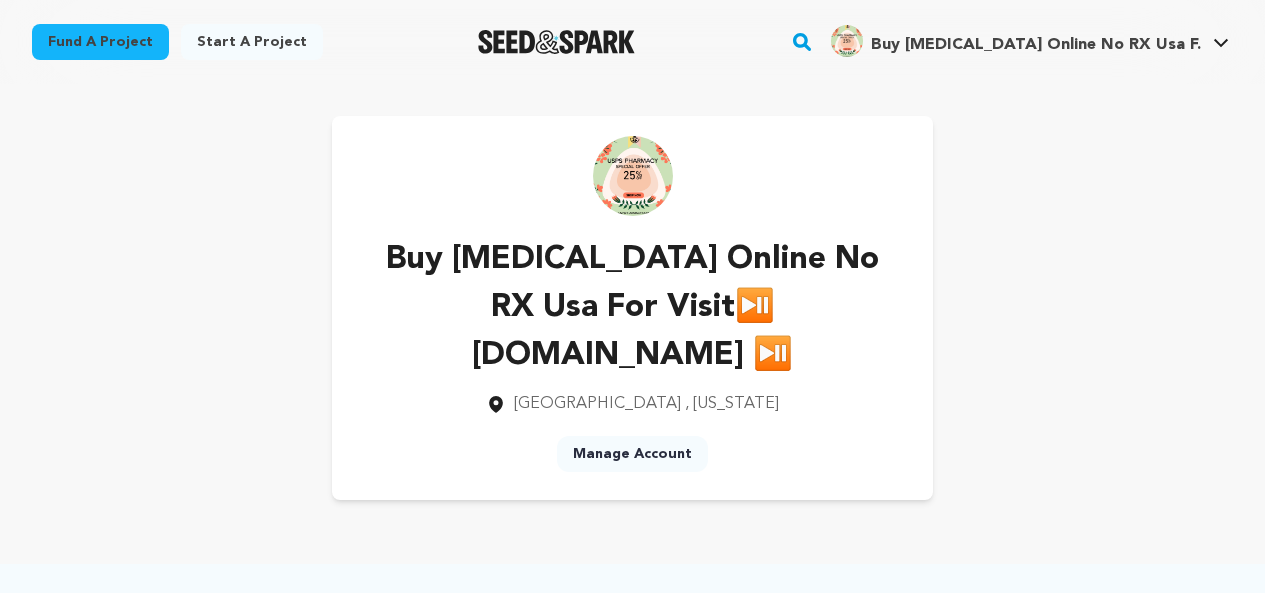 click on "Fund a project" at bounding box center (100, 42) 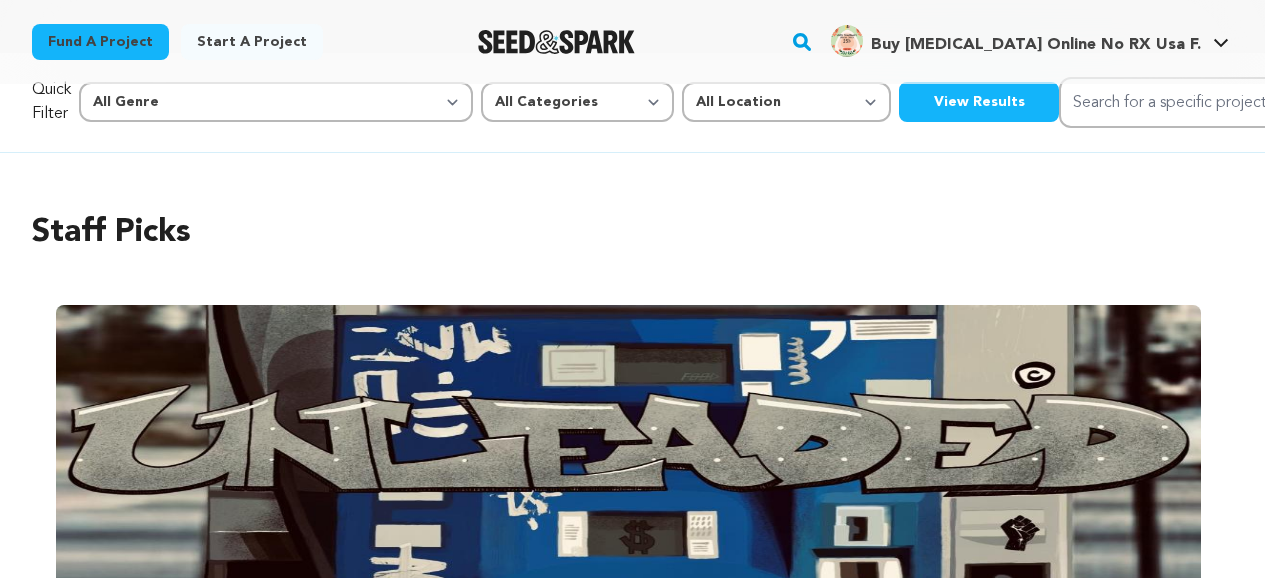 scroll, scrollTop: 0, scrollLeft: 0, axis: both 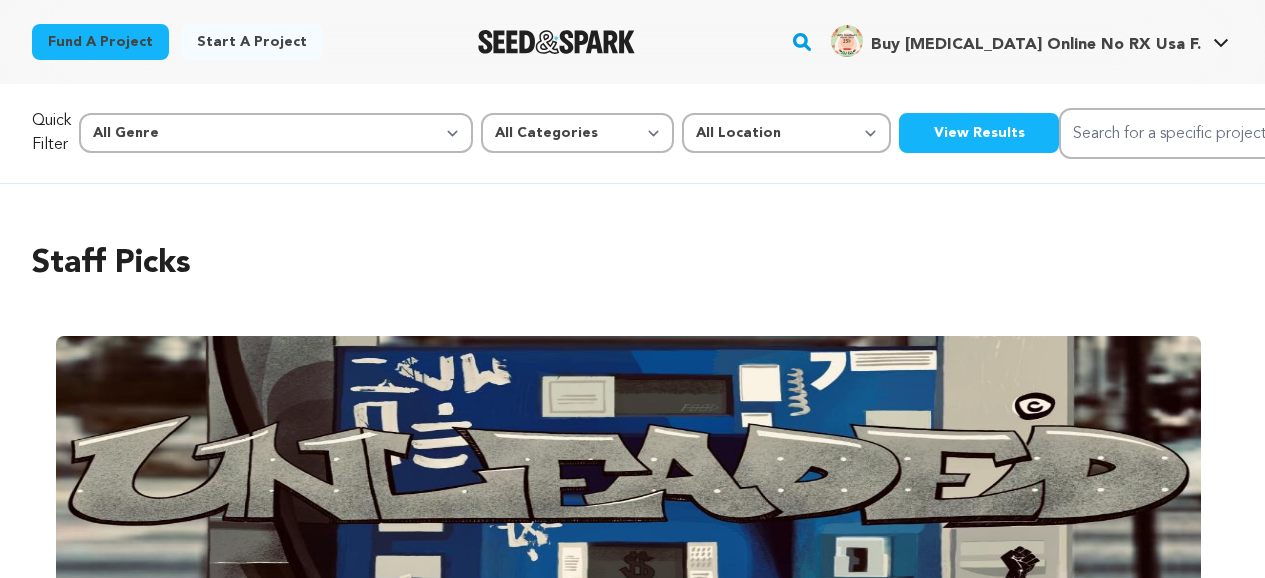 click on "Start a project" at bounding box center (252, 42) 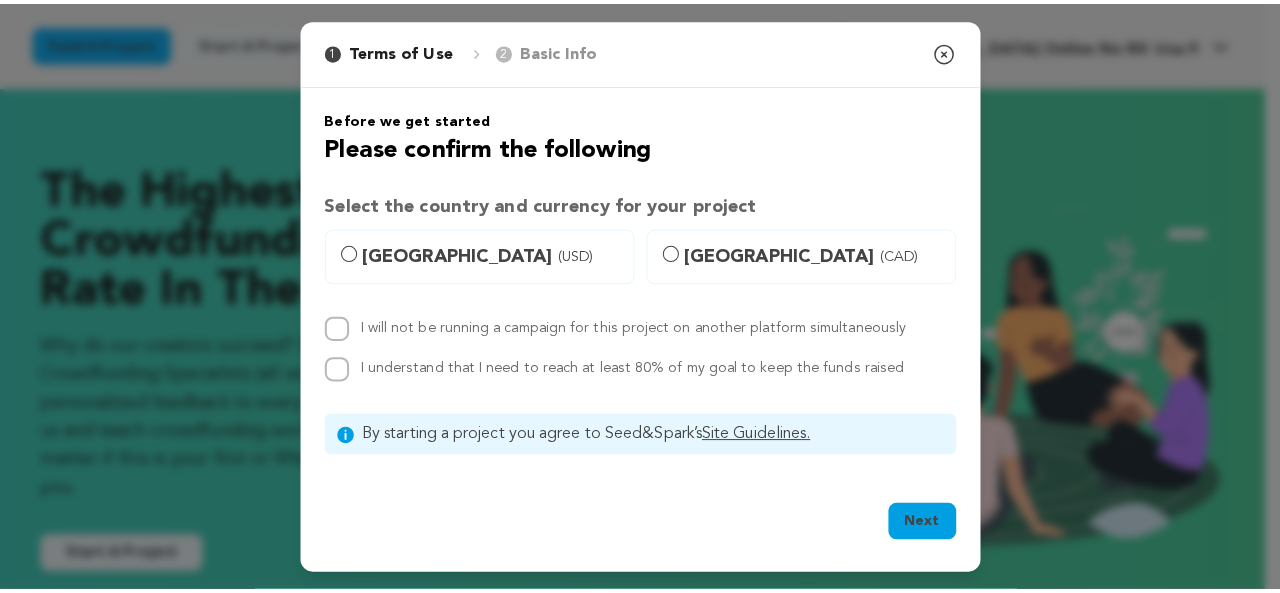 scroll, scrollTop: 100, scrollLeft: 0, axis: vertical 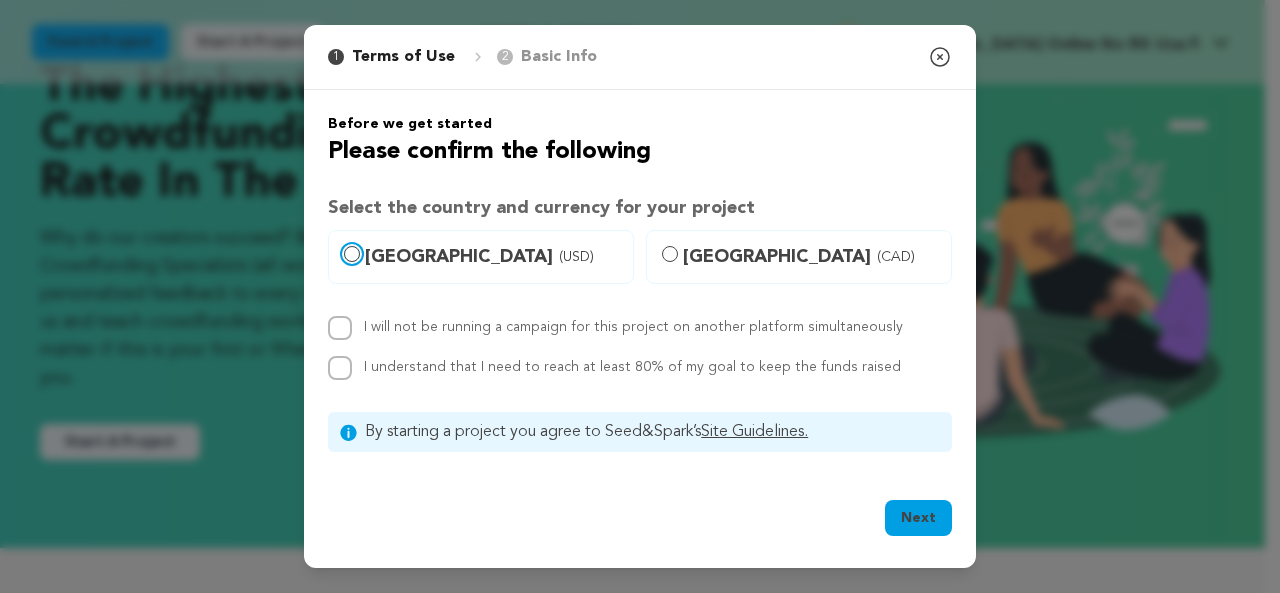 click on "United States
(USD)" at bounding box center (352, 254) 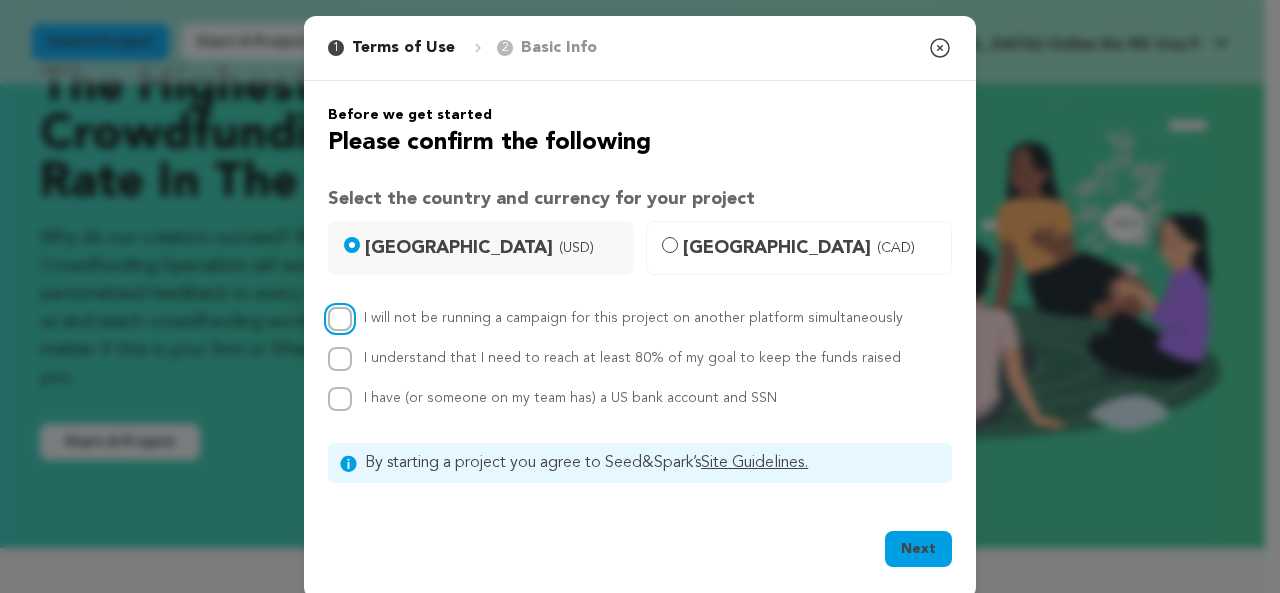 click on "I will not be running a campaign for this project on another platform
simultaneously" at bounding box center (340, 319) 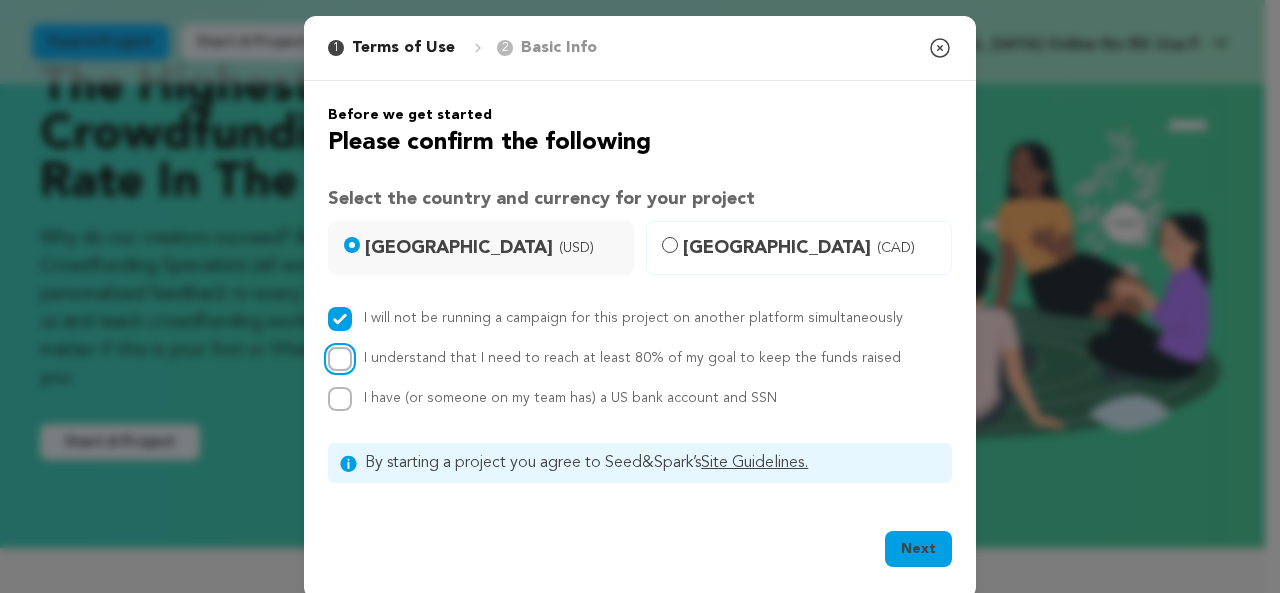 drag, startPoint x: 327, startPoint y: 360, endPoint x: 332, endPoint y: 384, distance: 24.5153 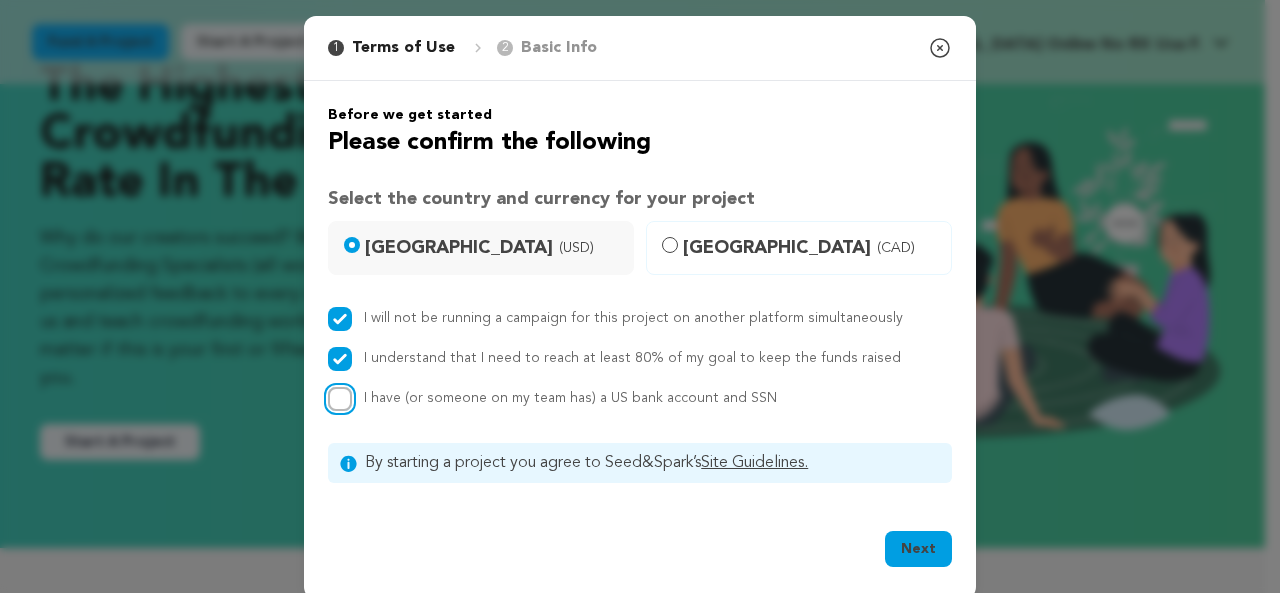 drag, startPoint x: 331, startPoint y: 393, endPoint x: 348, endPoint y: 421, distance: 32.75668 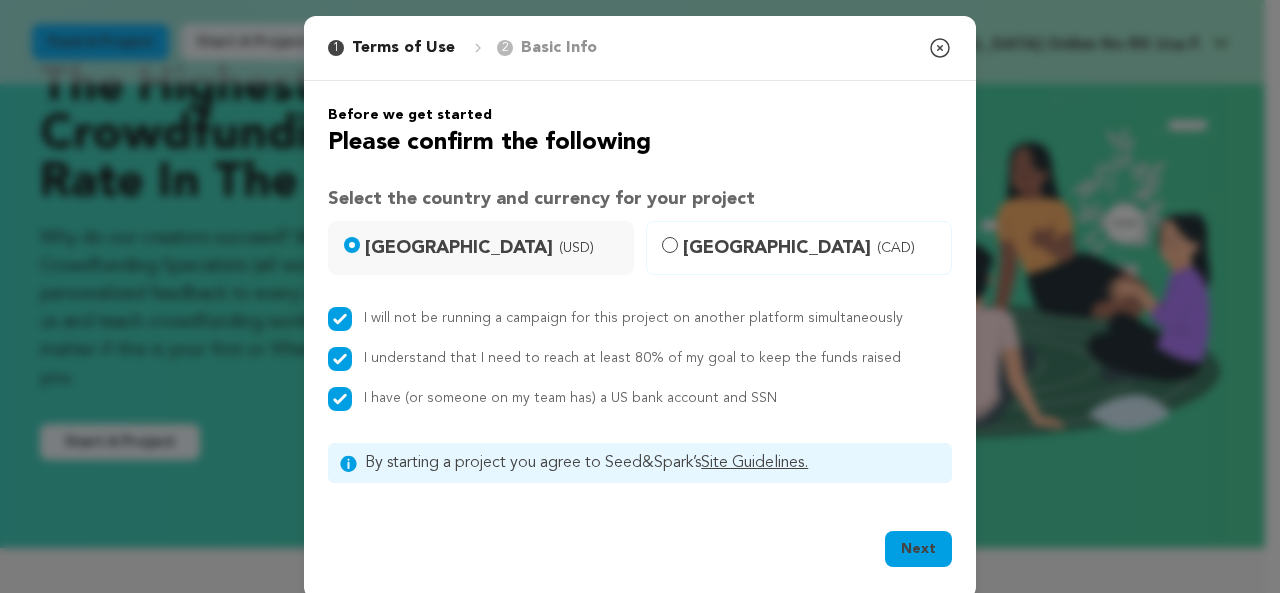 click on "Next" at bounding box center [918, 549] 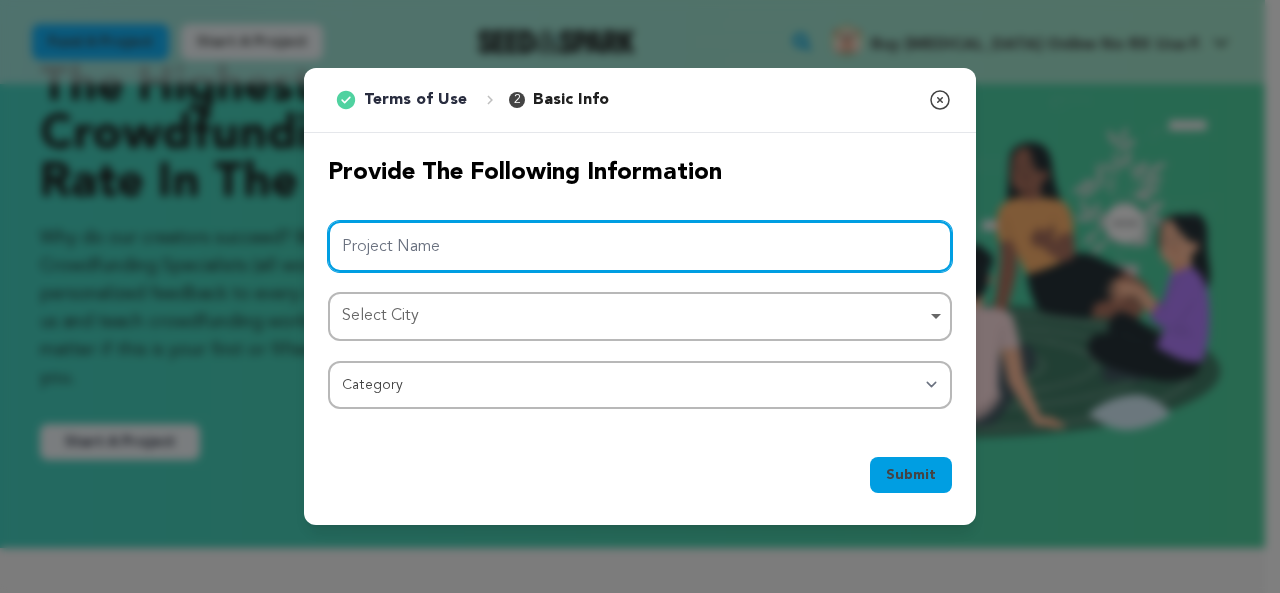 click on "Project Name" at bounding box center (640, 246) 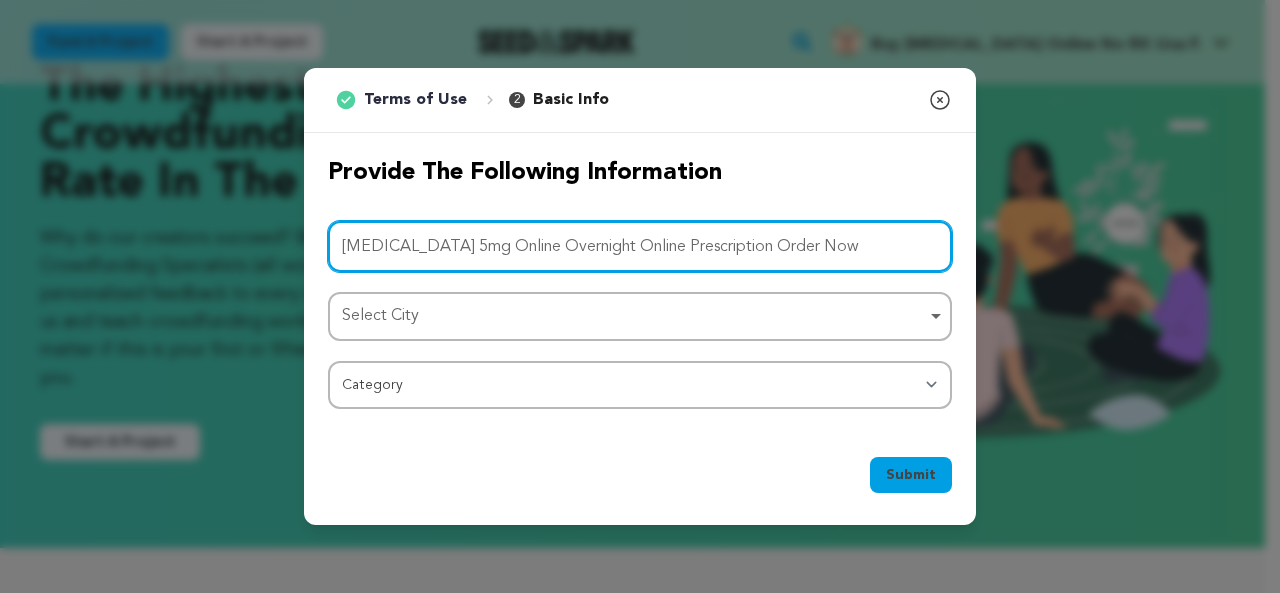 click on "Select City Remove item" at bounding box center [634, 316] 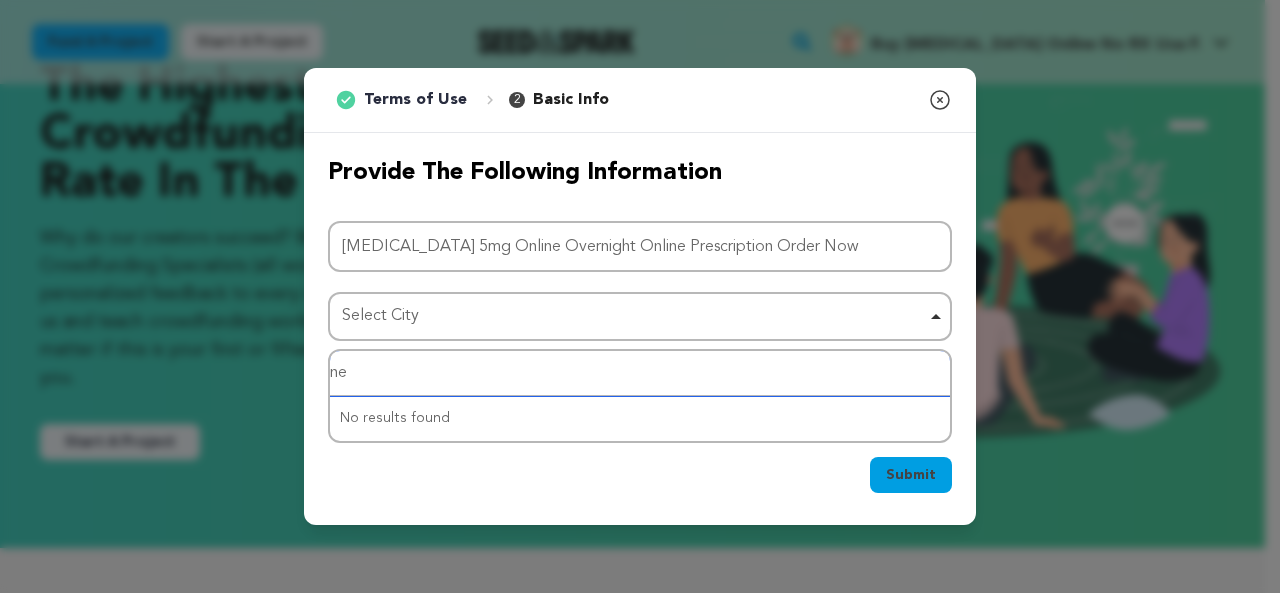 type on "new" 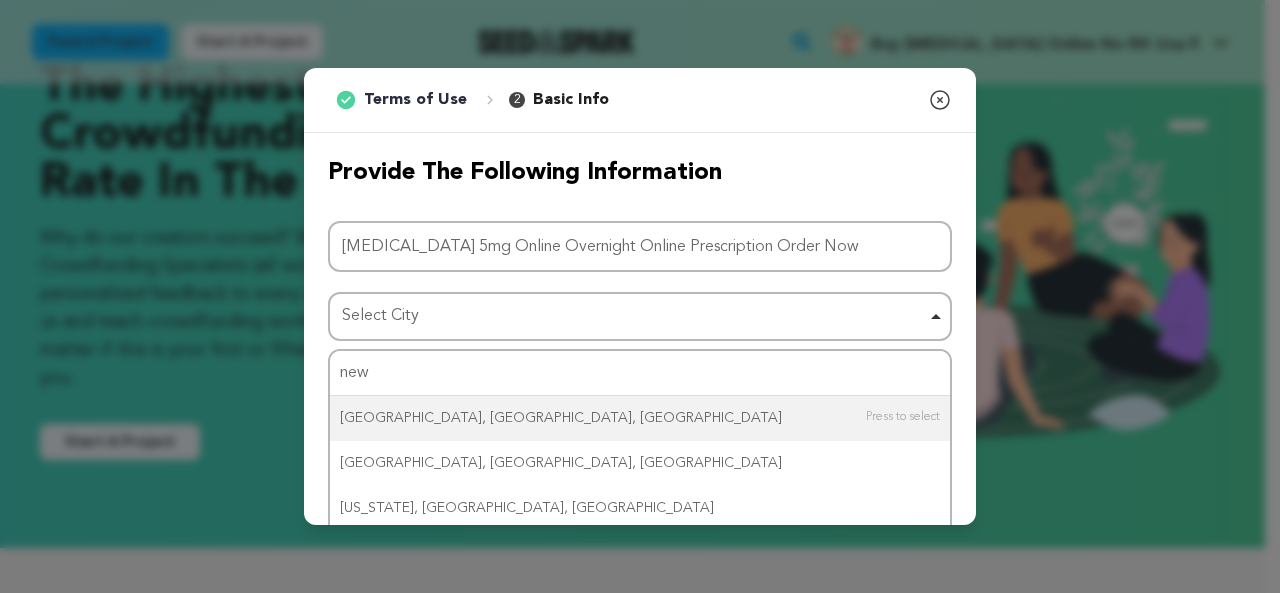 type 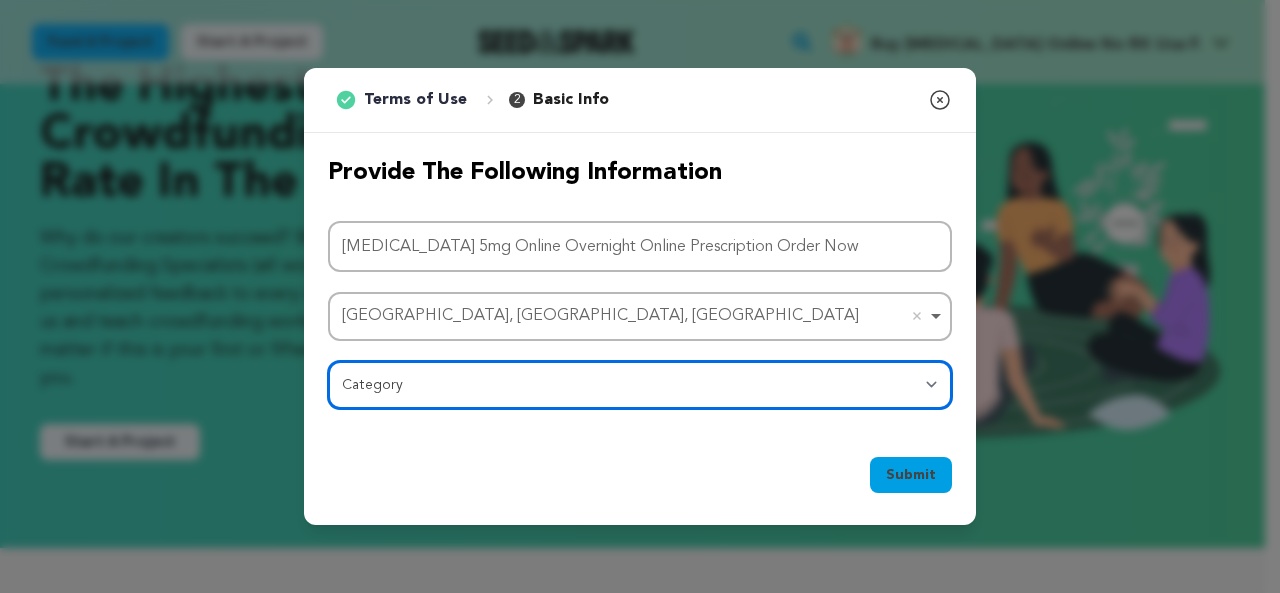 click on "Category
Film Feature
Film Short
Series
Film Festival
Company
Music Video
VR Experience
Comics
Artist Residency
Art & Photography
Collective
Dance
Games
Music
Radio & Podcasts
Orgs & Companies
Writing & Publishing
Venue & Spaces
Theatre" at bounding box center [640, 385] 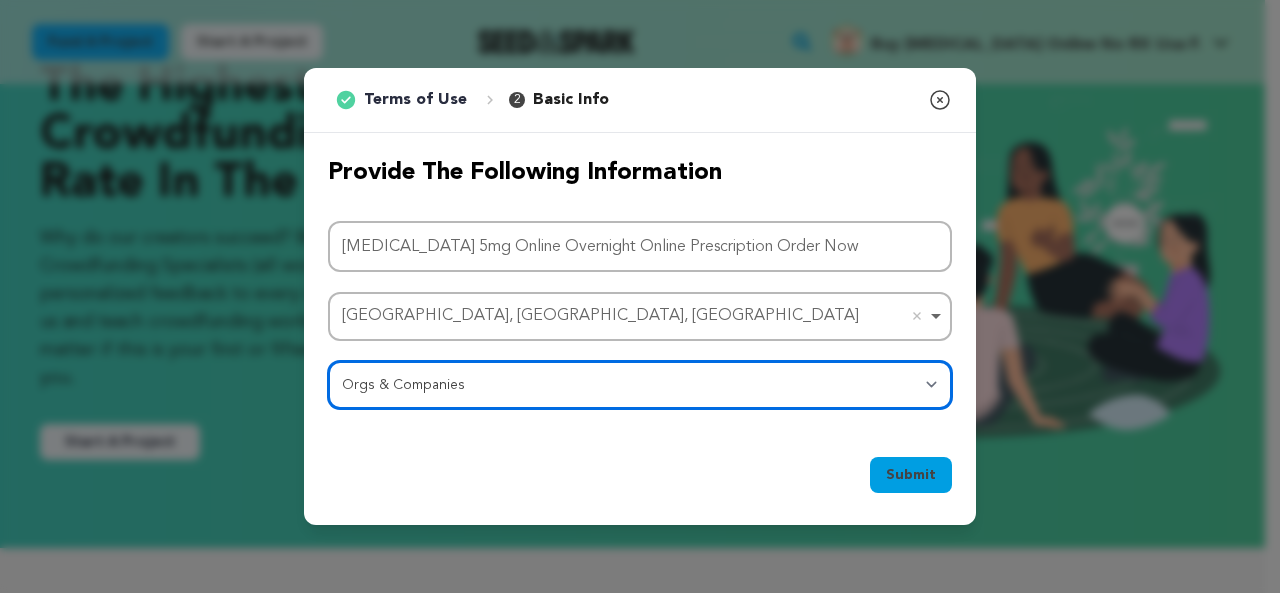 click on "Category
Film Feature
Film Short
Series
Film Festival
Company
Music Video
VR Experience
Comics
Artist Residency
Art & Photography
Collective
Dance
Games
Music
Radio & Podcasts
Orgs & Companies
Writing & Publishing
Venue & Spaces
Theatre" at bounding box center (640, 385) 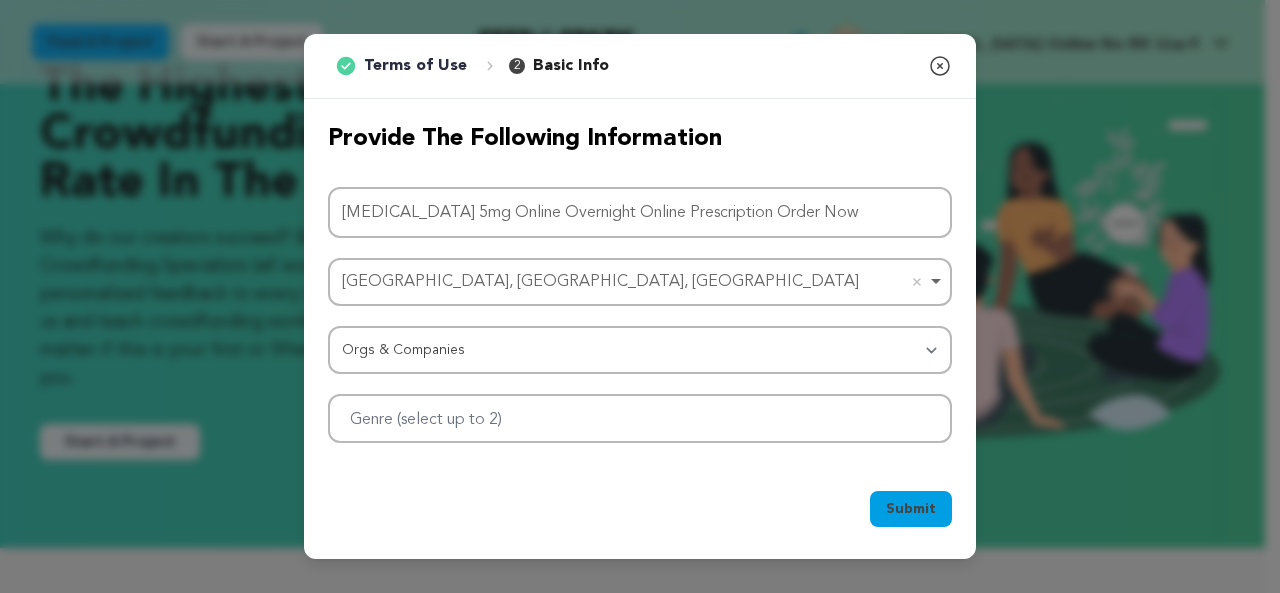 click on "Submit" at bounding box center (911, 509) 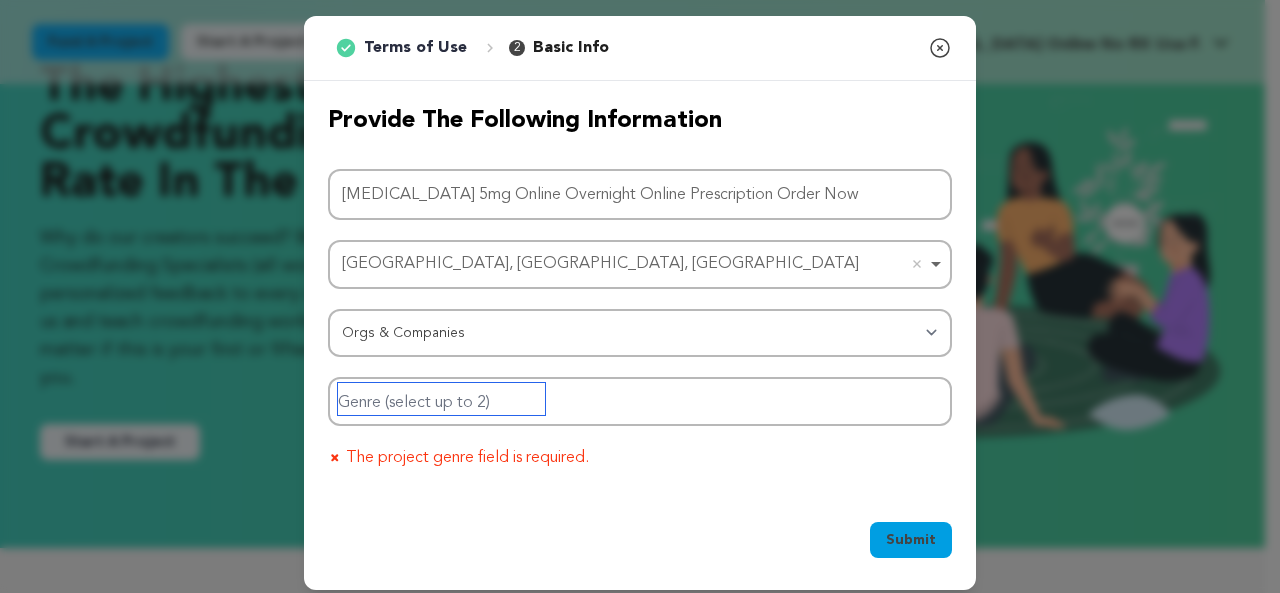 click at bounding box center [441, 399] 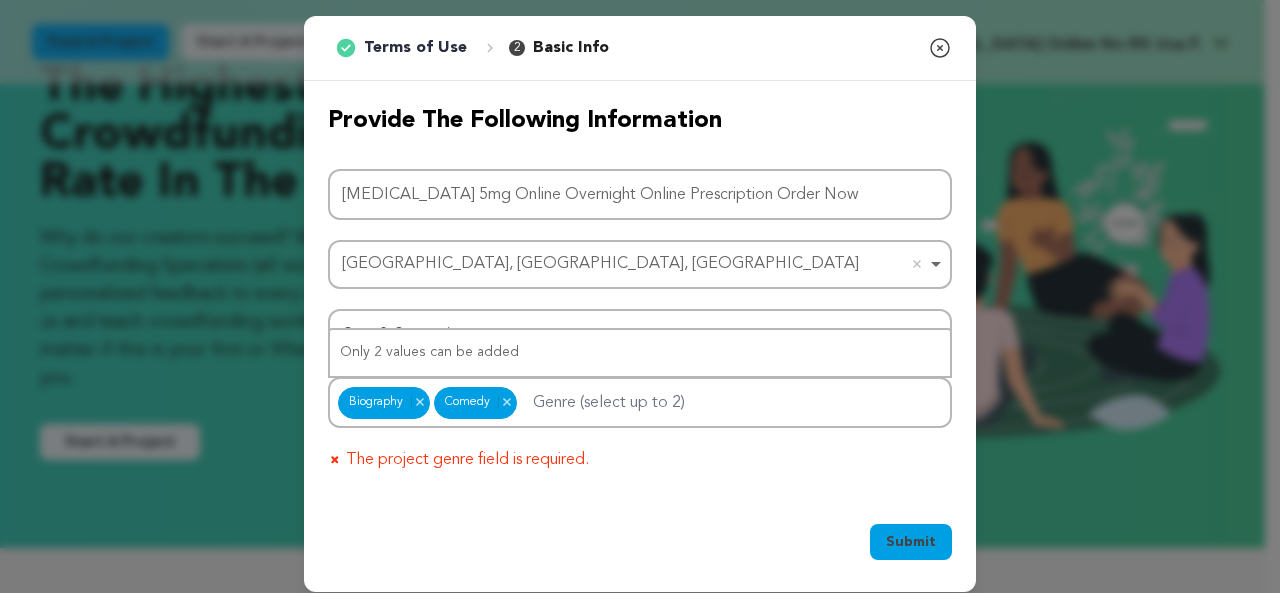click on "Submit" at bounding box center (911, 542) 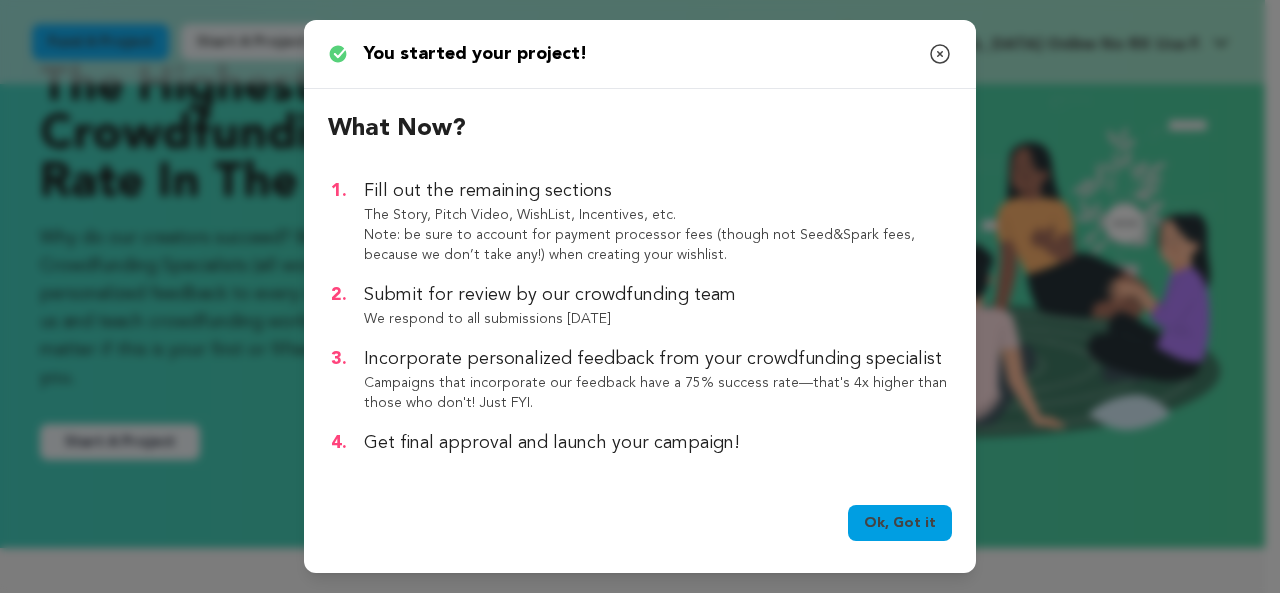click on "Ok, Got it" at bounding box center [900, 523] 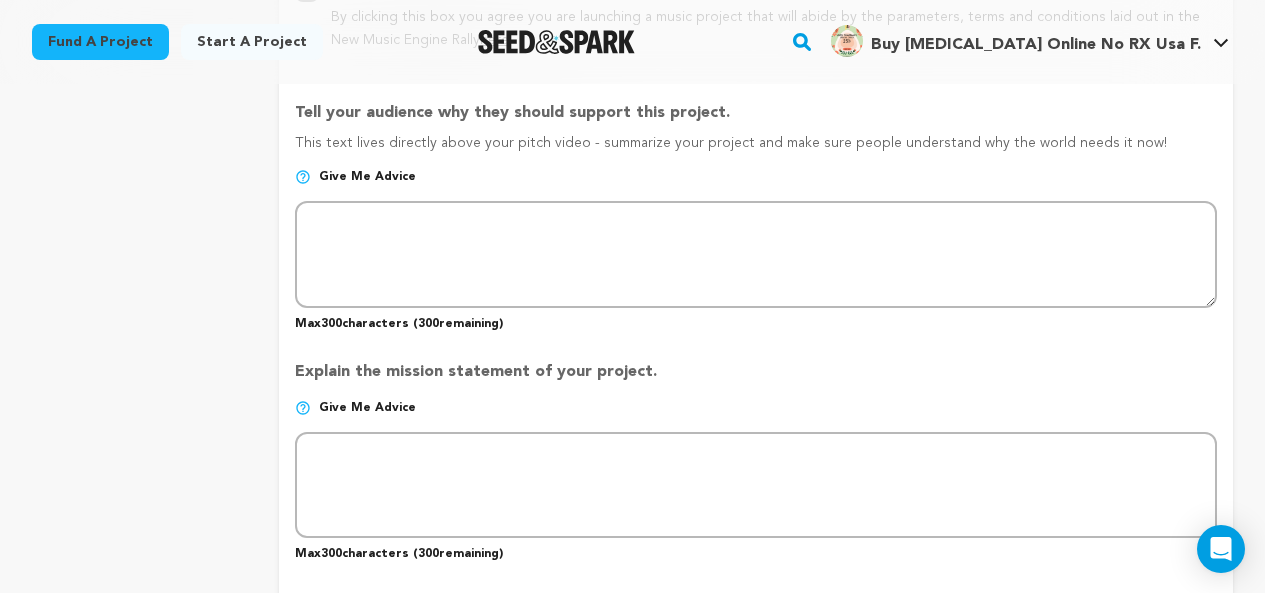 scroll, scrollTop: 1300, scrollLeft: 0, axis: vertical 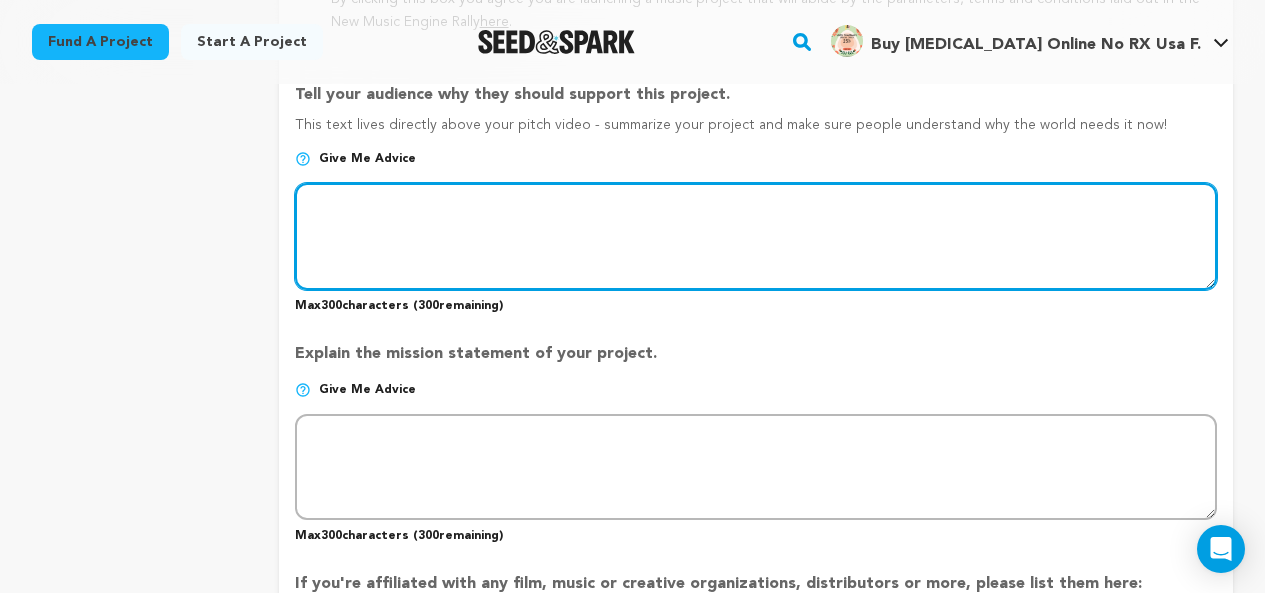 click at bounding box center [756, 236] 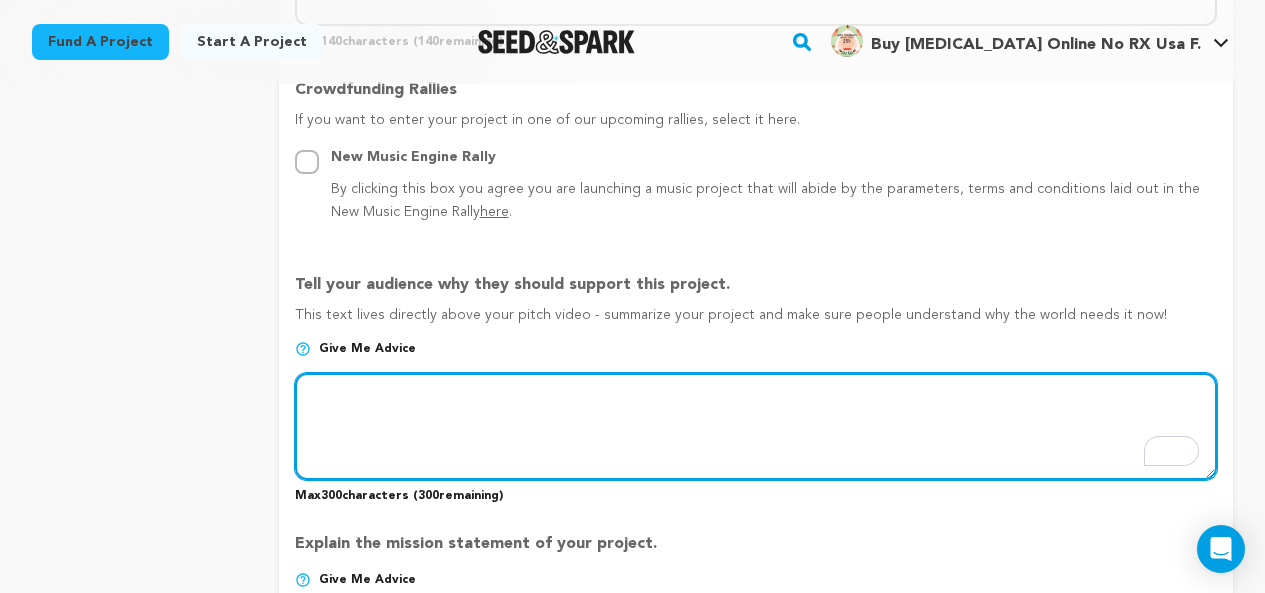 scroll, scrollTop: 1100, scrollLeft: 0, axis: vertical 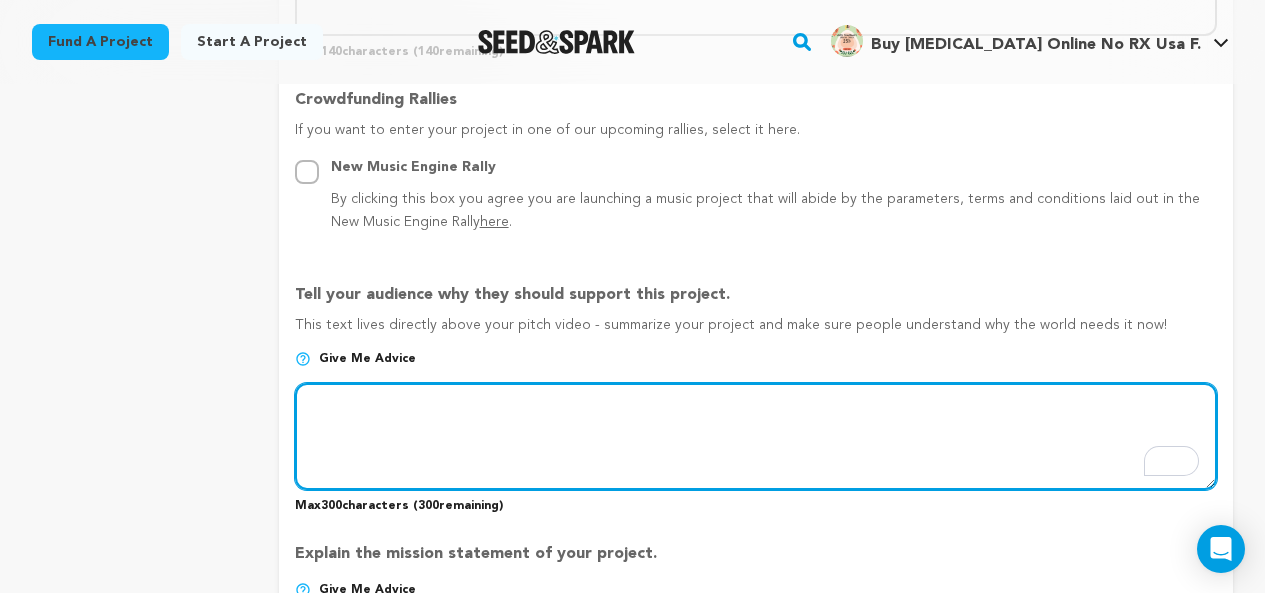 drag, startPoint x: 474, startPoint y: 398, endPoint x: 475, endPoint y: 373, distance: 25.019993 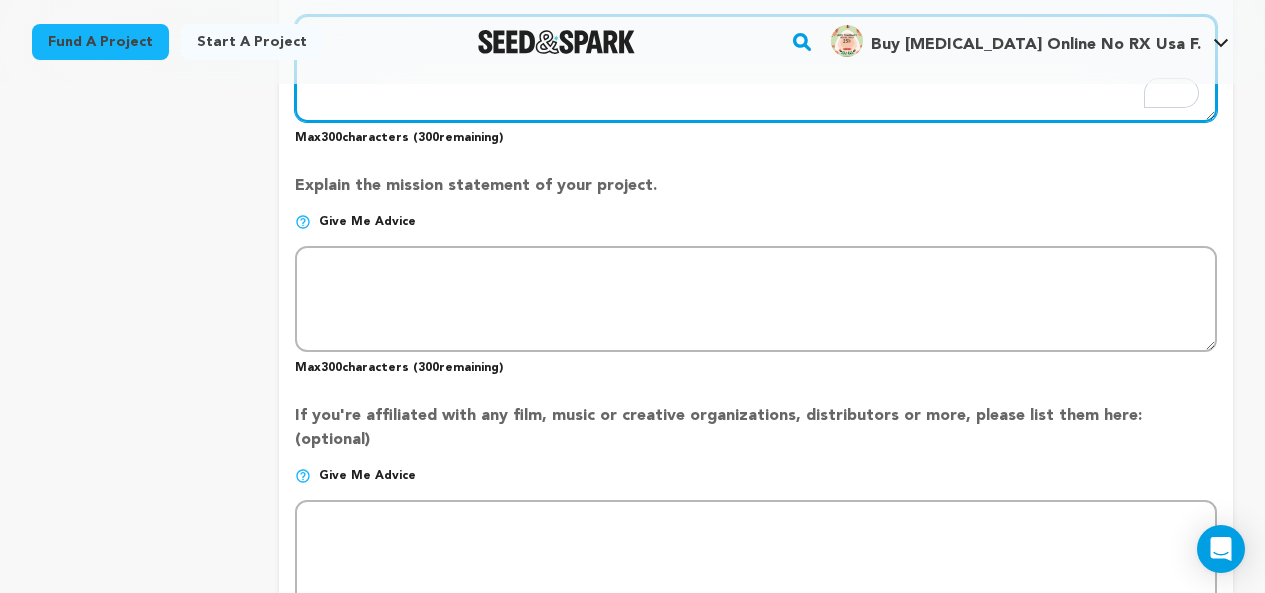 scroll, scrollTop: 1500, scrollLeft: 0, axis: vertical 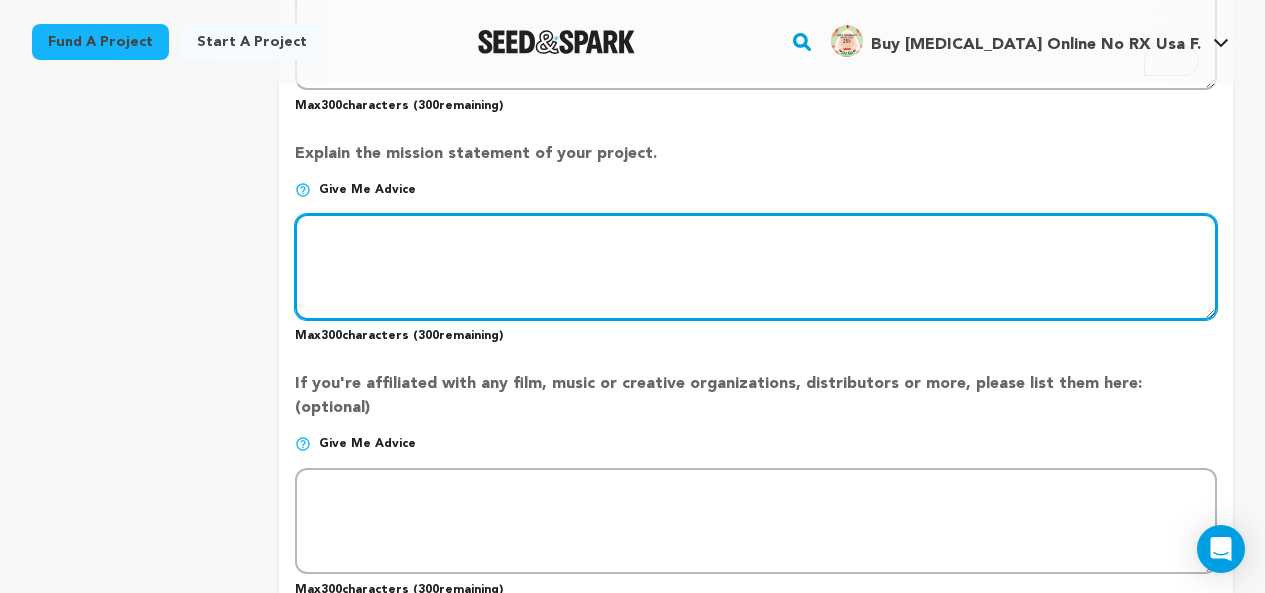 click at bounding box center [756, 267] 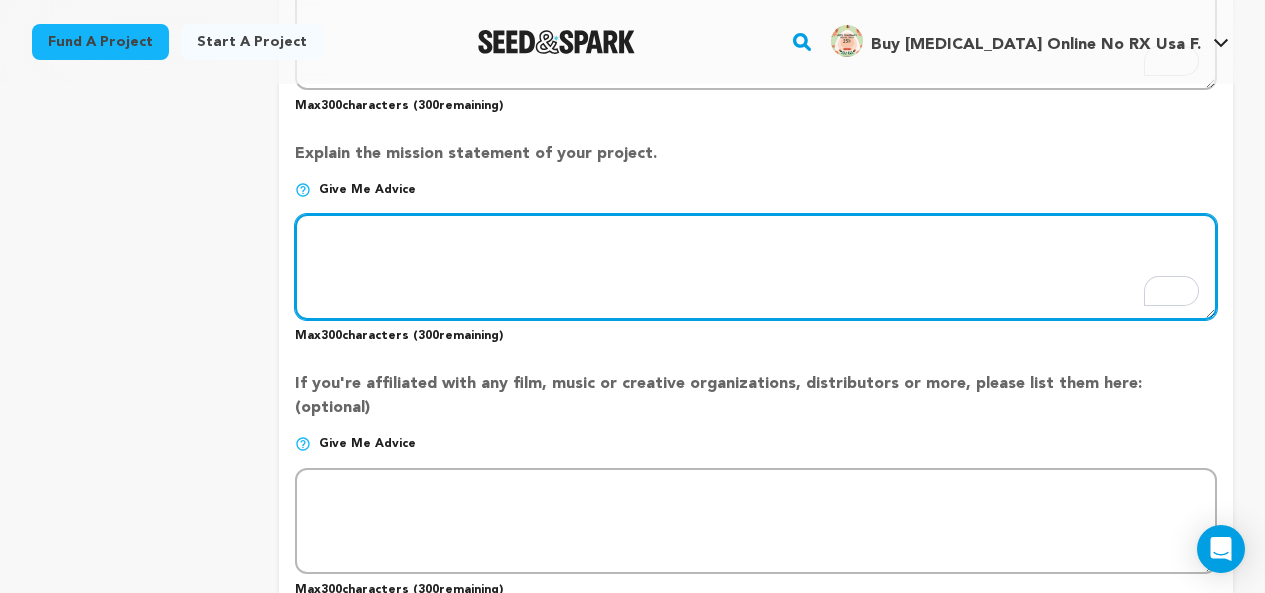 paste on "Order Ambien 5mg online overnight with our secure and efficient prescription service. Designed to treat short-term insomnia, Ambien 5mg helps you fall asleep faster and enjoy restful nights. Our trusted digital pharmacy offers a simple ordering process, encrypted checkout, and discreet overnight del" 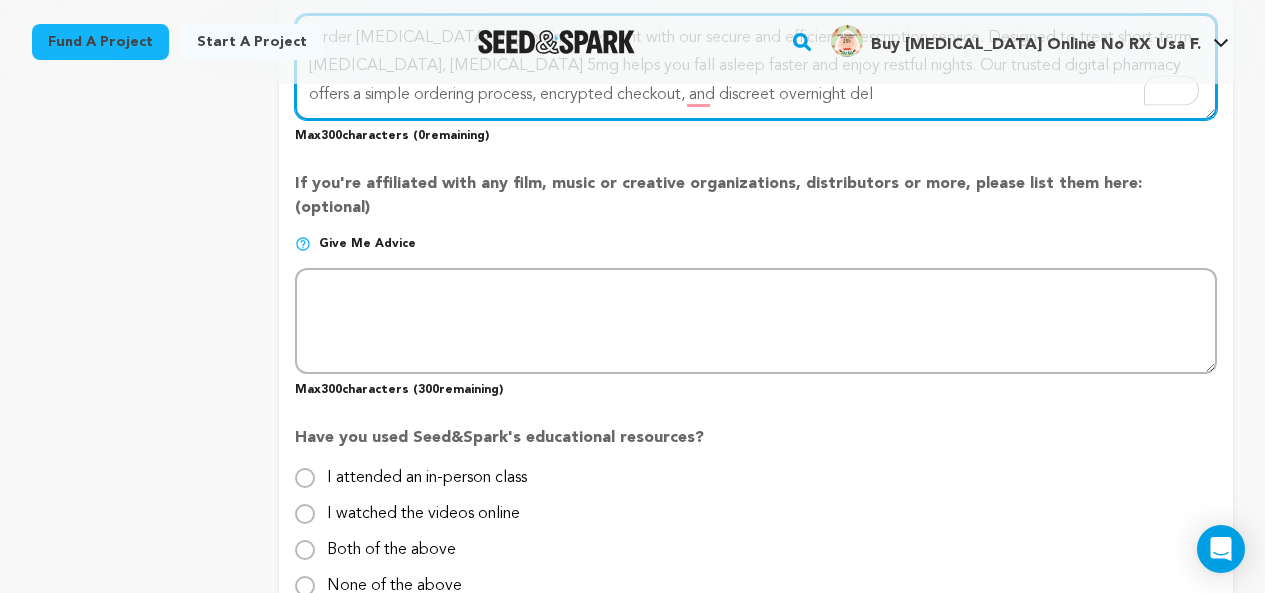 type on "Order Ambien 5mg online overnight with our secure and efficient prescription service. Designed to treat short-term insomnia, Ambien 5mg helps you fall asleep faster and enjoy restful nights. Our trusted digital pharmacy offers a simple ordering process, encrypted checkout, and discreet overnight del" 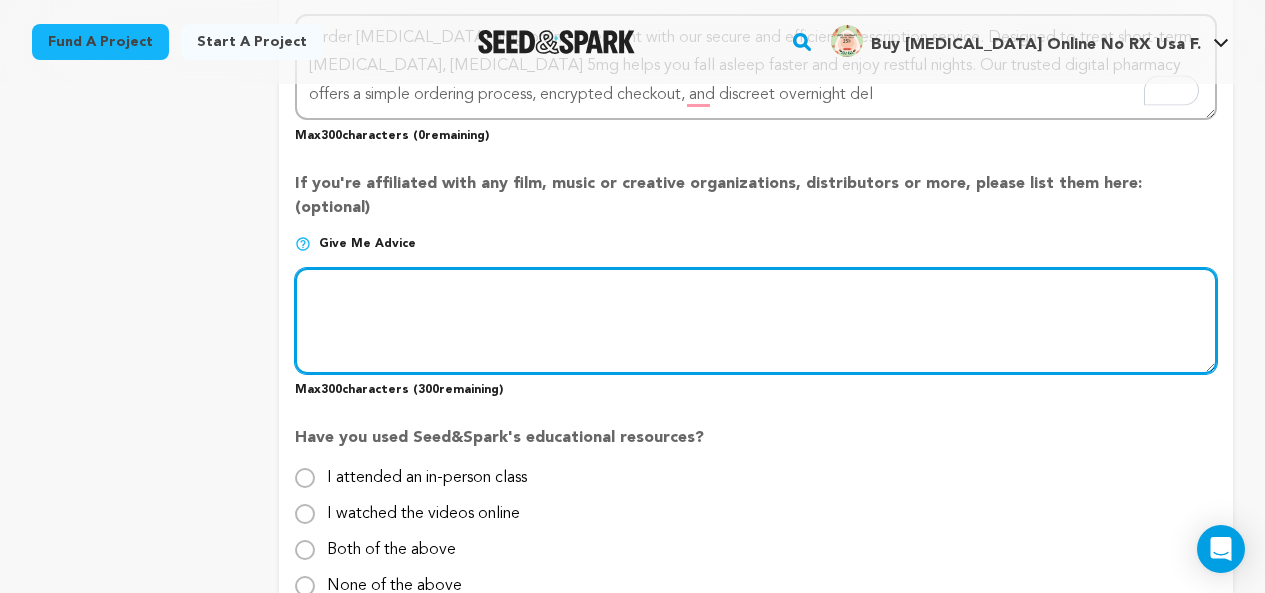 click at bounding box center [756, 321] 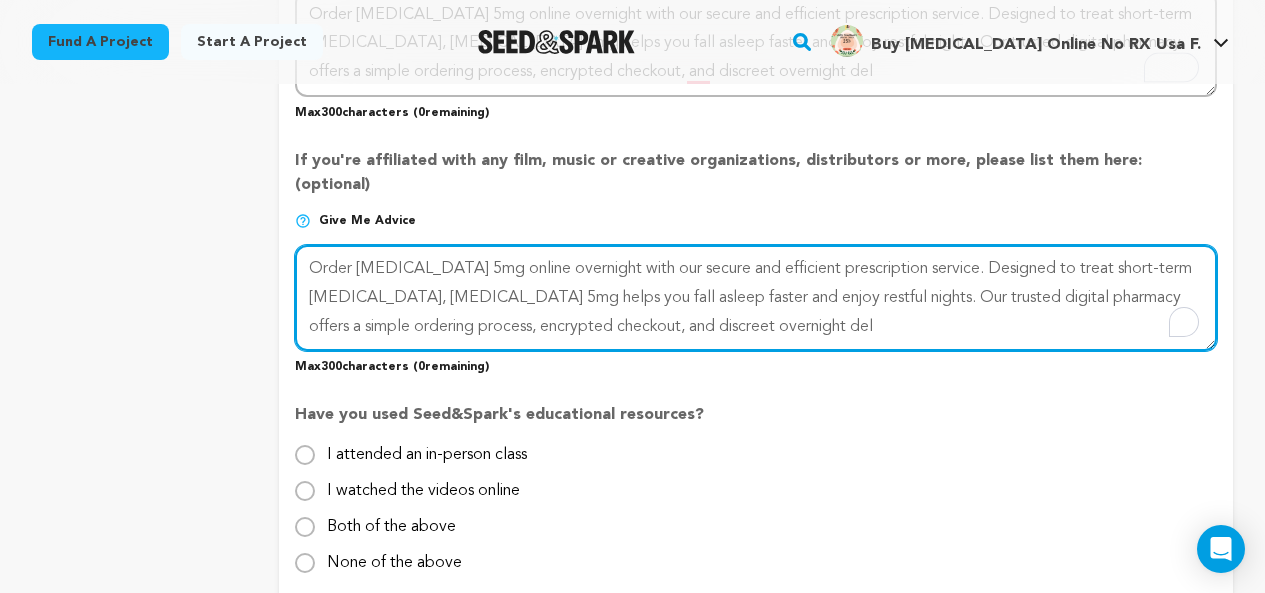 scroll, scrollTop: 2000, scrollLeft: 0, axis: vertical 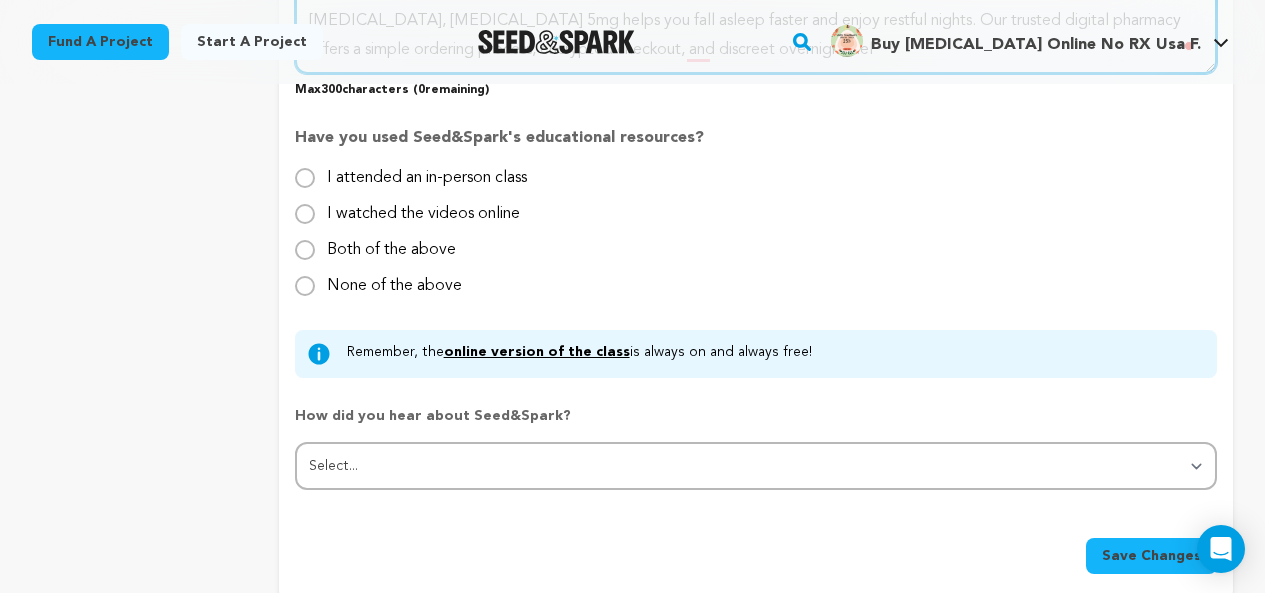 type on "Order Ambien 5mg online overnight with our secure and efficient prescription service. Designed to treat short-term insomnia, Ambien 5mg helps you fall asleep faster and enjoy restful nights. Our trusted digital pharmacy offers a simple ordering process, encrypted checkout, and discreet overnight del" 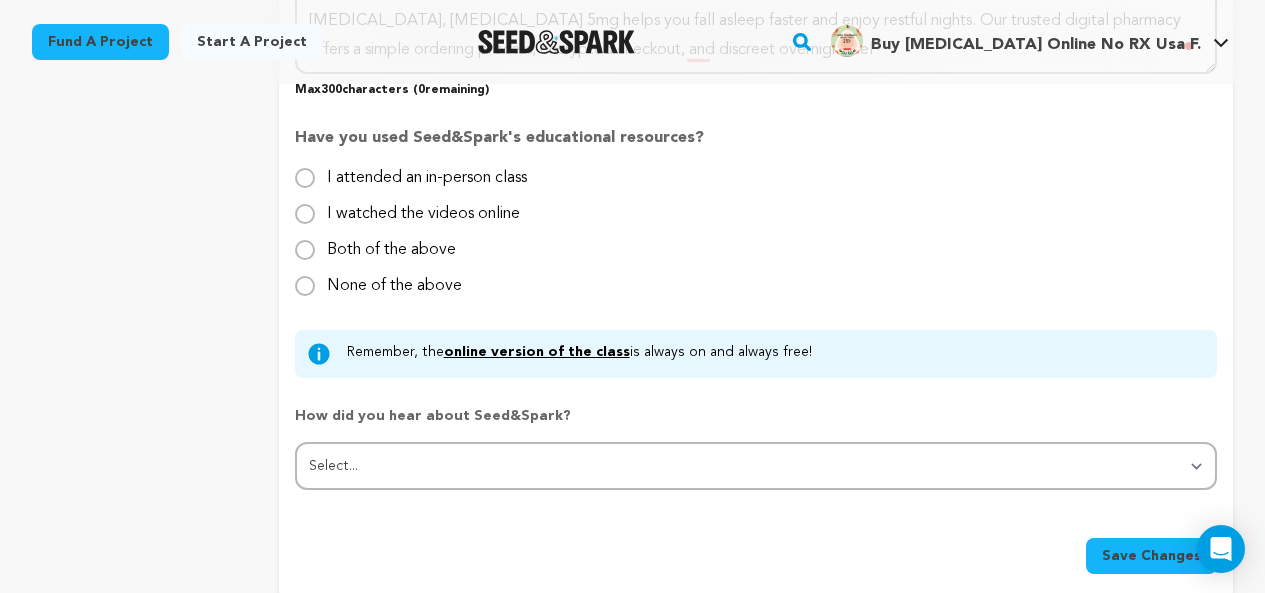 click on "Save Changes" at bounding box center [1151, 556] 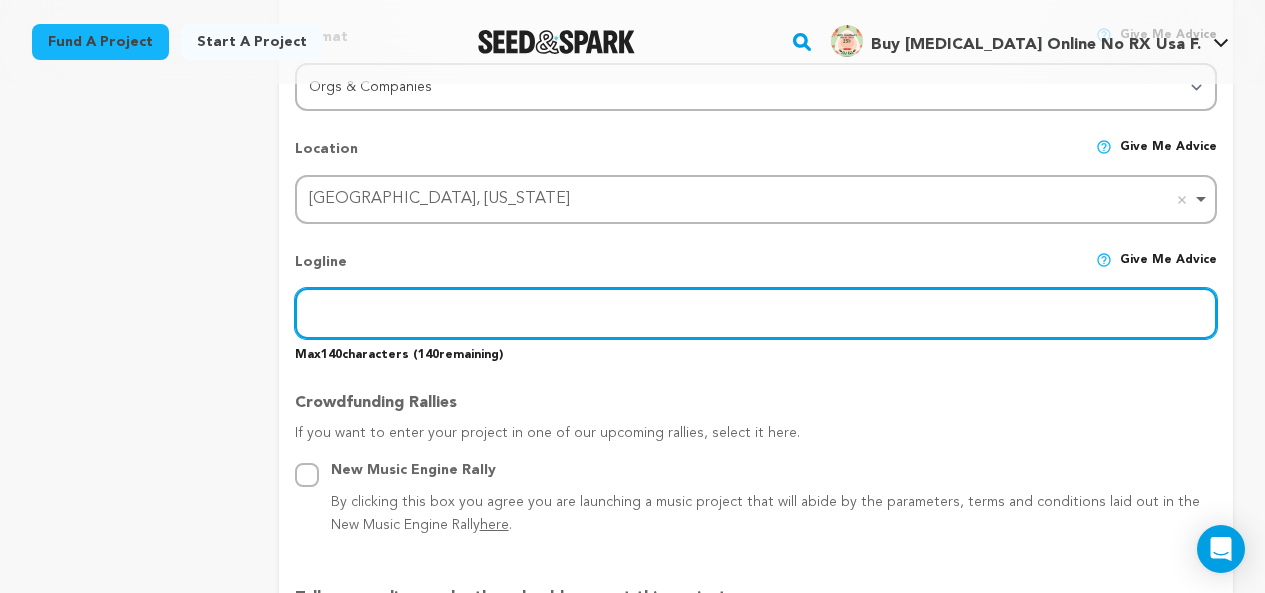 scroll, scrollTop: 786, scrollLeft: 0, axis: vertical 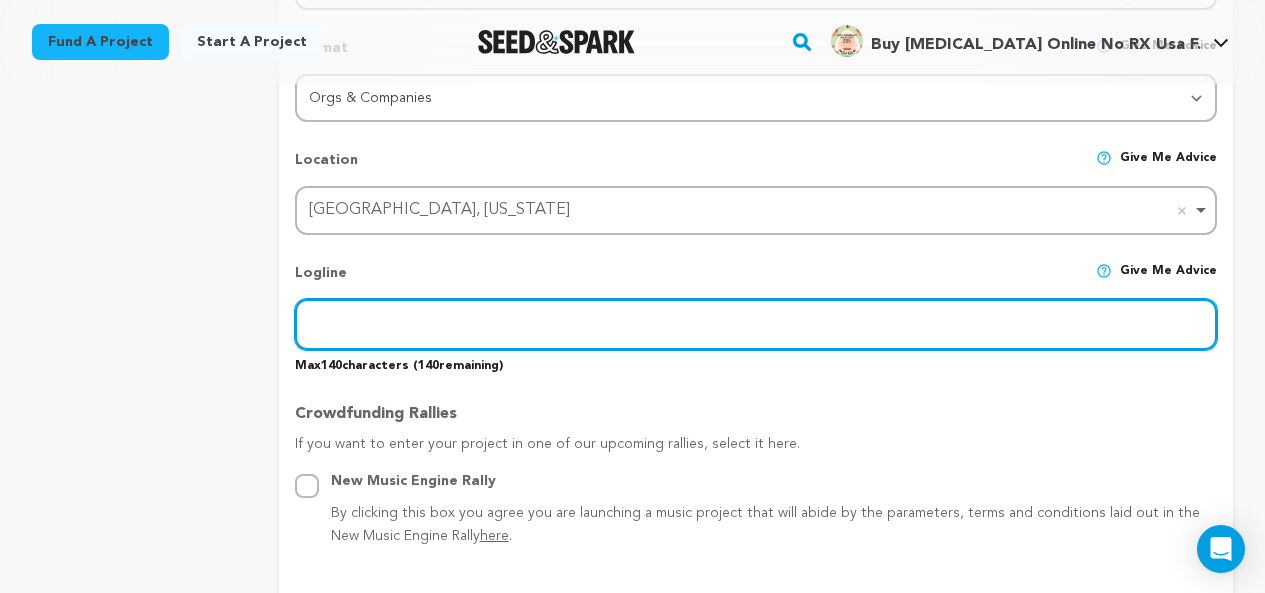 click at bounding box center [756, 324] 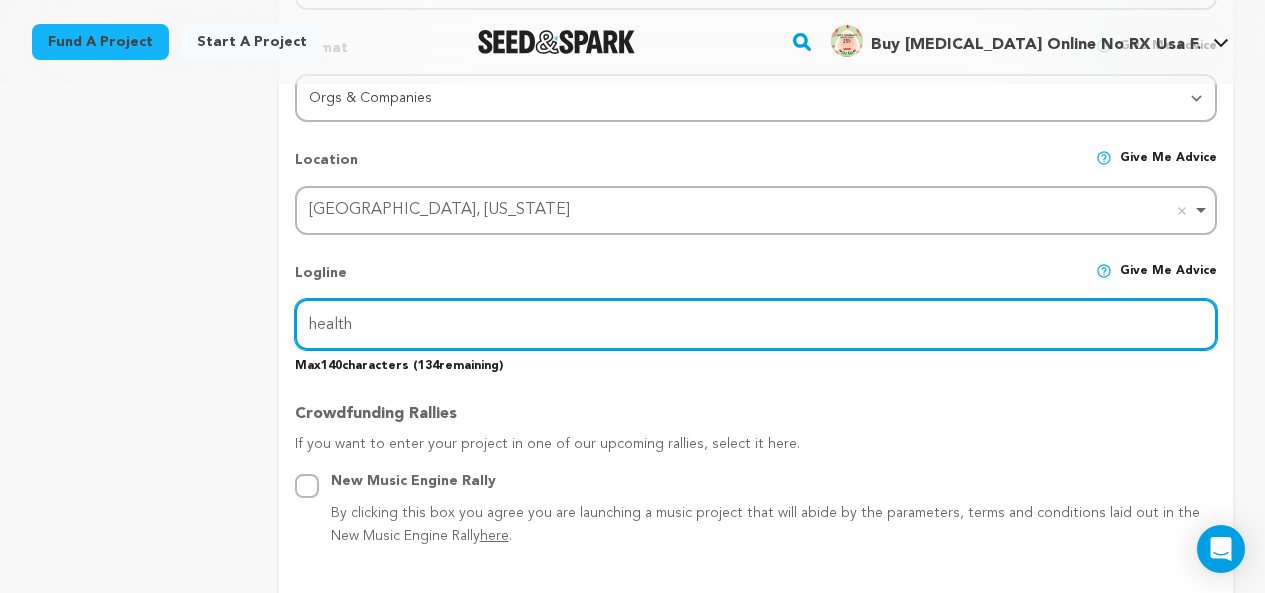 type on "health" 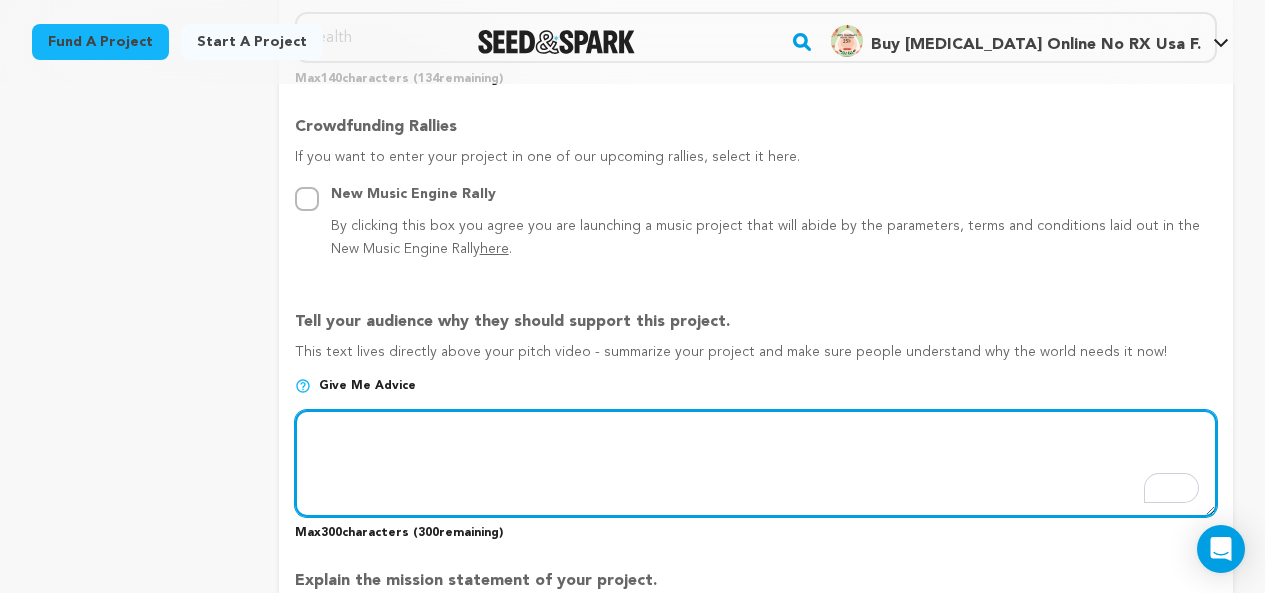 scroll, scrollTop: 1096, scrollLeft: 0, axis: vertical 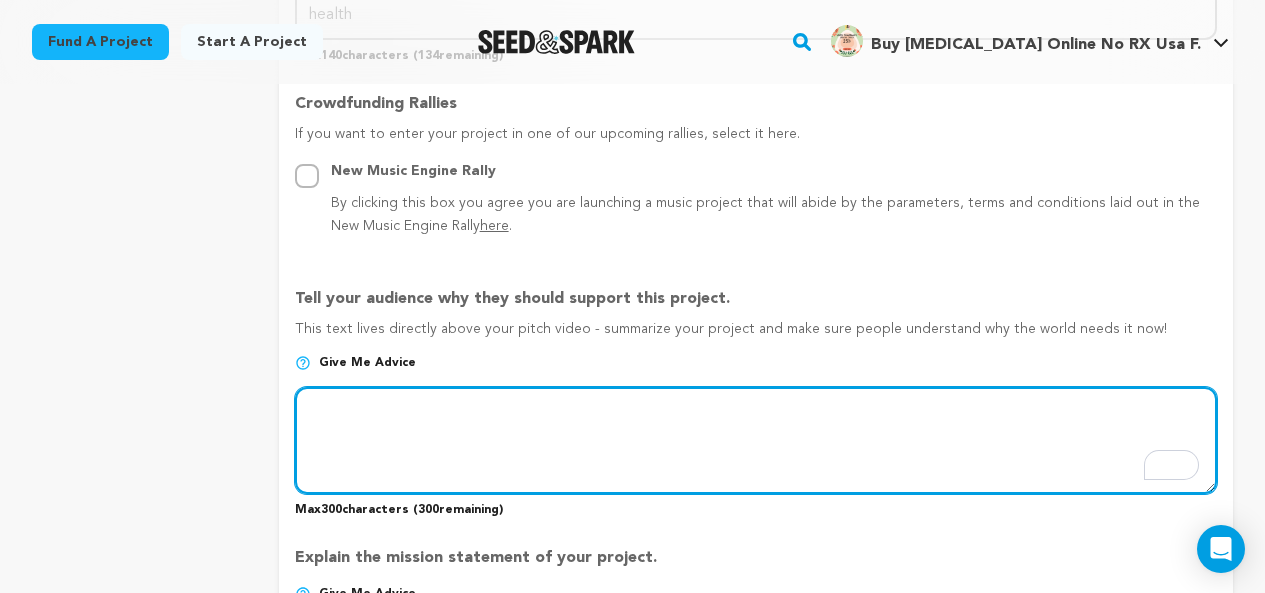 click at bounding box center [756, 440] 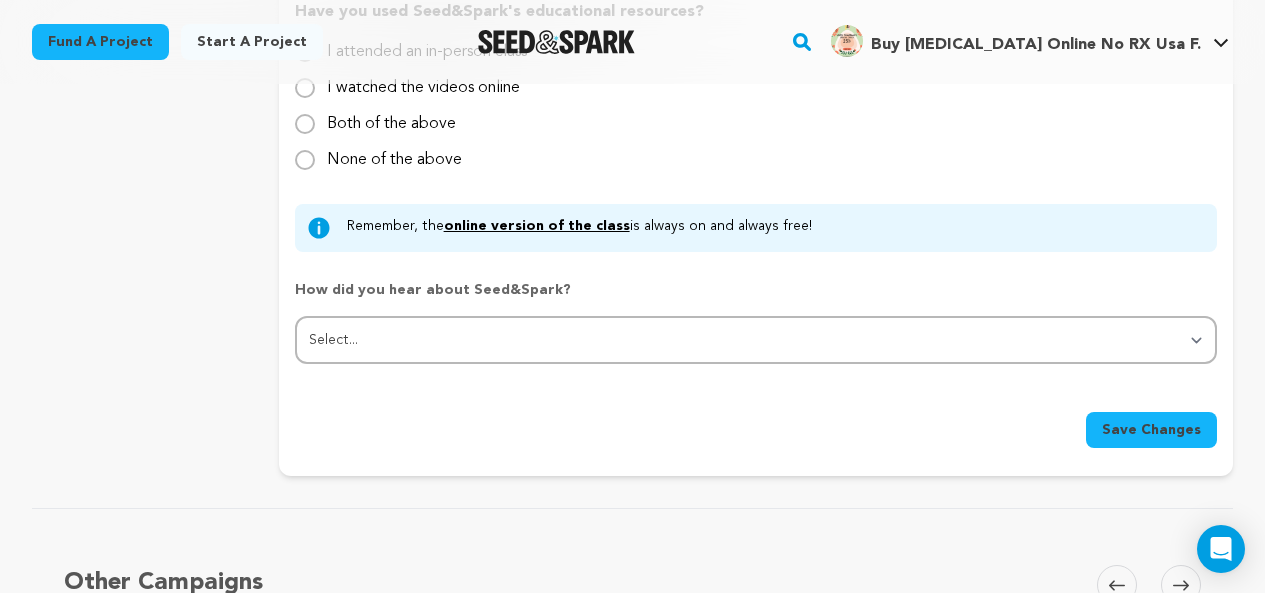 scroll, scrollTop: 2196, scrollLeft: 0, axis: vertical 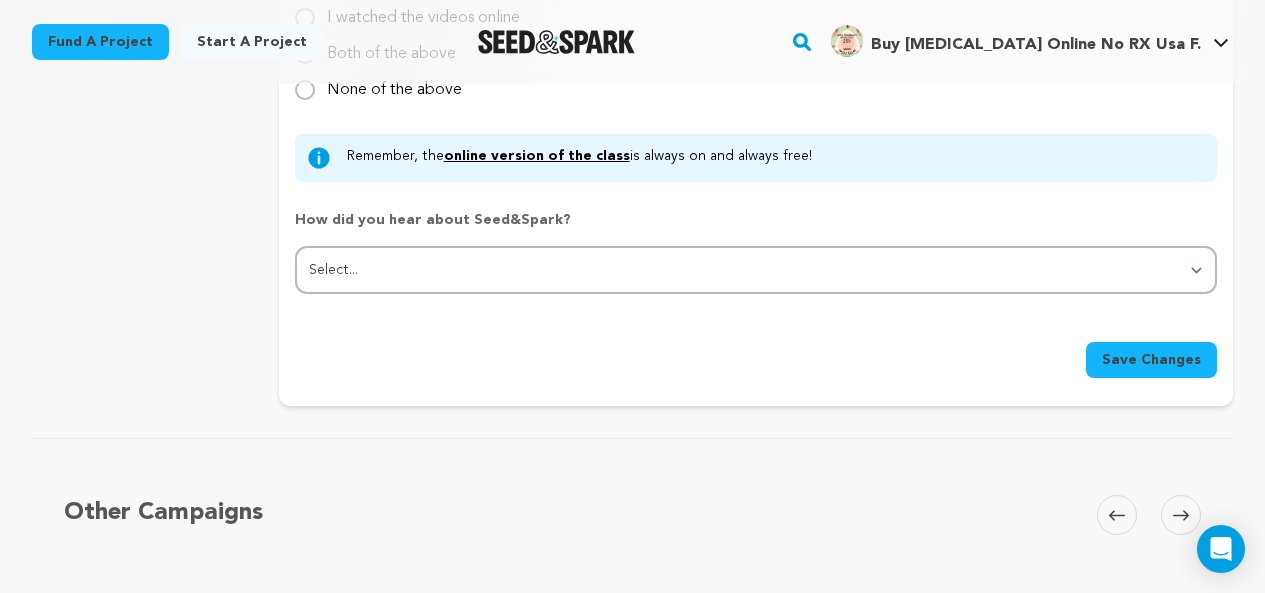 type on "Order Ambien 5mg online overnight with our secure and efficient prescription service. Designed to treat short-term insomnia, Ambien 5mg helps you fall asleep faster and enjoy restful nights. Our trusted digital pharmacy offers a simple ordering process, encrypted checkout, and discreet overnight del" 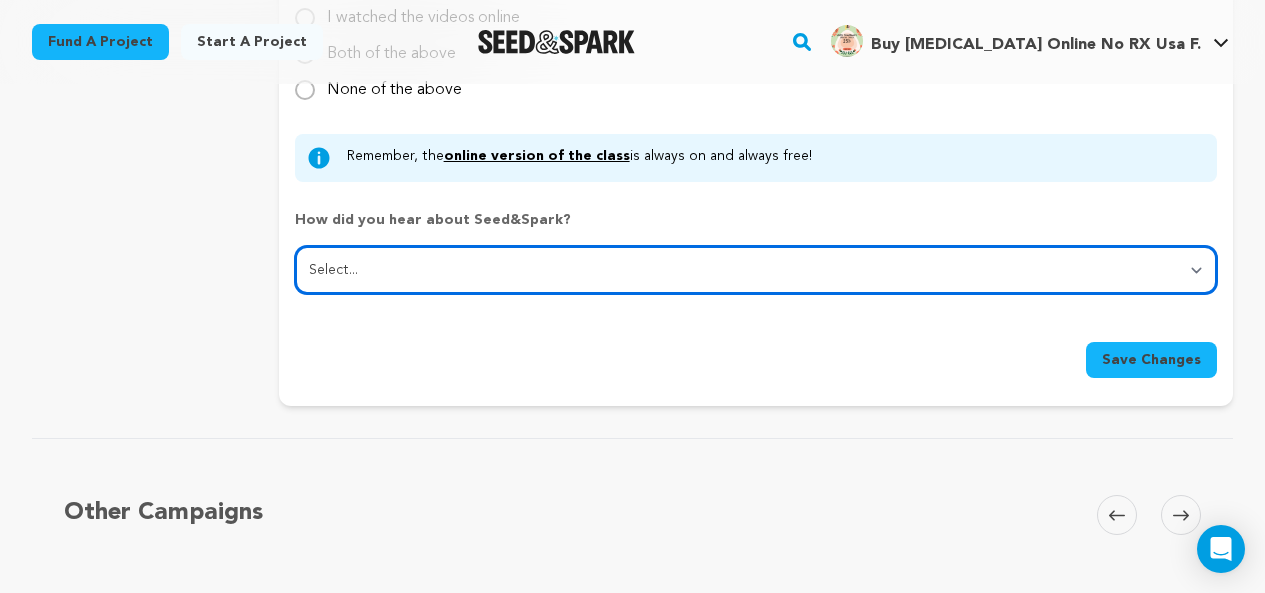 click on "Select...
From a friend Social media Film festival or film organization Took an in-person class Online search Article or podcast Email Other" at bounding box center [756, 270] 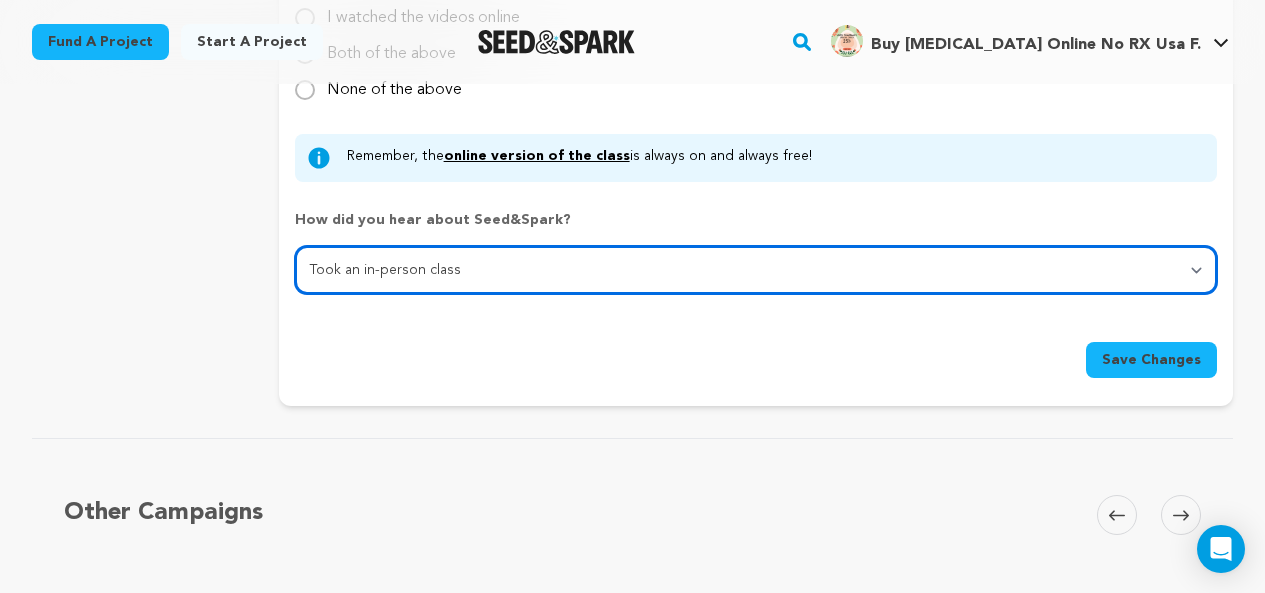 click on "Select...
From a friend Social media Film festival or film organization Took an in-person class Online search Article or podcast Email Other" at bounding box center [756, 270] 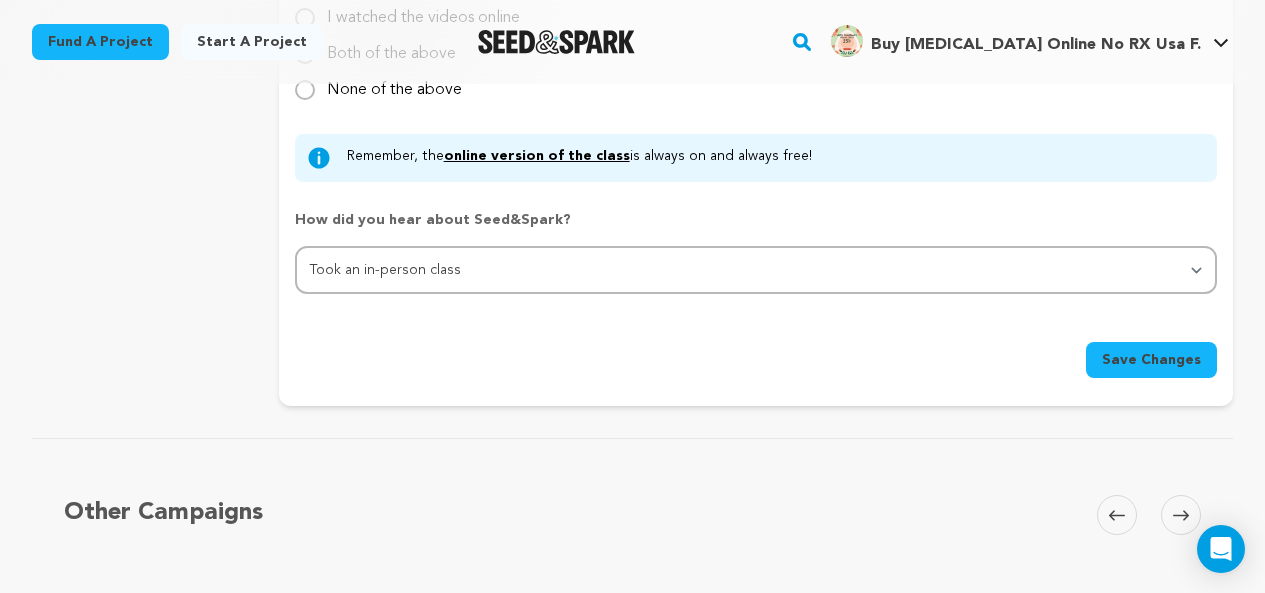 click on "Save Changes" at bounding box center (1151, 360) 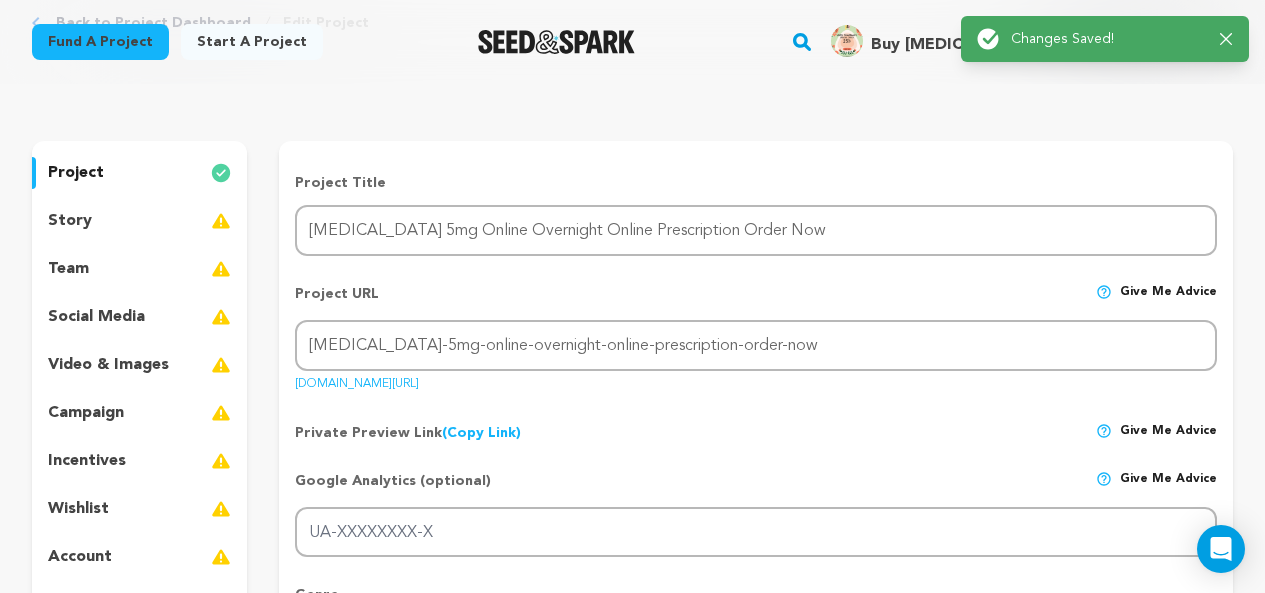 scroll, scrollTop: 0, scrollLeft: 0, axis: both 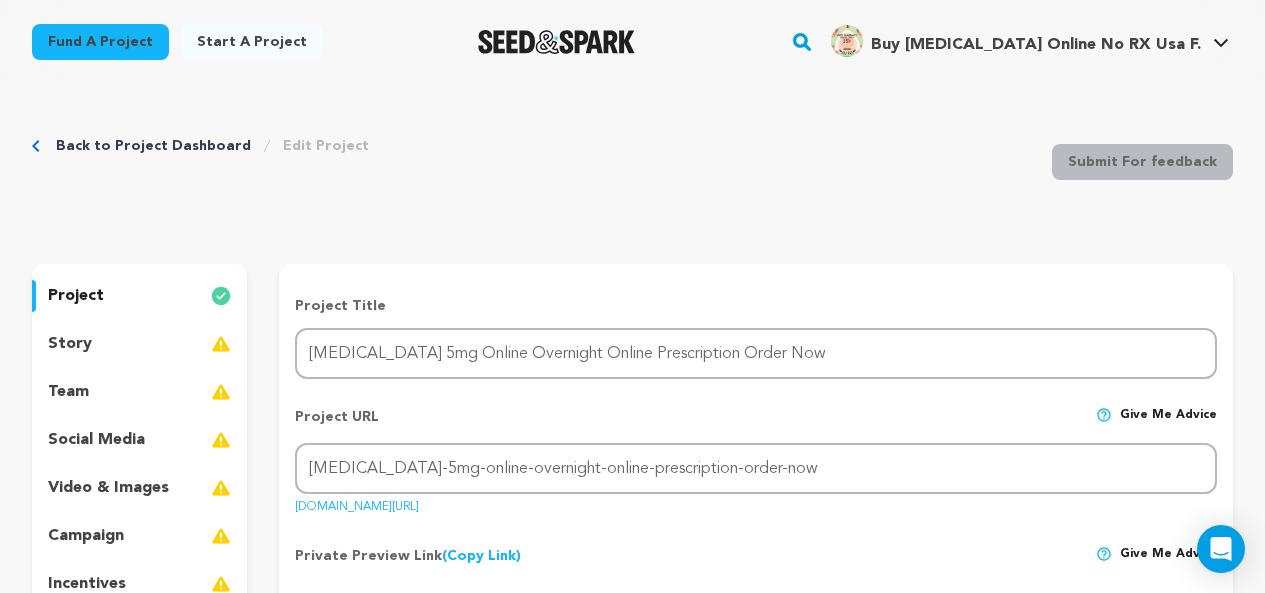 click on "story" at bounding box center [70, 344] 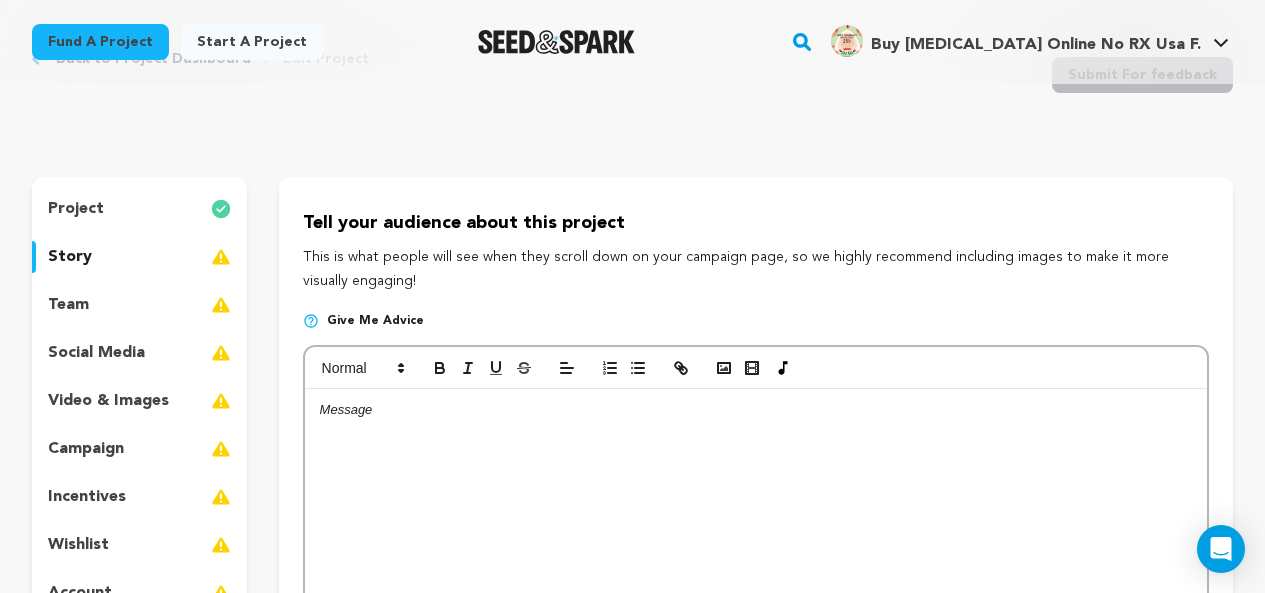 scroll, scrollTop: 200, scrollLeft: 0, axis: vertical 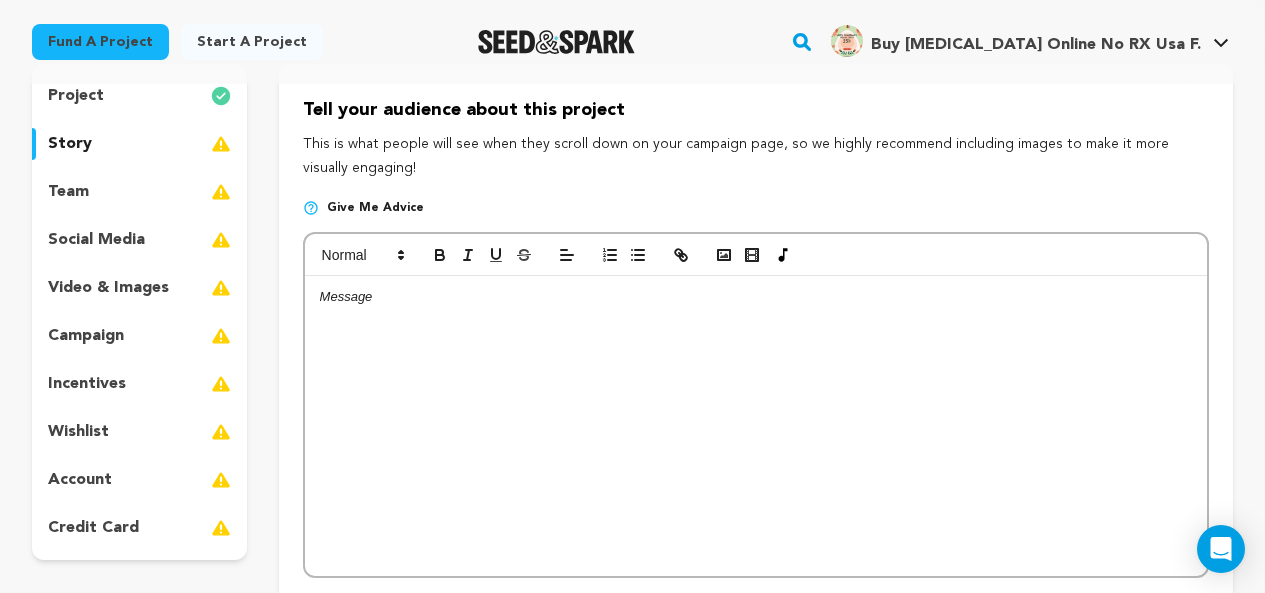 click at bounding box center (756, 297) 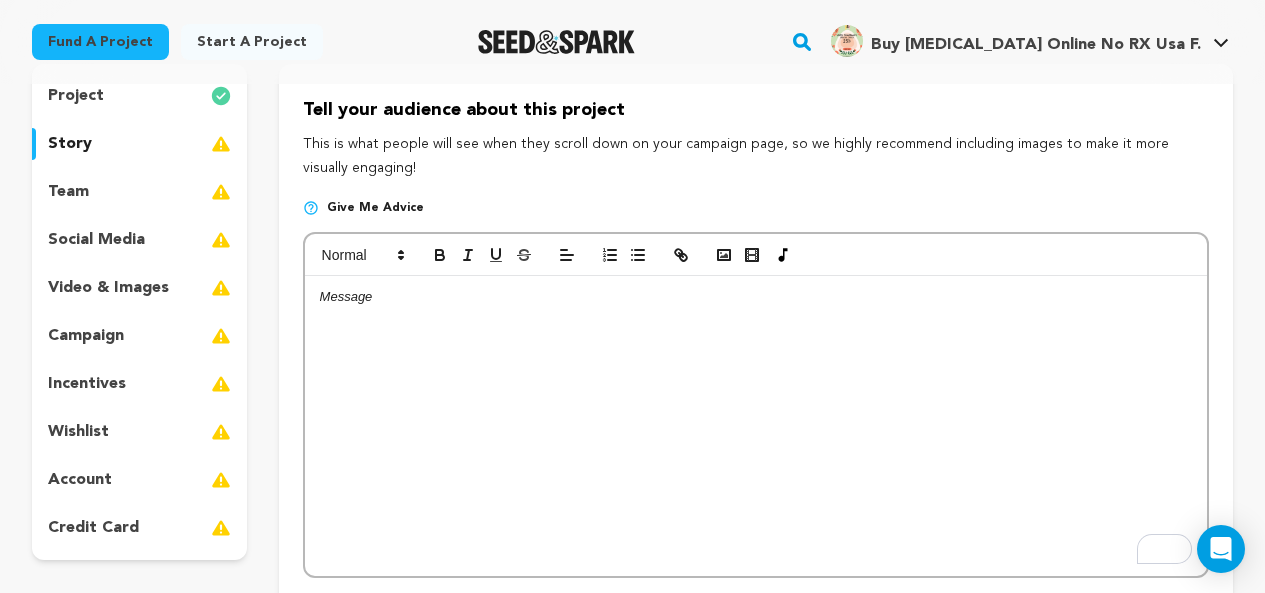 type 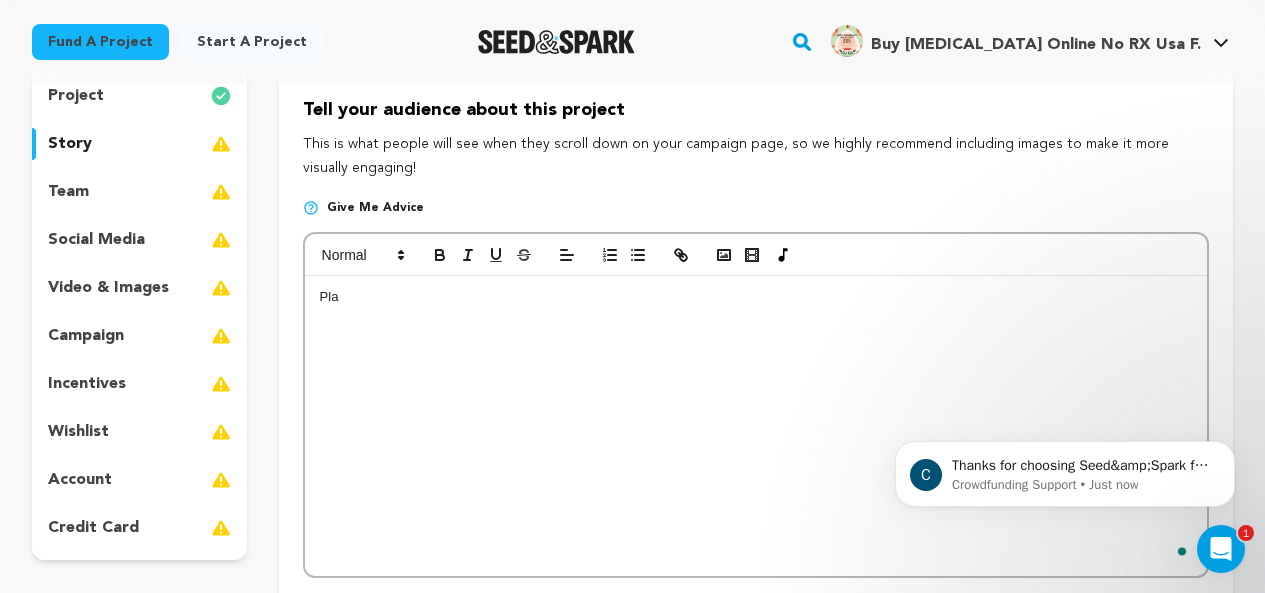 scroll, scrollTop: 0, scrollLeft: 0, axis: both 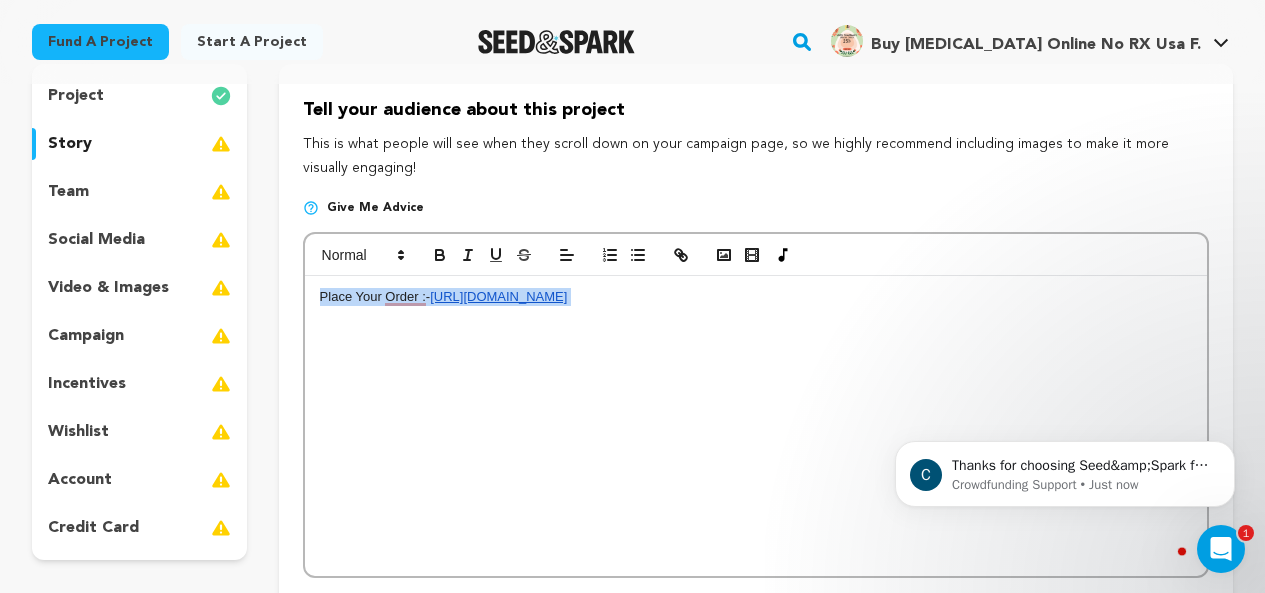 drag, startPoint x: 724, startPoint y: 292, endPoint x: 246, endPoint y: 297, distance: 478.02615 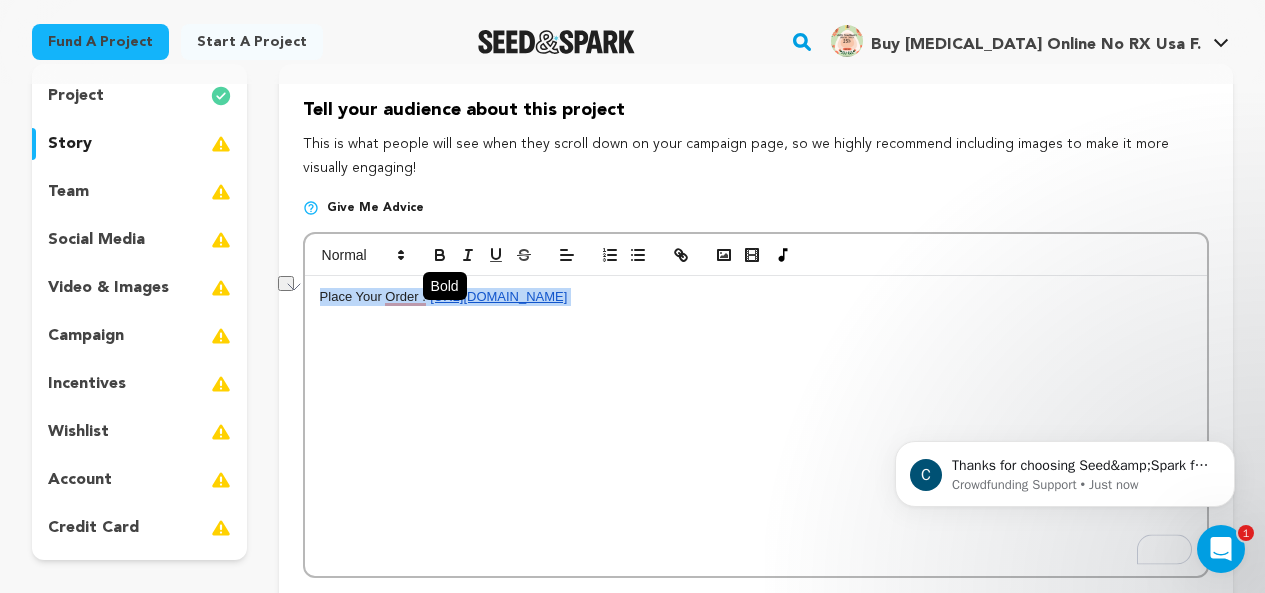 click 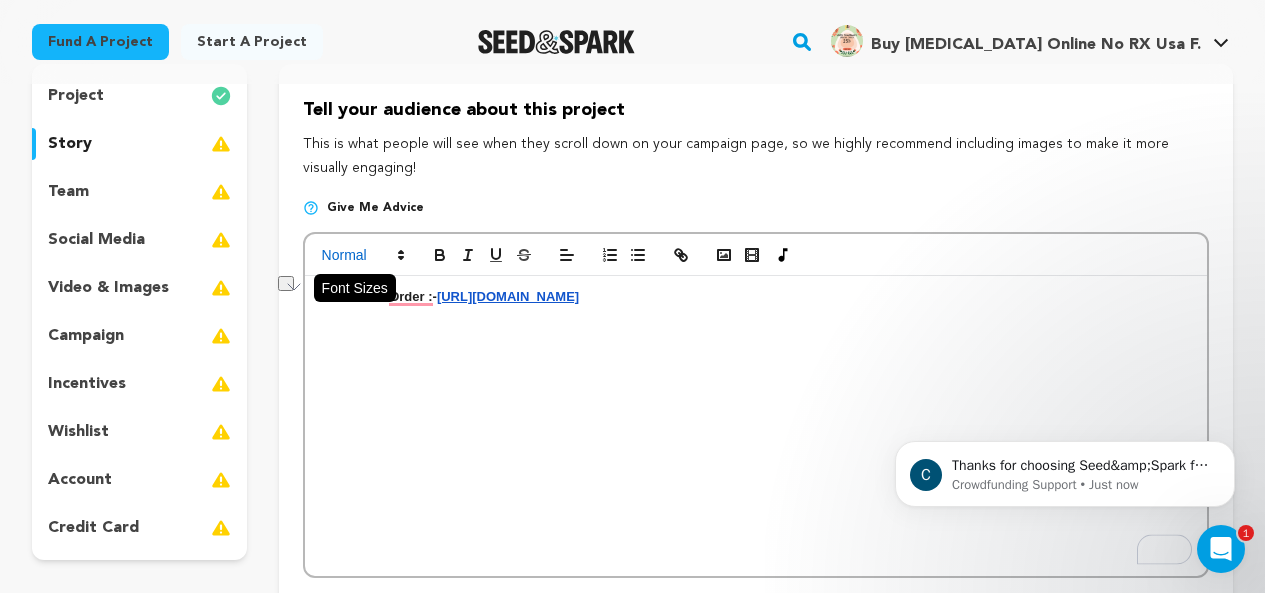 click 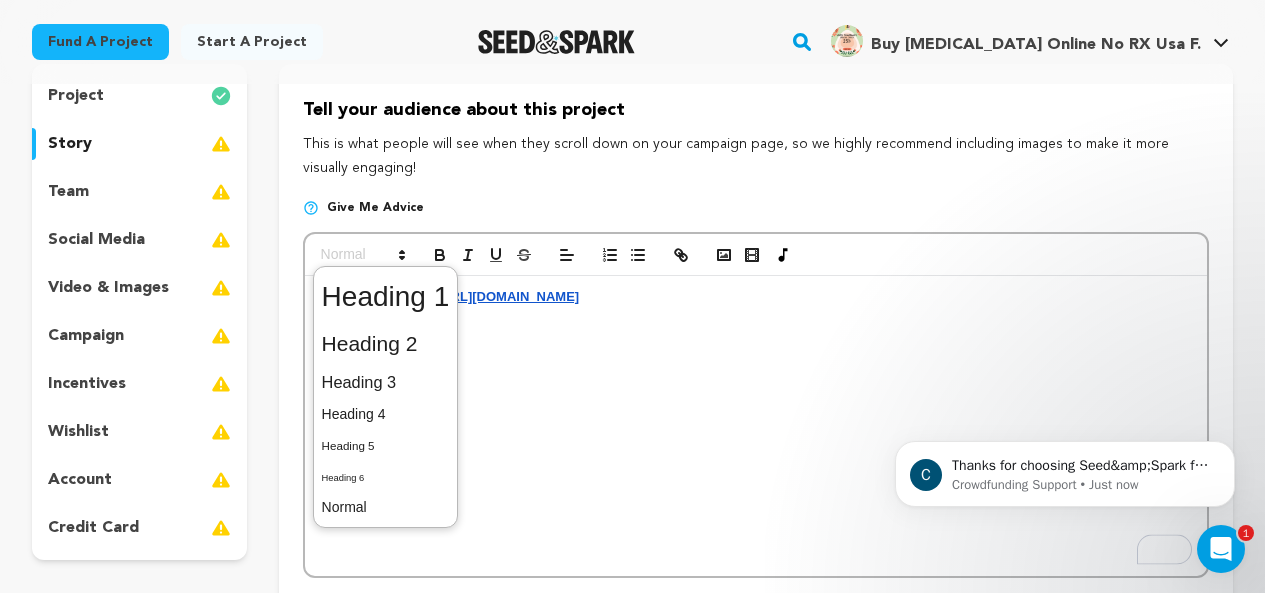 click at bounding box center (386, 382) 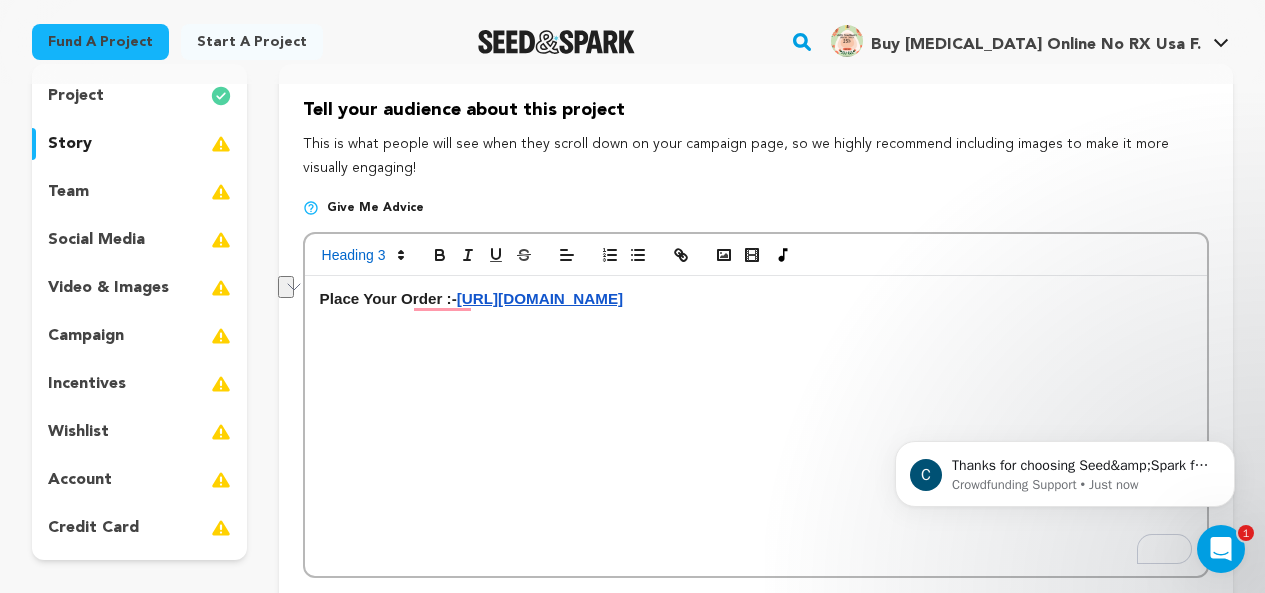 click on "Place Your Order :-  https://sleepmedsonline.amebaownd.com/" at bounding box center [756, 299] 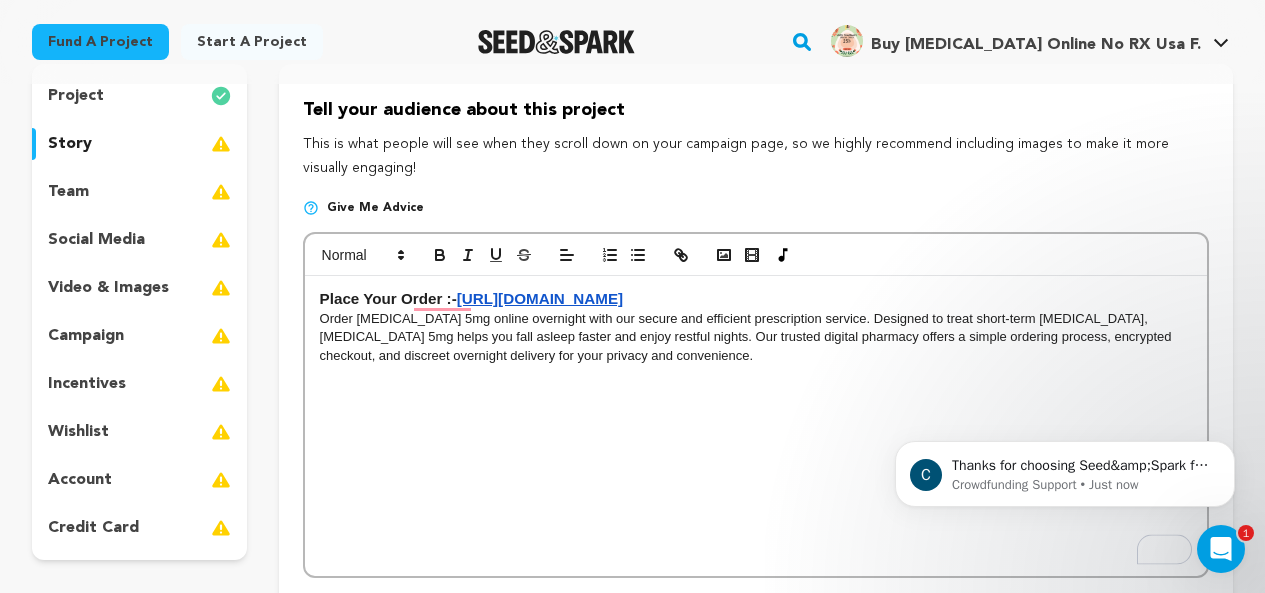 scroll, scrollTop: 0, scrollLeft: 0, axis: both 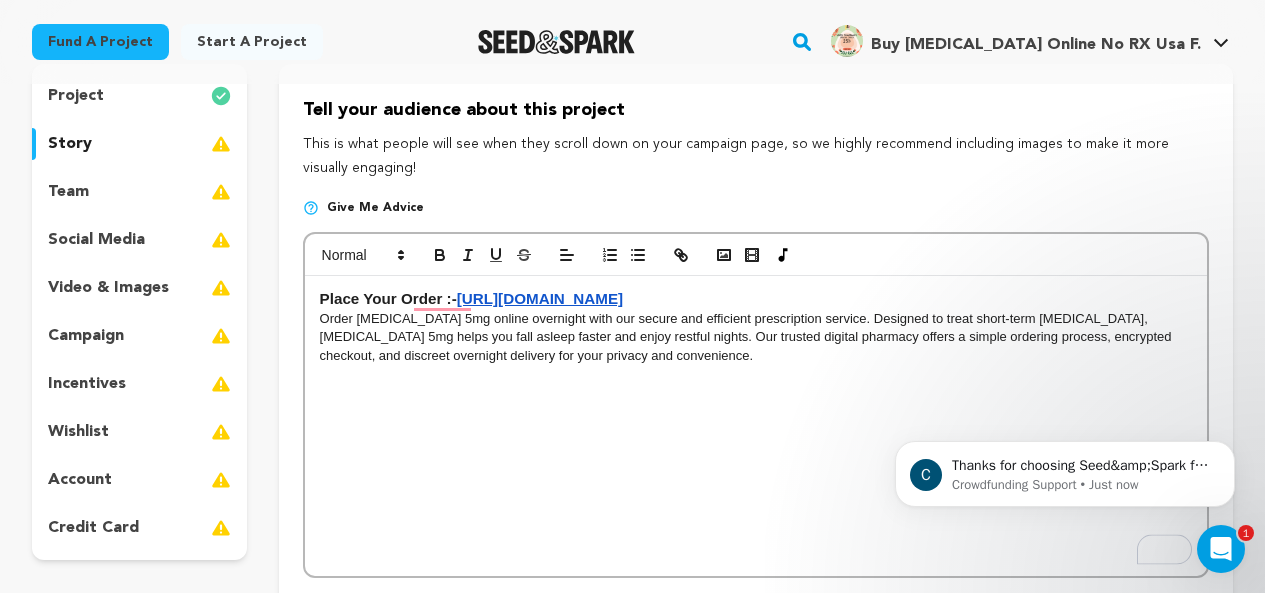 click on "Place Your Order :-  https://sleepmedsonline.amebaownd.com/" at bounding box center (756, 299) 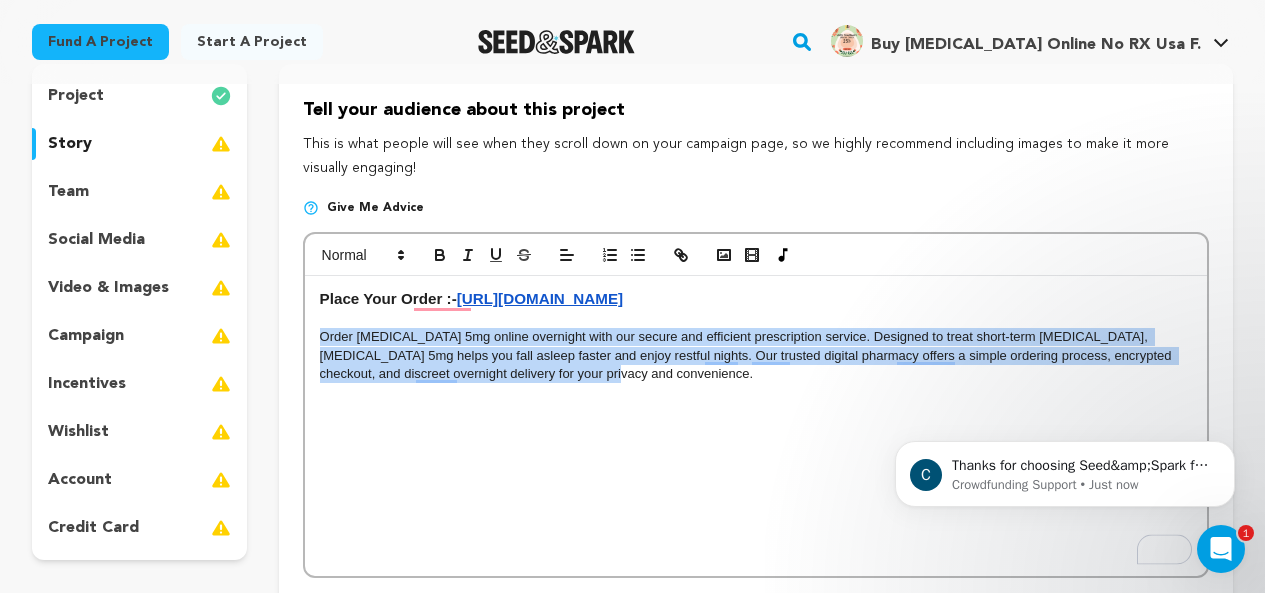 drag, startPoint x: 493, startPoint y: 377, endPoint x: 298, endPoint y: 325, distance: 201.81427 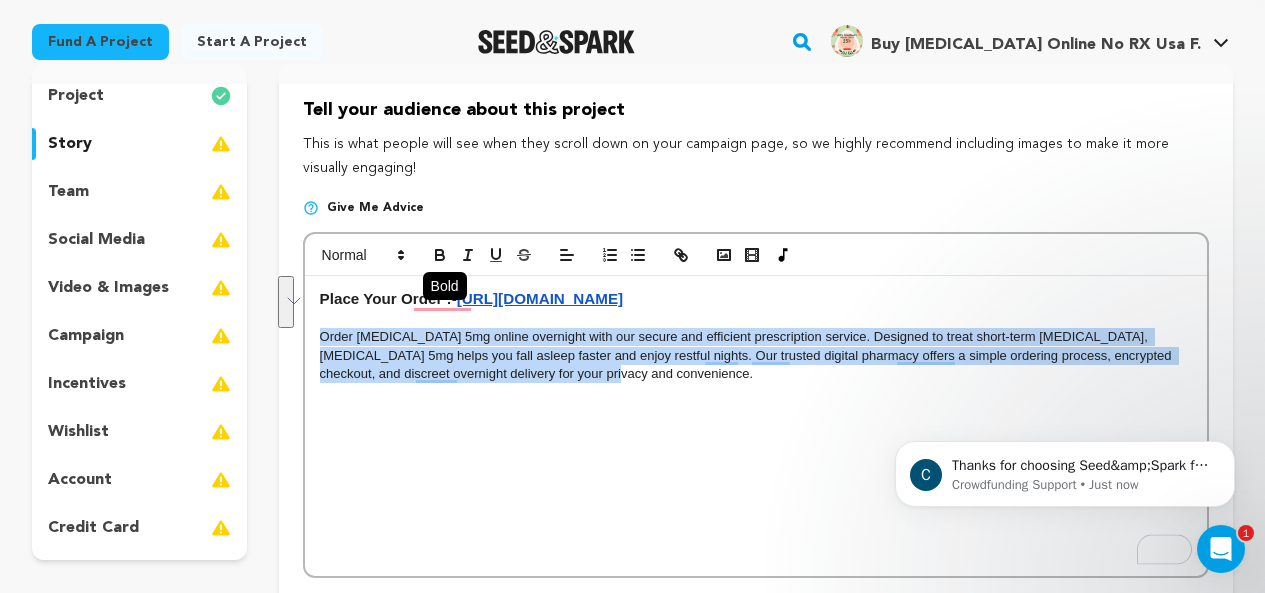 click 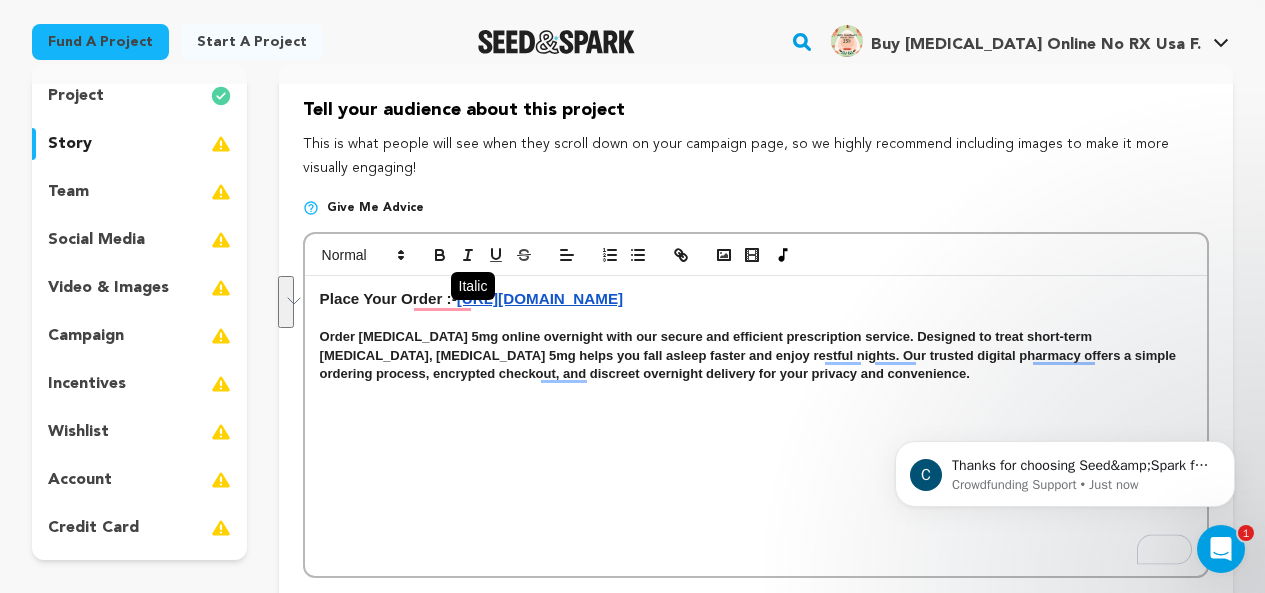 click 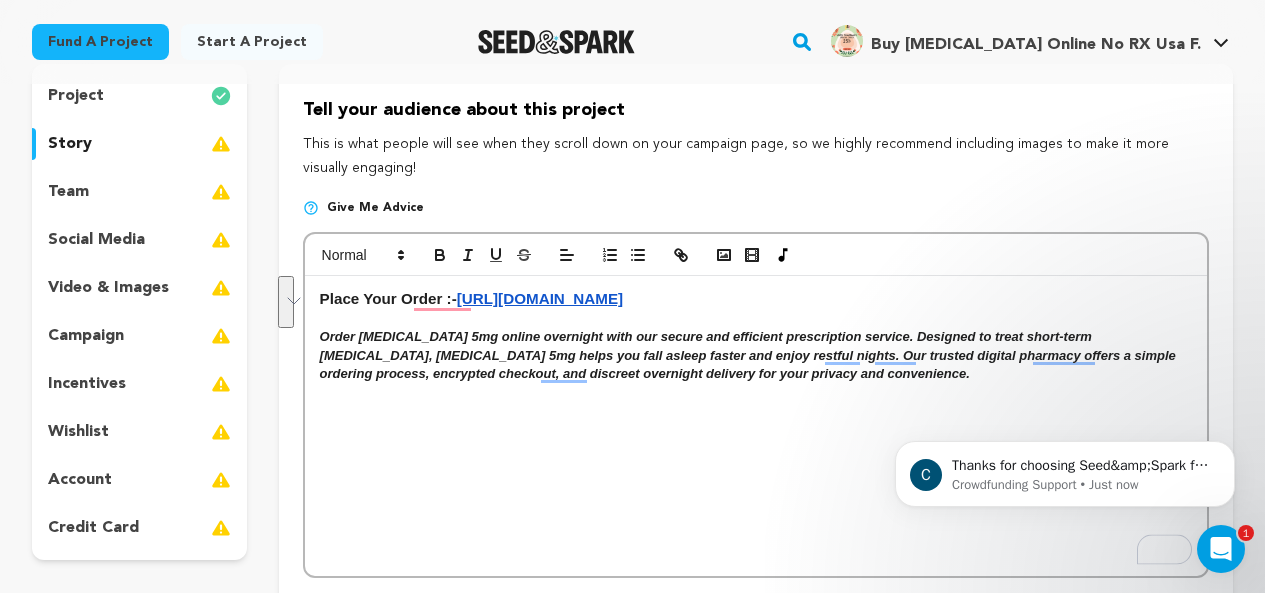 drag, startPoint x: 688, startPoint y: 393, endPoint x: 730, endPoint y: 393, distance: 42 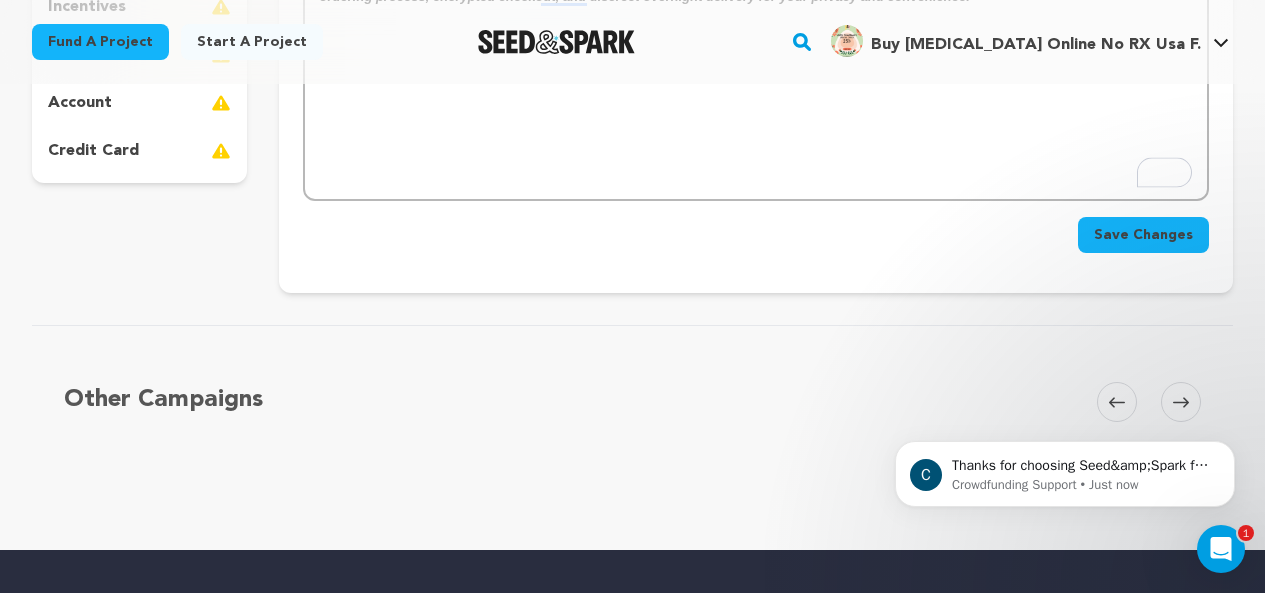 scroll, scrollTop: 500, scrollLeft: 0, axis: vertical 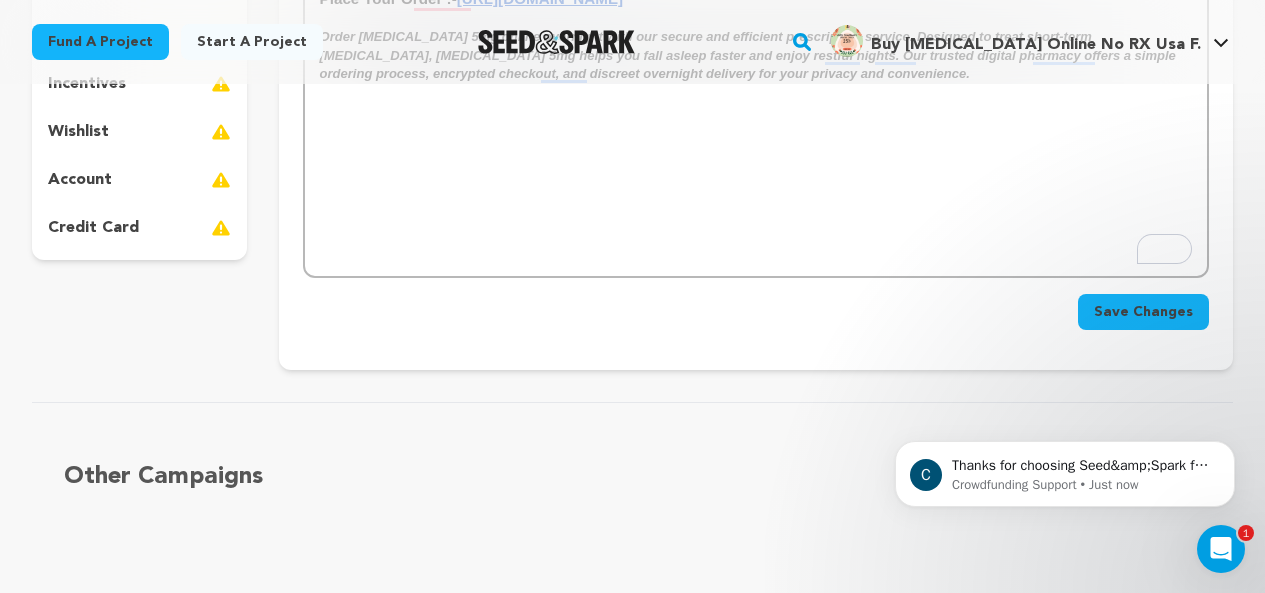 click on "Save Changes" at bounding box center (1143, 312) 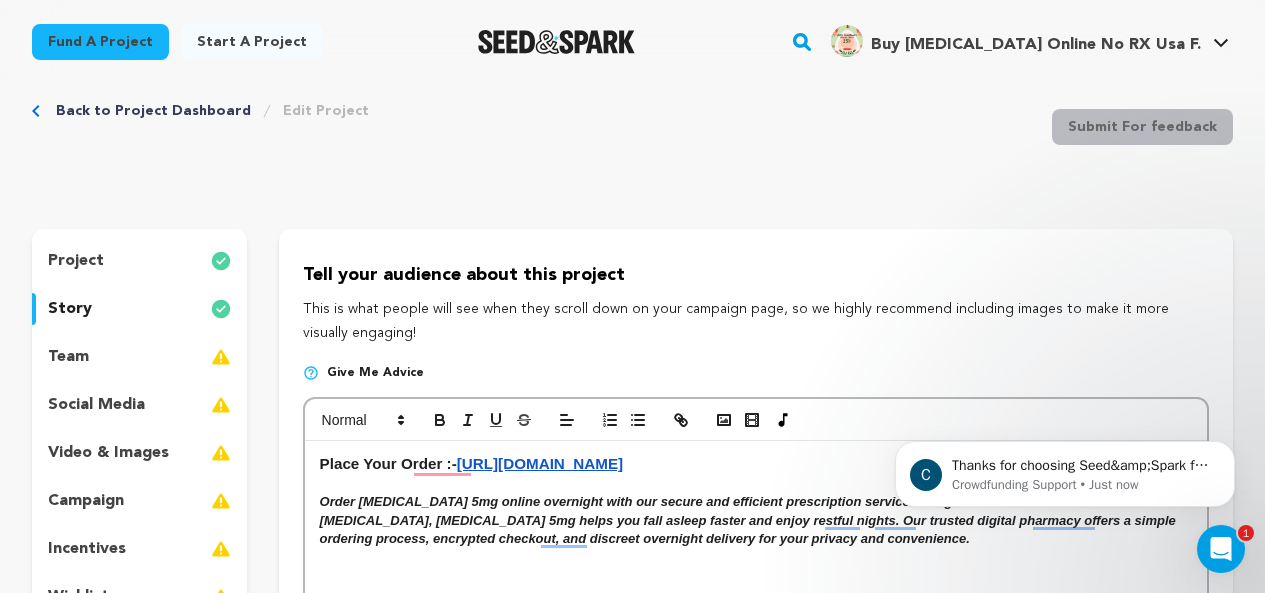 scroll, scrollTop: 0, scrollLeft: 0, axis: both 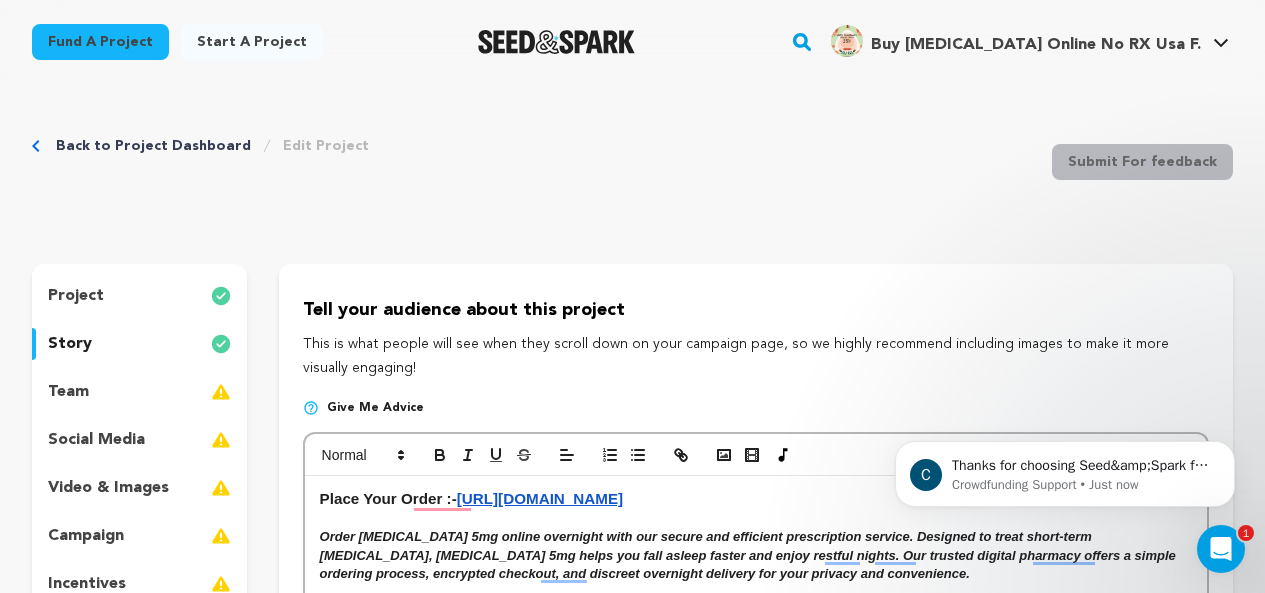 click on "team" at bounding box center (68, 392) 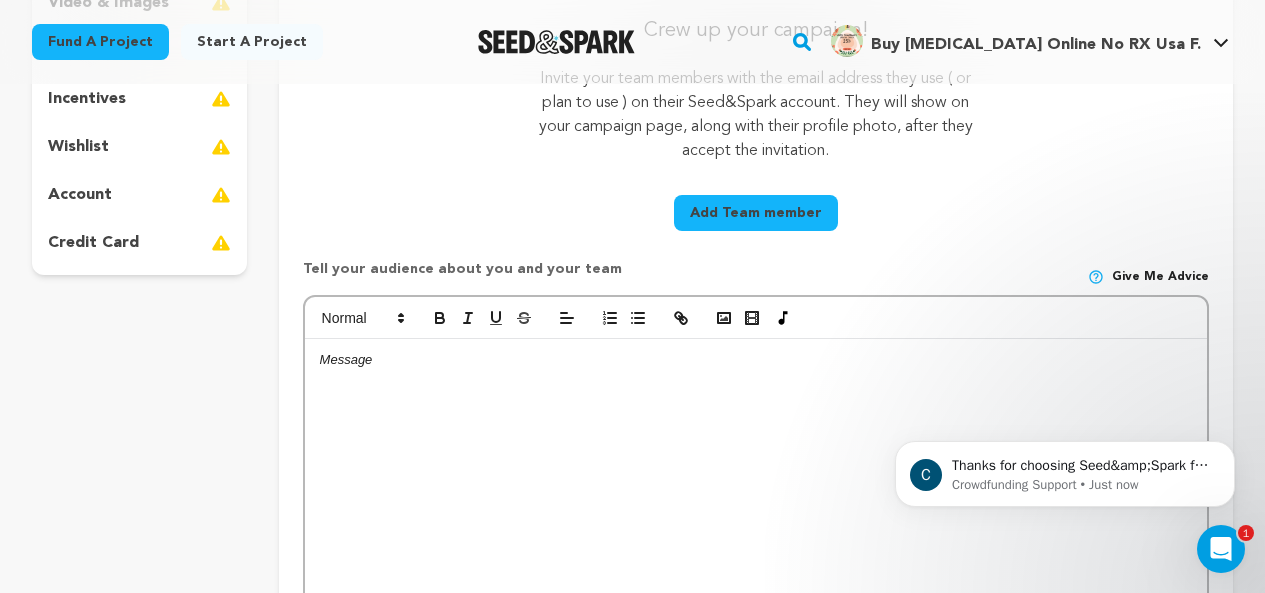 scroll, scrollTop: 500, scrollLeft: 0, axis: vertical 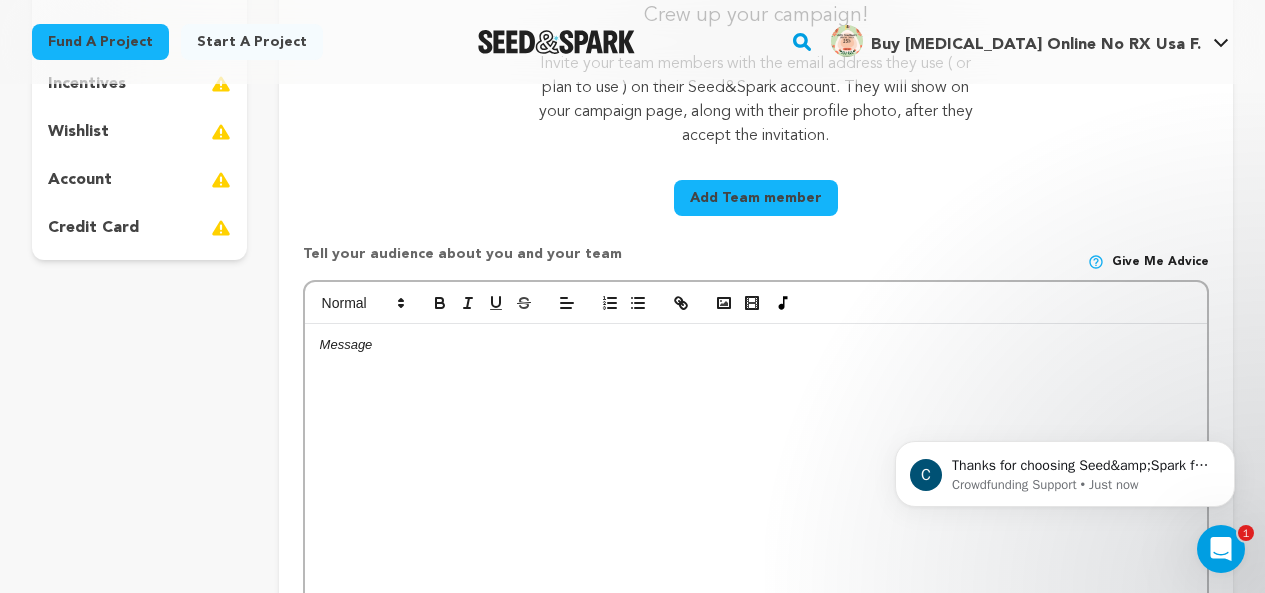 click at bounding box center (756, 474) 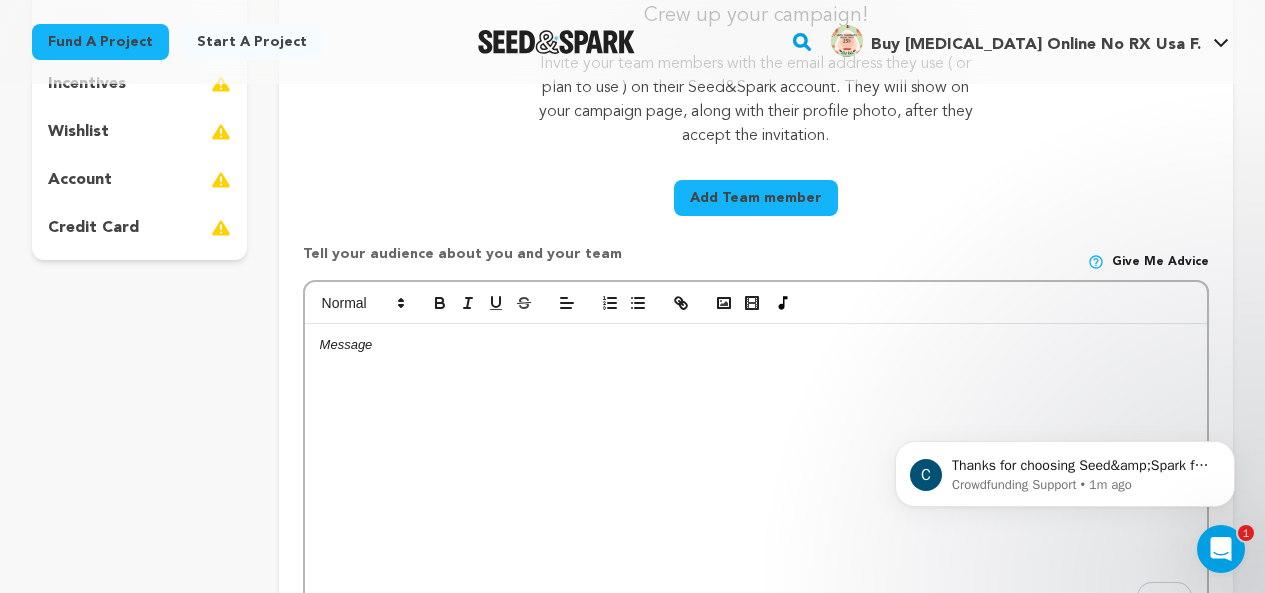 click at bounding box center [756, 474] 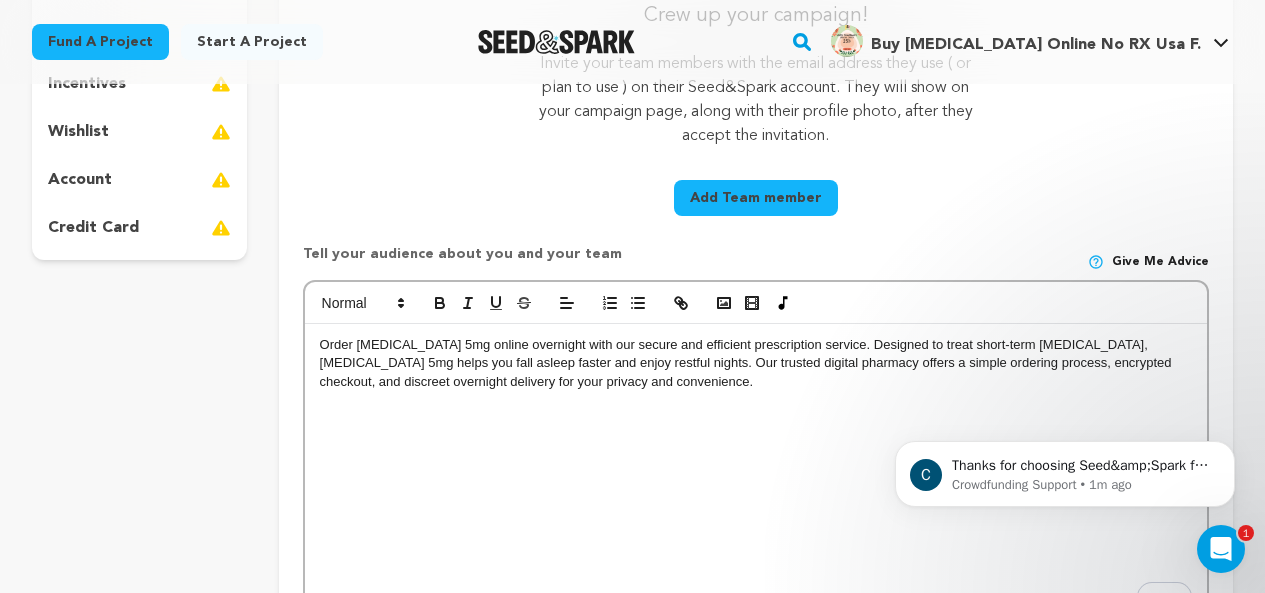 scroll, scrollTop: 0, scrollLeft: 0, axis: both 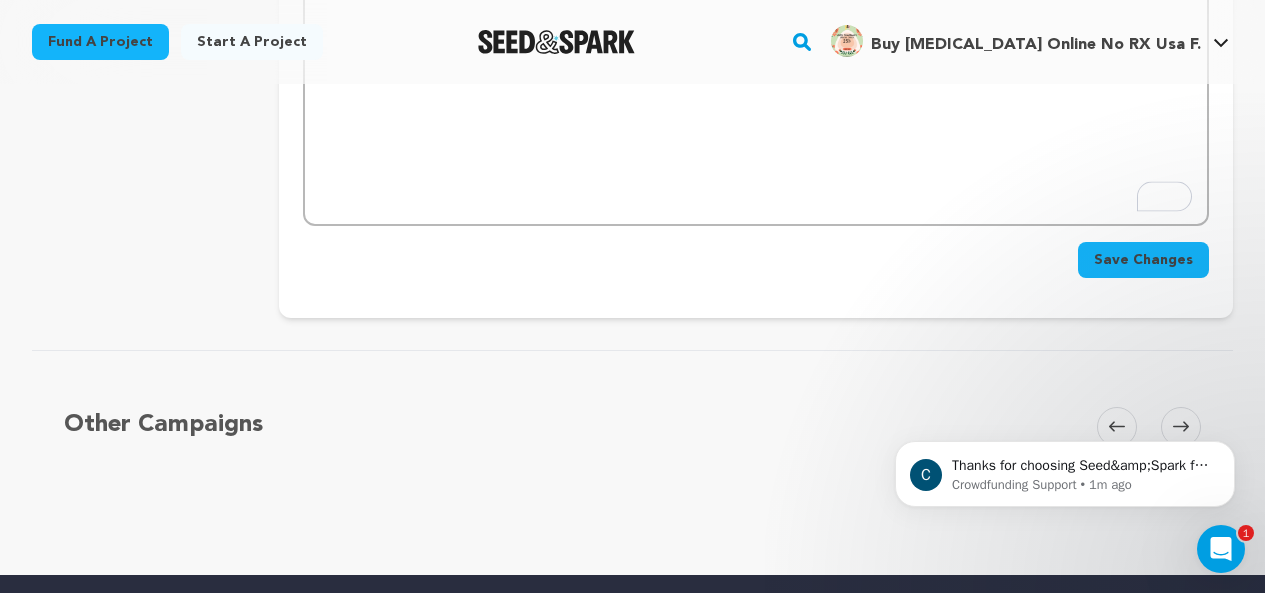 drag, startPoint x: 1178, startPoint y: 250, endPoint x: 1086, endPoint y: 277, distance: 95.880135 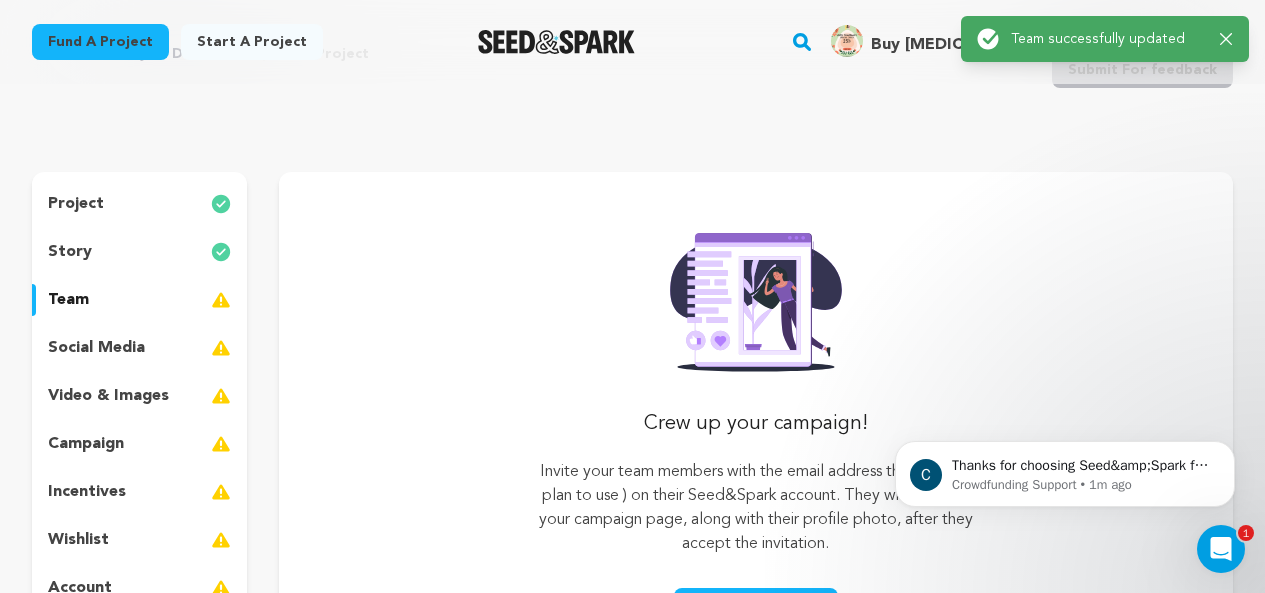 scroll, scrollTop: 100, scrollLeft: 0, axis: vertical 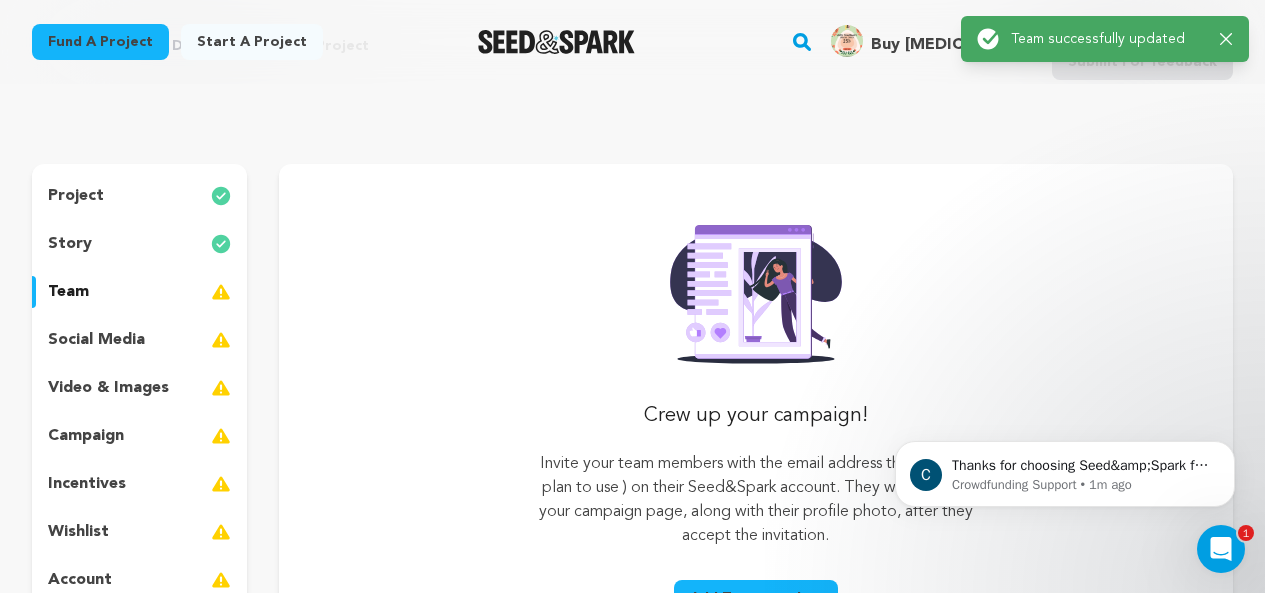 click on "team" at bounding box center (139, 292) 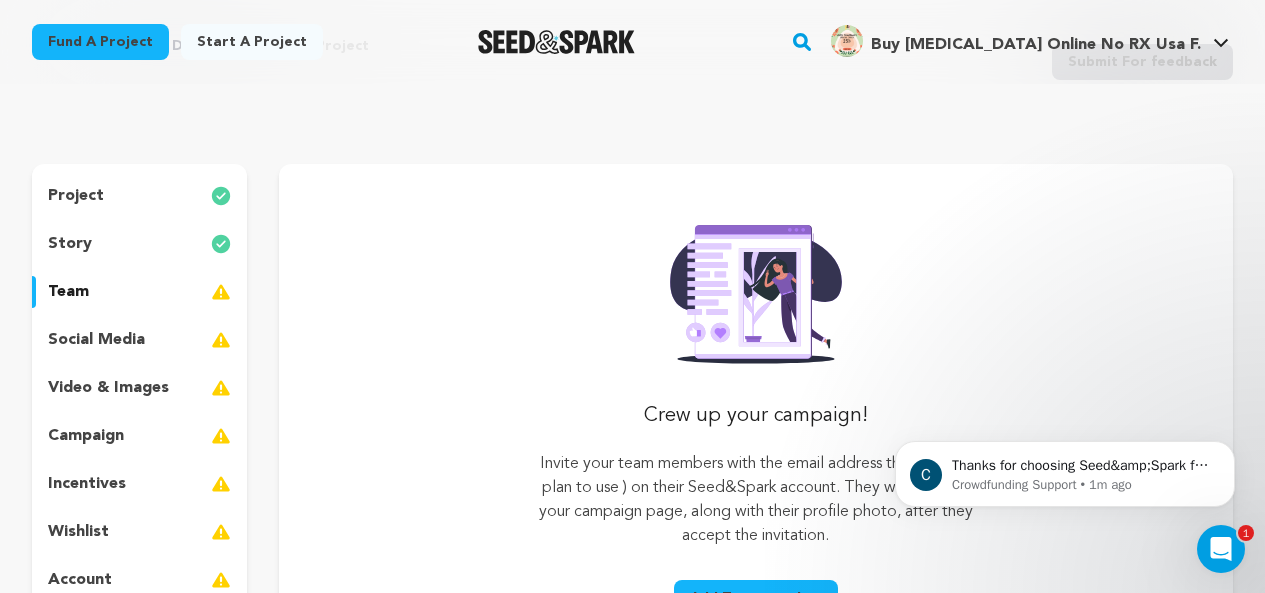 click on "project
story
team
social media
video & images
campaign
incentives
wishlist account" at bounding box center (139, 412) 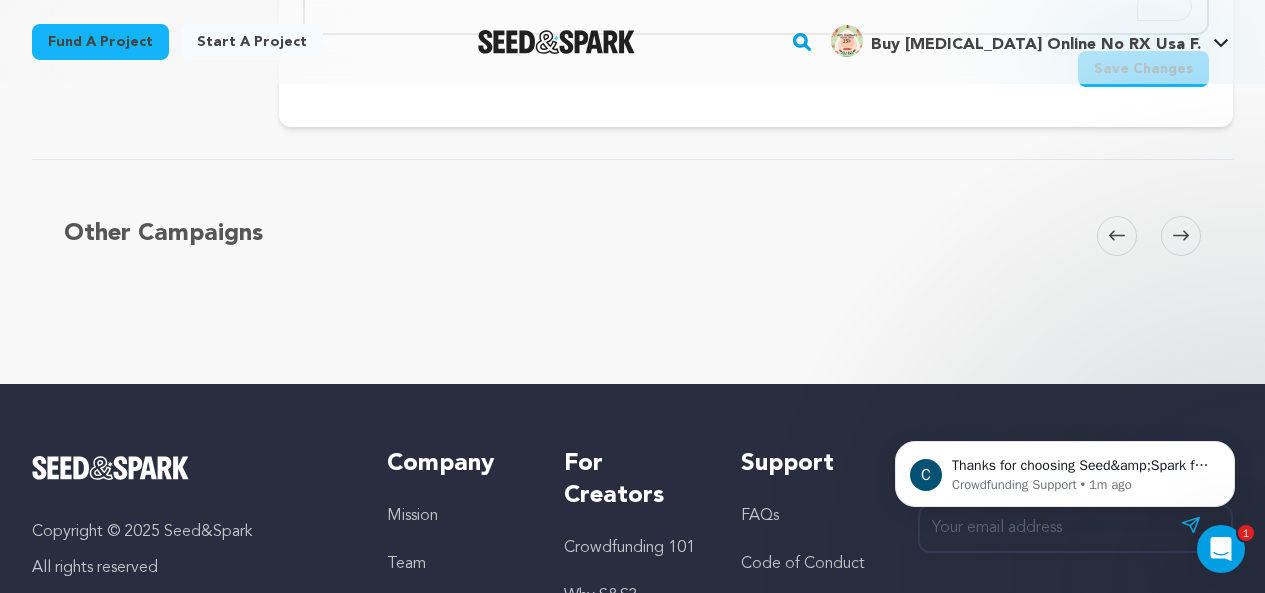 scroll, scrollTop: 1100, scrollLeft: 0, axis: vertical 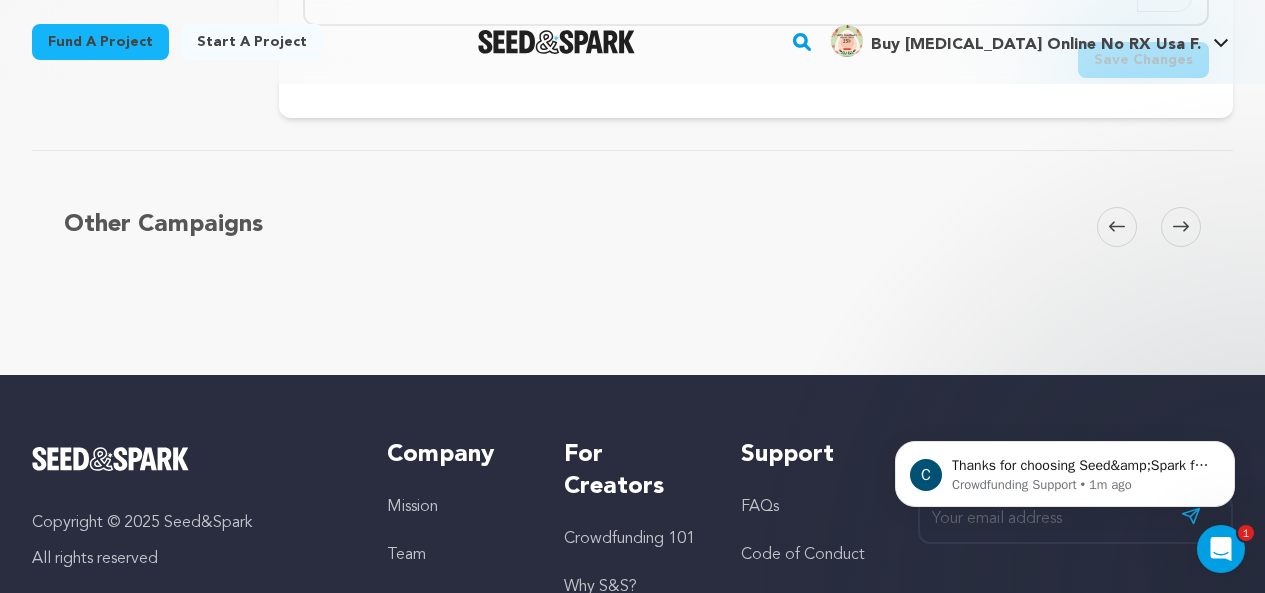 click 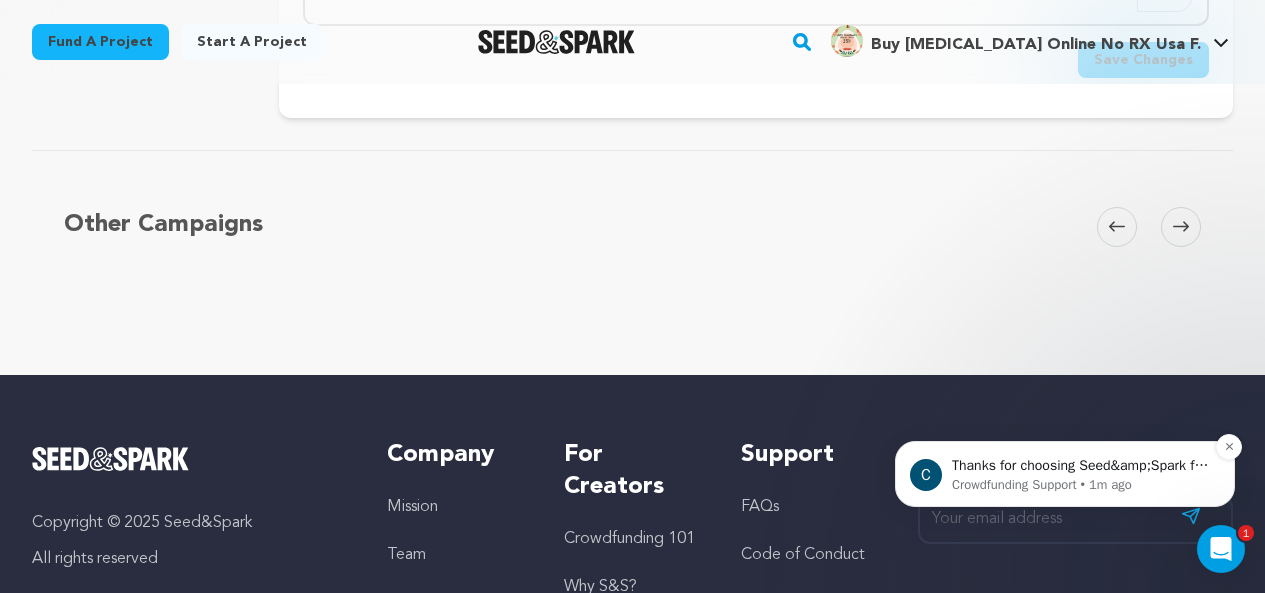 type 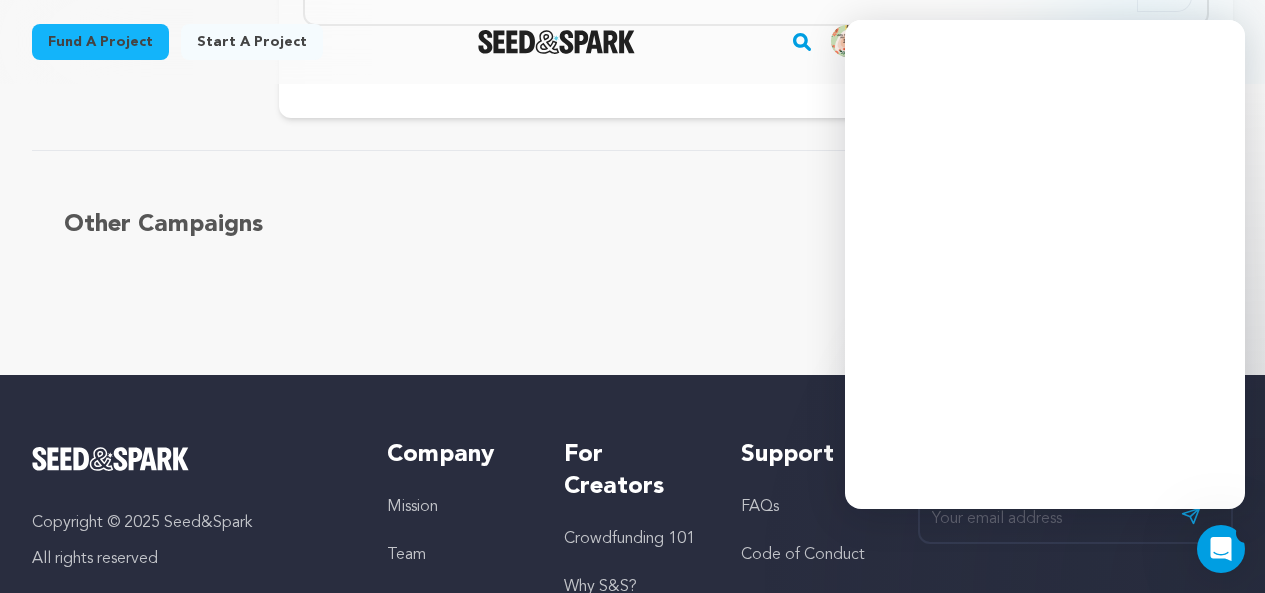 scroll, scrollTop: 0, scrollLeft: 0, axis: both 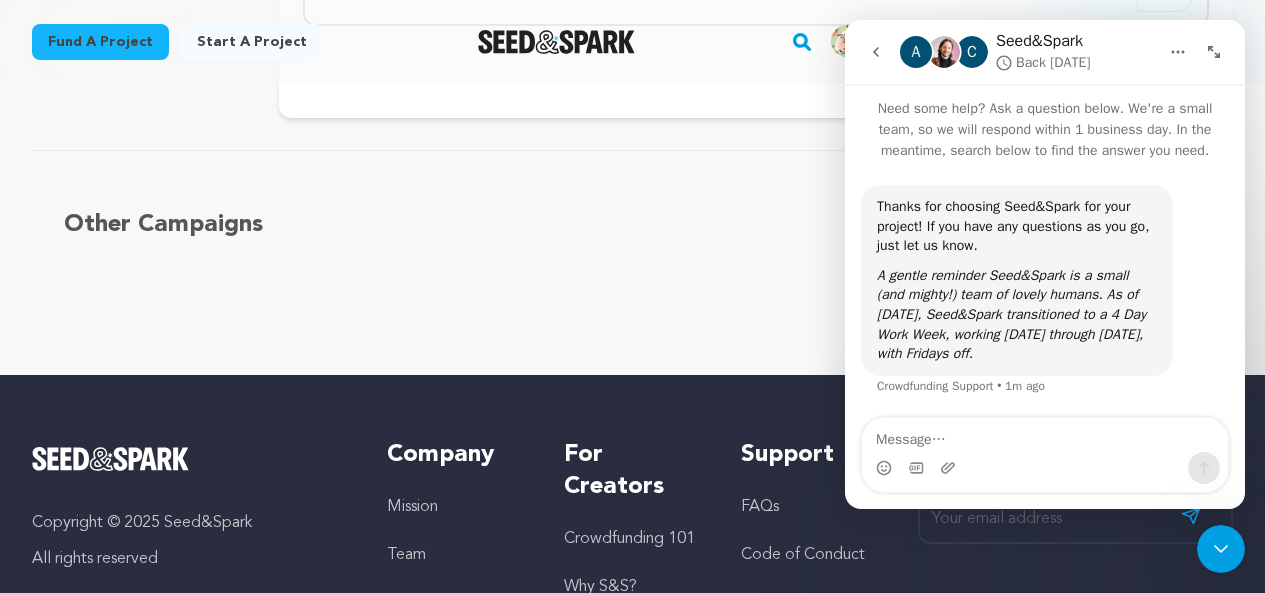 click 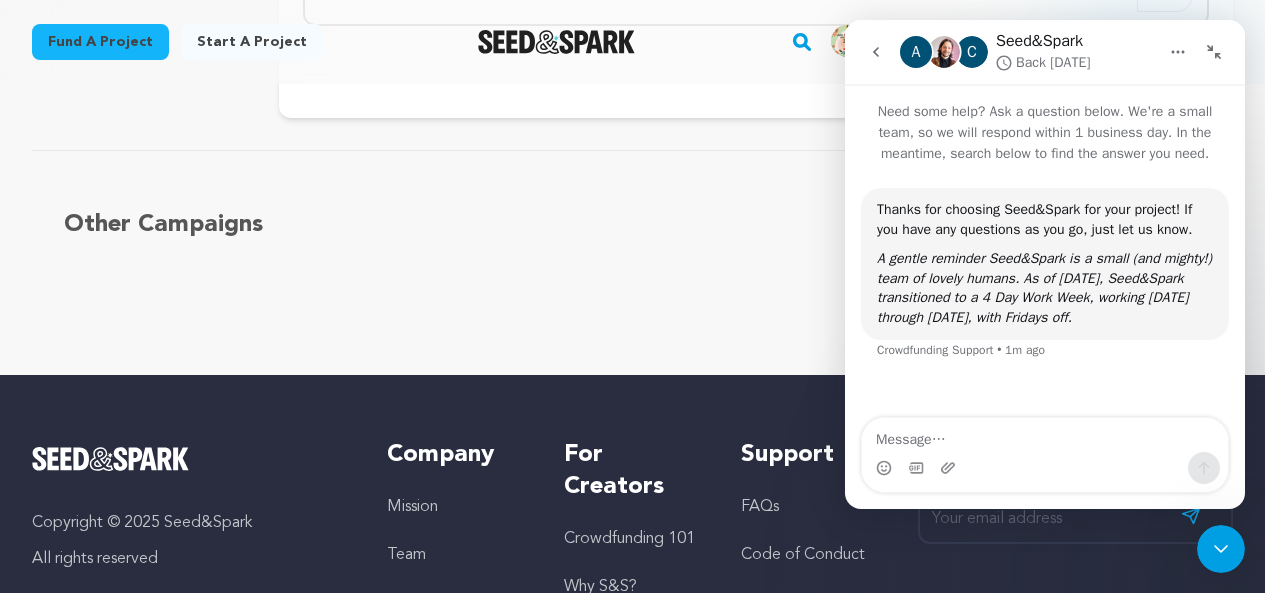 scroll, scrollTop: 0, scrollLeft: 0, axis: both 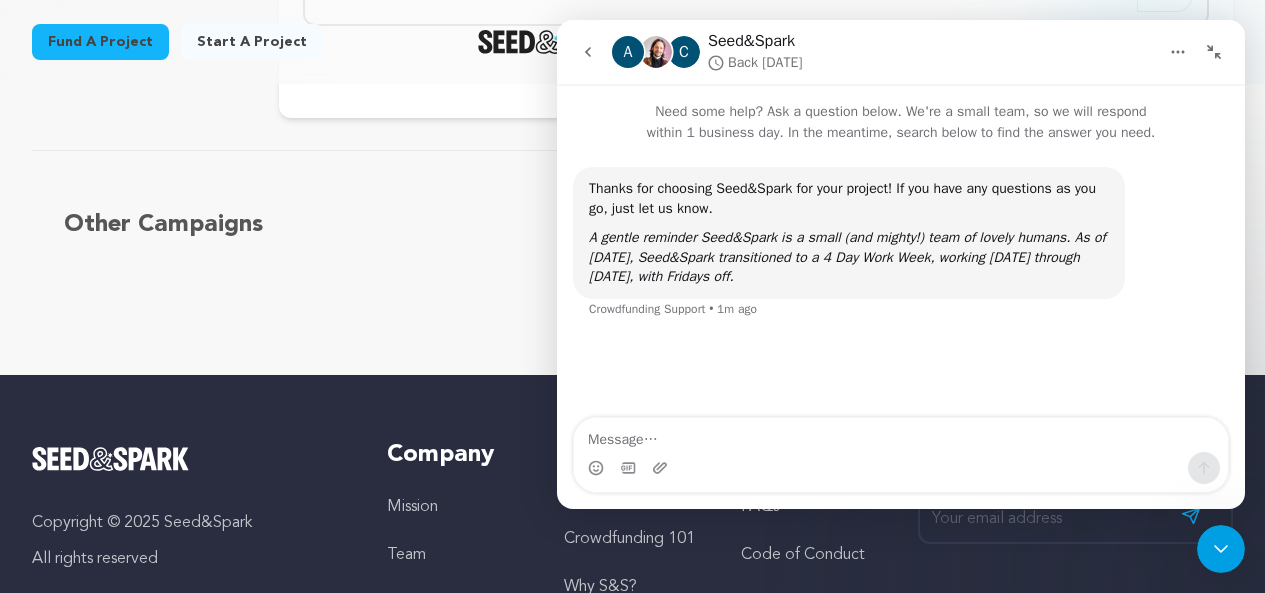 click on "Other Campaigns
Carousel
Skip to previous slide page
Carousel
Skip to next slide page" at bounding box center [632, 255] 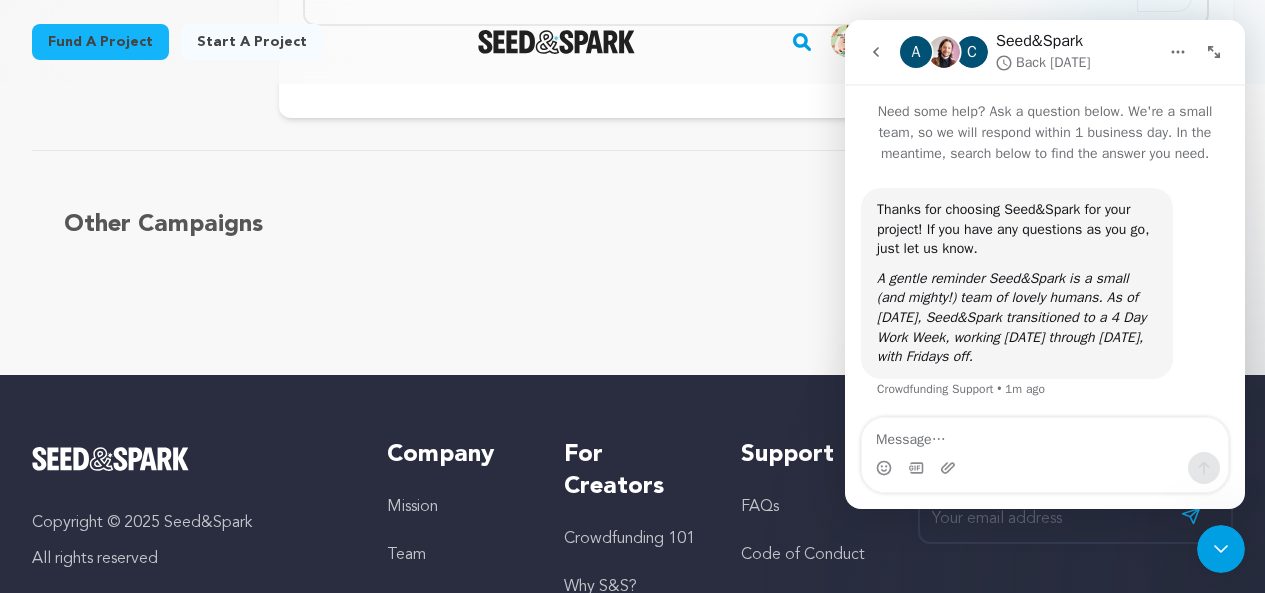 scroll, scrollTop: 3, scrollLeft: 0, axis: vertical 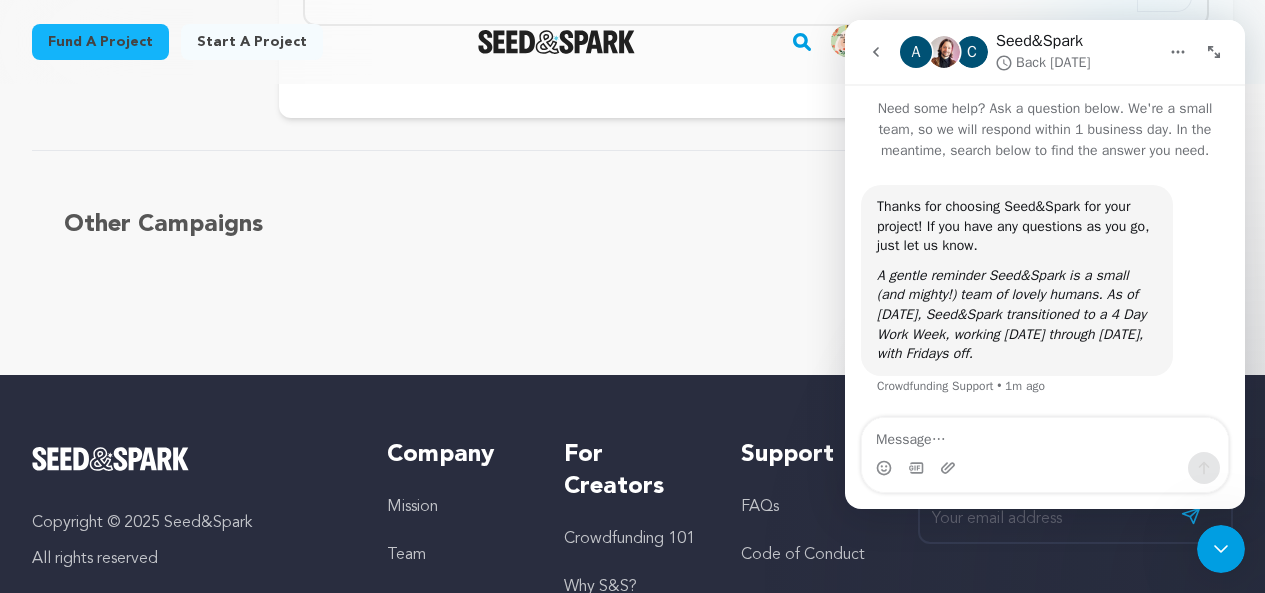 click 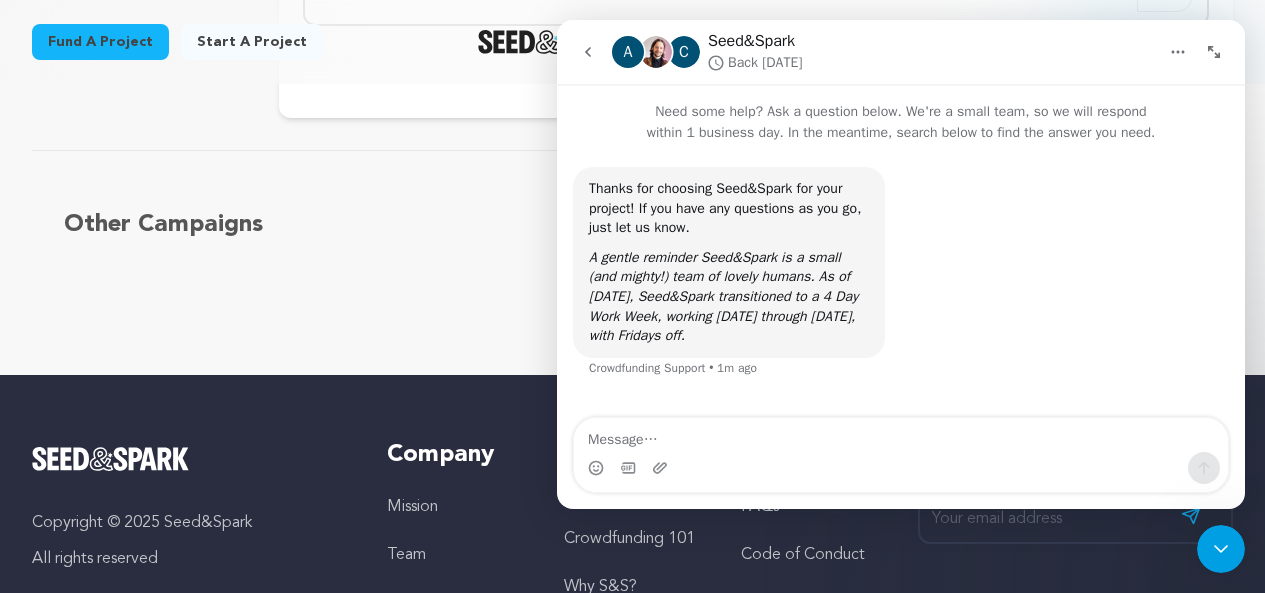 scroll, scrollTop: 0, scrollLeft: 0, axis: both 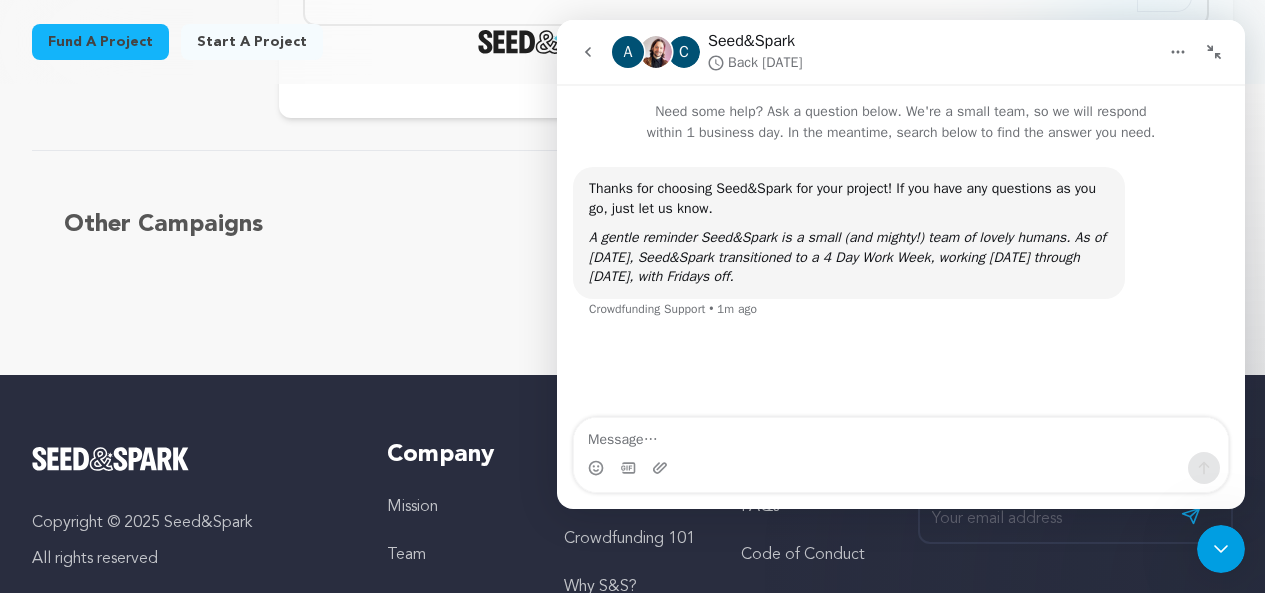 drag, startPoint x: 932, startPoint y: 47, endPoint x: 1220, endPoint y: 50, distance: 288.01562 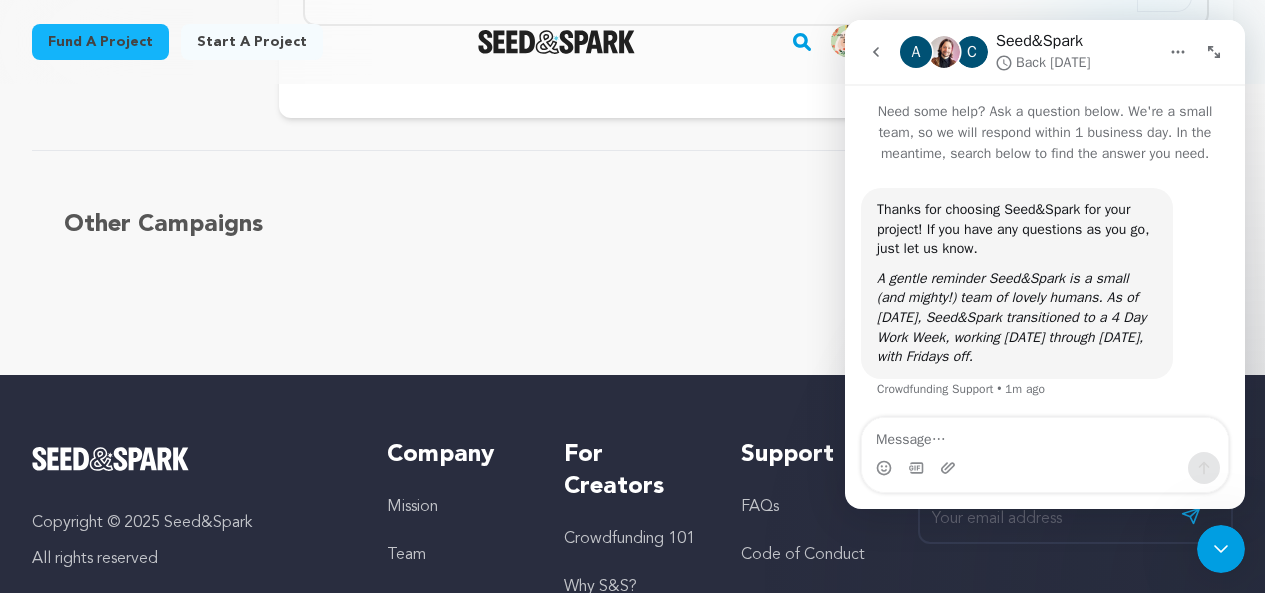 scroll, scrollTop: 3, scrollLeft: 0, axis: vertical 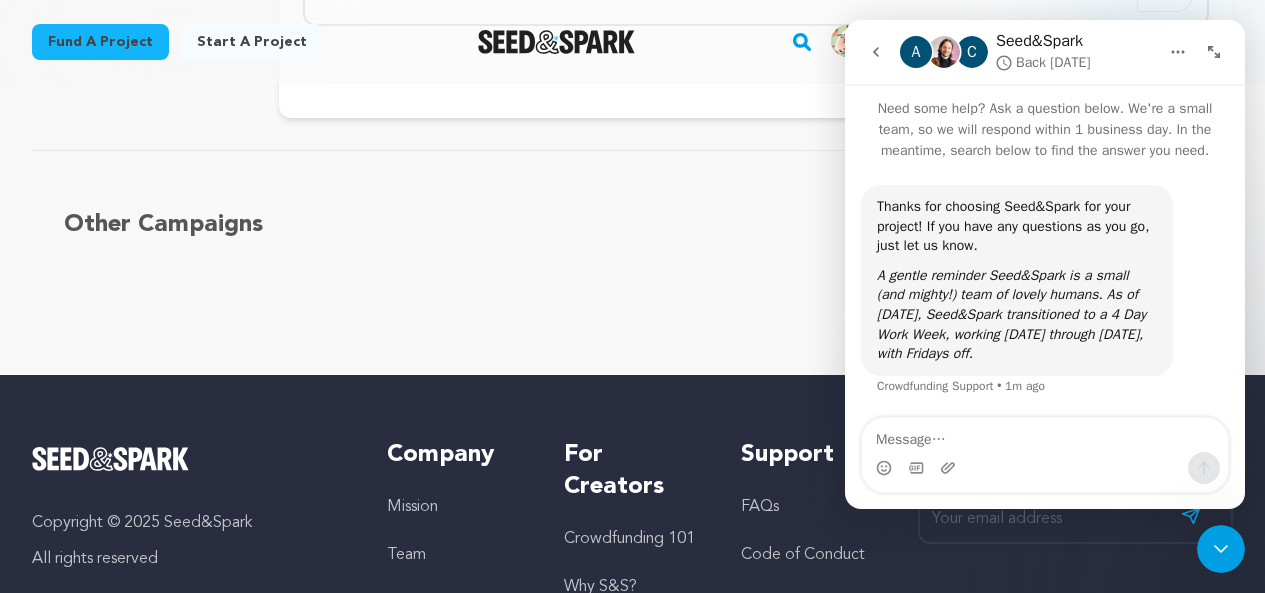click 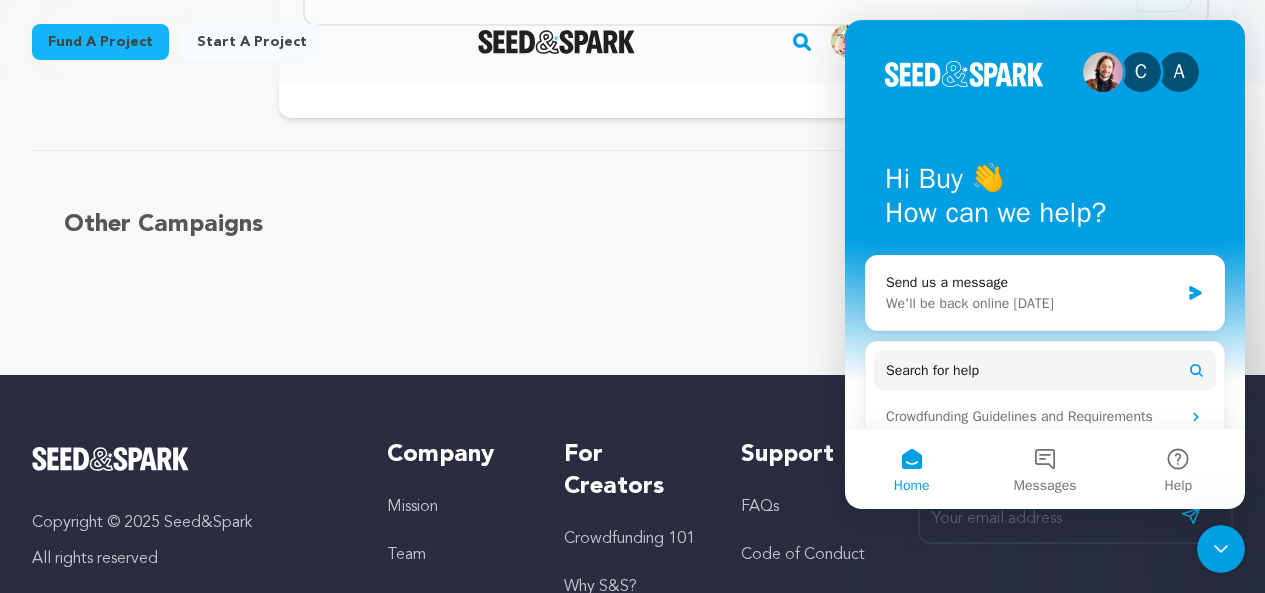 click on "Other Campaigns
Carousel
Skip to previous slide page
Carousel
Skip to next slide page" at bounding box center (632, 255) 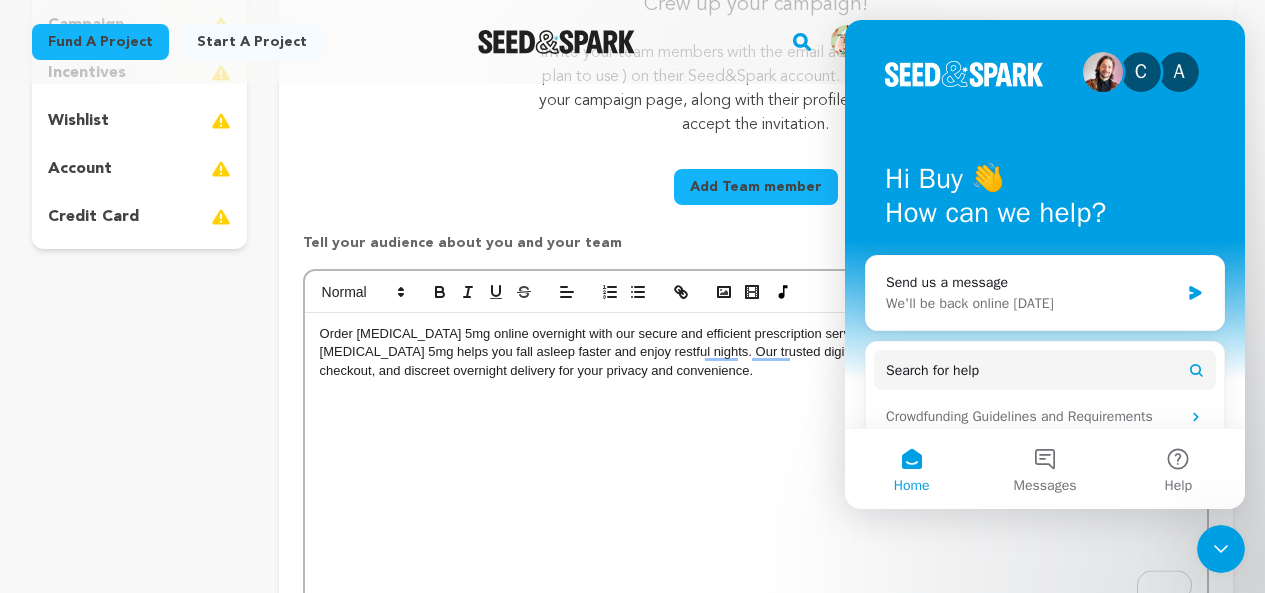 scroll, scrollTop: 400, scrollLeft: 0, axis: vertical 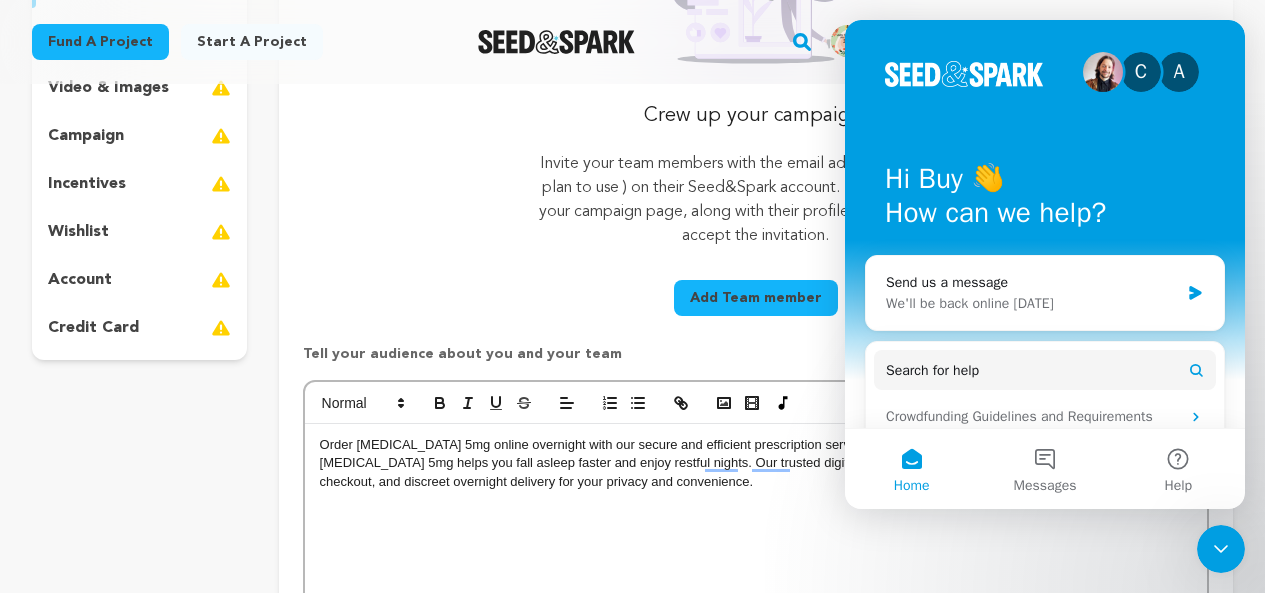 click on "campaign" at bounding box center [86, 136] 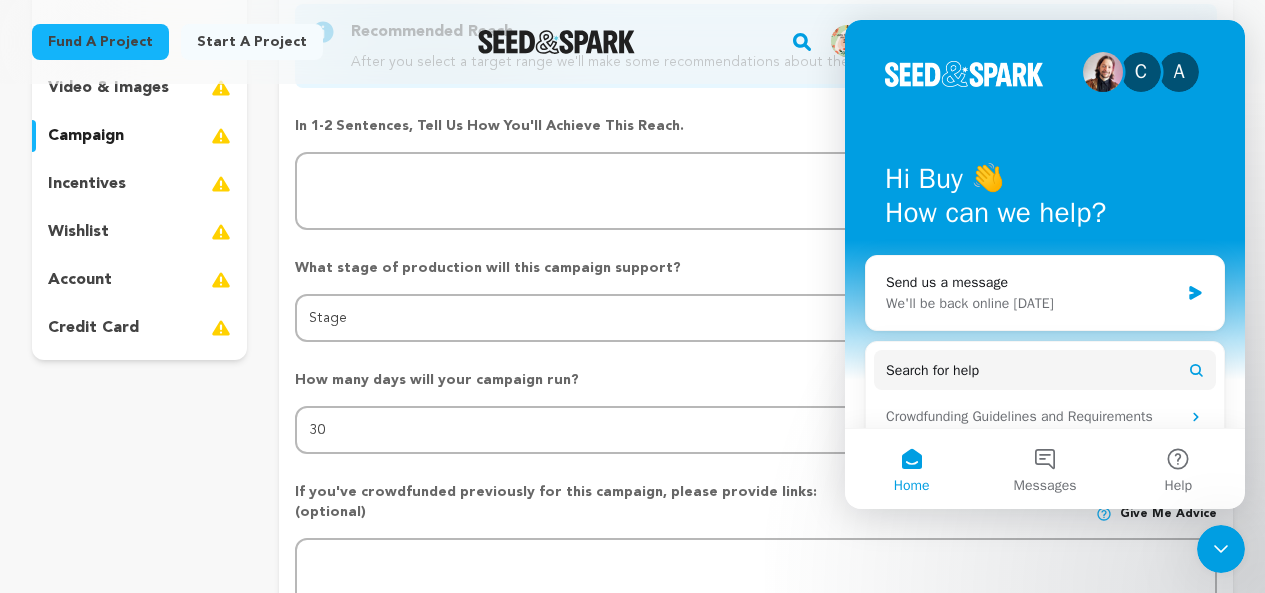 click on "wishlist" at bounding box center [139, 232] 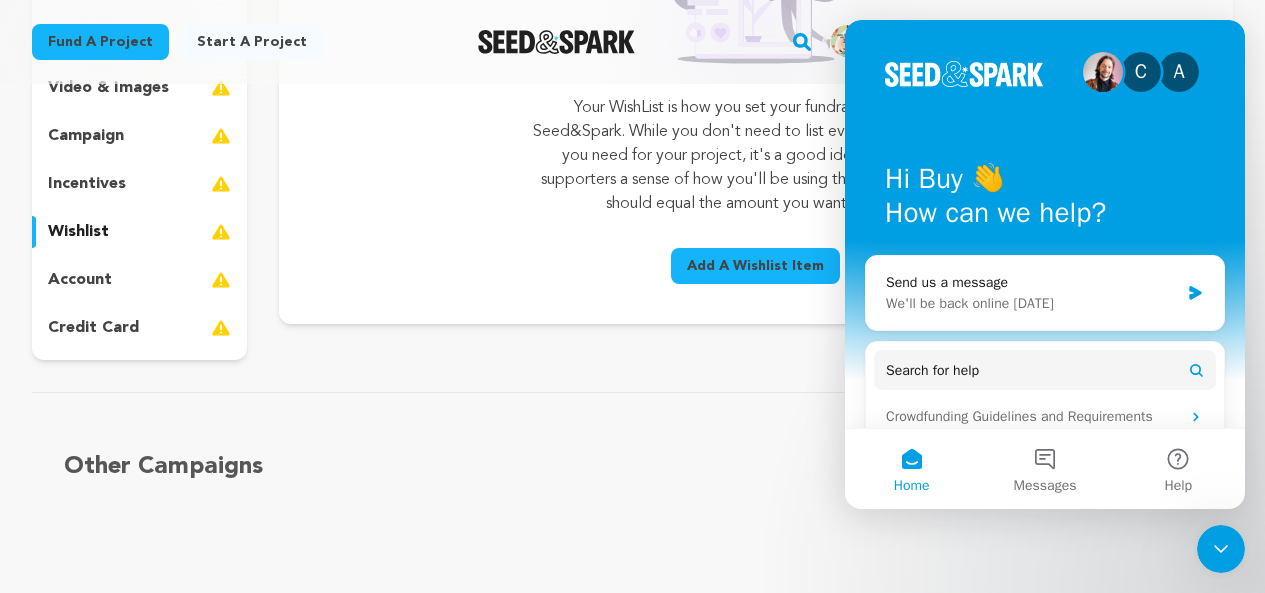 click on "account" at bounding box center [80, 280] 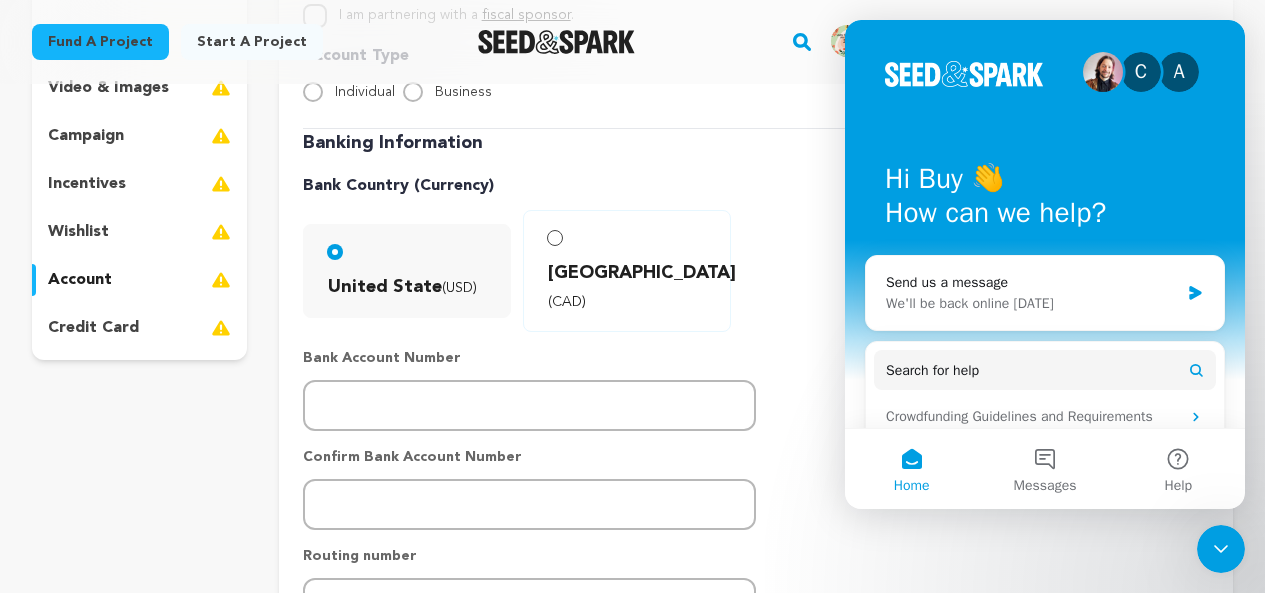 click on "credit card" at bounding box center [93, 328] 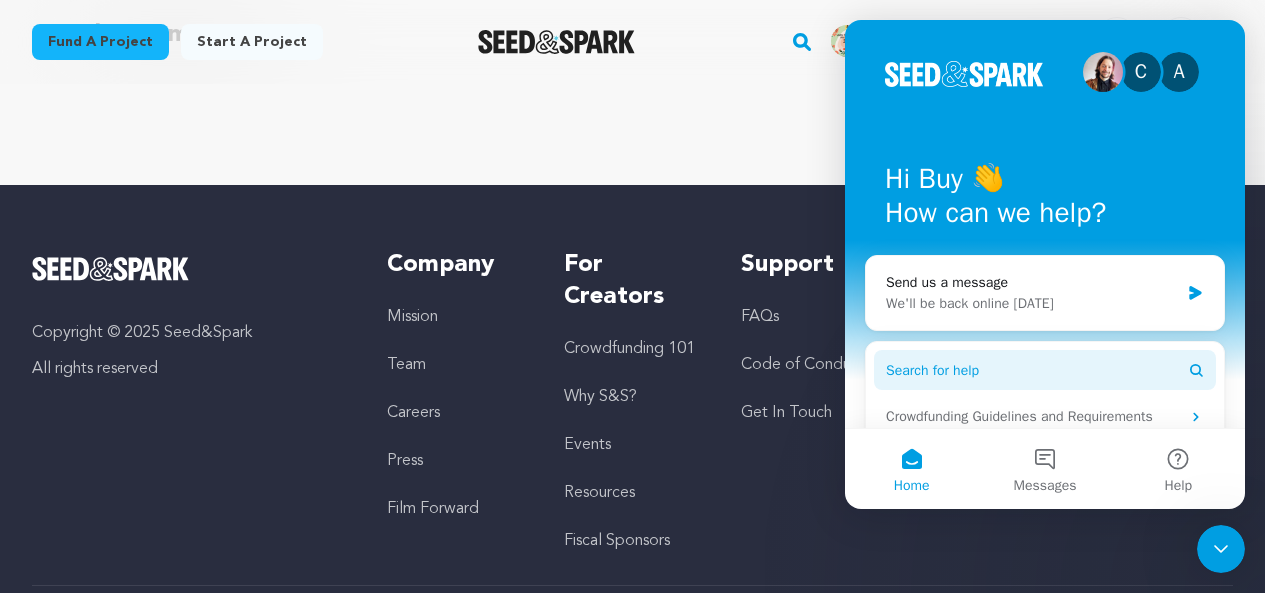 scroll, scrollTop: 969, scrollLeft: 0, axis: vertical 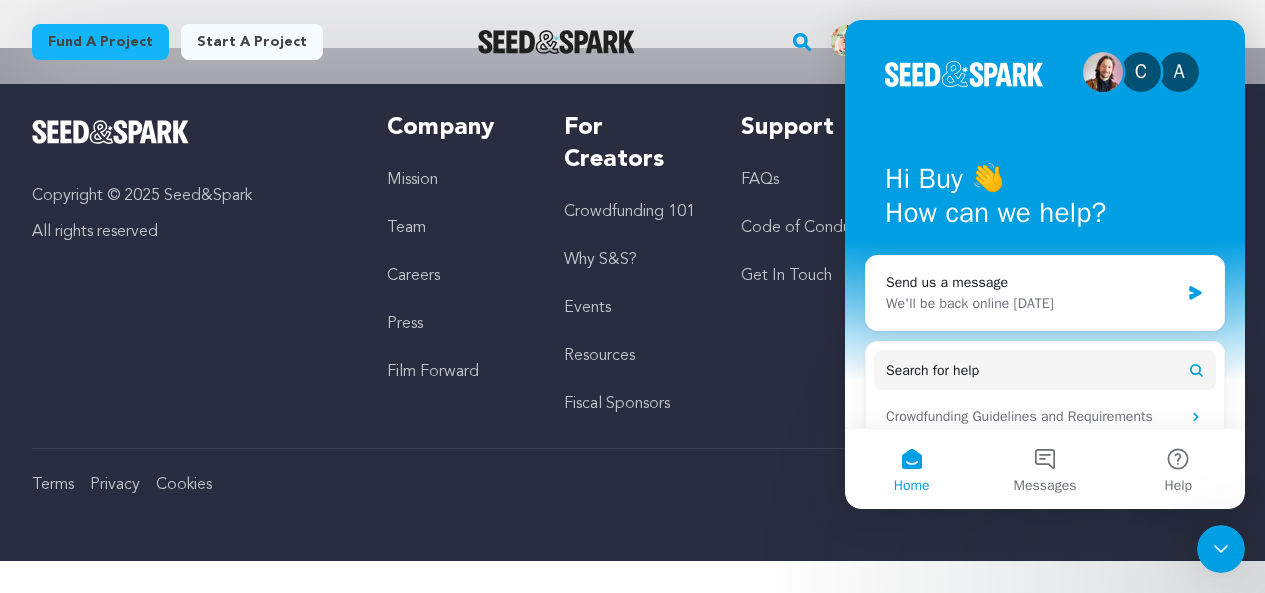 click 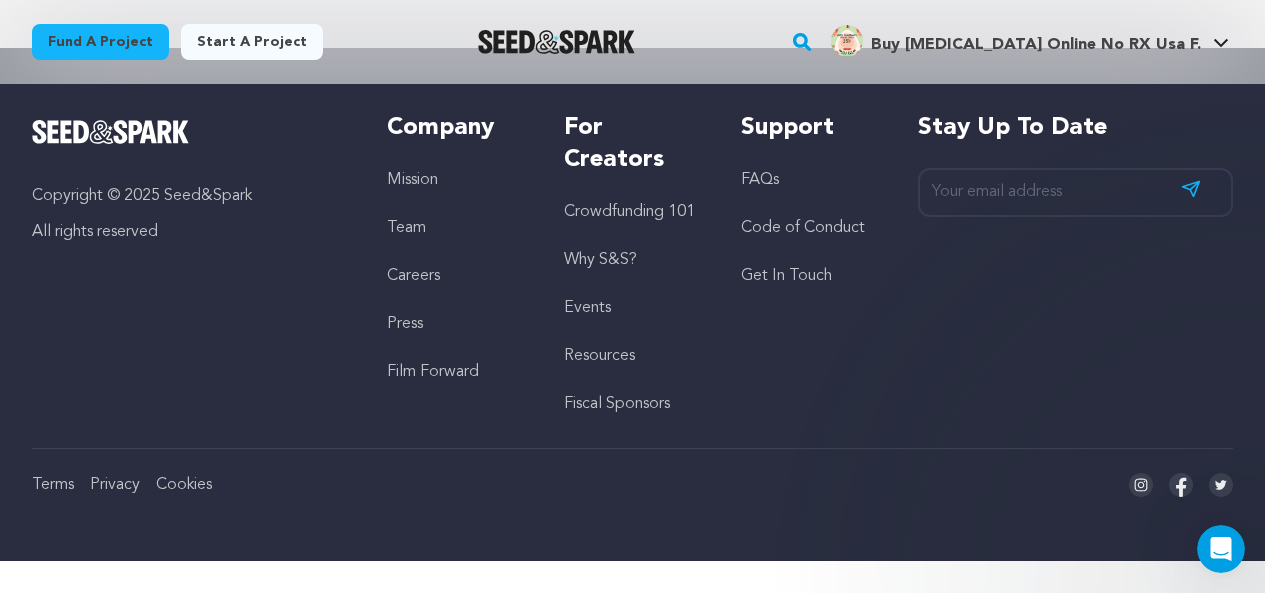 scroll, scrollTop: 0, scrollLeft: 0, axis: both 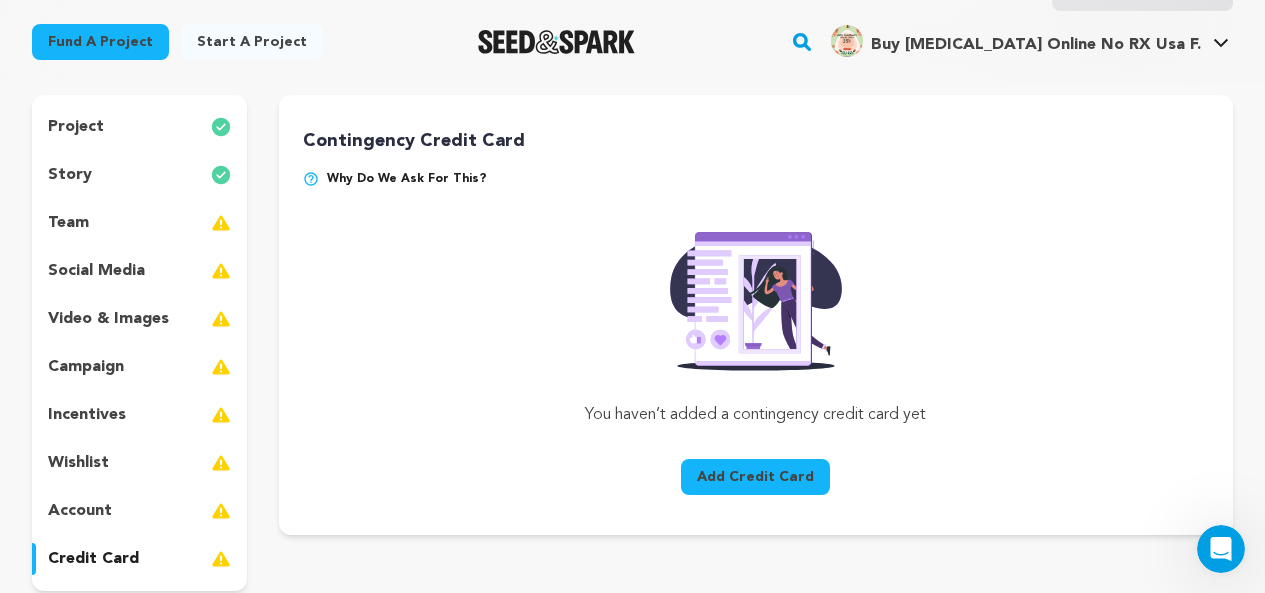 click on "team" at bounding box center (139, 223) 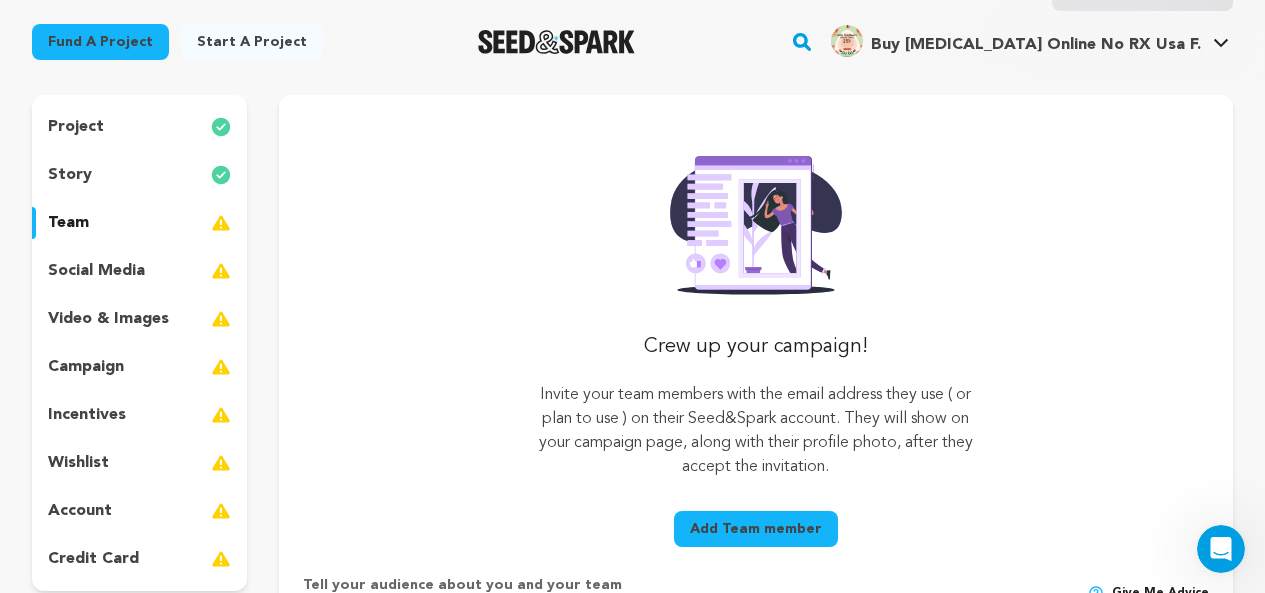 click on "Add Team member" at bounding box center [756, 529] 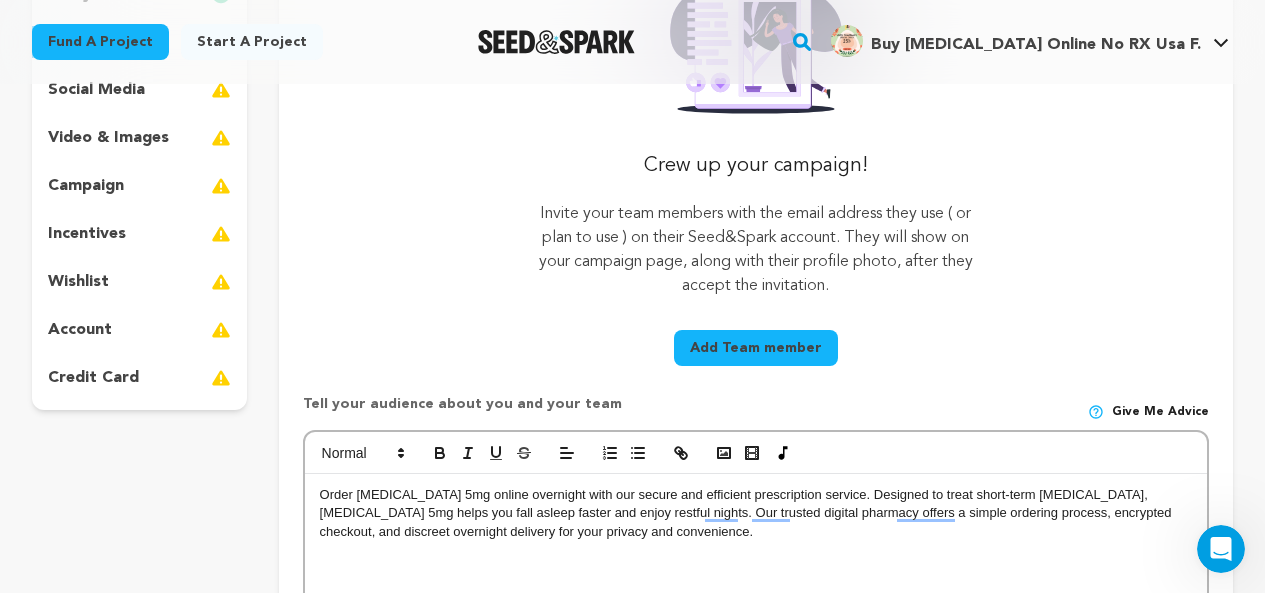 scroll, scrollTop: 369, scrollLeft: 0, axis: vertical 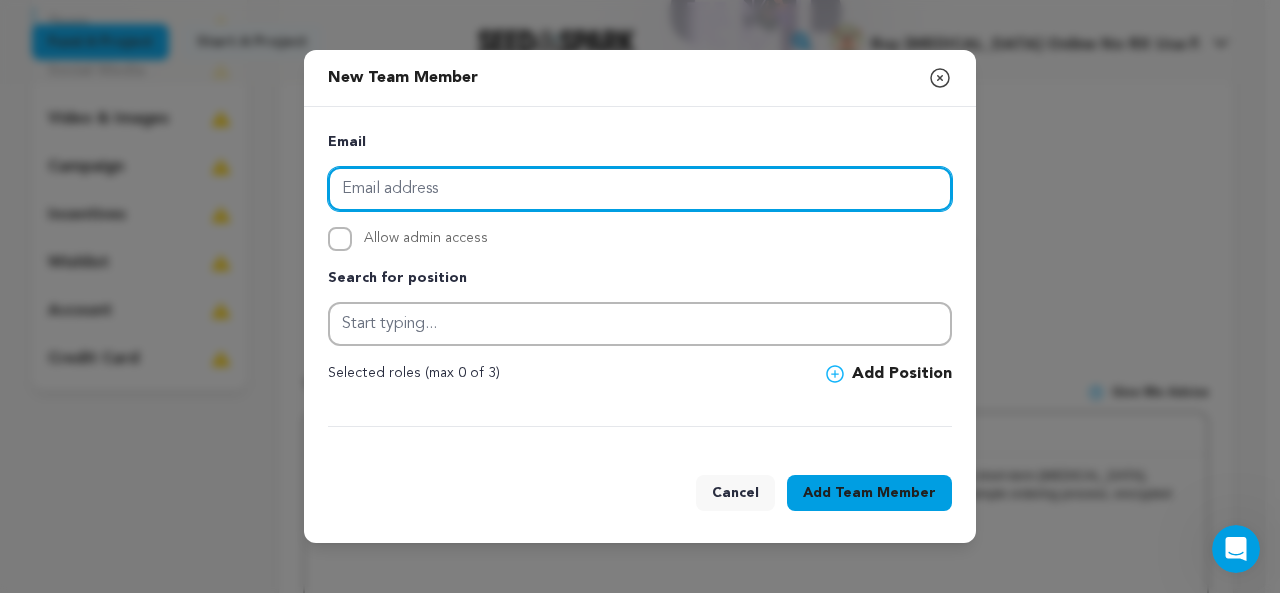 click at bounding box center [640, 189] 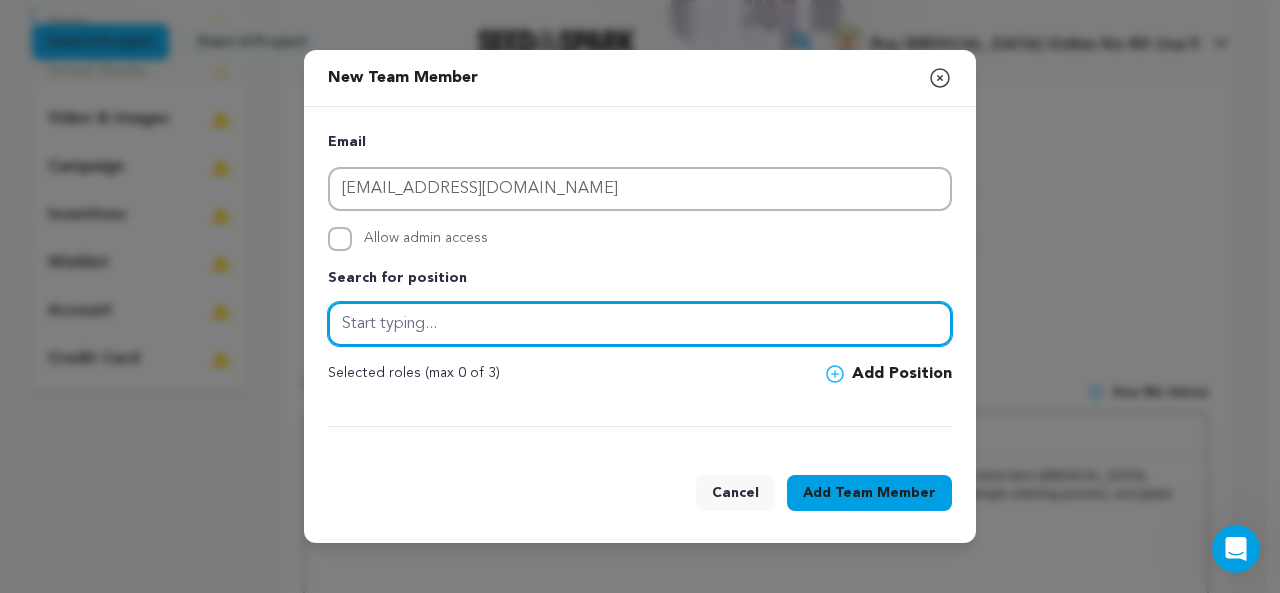 click at bounding box center (640, 324) 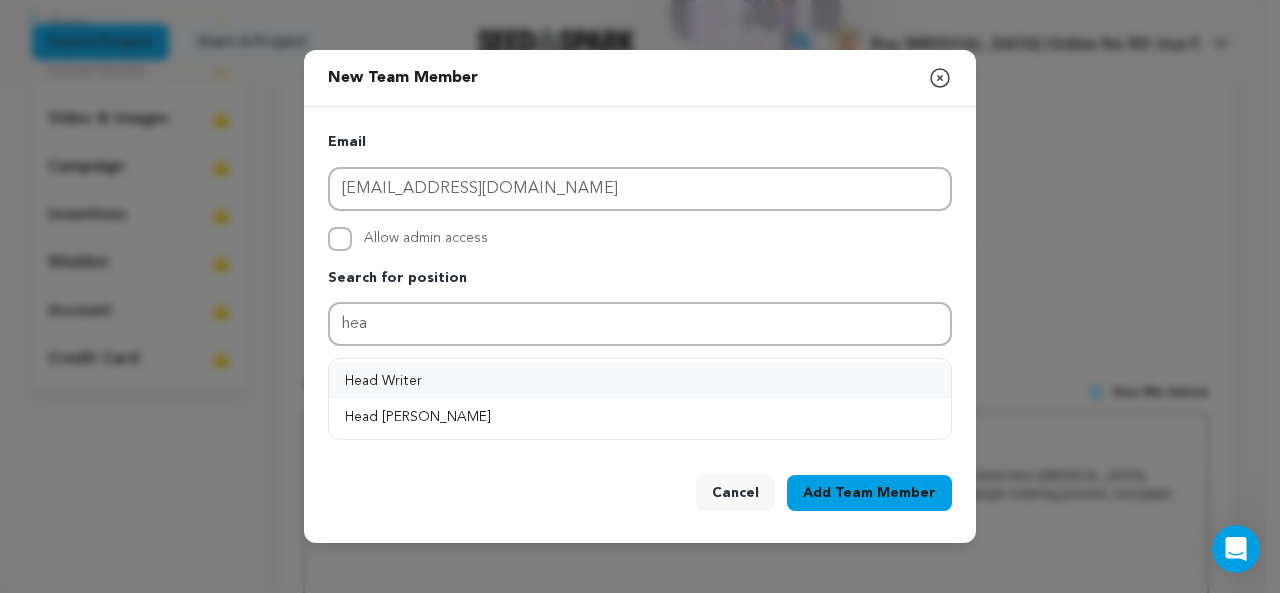 drag, startPoint x: 448, startPoint y: 384, endPoint x: 510, endPoint y: 390, distance: 62.289646 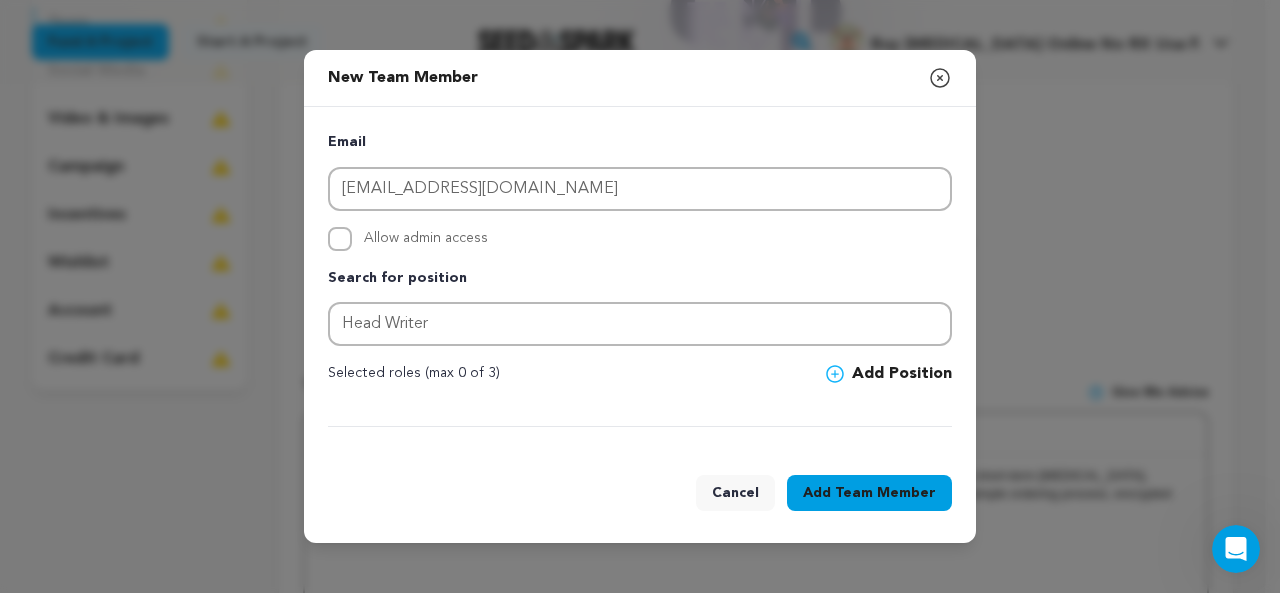 click on "Add  Team Member" at bounding box center [869, 493] 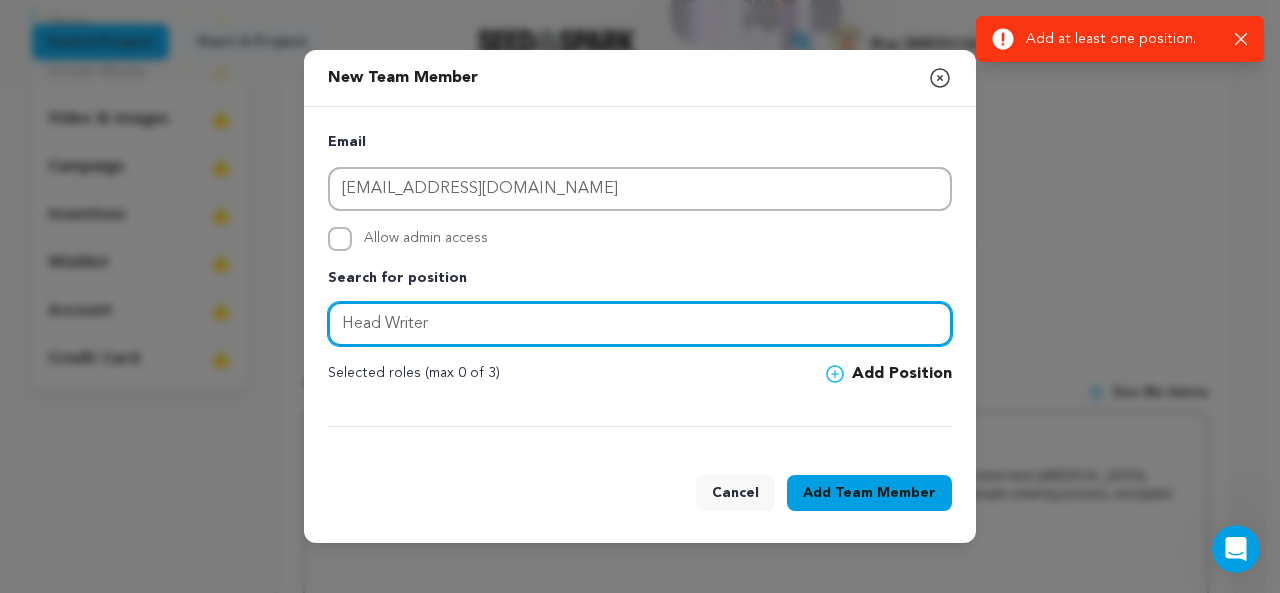 click on "Head Writer" at bounding box center [640, 324] 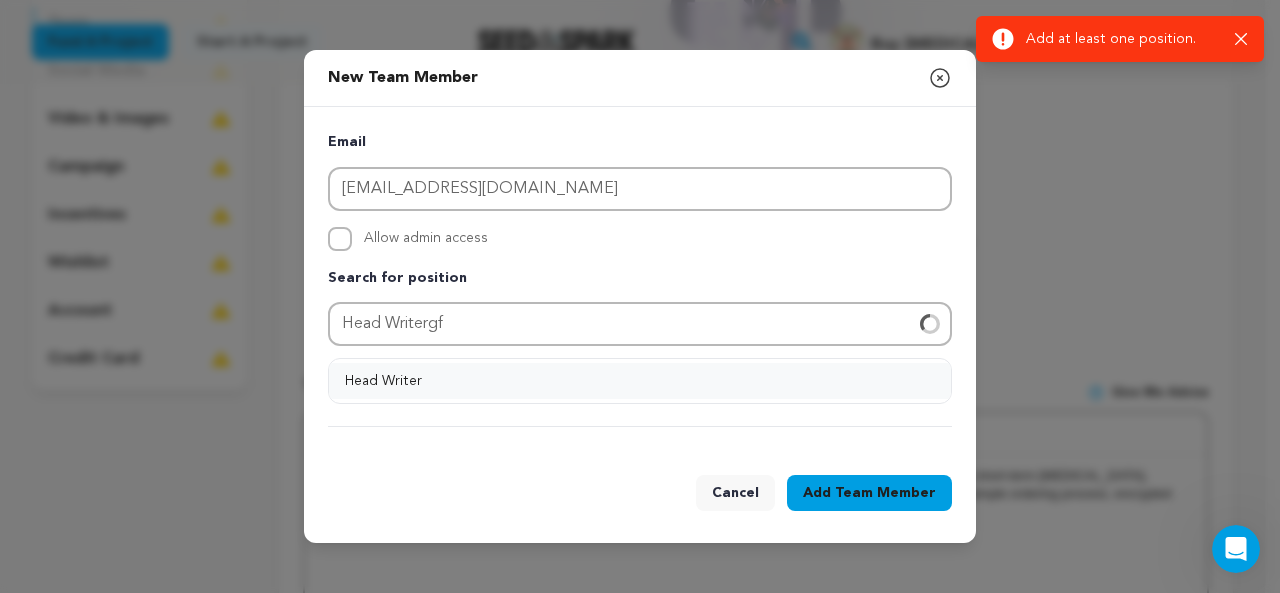 click on "Head Writer" at bounding box center [640, 381] 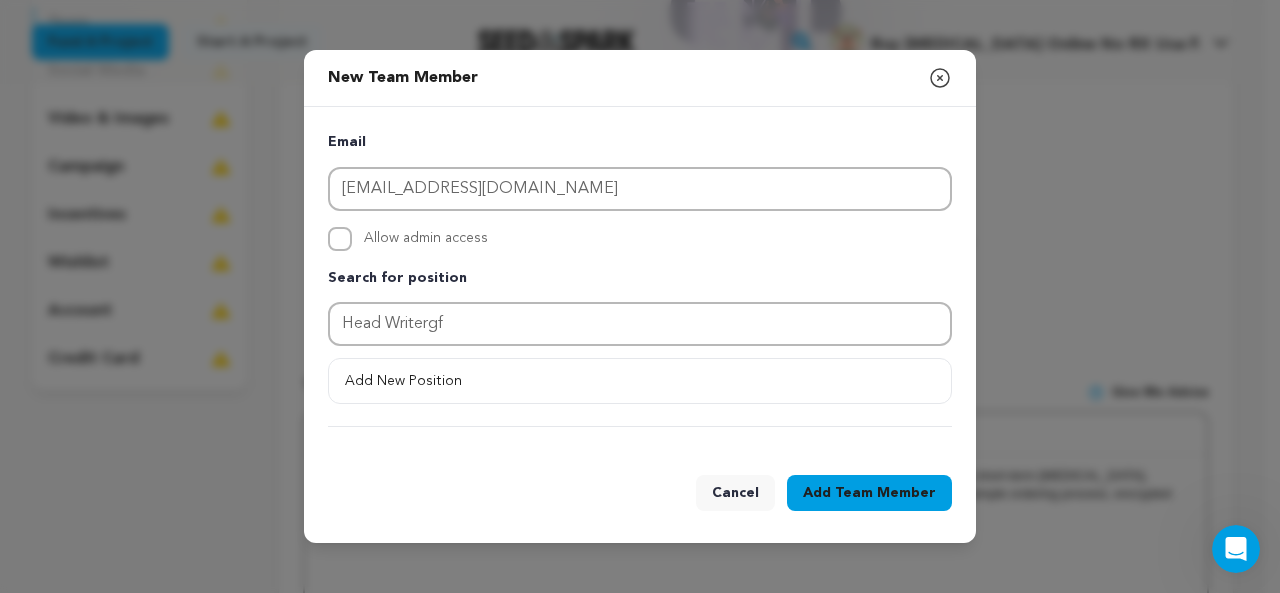 type on "Head Writer" 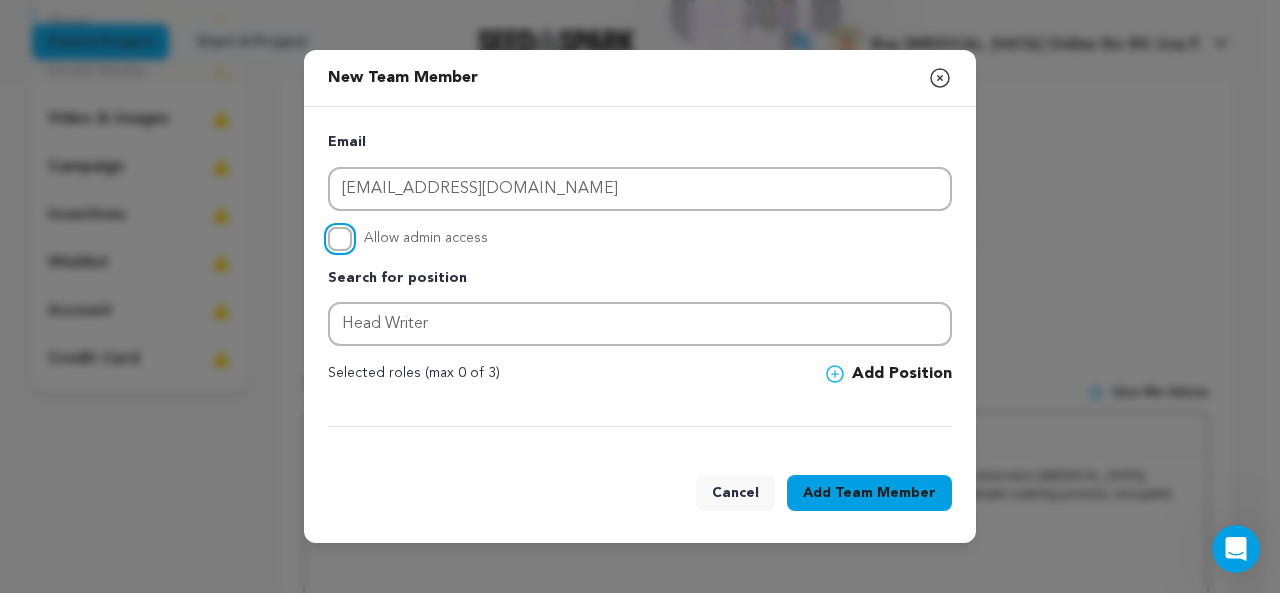 click on "Allow admin access" at bounding box center (340, 239) 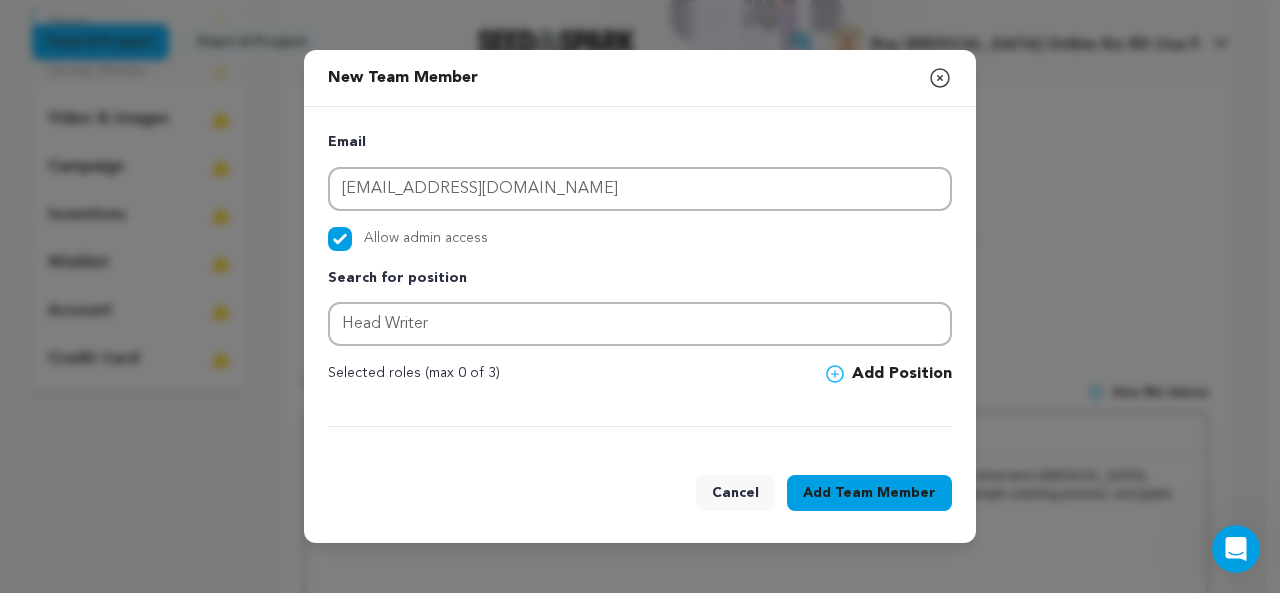 click on "Team Member" at bounding box center [885, 493] 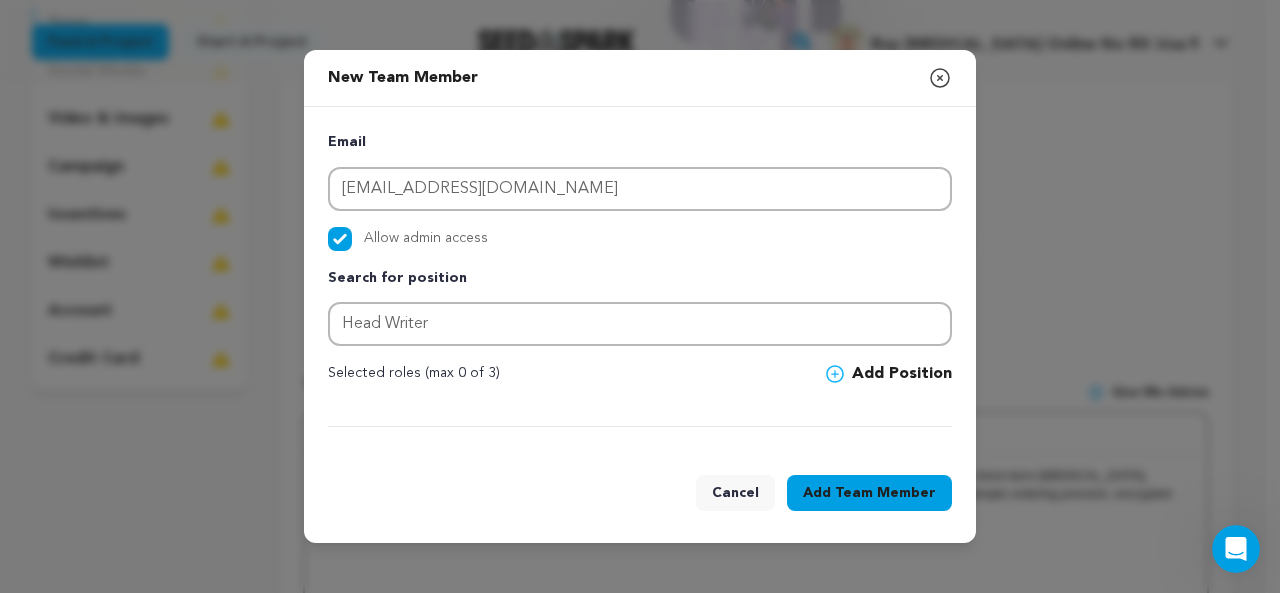click 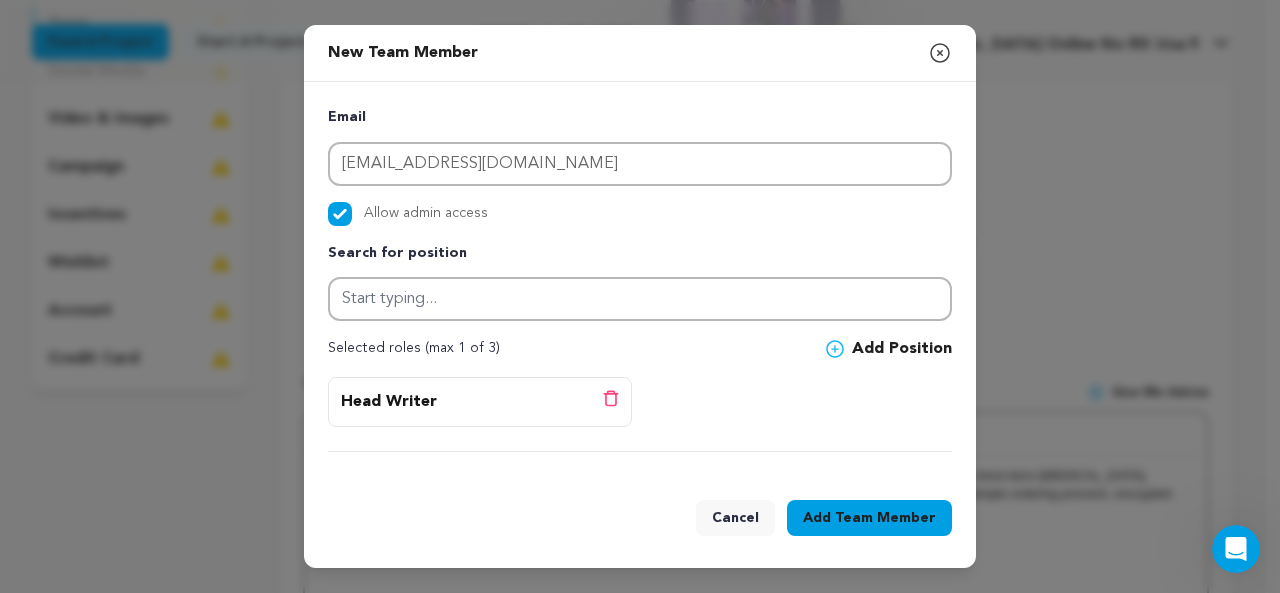 click on "Head Writer
Delete position" at bounding box center (480, 402) 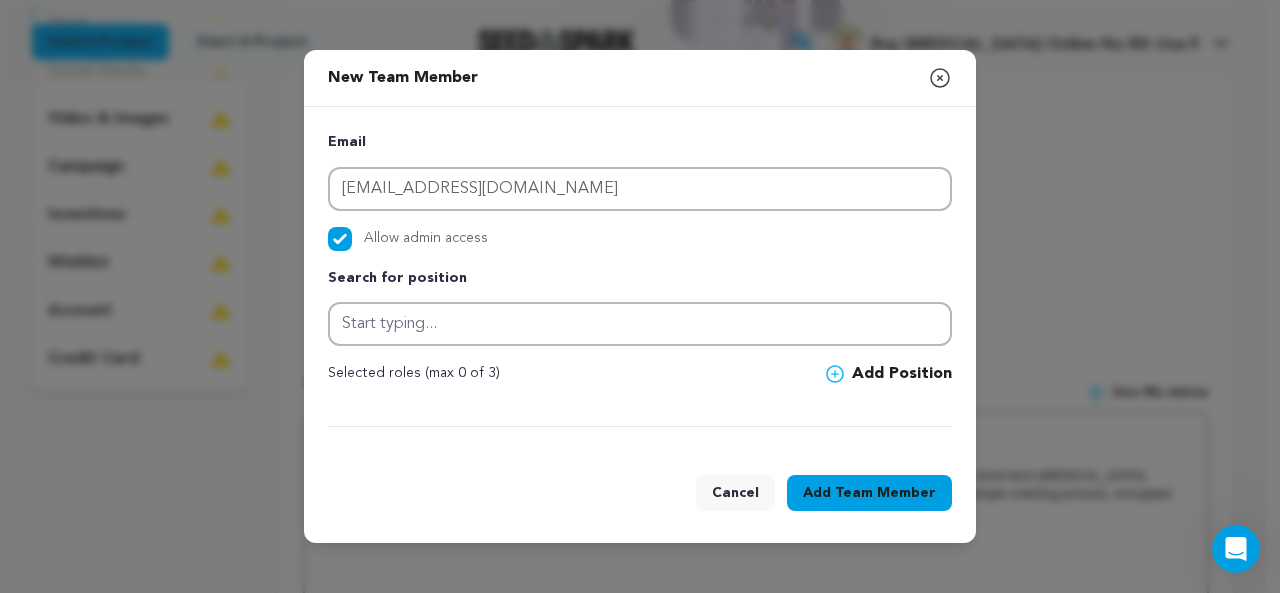 click on "Email
oliverstaophen@gmail.com
Allow admin access
Search for position
Selected roles (max 0 of 3)" at bounding box center (640, 279) 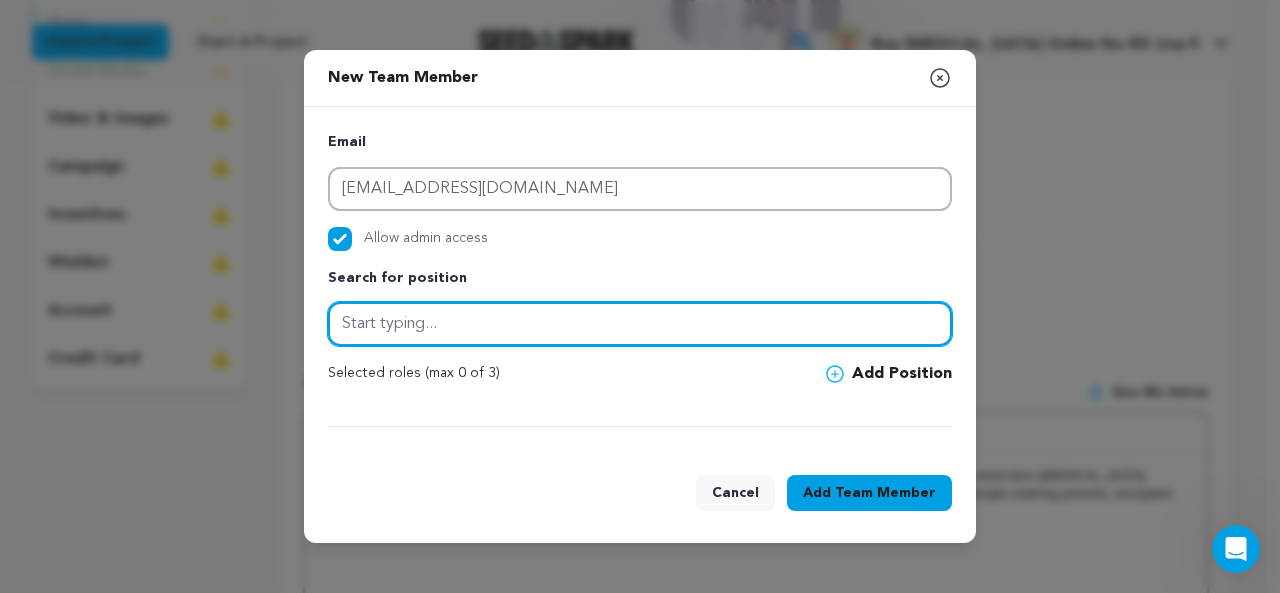 click at bounding box center (640, 324) 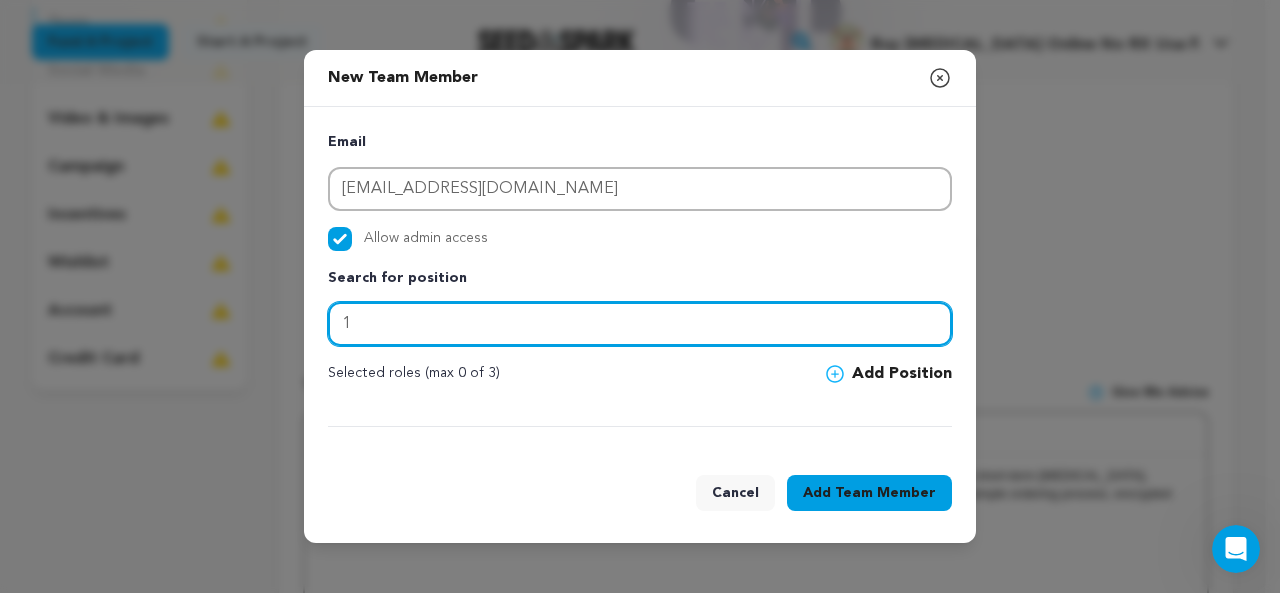 type on "1" 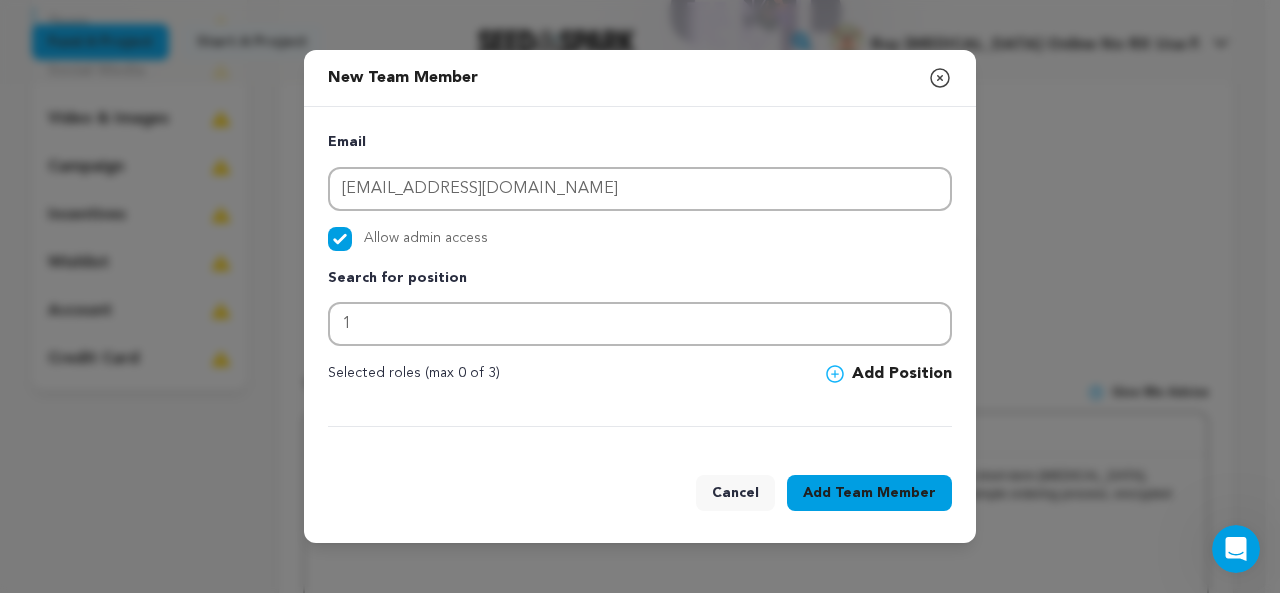 click on "Team Member" at bounding box center (885, 493) 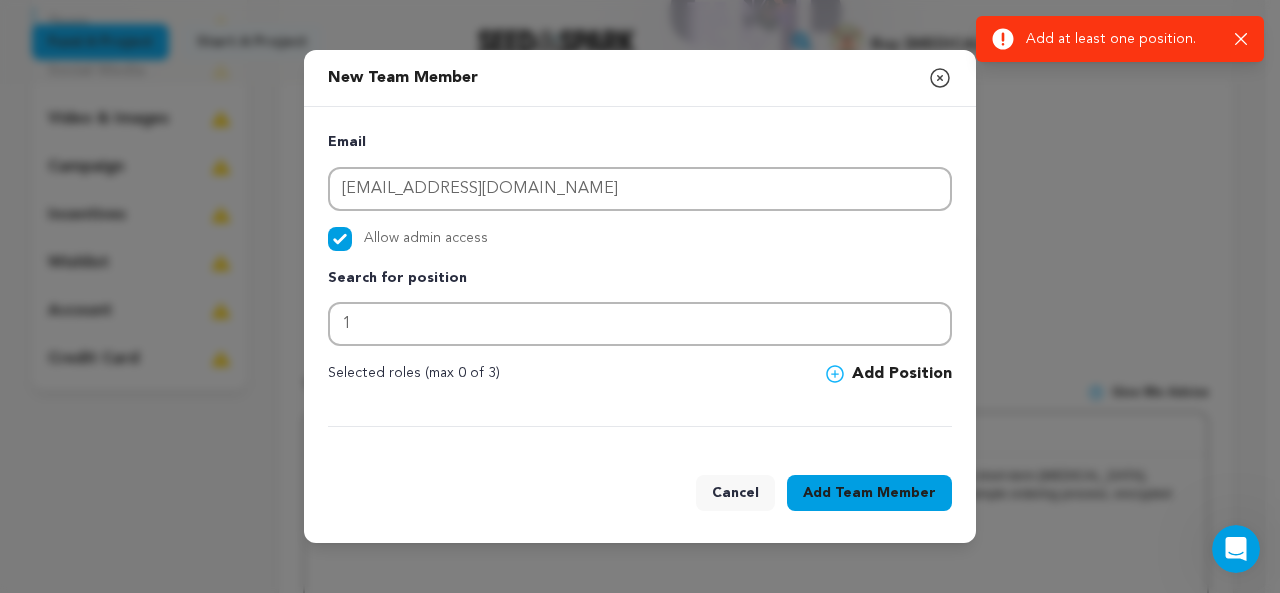 click 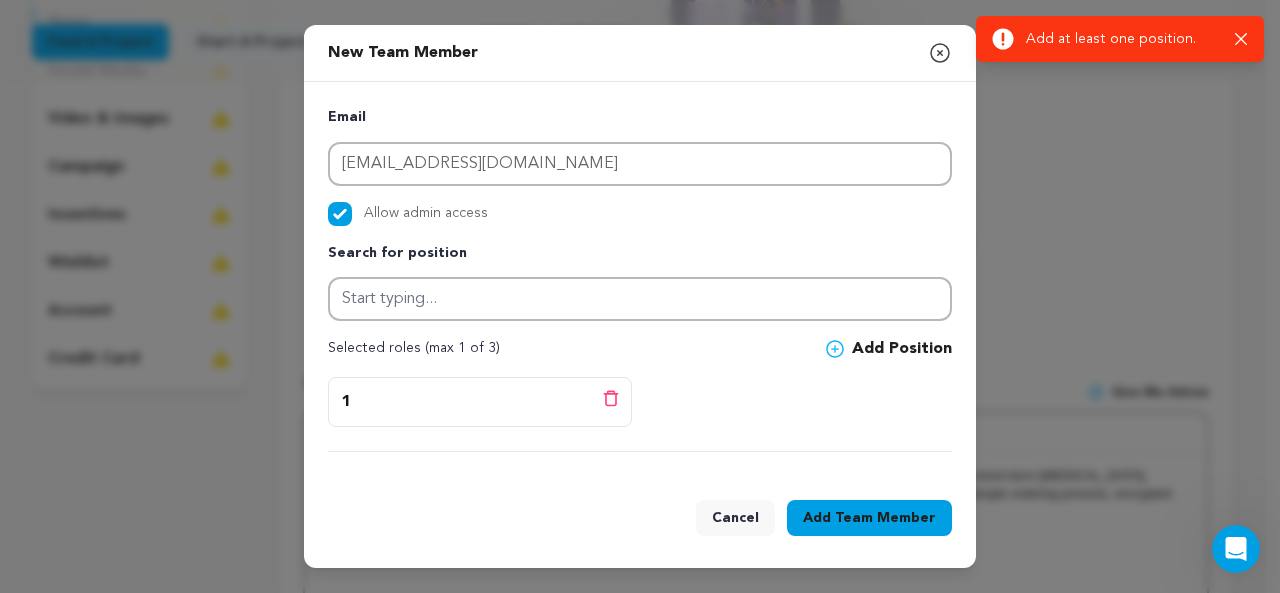 click on "Team Member" at bounding box center [885, 518] 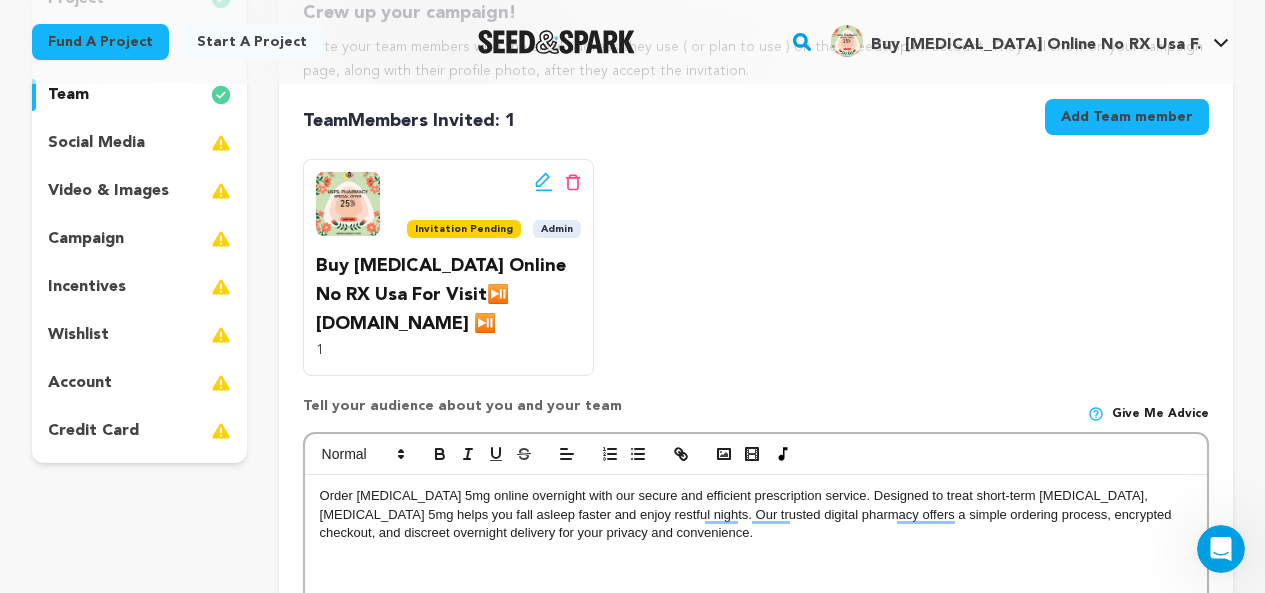 scroll, scrollTop: 200, scrollLeft: 0, axis: vertical 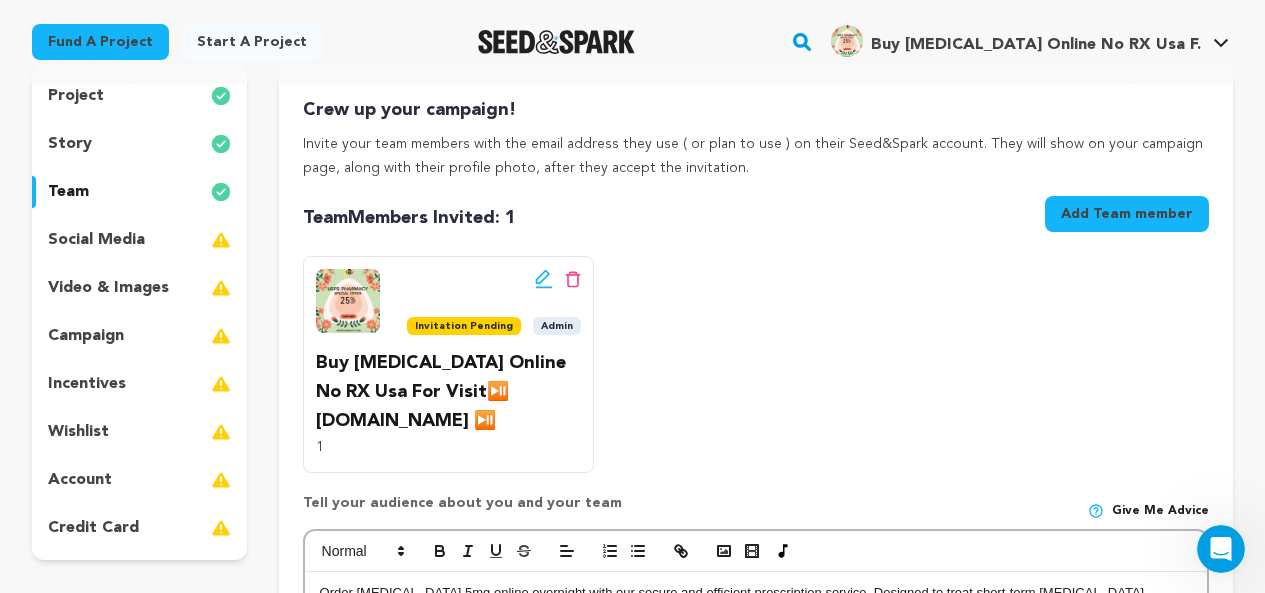 click 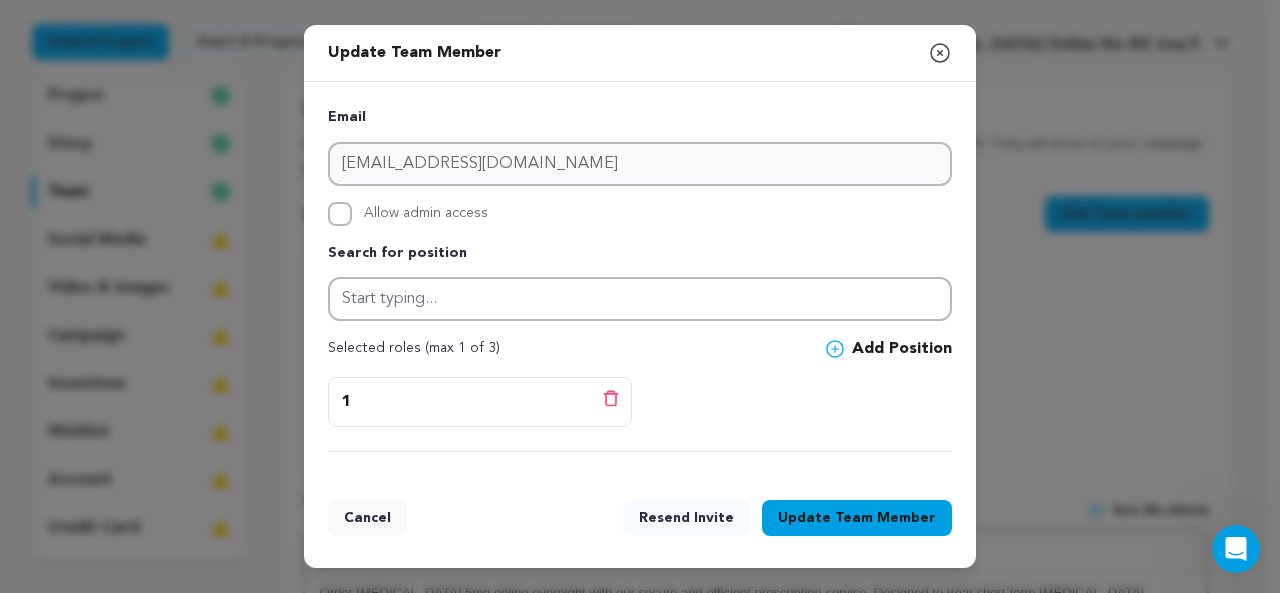 click 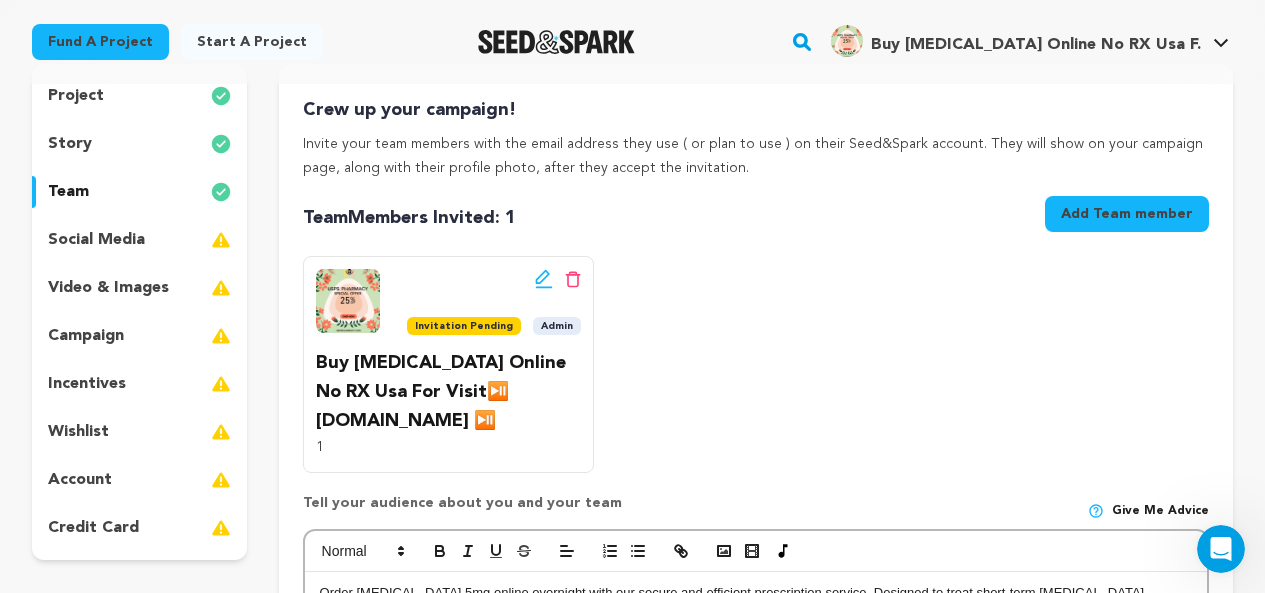type 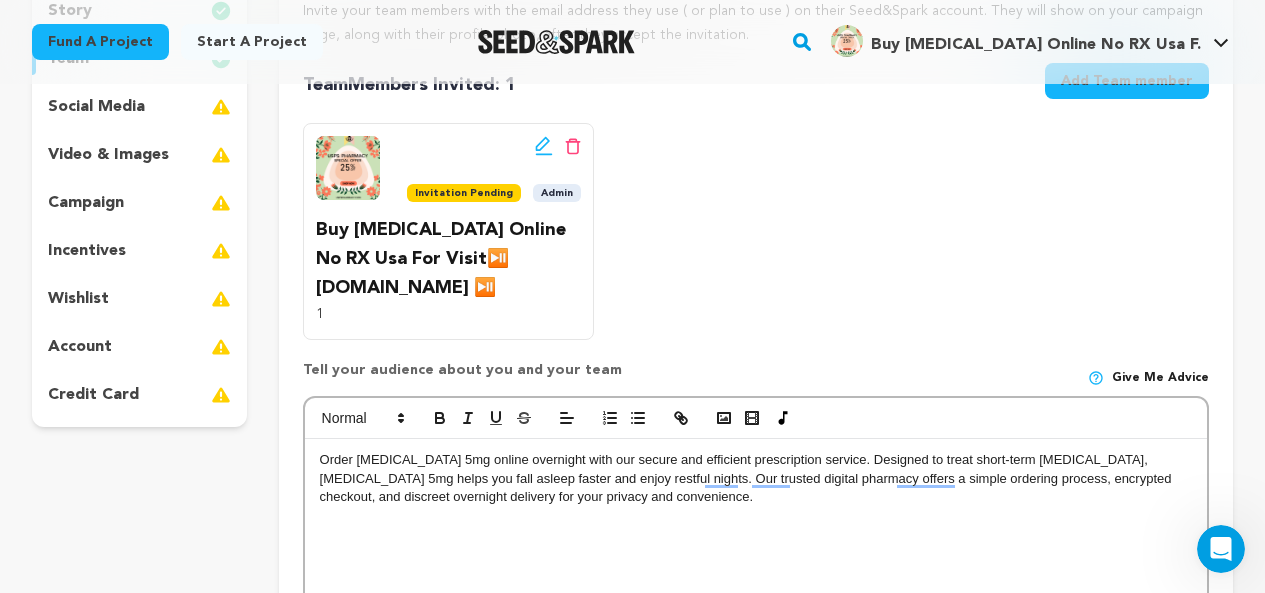 scroll, scrollTop: 200, scrollLeft: 0, axis: vertical 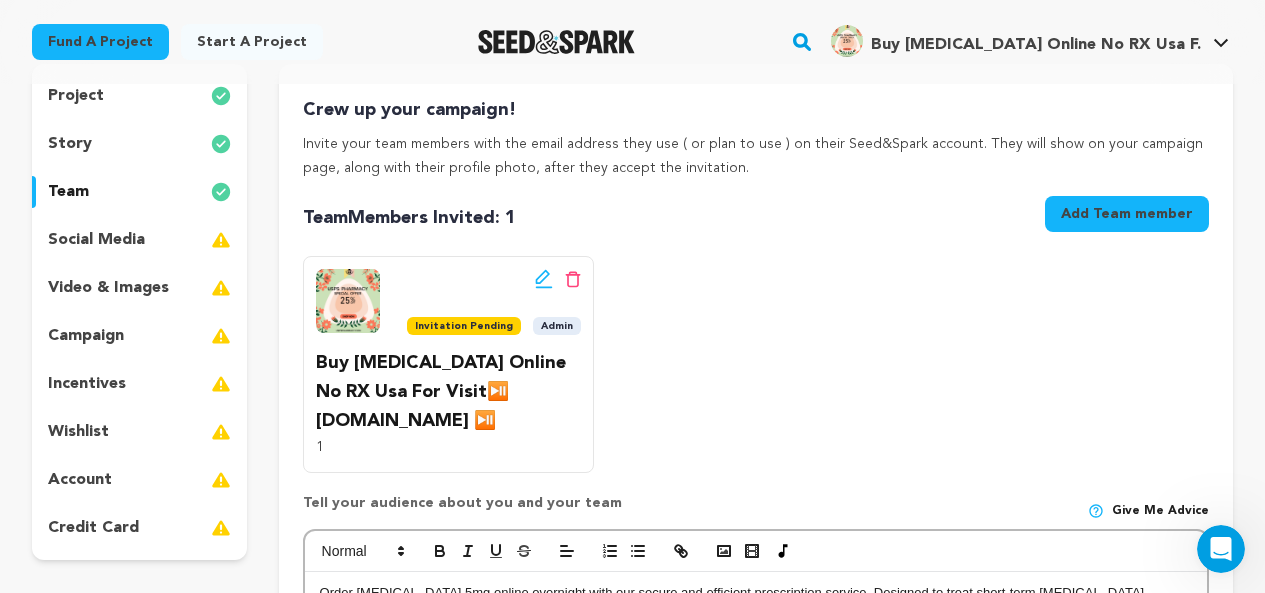click on "social media" at bounding box center (96, 240) 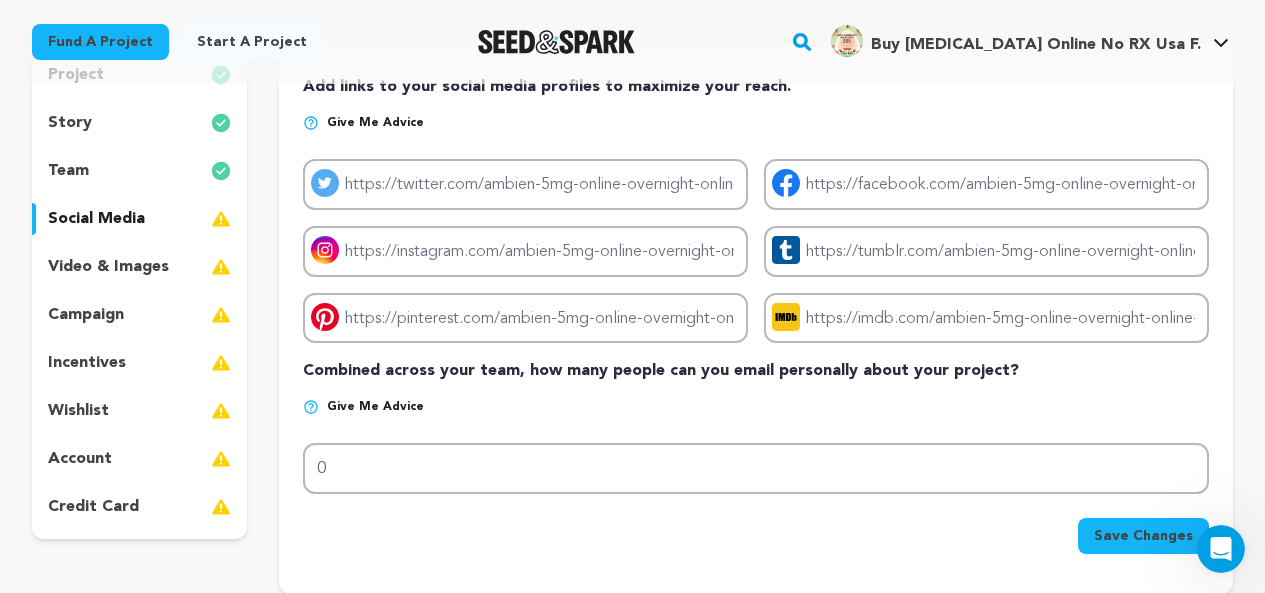 scroll, scrollTop: 200, scrollLeft: 0, axis: vertical 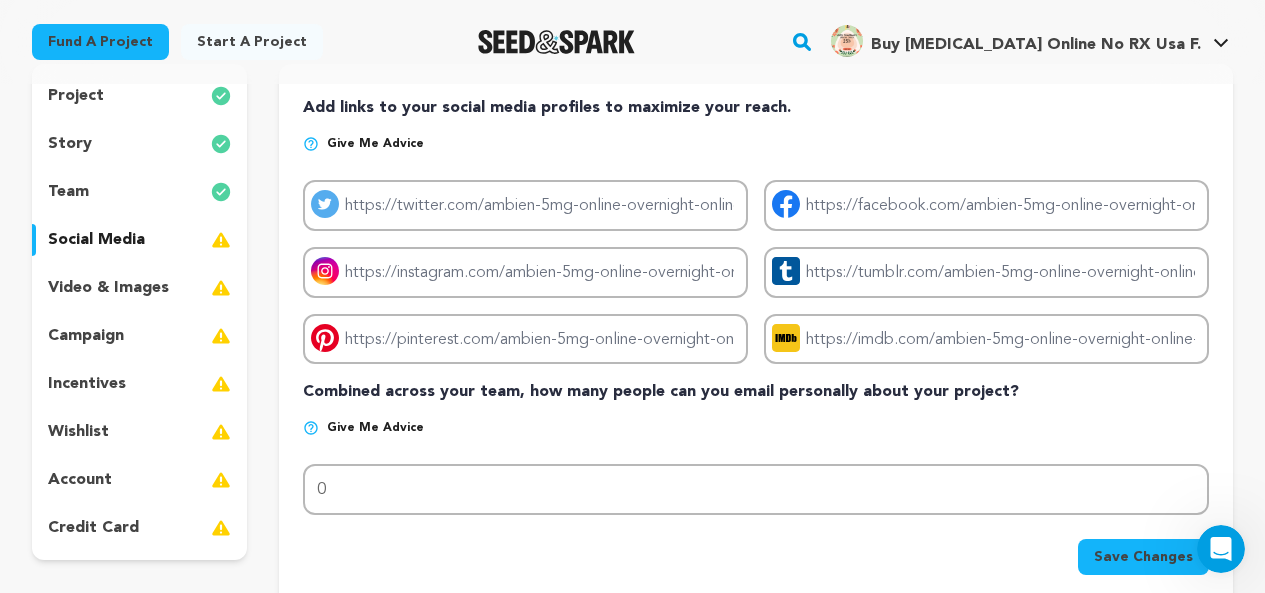 click on "Save Changes" at bounding box center (1143, 557) 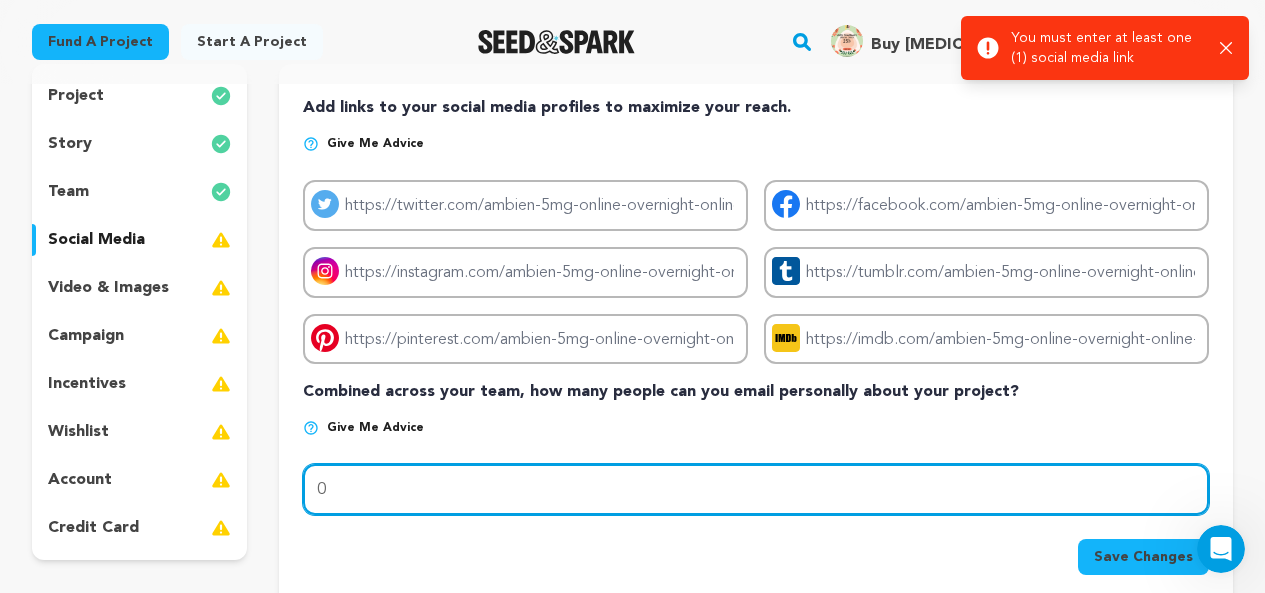 click on "0" at bounding box center (756, 489) 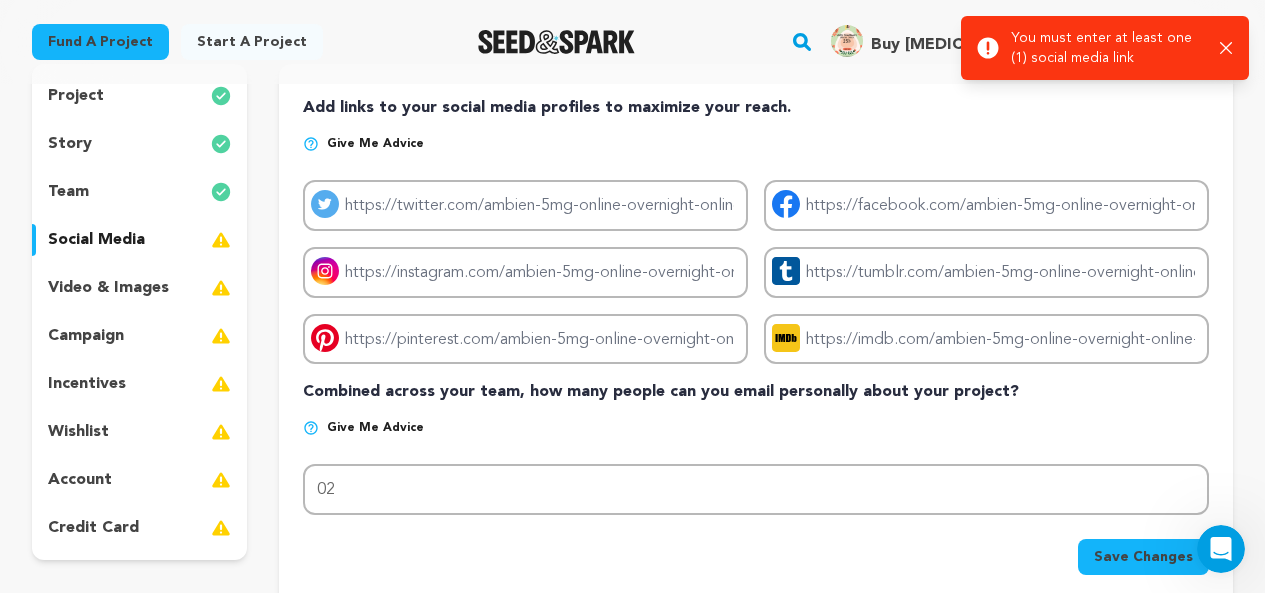 click on "Save Changes" at bounding box center [1143, 557] 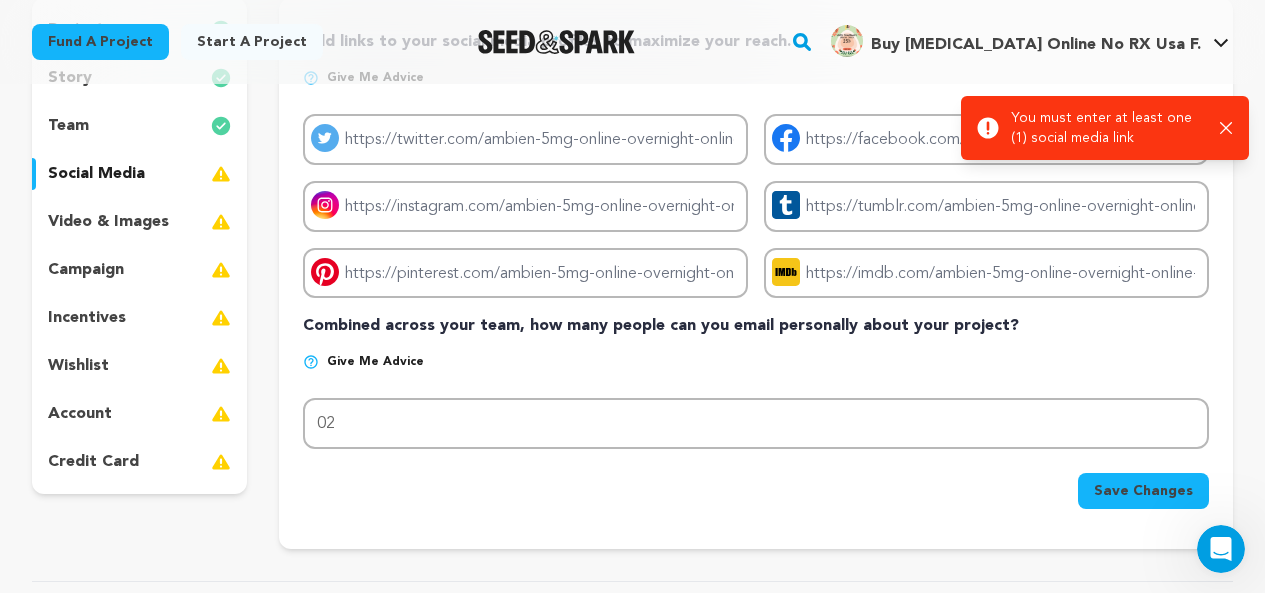 scroll, scrollTop: 300, scrollLeft: 0, axis: vertical 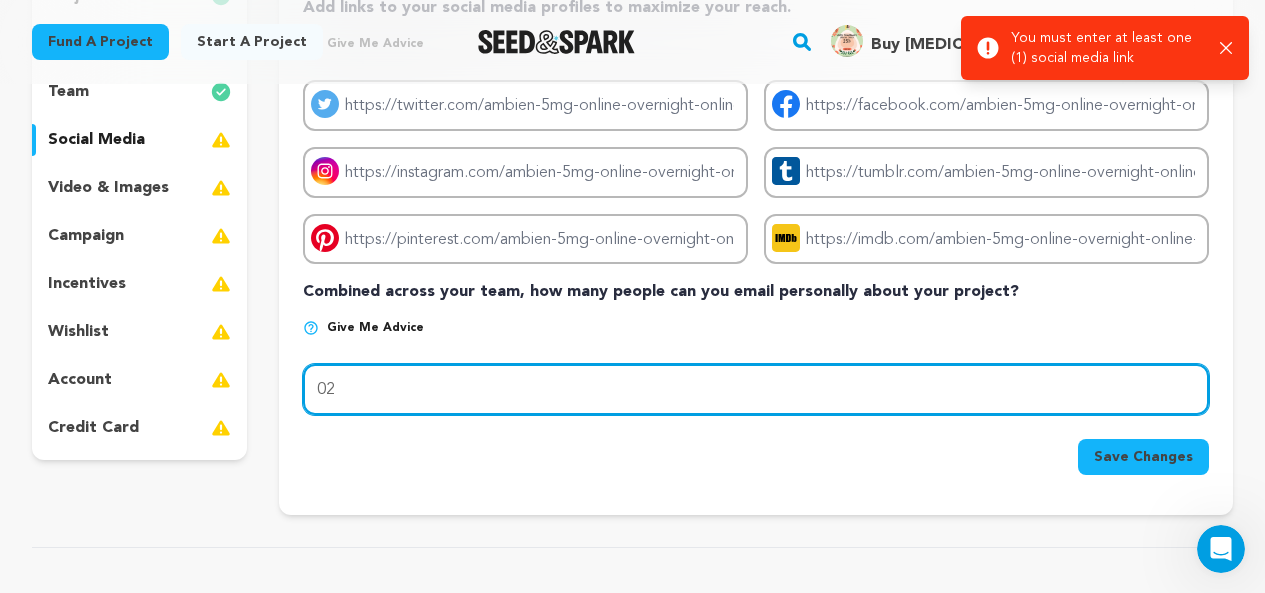 click on "02" at bounding box center [756, 389] 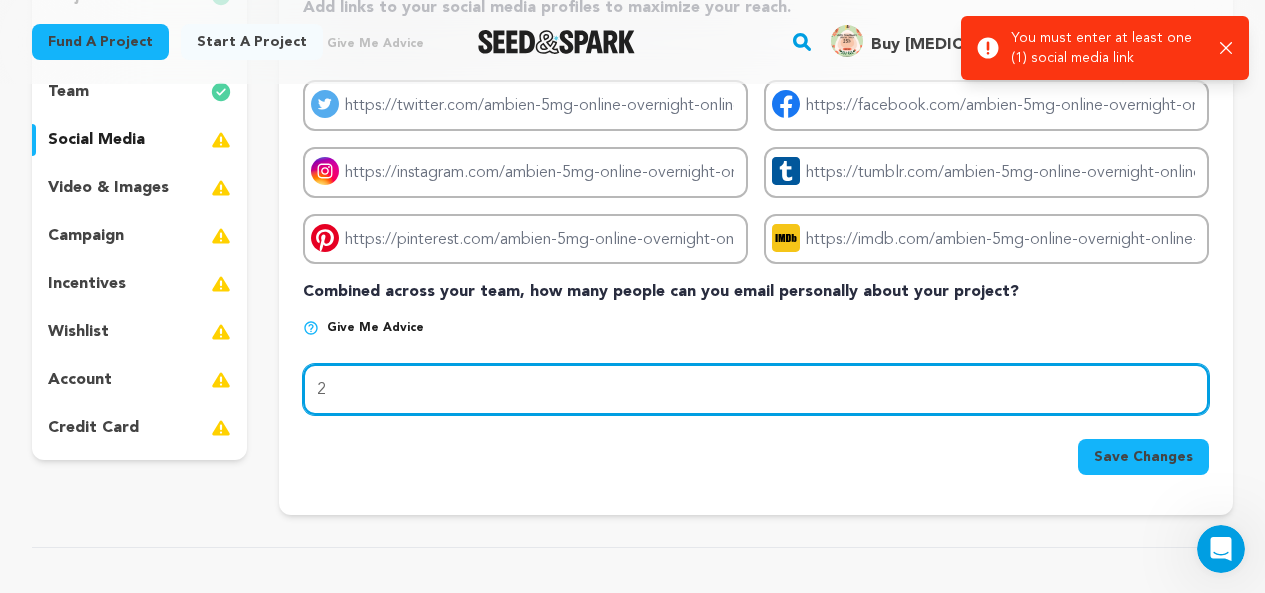 click on "2" at bounding box center (756, 389) 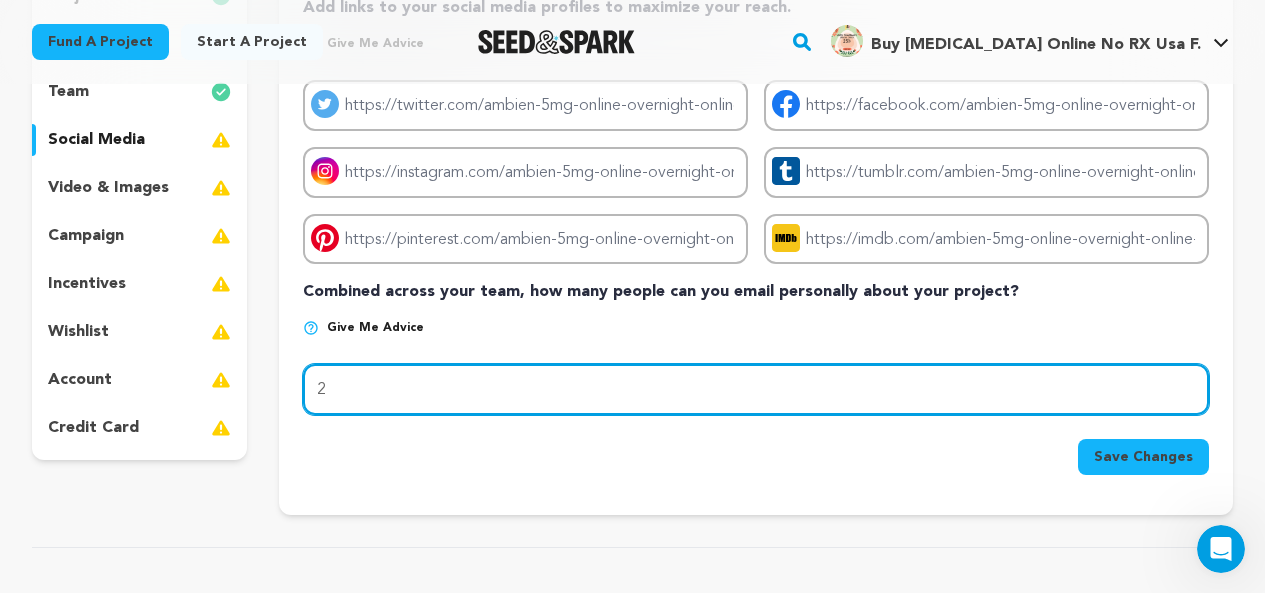 type on "2" 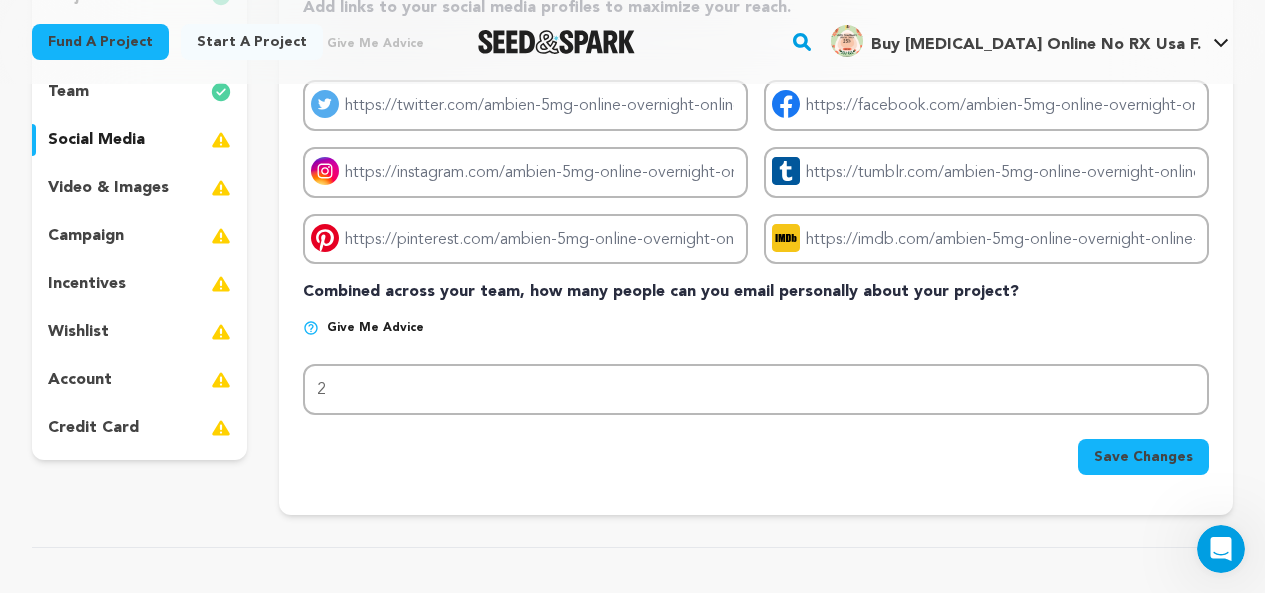 click on "Save Changes" at bounding box center [1143, 457] 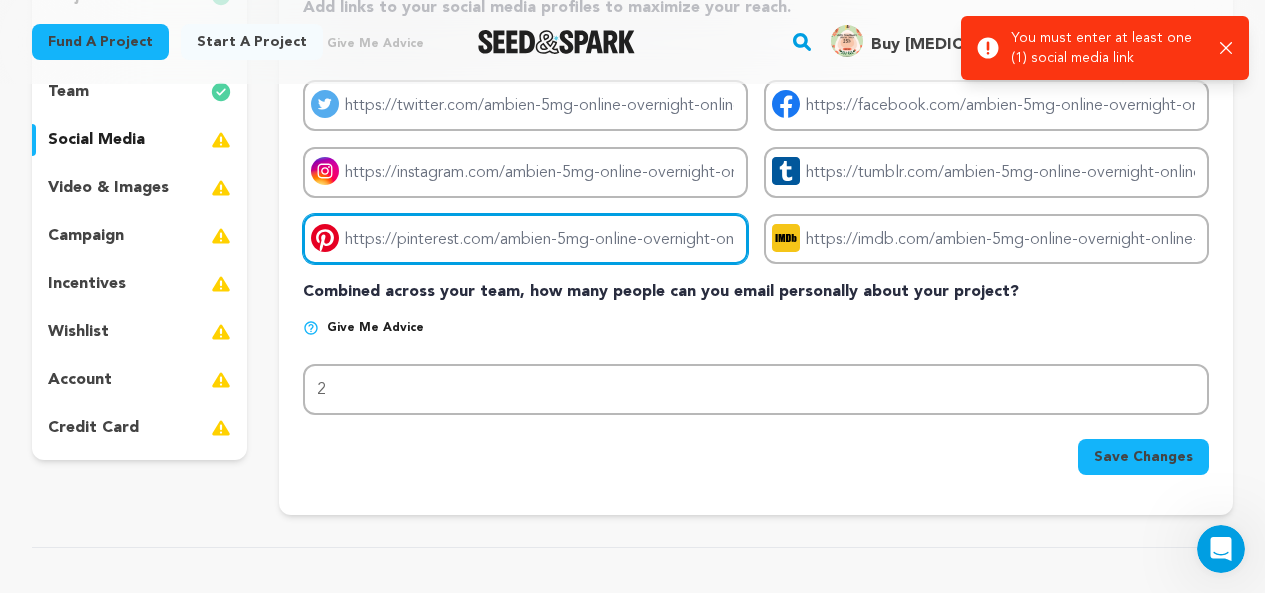 click on "Project pinterest link" at bounding box center (525, 239) 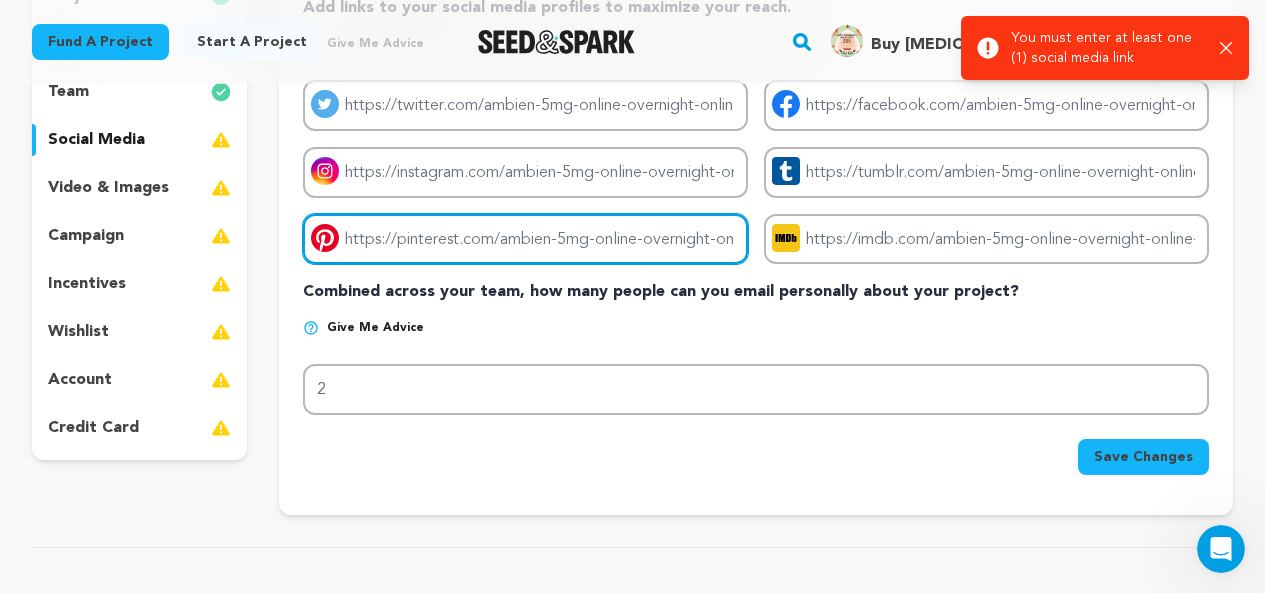 type on "https://www.globalgiving.org/fundraisers/buy-methadone-online-speedy-contactless-shipping/" 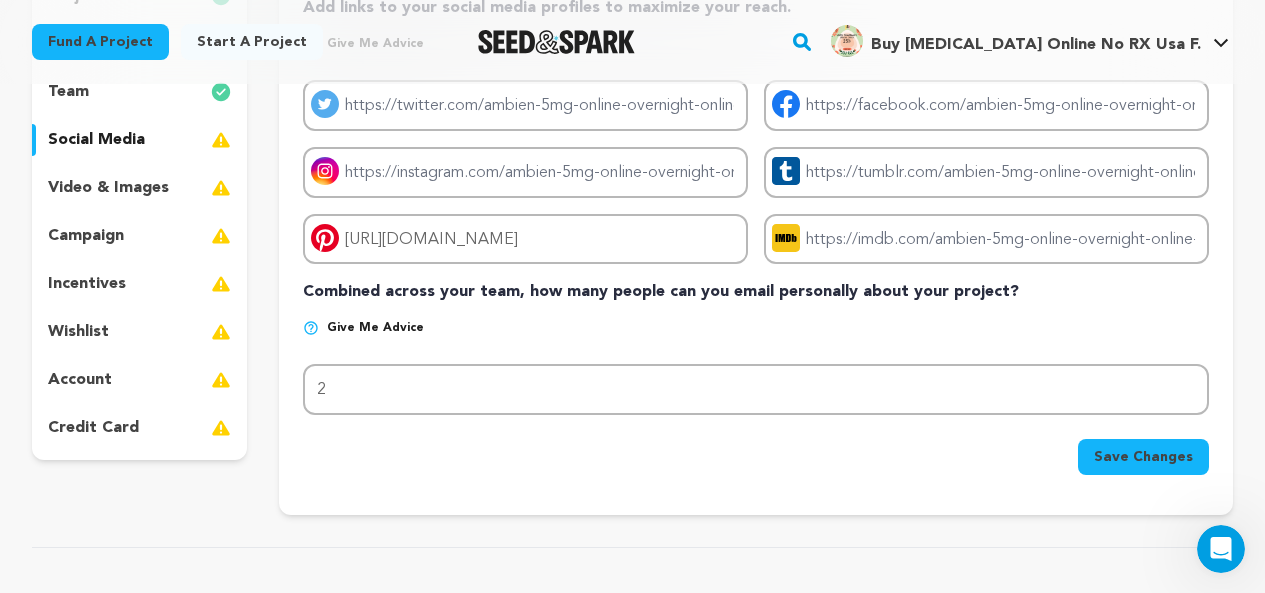 click on "Save Changes" at bounding box center (1143, 457) 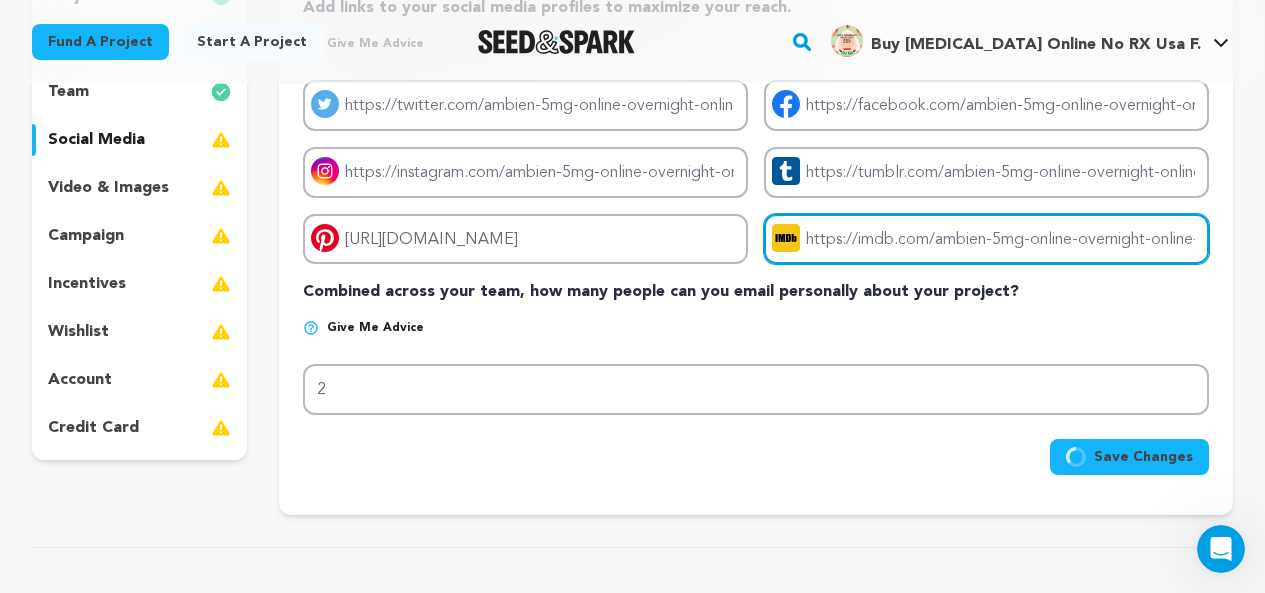 click on "Project imdb link" at bounding box center [986, 239] 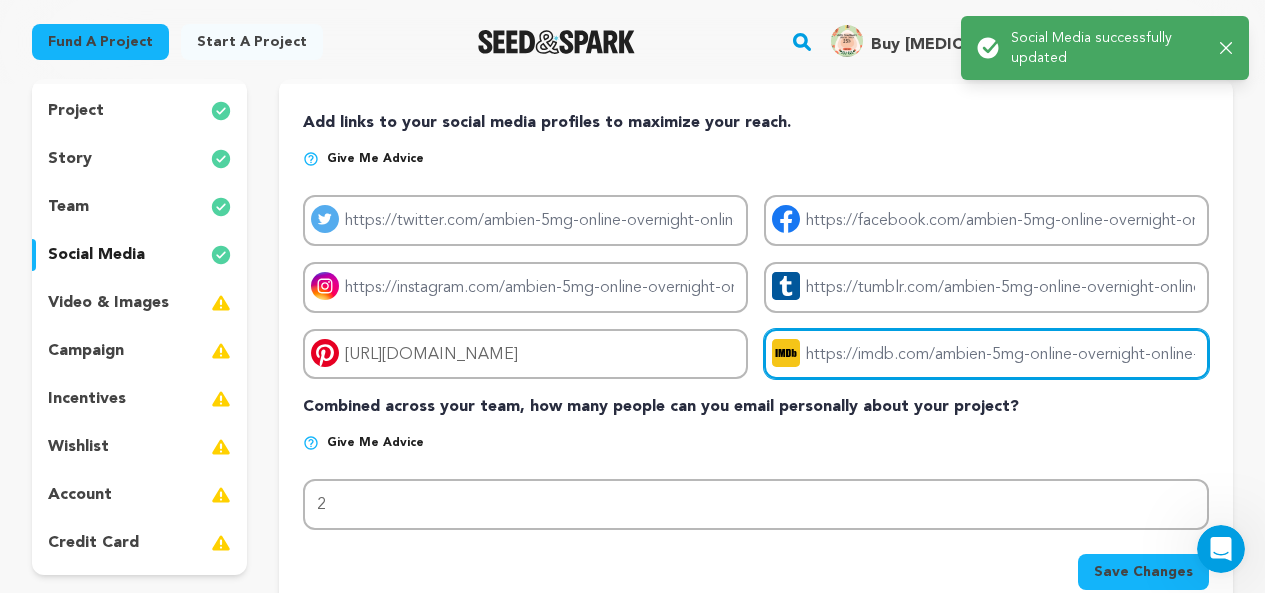 scroll, scrollTop: 200, scrollLeft: 0, axis: vertical 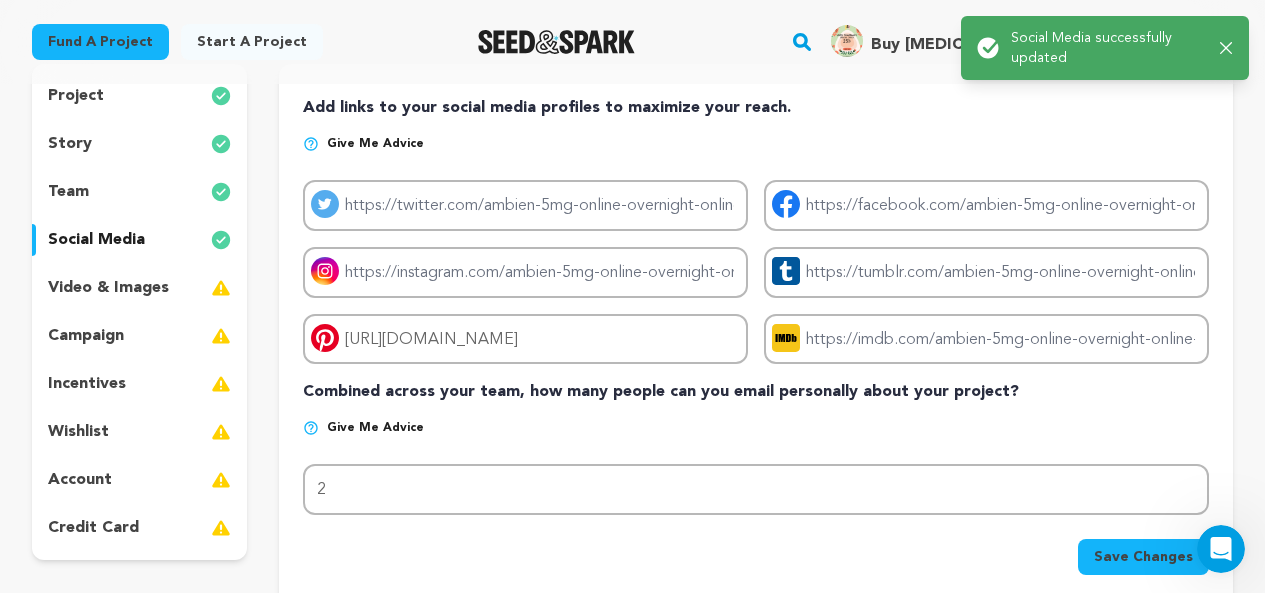 click on "video & images" at bounding box center [108, 288] 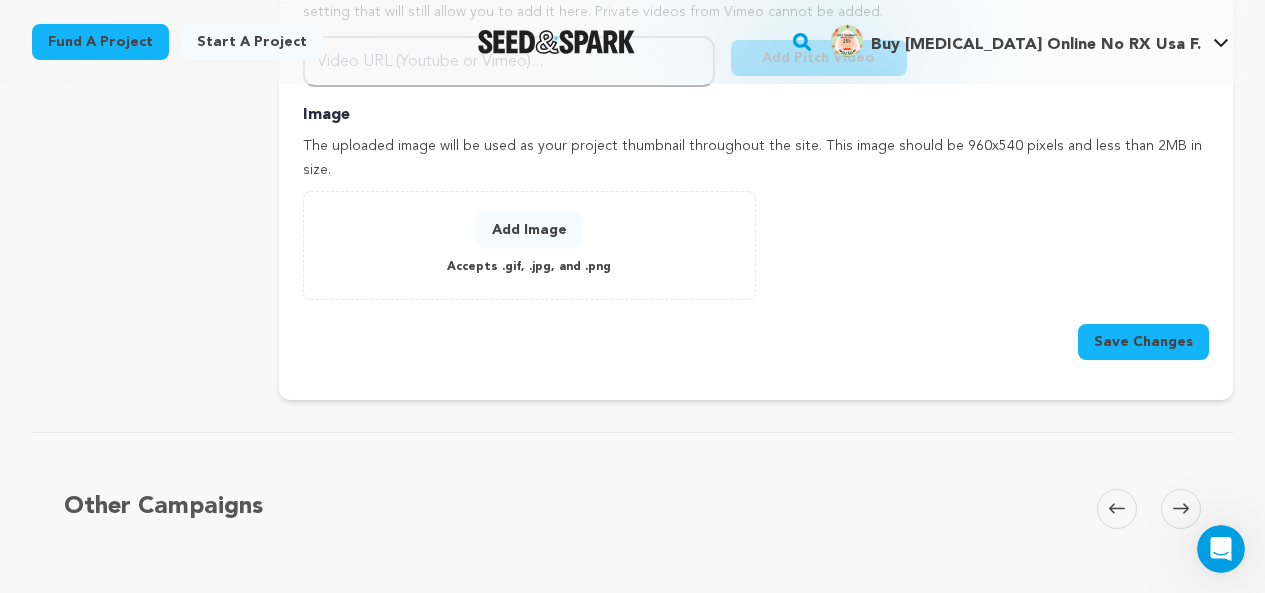 scroll, scrollTop: 800, scrollLeft: 0, axis: vertical 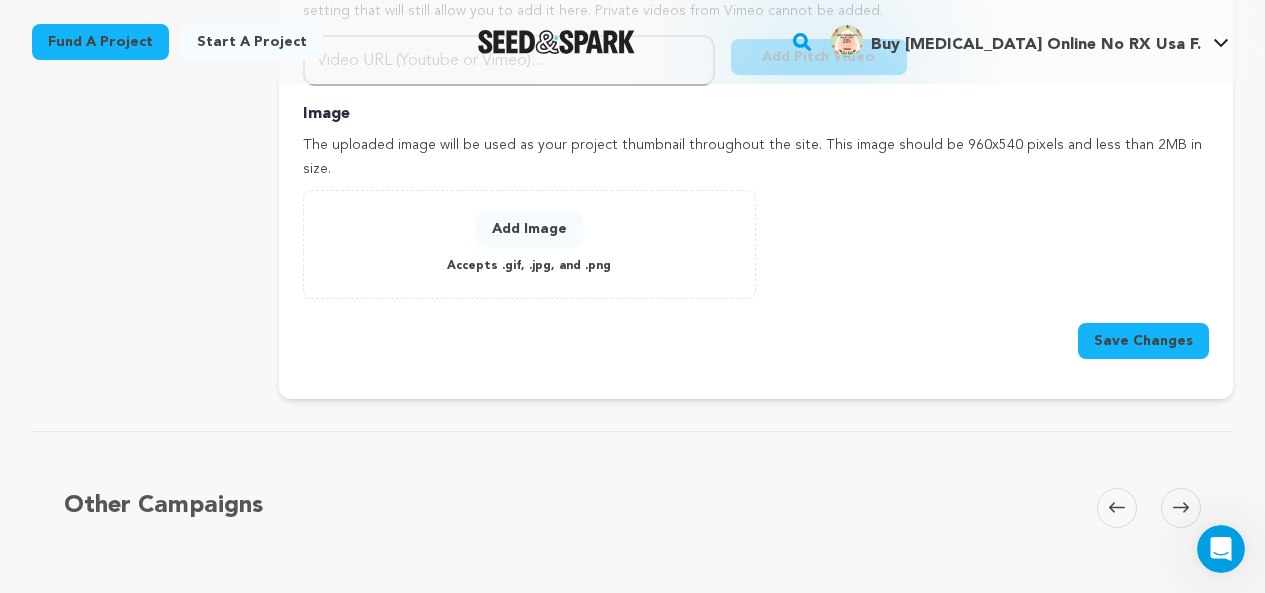 click on "Add Image" at bounding box center [529, 229] 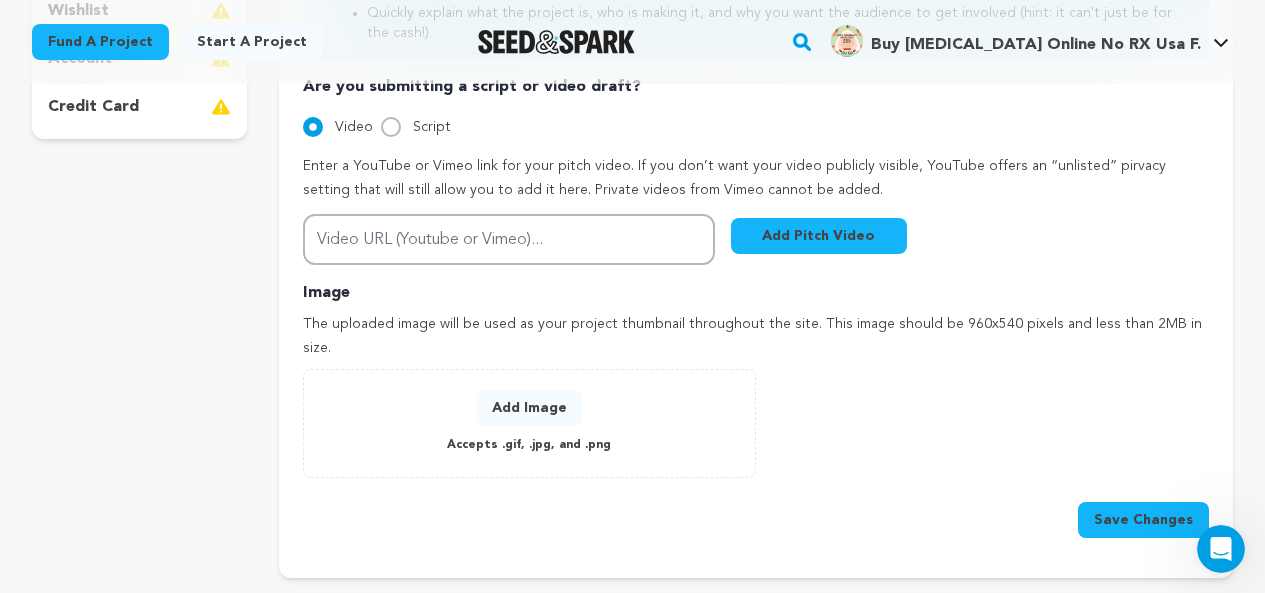 scroll, scrollTop: 600, scrollLeft: 0, axis: vertical 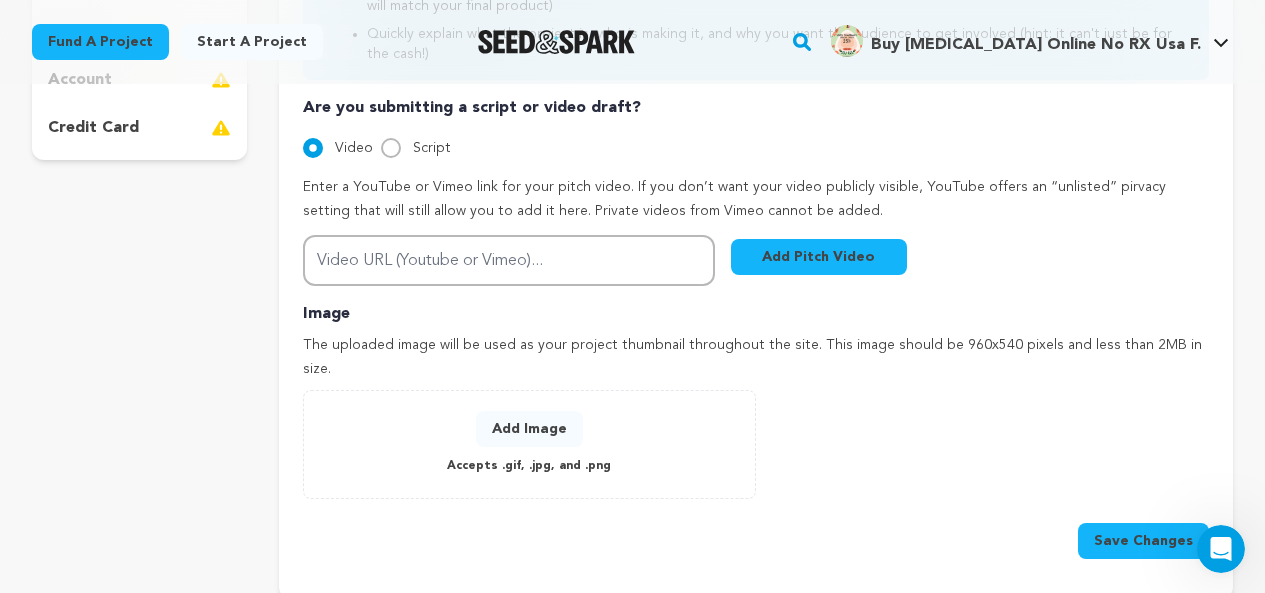 click on "Add Image" at bounding box center [529, 429] 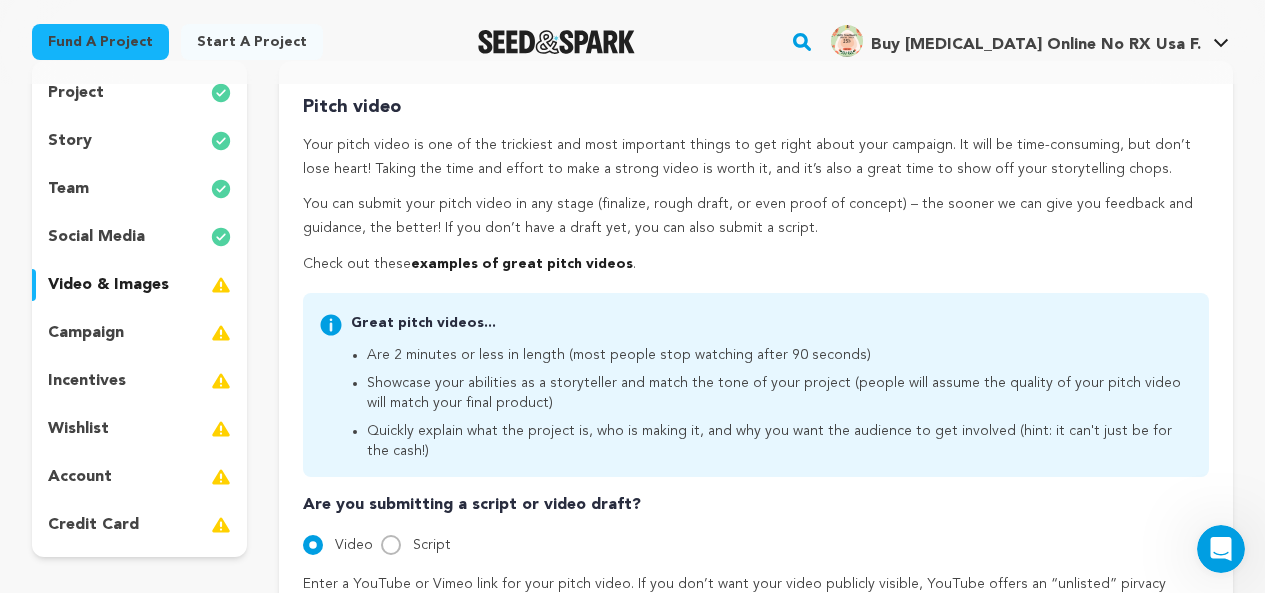 scroll, scrollTop: 200, scrollLeft: 0, axis: vertical 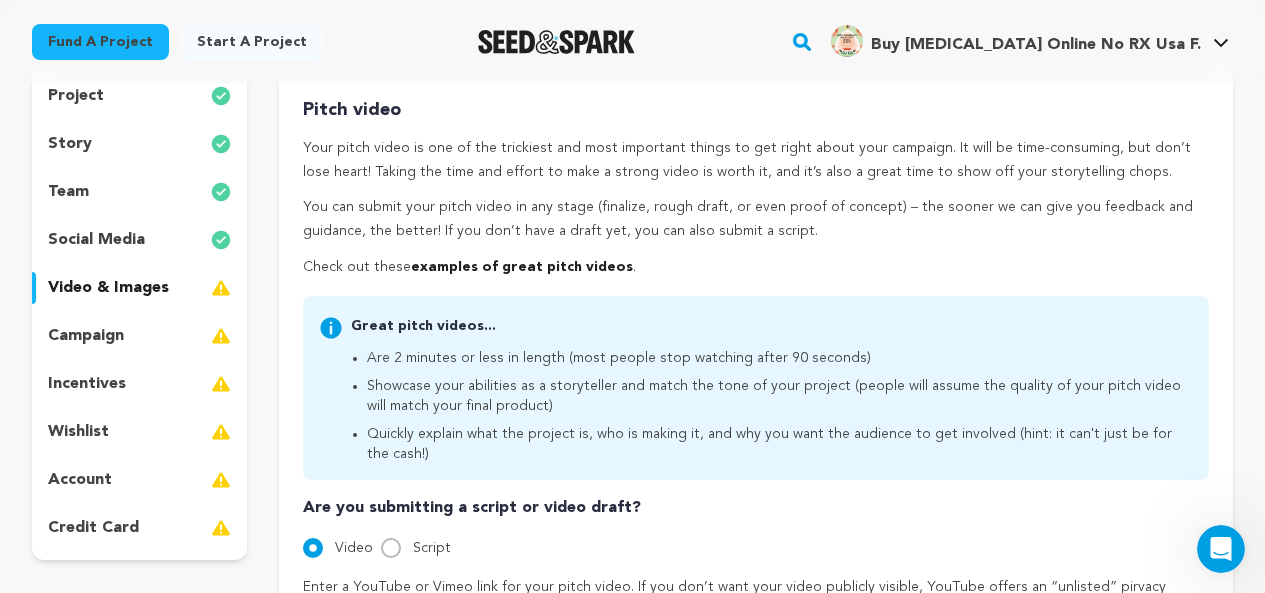click on "campaign" at bounding box center [86, 336] 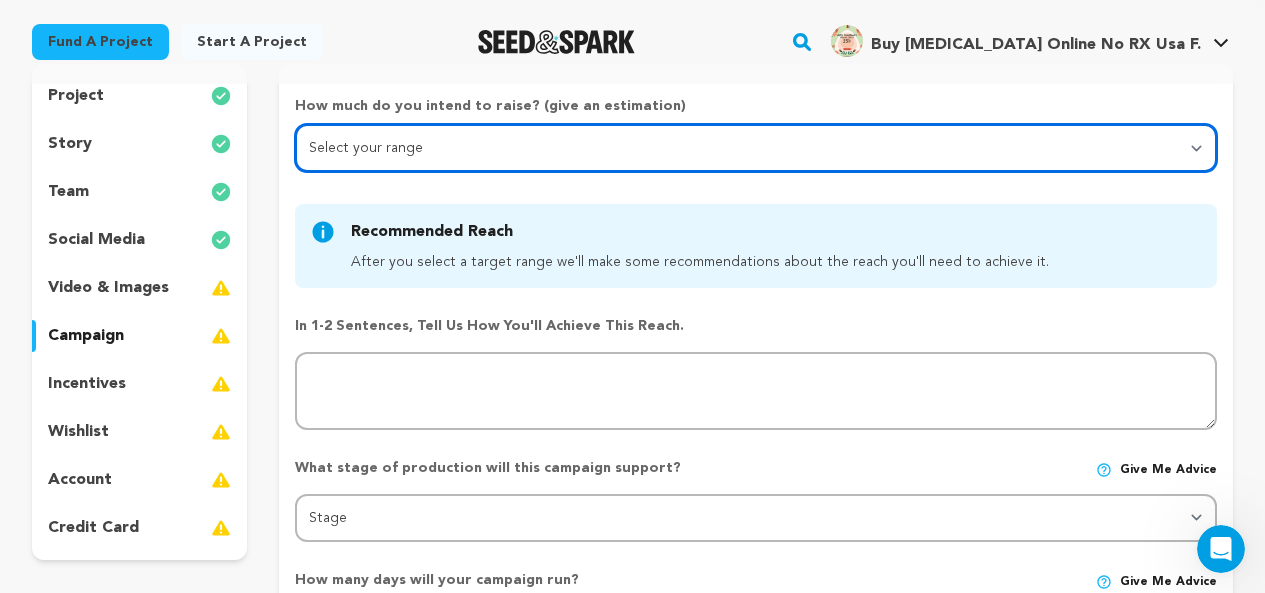 click on "Select your range
Less than $10k 10k - $14k 15k - $24k 25k - $49k 50k or more" at bounding box center (756, 148) 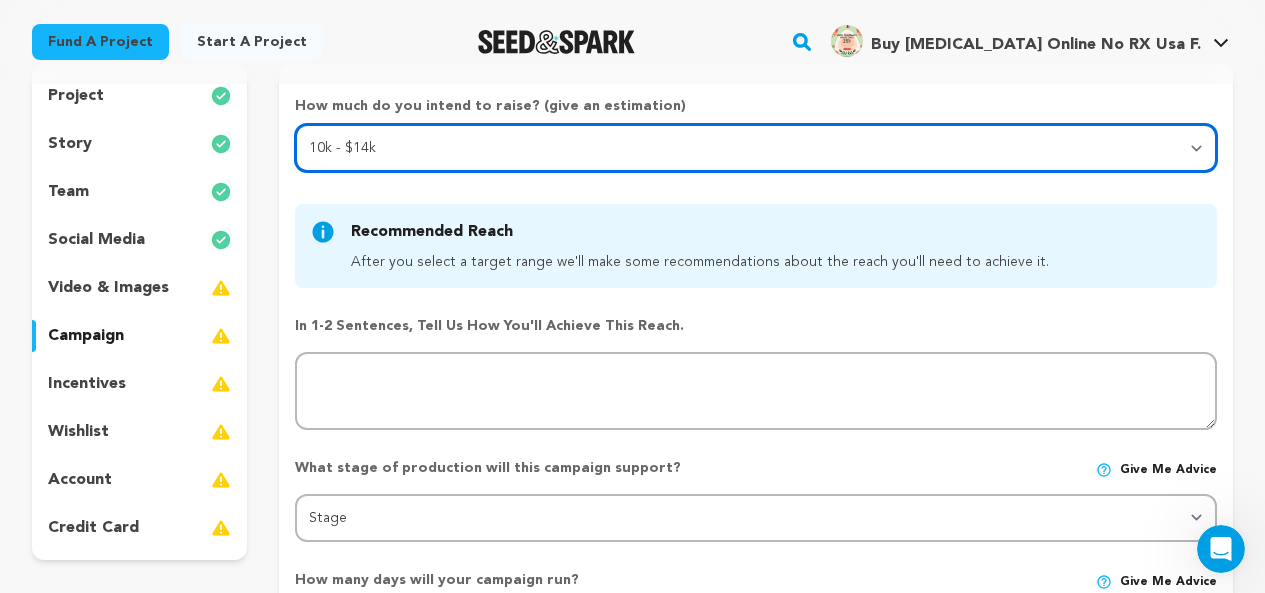 click on "Select your range
Less than $10k 10k - $14k 15k - $24k 25k - $49k 50k or more" at bounding box center (756, 148) 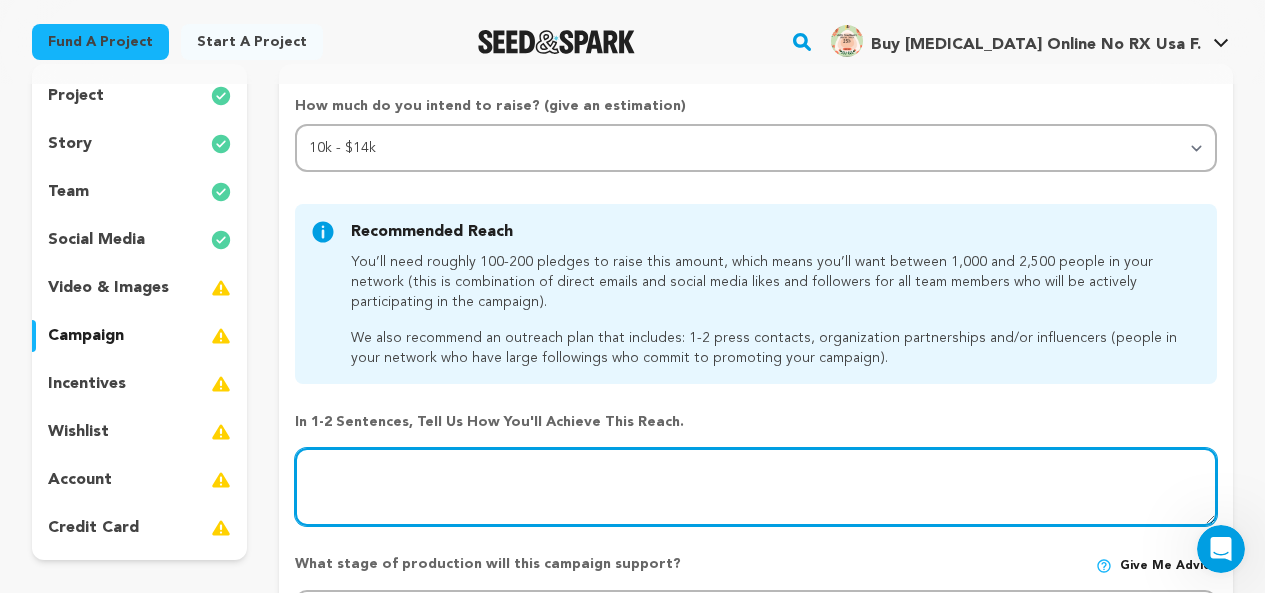 click at bounding box center (756, 487) 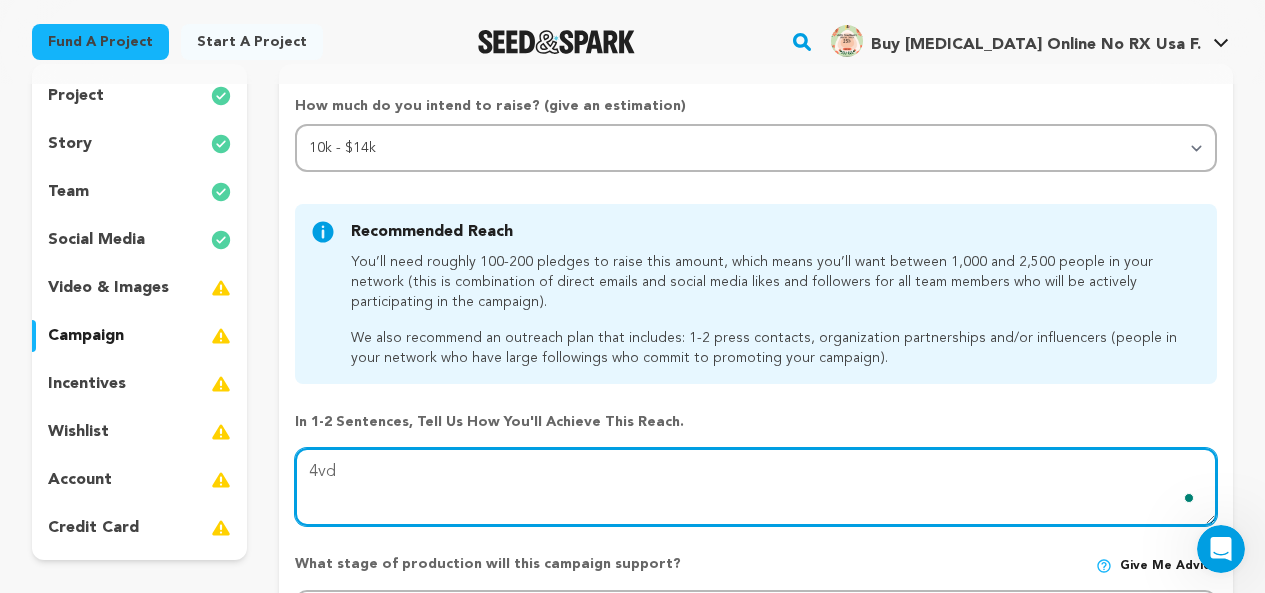 type on "4vd" 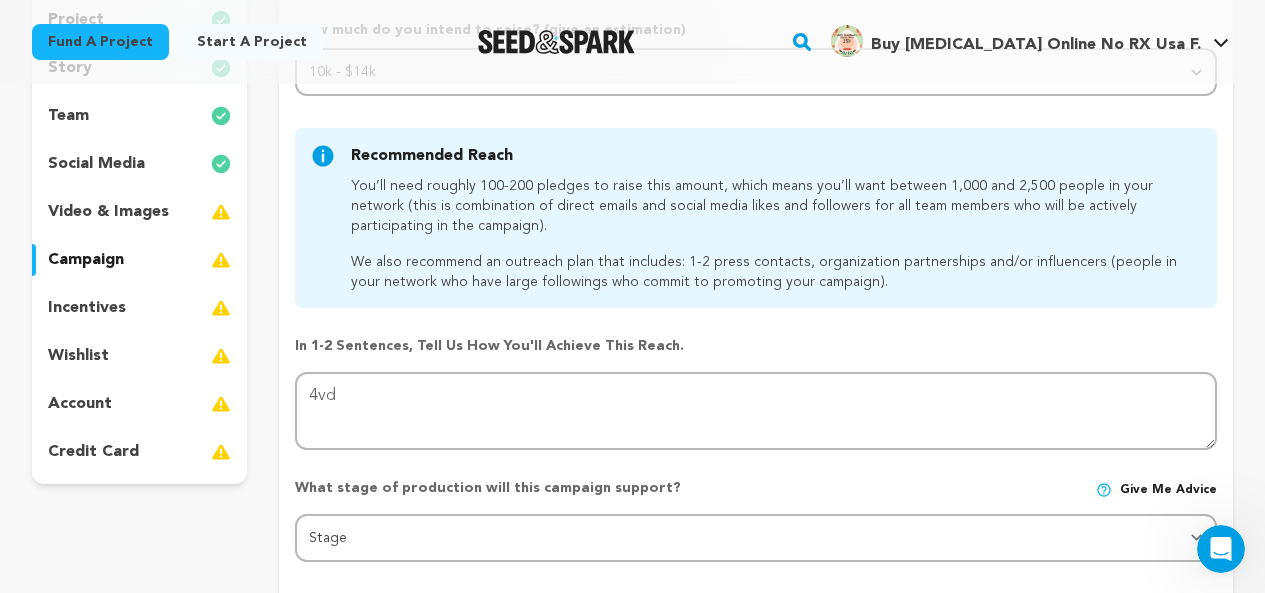 scroll, scrollTop: 400, scrollLeft: 0, axis: vertical 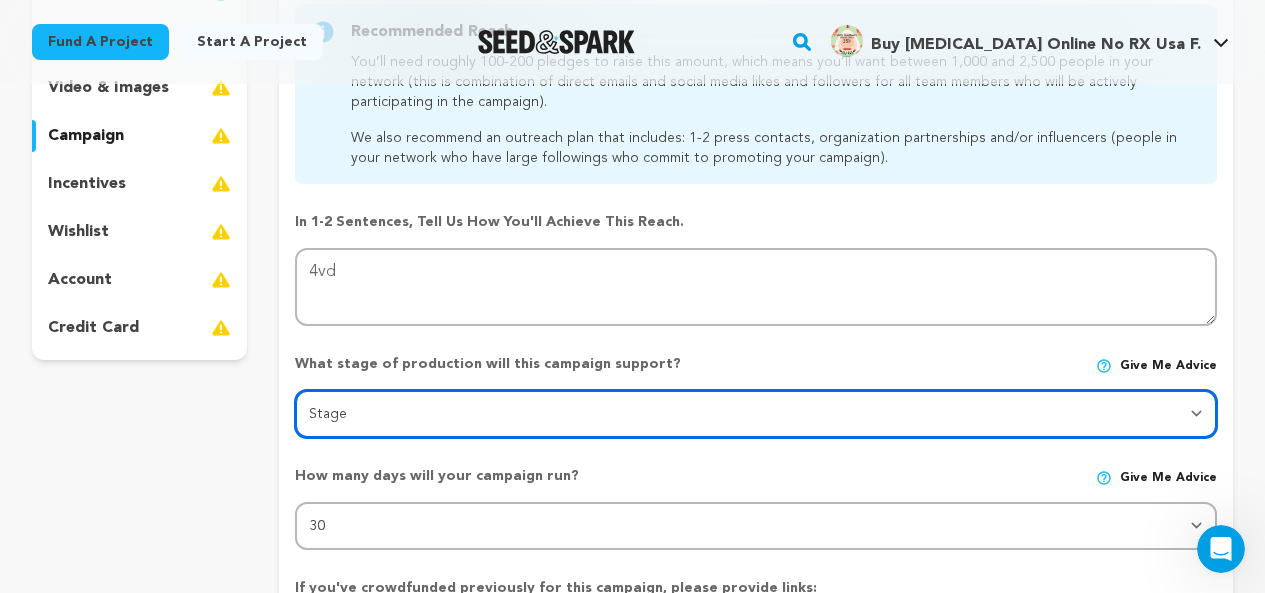 click on "Stage
DEVELOPMENT
PRODUCTION
POST-PRODUCTION
DISTRIBUTION
PRE-PRODUCTION
ENHANCEMENT
PRODUCTION PHASE 2
FESTIVALS
PR/MARKETING
TOUR
IMPACT CAMPAIGN" at bounding box center (756, 414) 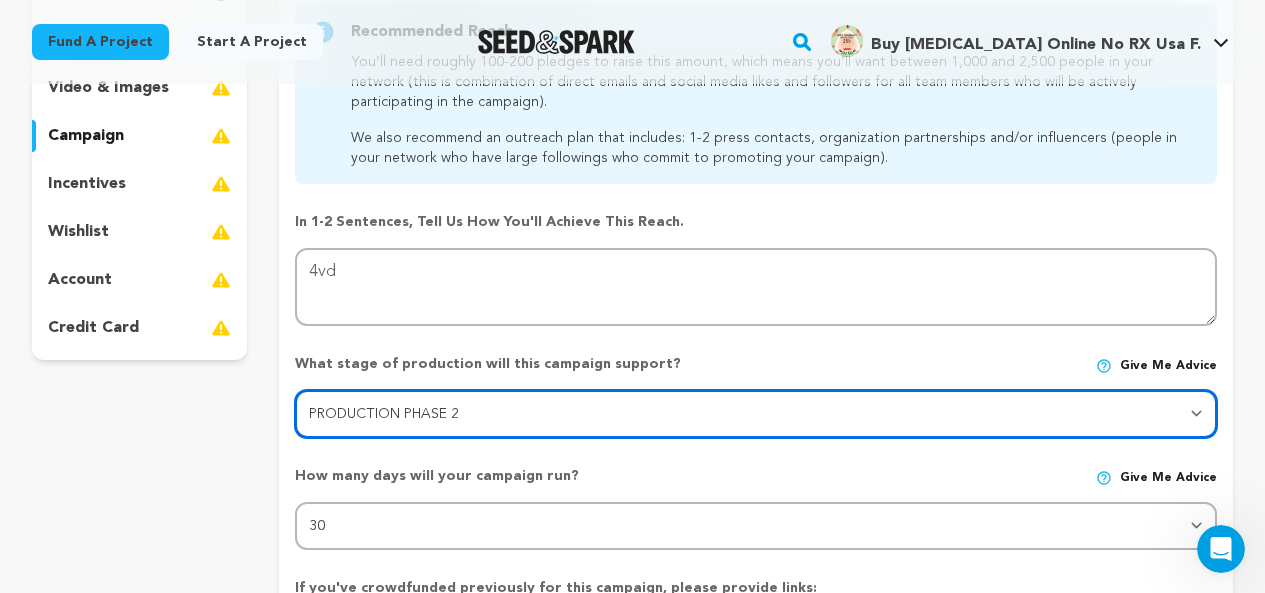 click on "Stage
DEVELOPMENT
PRODUCTION
POST-PRODUCTION
DISTRIBUTION
PRE-PRODUCTION
ENHANCEMENT
PRODUCTION PHASE 2
FESTIVALS
PR/MARKETING
TOUR
IMPACT CAMPAIGN" at bounding box center (756, 414) 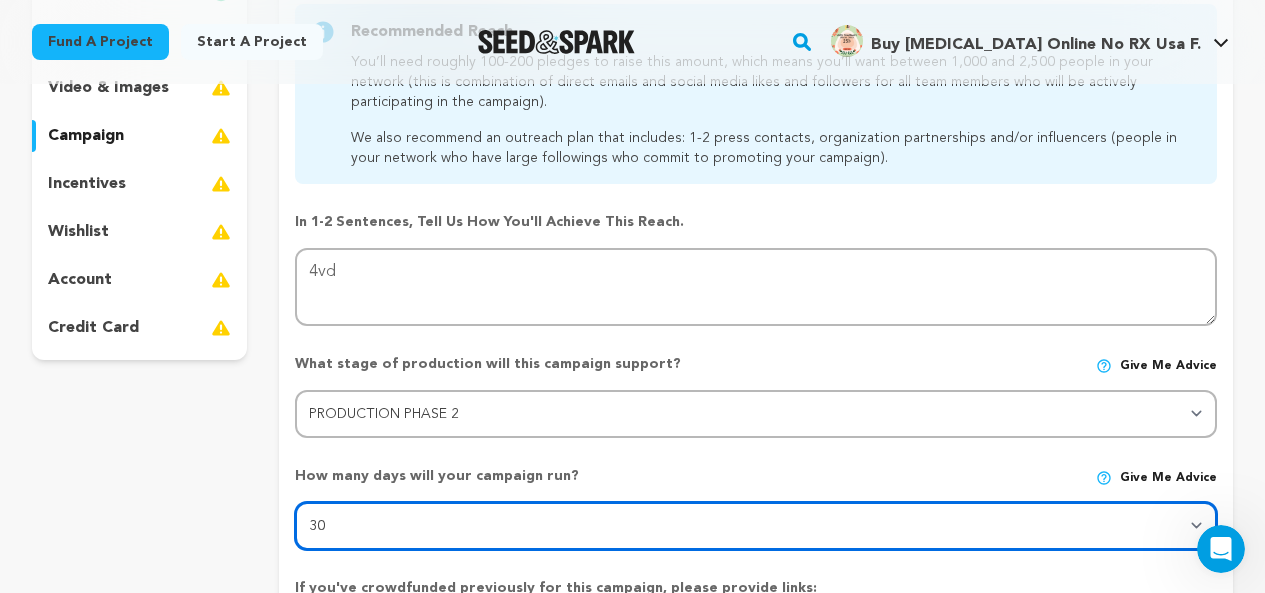 click on "30
45
60" at bounding box center [756, 526] 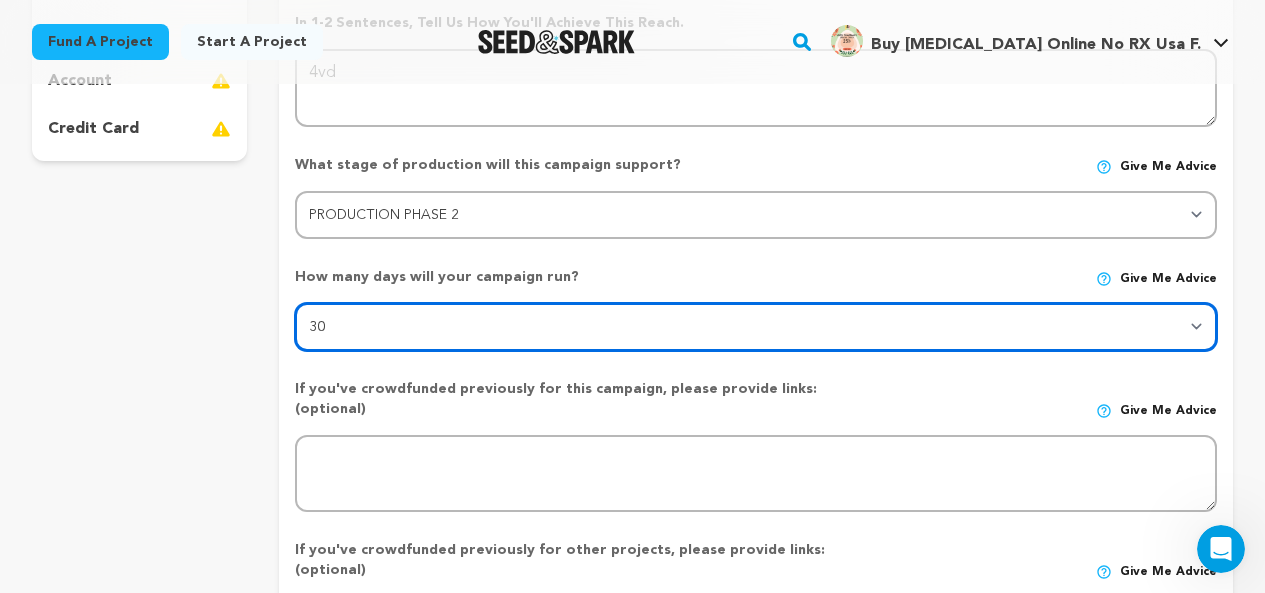 scroll, scrollTop: 600, scrollLeft: 0, axis: vertical 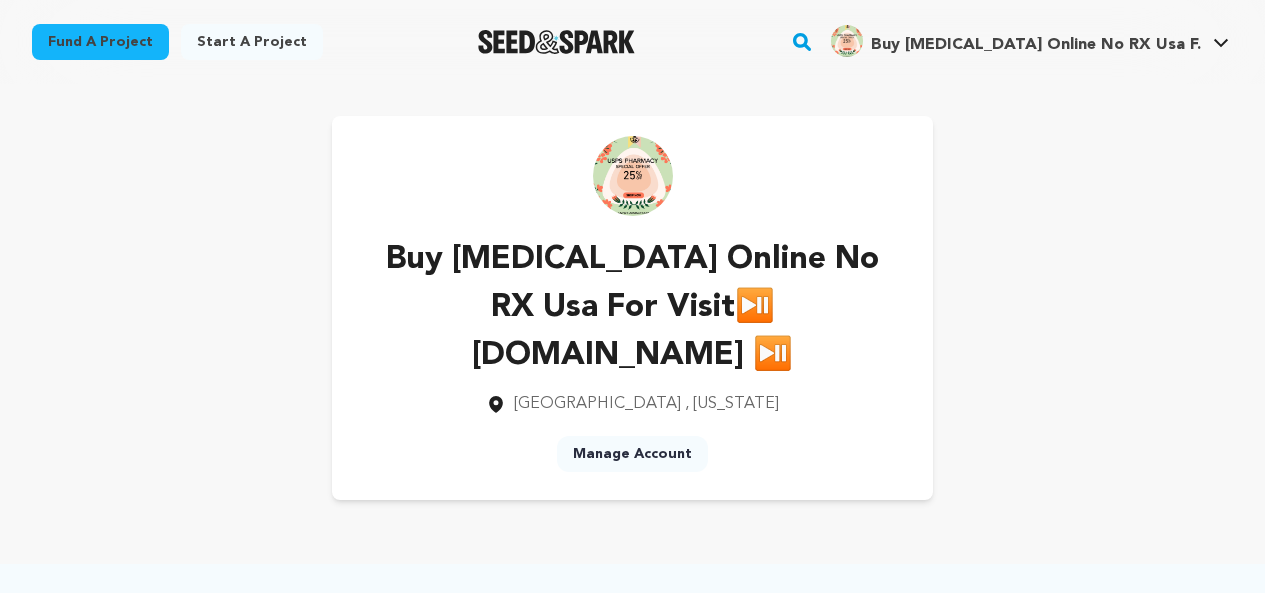 click on "Manage Account" at bounding box center [632, 454] 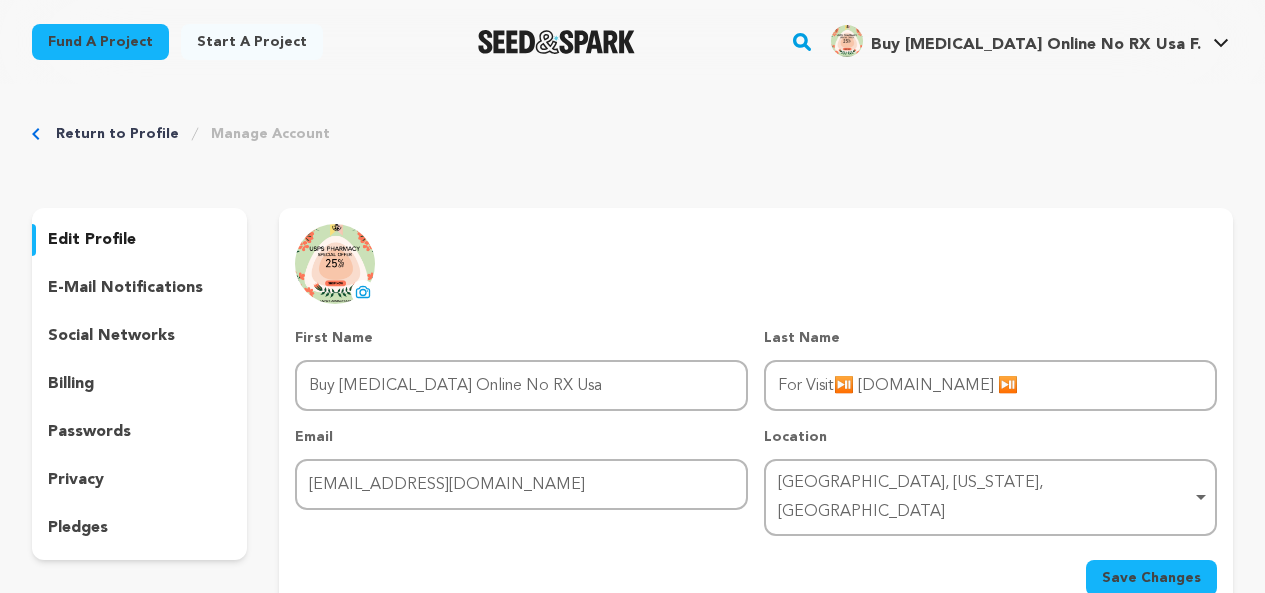 scroll, scrollTop: 0, scrollLeft: 0, axis: both 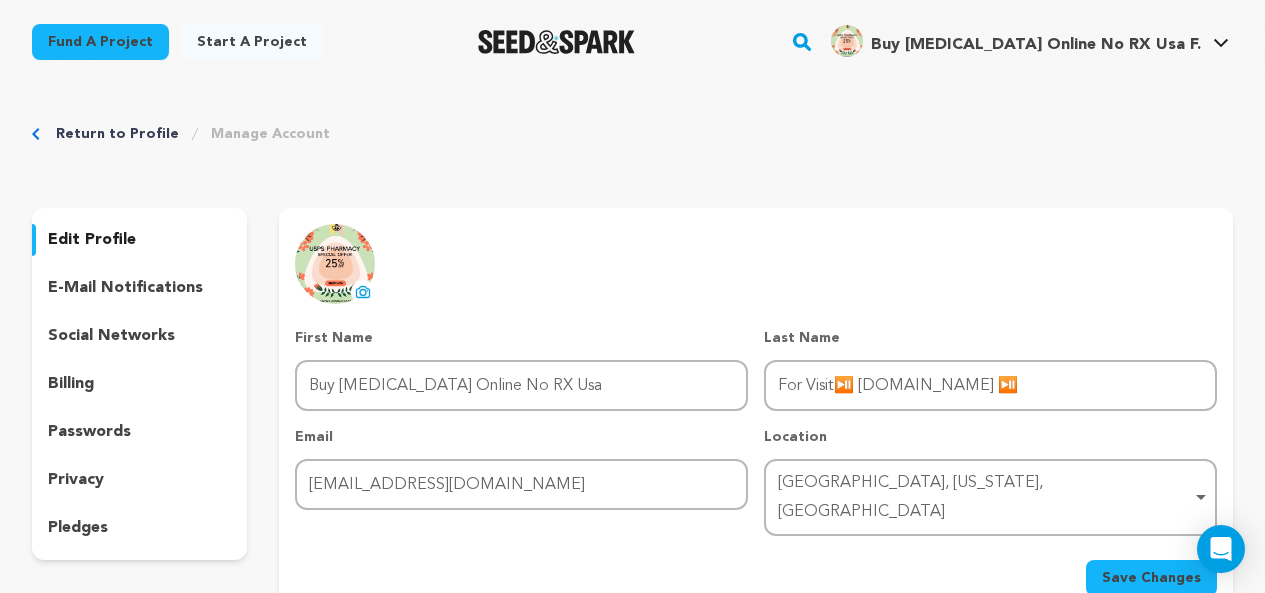 click on "Start a project" at bounding box center (252, 42) 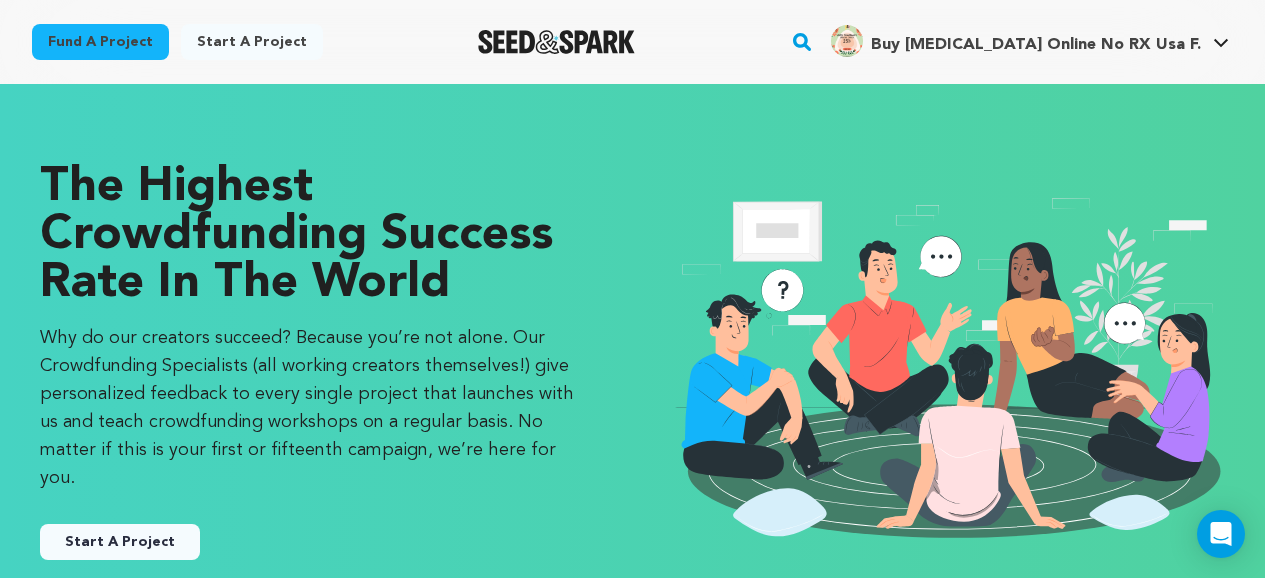 scroll, scrollTop: 0, scrollLeft: 0, axis: both 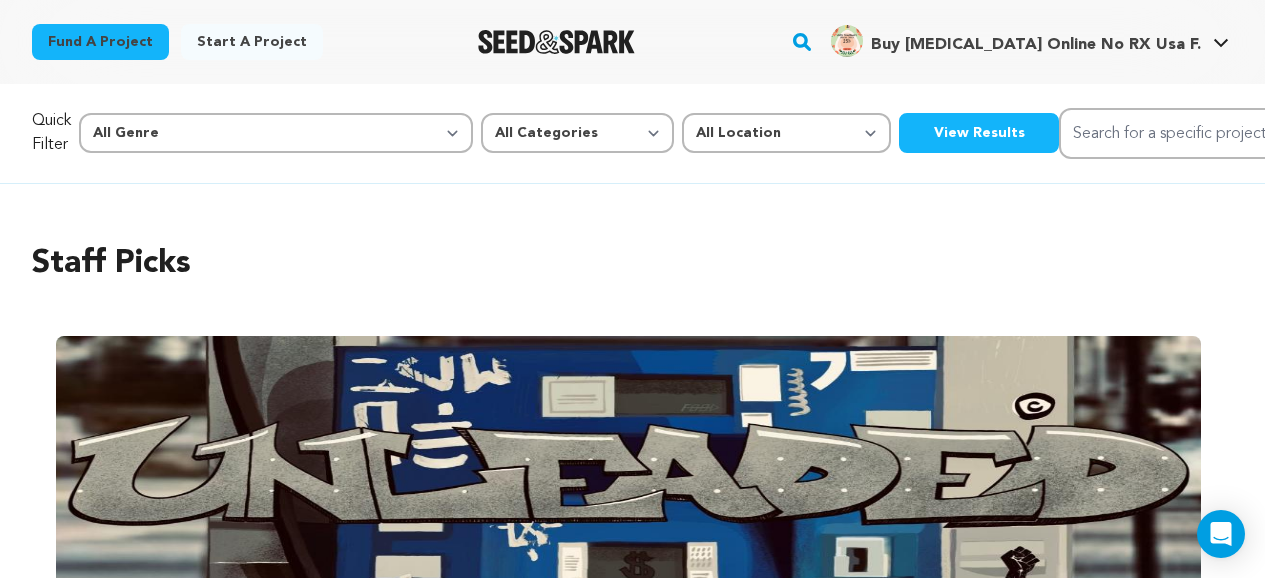 click on "View Results" at bounding box center [979, 133] 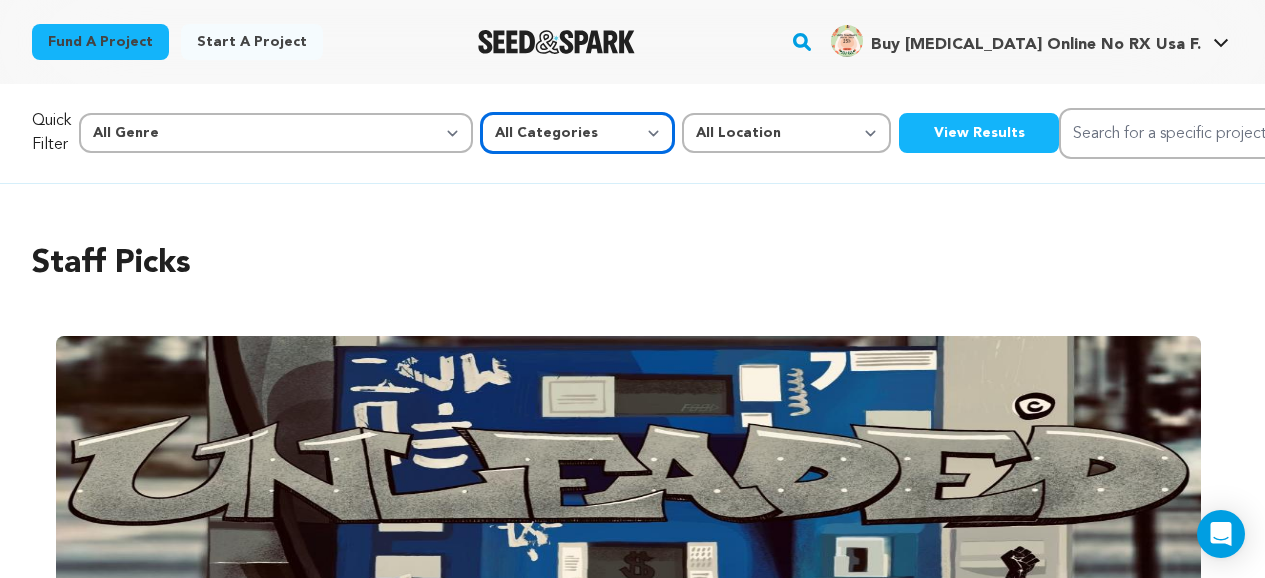 click on "All Categories
Film Feature
Film Short
Series
Music Video
Comics
Artist Residency
Art & Photography
Collective
Dance
Games
Music
Radio & Podcasts
Orgs & Companies
Venue & Spaces" at bounding box center [577, 133] 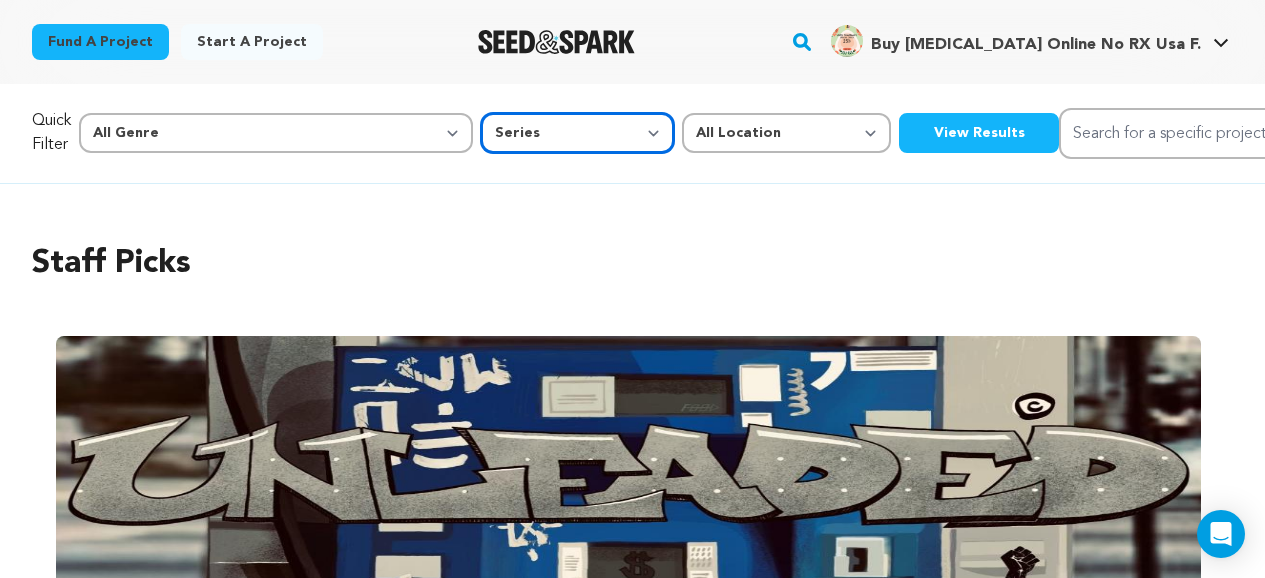 click on "All Categories
Film Feature
Film Short
Series
Music Video
Comics
Artist Residency
Art & Photography
Collective
Dance
Games
Music
Radio & Podcasts
Orgs & Companies
Venue & Spaces" at bounding box center [577, 133] 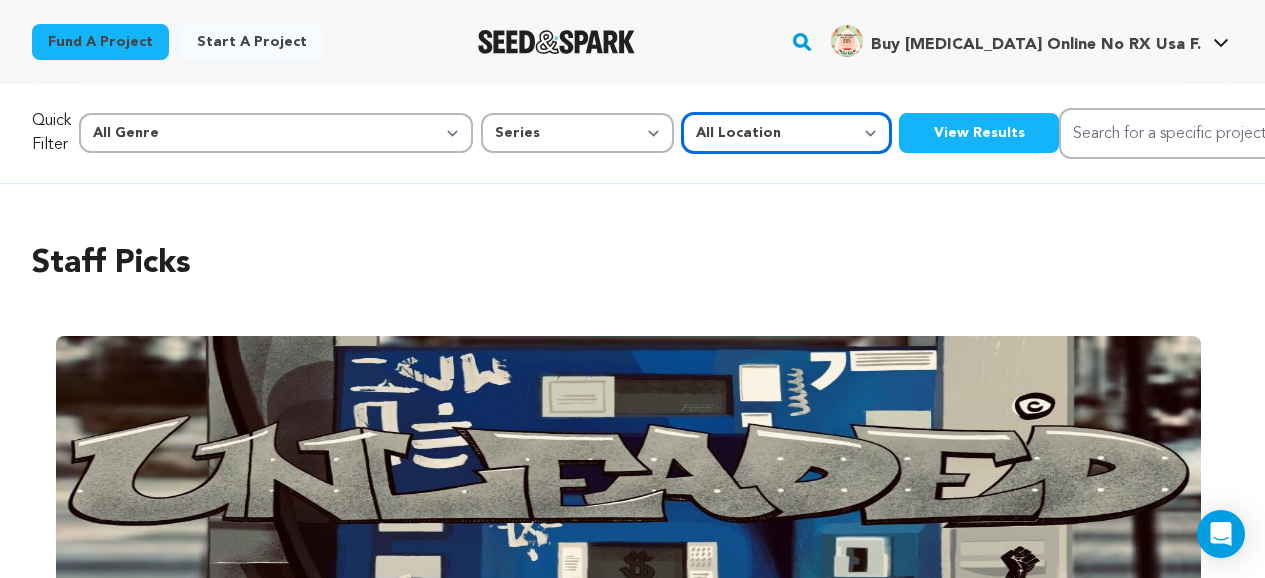 click on "All Location
Everywhere
[GEOGRAPHIC_DATA]
[GEOGRAPHIC_DATA]" at bounding box center [786, 133] 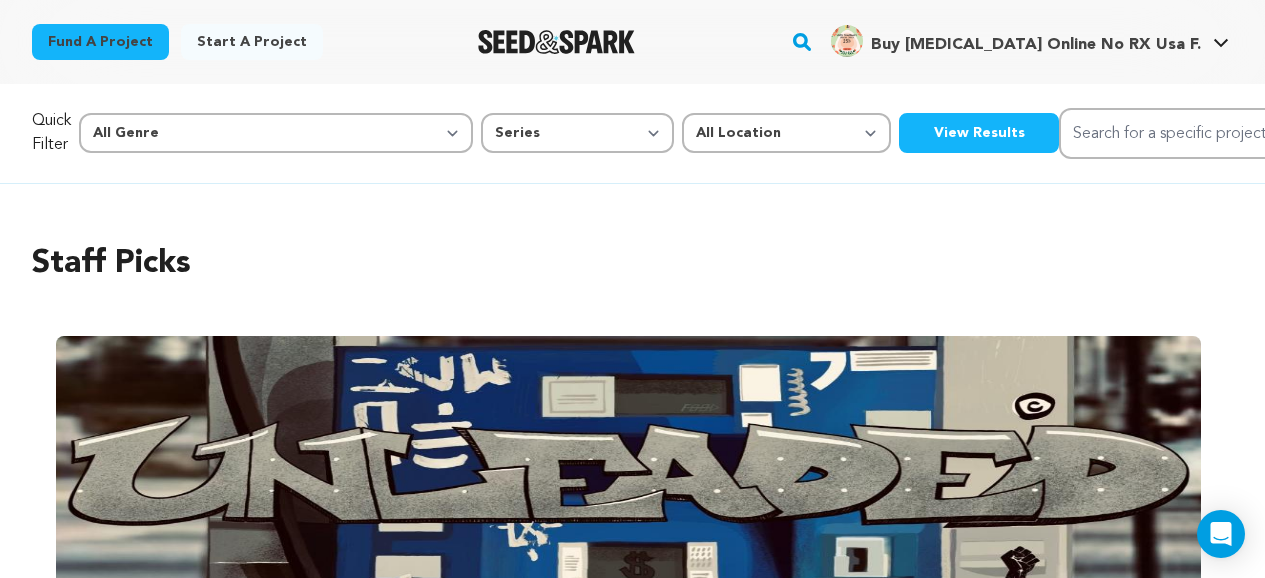 drag, startPoint x: 507, startPoint y: 228, endPoint x: 546, endPoint y: 218, distance: 40.261642 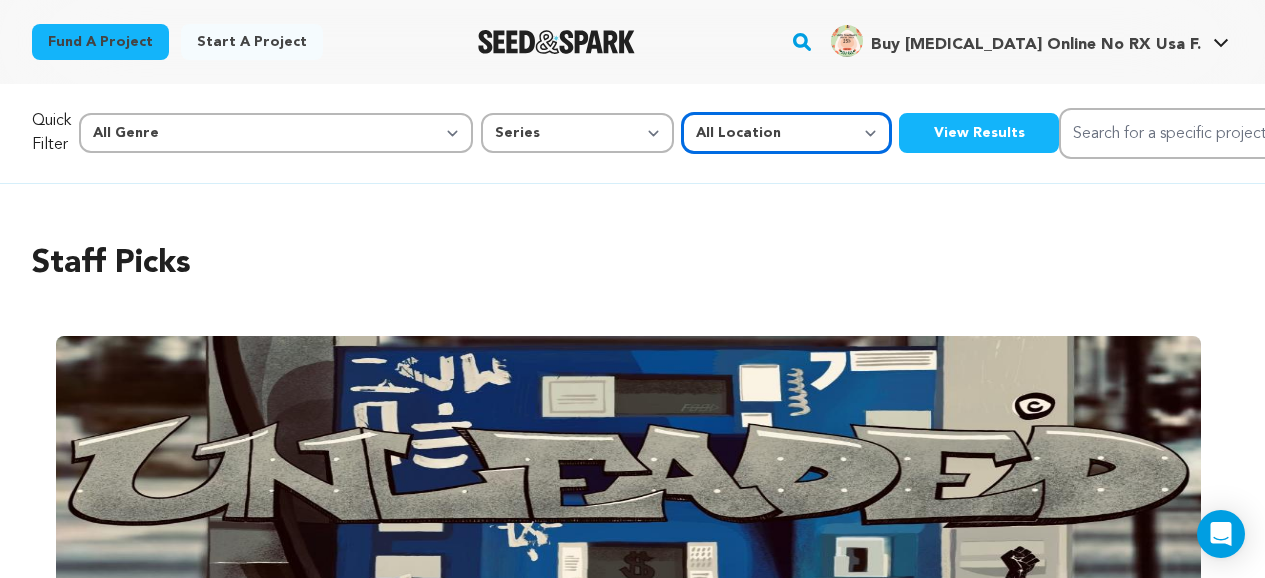 click on "All Location
Everywhere
United States
Canada" at bounding box center (786, 133) 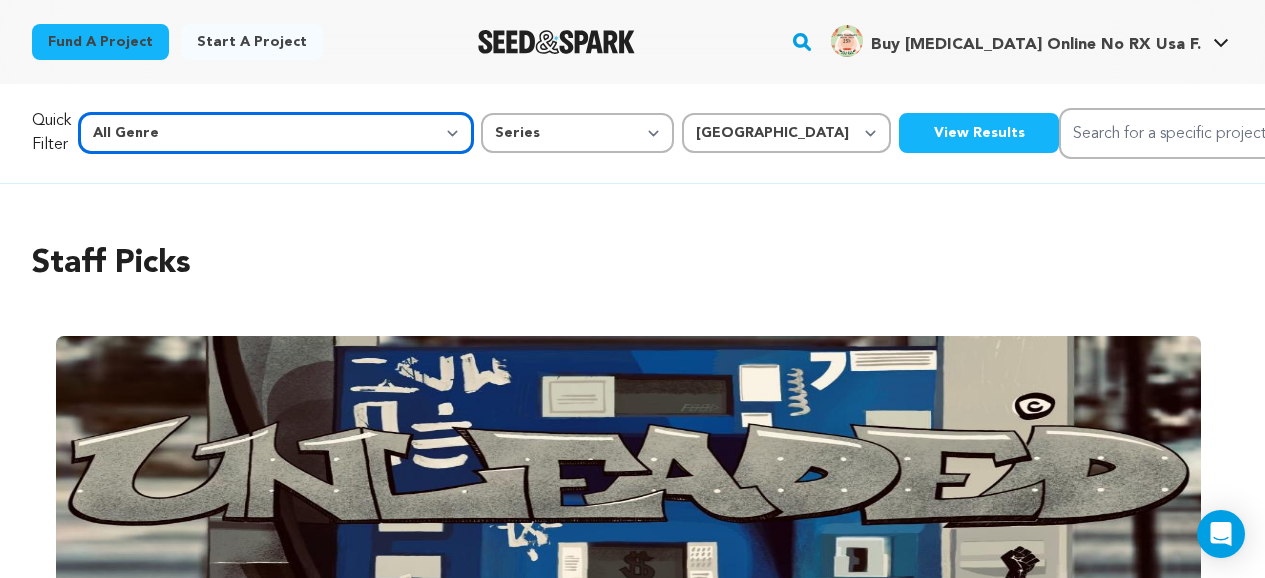 click on "All Genre
Action
Adventure
Afrobeat
Alternative
Ambient
Animation
Bebop
Big Band
Biography
Bluegrass
Blues
Classical
Comedy
Country
Crime
Disco
Documentary
Drama
Dubstep
Electronic/Dance
Emo
Experimental
Family
Fantasy
Film-Noir
Film-related Business
Filmmaker Resource
Folk
Foreign Film
Funk
Game-Show
Garage Grime" at bounding box center [276, 133] 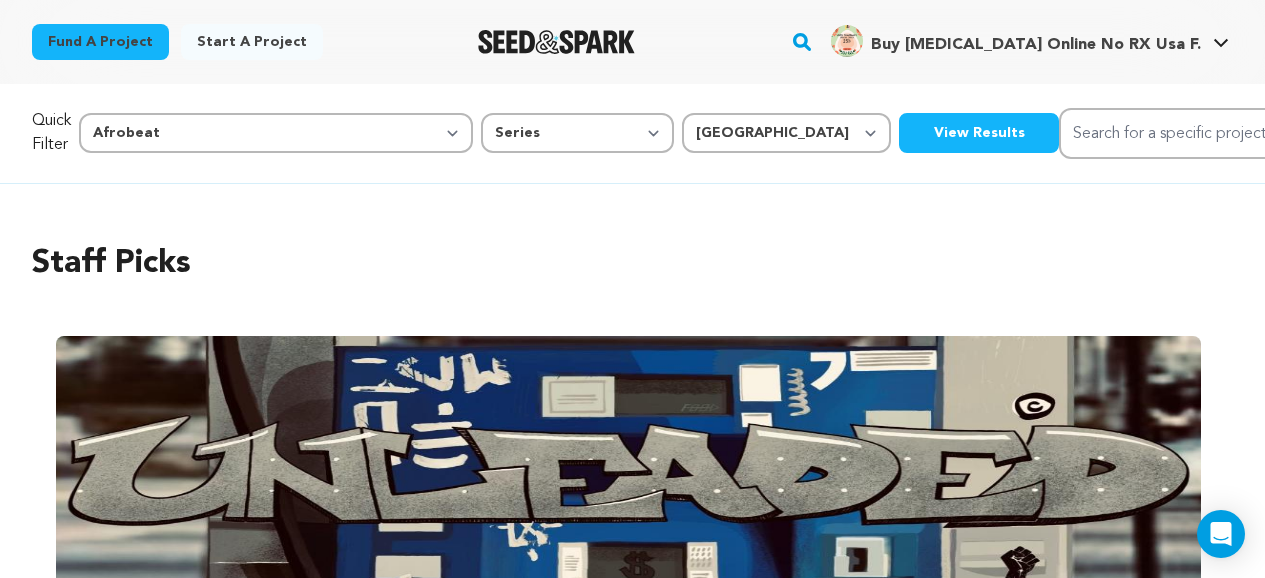 click on "View Results" at bounding box center (979, 133) 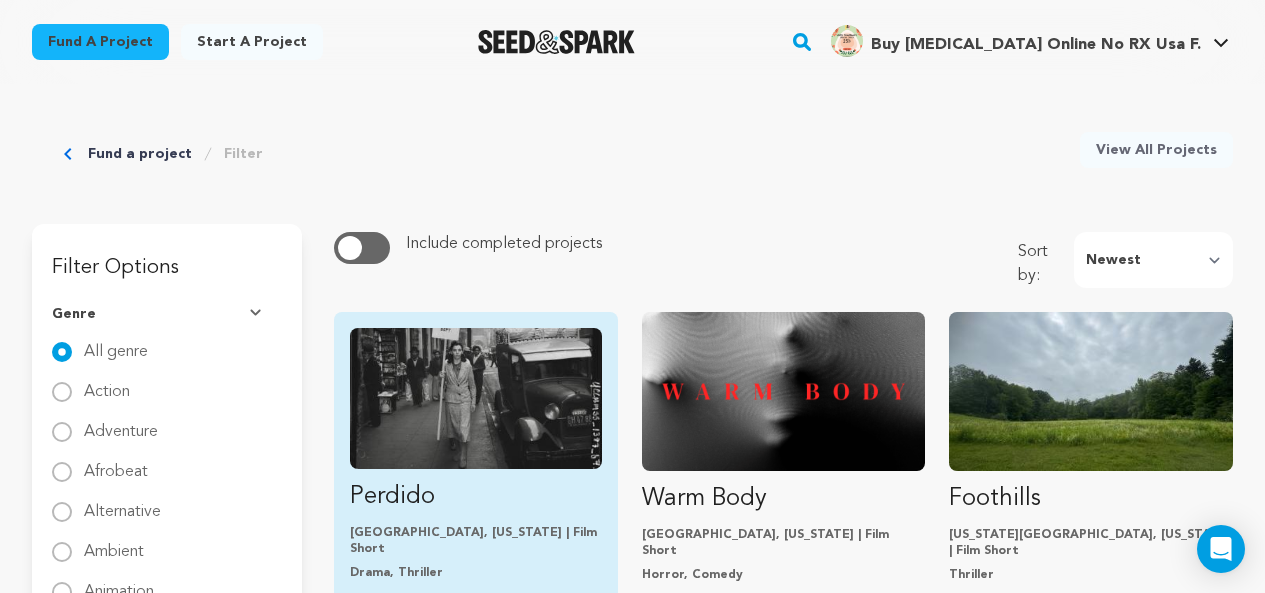 scroll, scrollTop: 0, scrollLeft: 0, axis: both 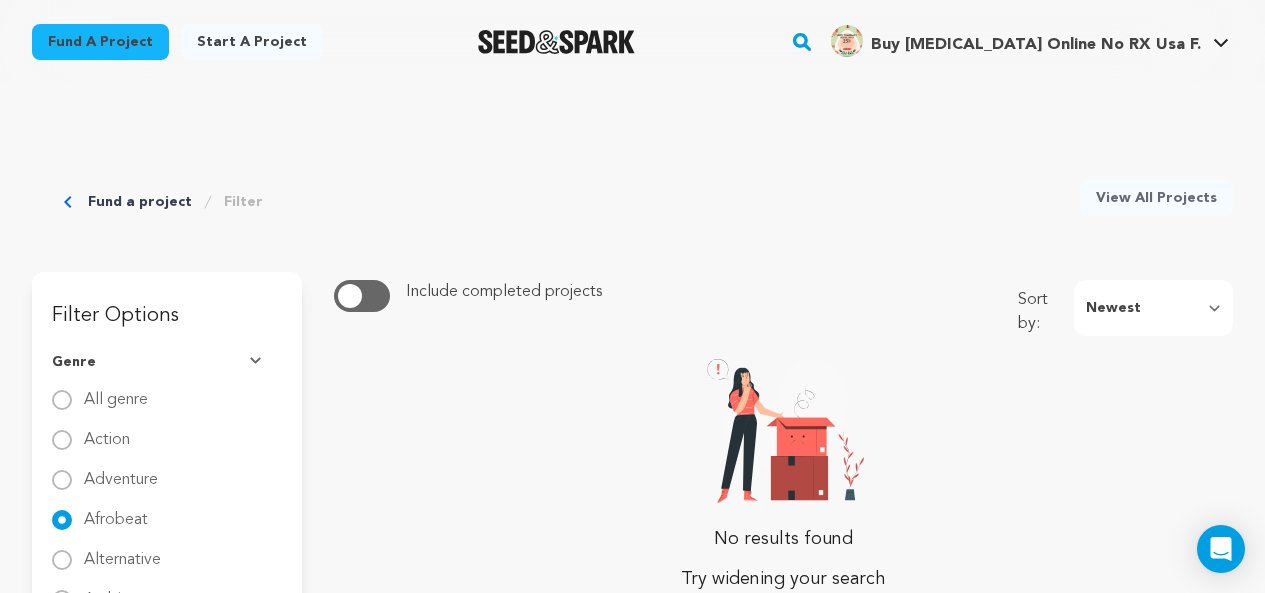 click on "Fund a project" at bounding box center (100, 42) 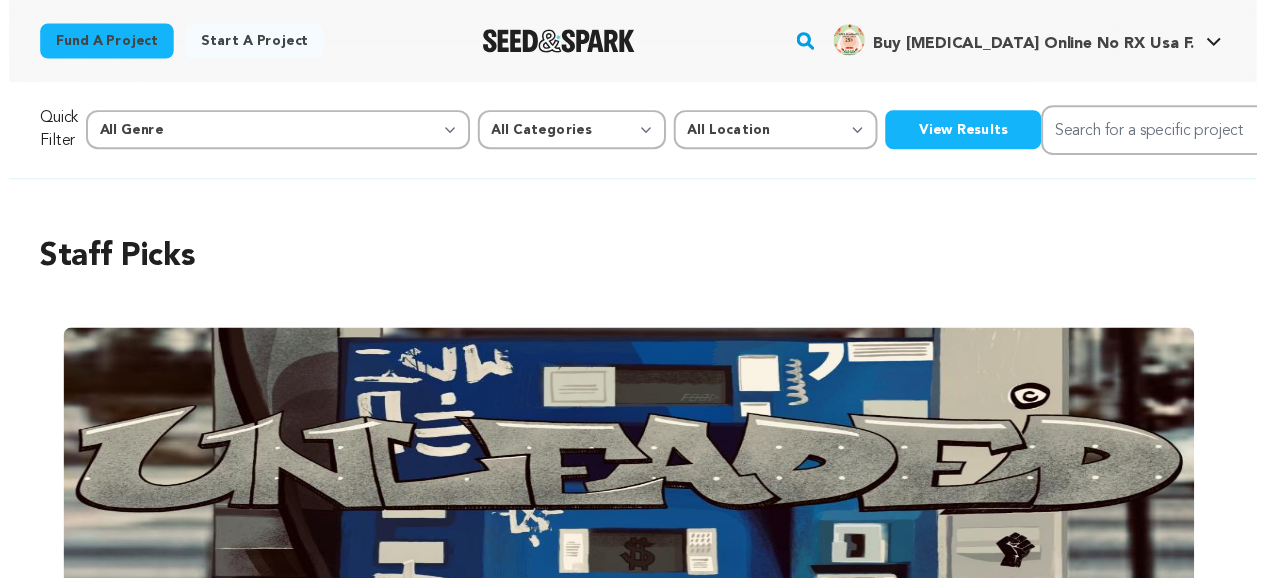 scroll, scrollTop: 0, scrollLeft: 0, axis: both 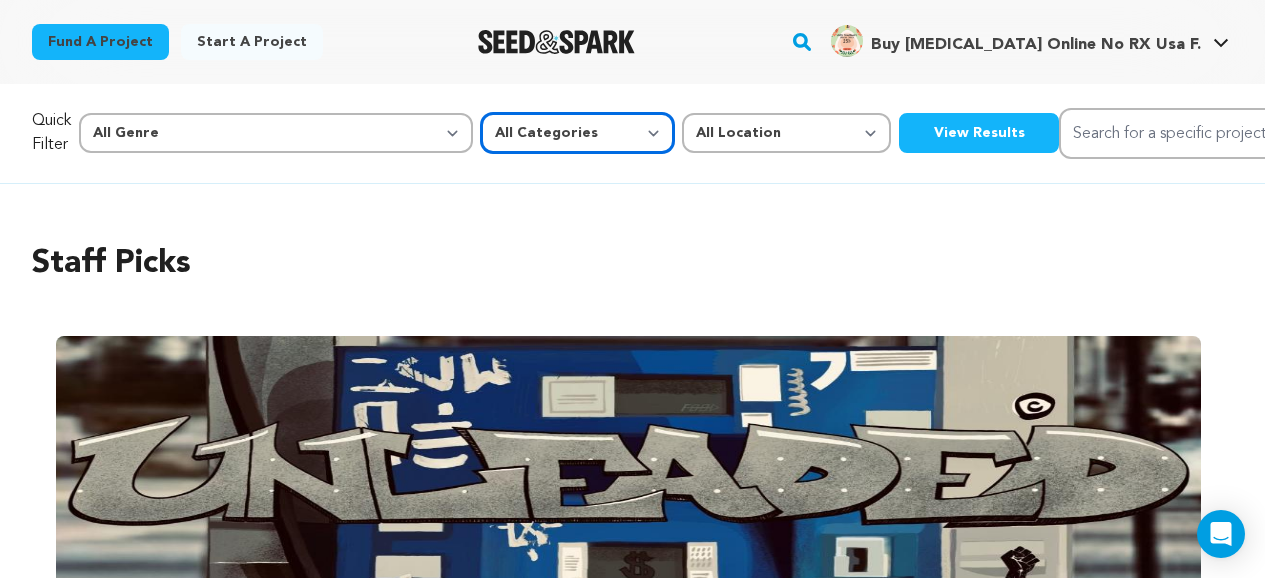 click on "All Categories
Film Feature
Film Short
Series
Music Video
Comics
Artist Residency
Art & Photography
Collective
Dance
Games
Music
Radio & Podcasts
Orgs & Companies
Venue & Spaces" at bounding box center [577, 133] 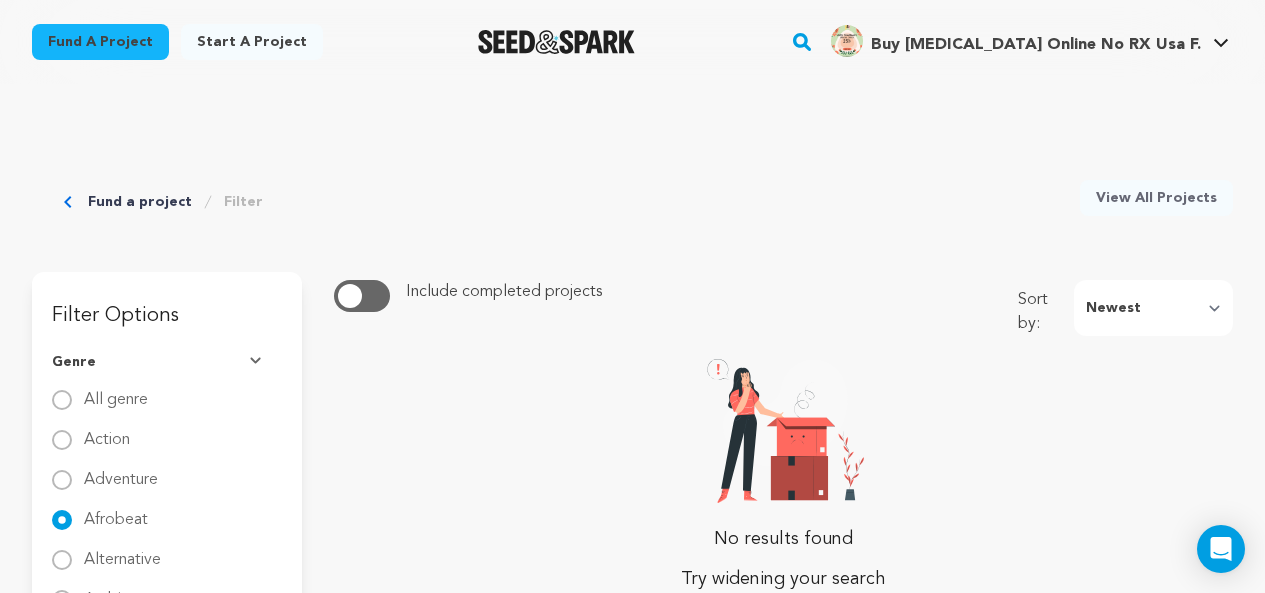 scroll, scrollTop: 0, scrollLeft: 0, axis: both 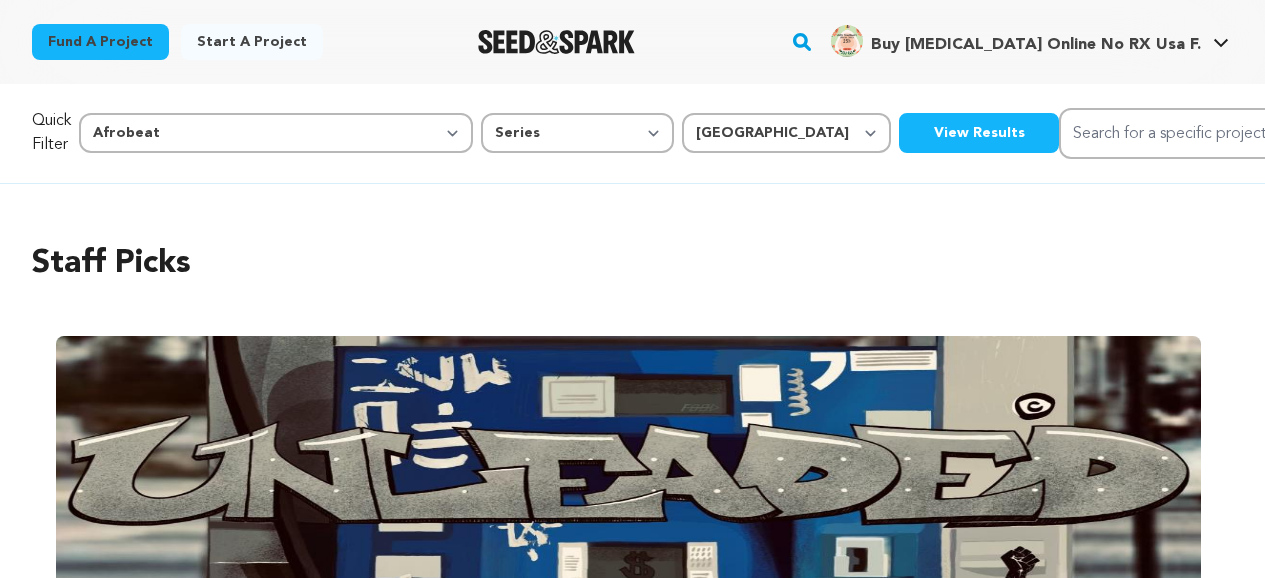 select on "11273" 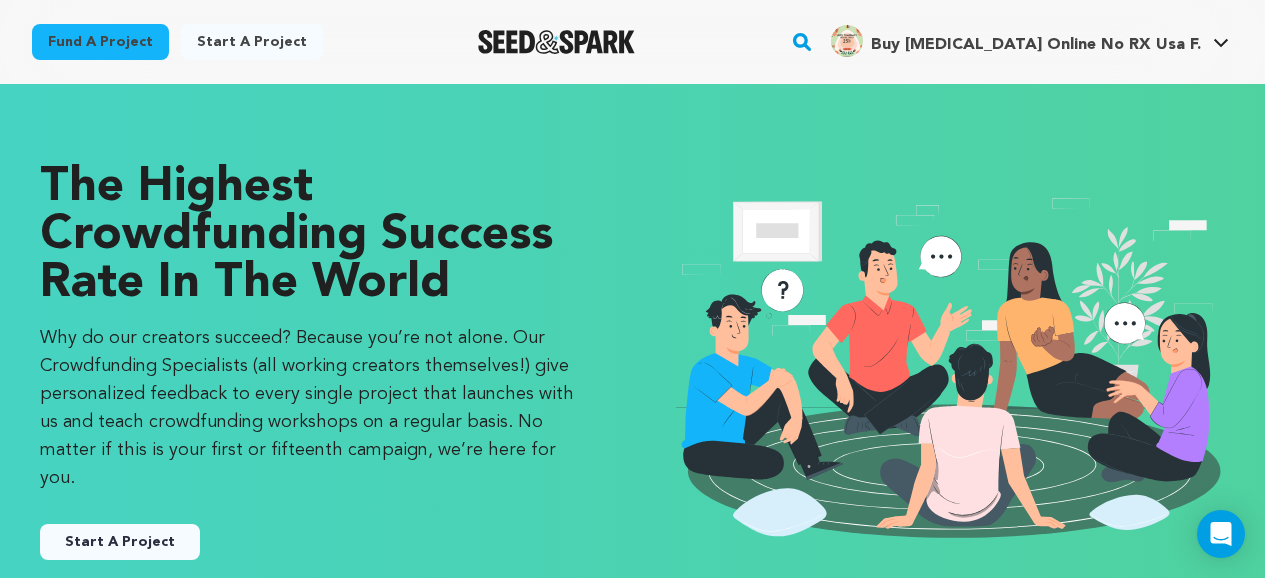 scroll, scrollTop: 0, scrollLeft: 0, axis: both 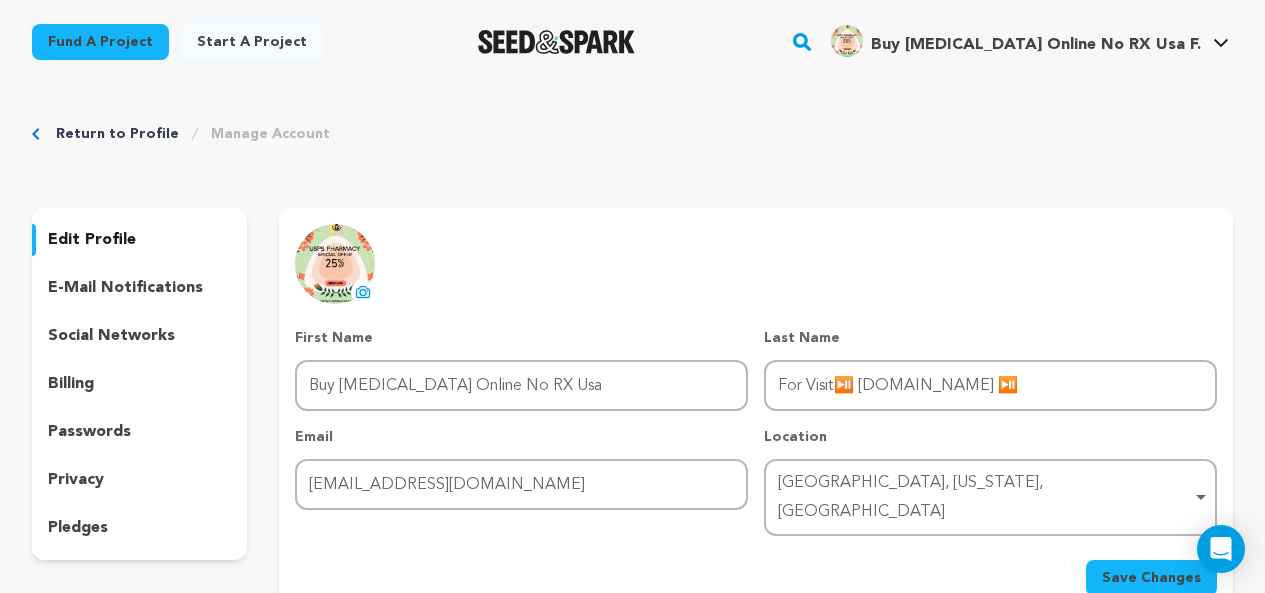 click on "Save Changes" at bounding box center (1151, 578) 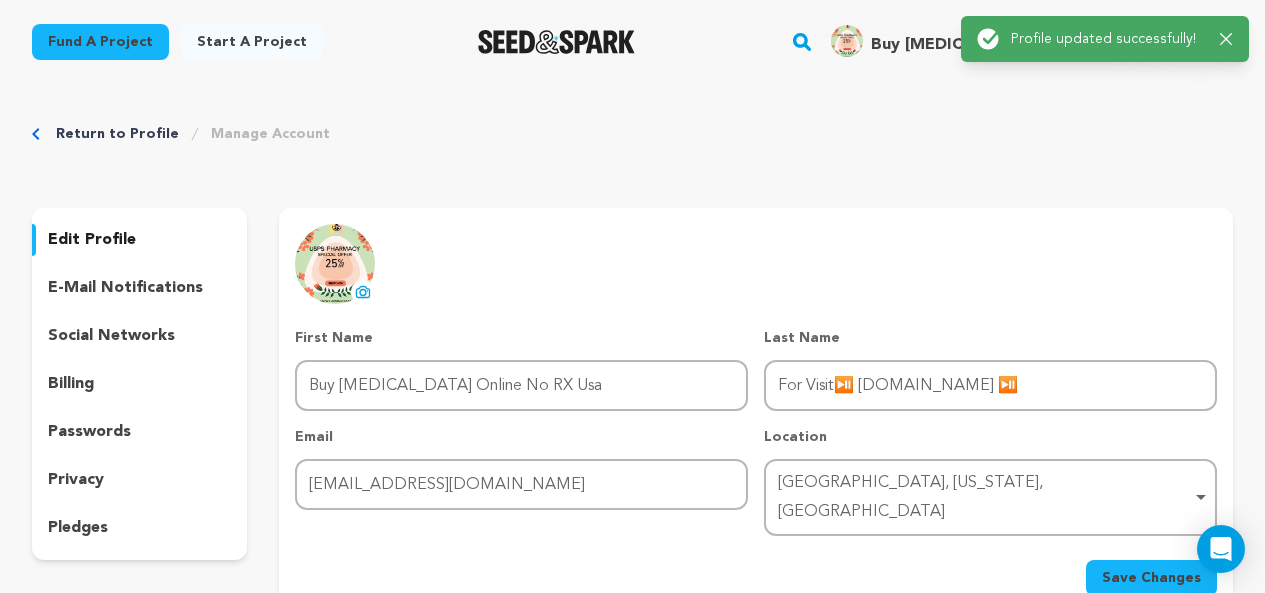 click on "Fund a project" at bounding box center [100, 42] 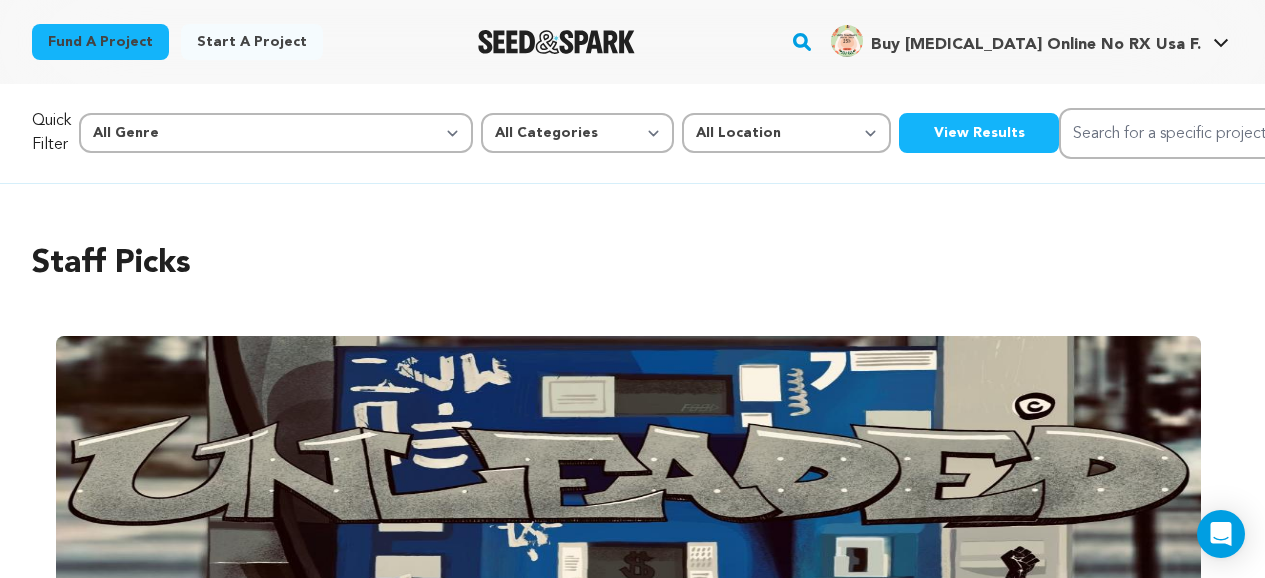 scroll, scrollTop: 0, scrollLeft: 0, axis: both 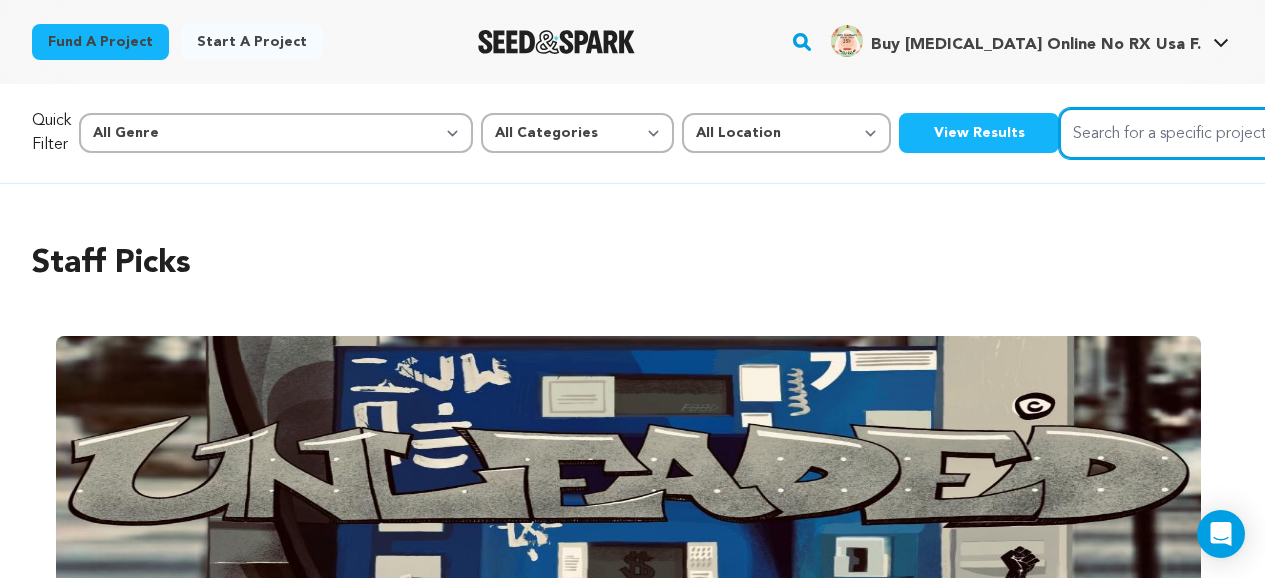 click on "Search for a specific project" at bounding box center [1209, 133] 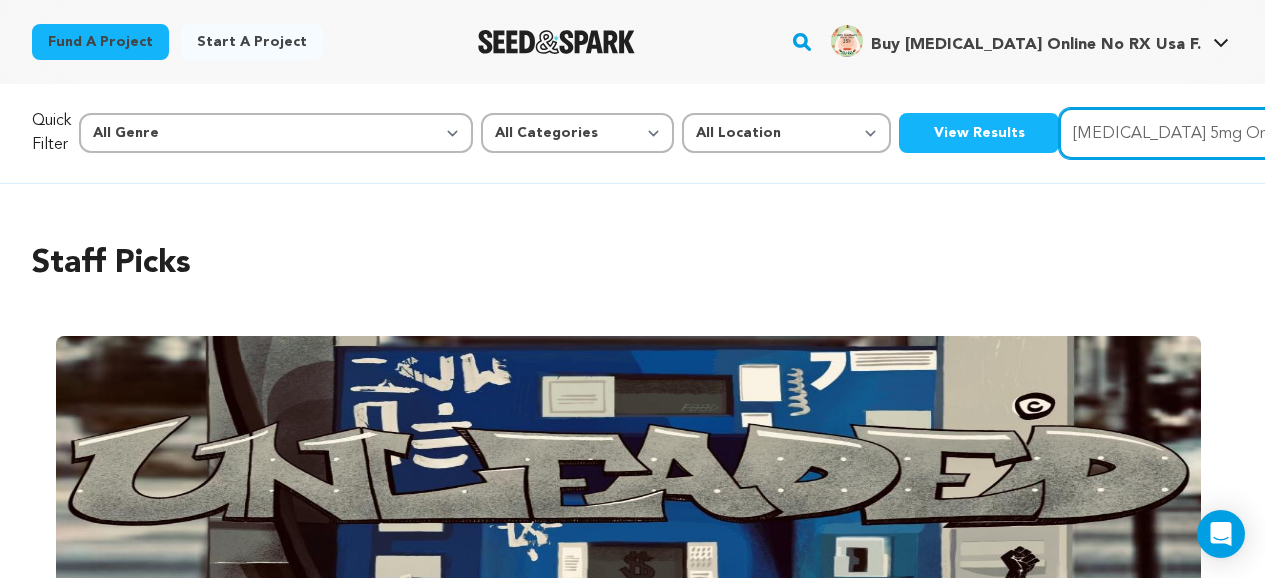 scroll, scrollTop: 0, scrollLeft: 174, axis: horizontal 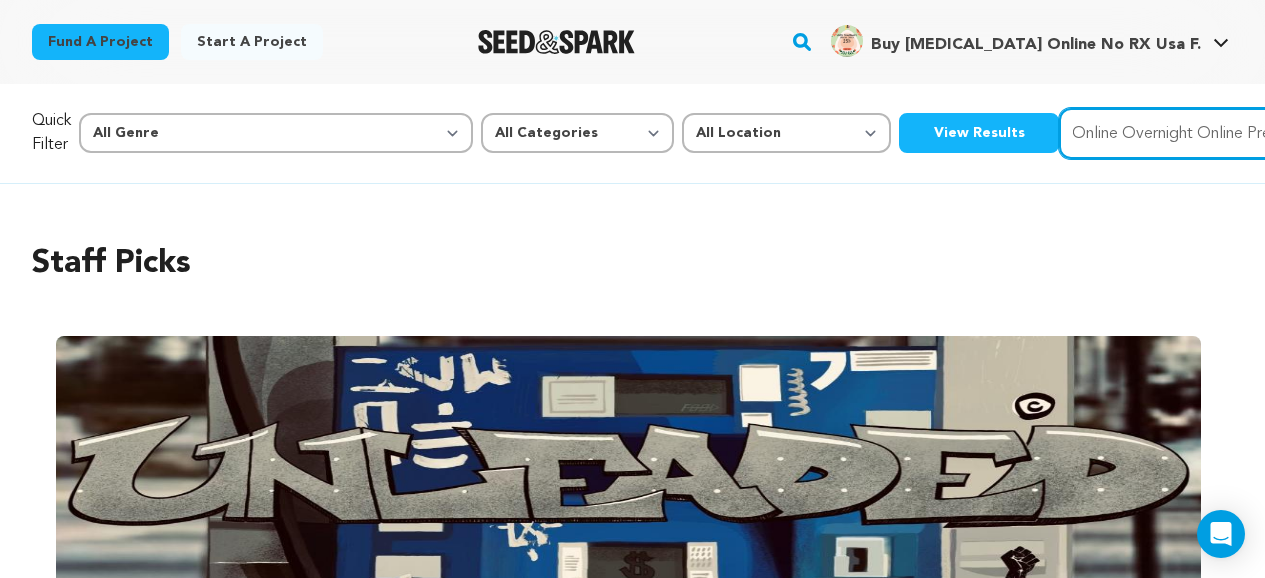 type on "Ambien 5mg Online Overnight Online Prescription Order Now" 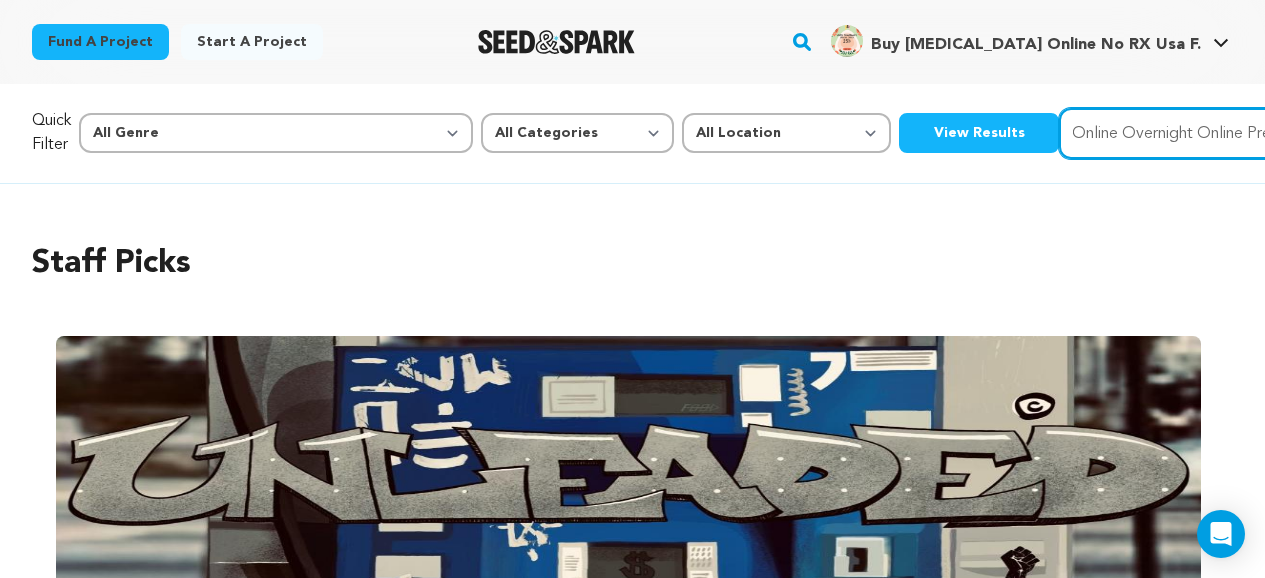 click on "Search" at bounding box center [1335, 132] 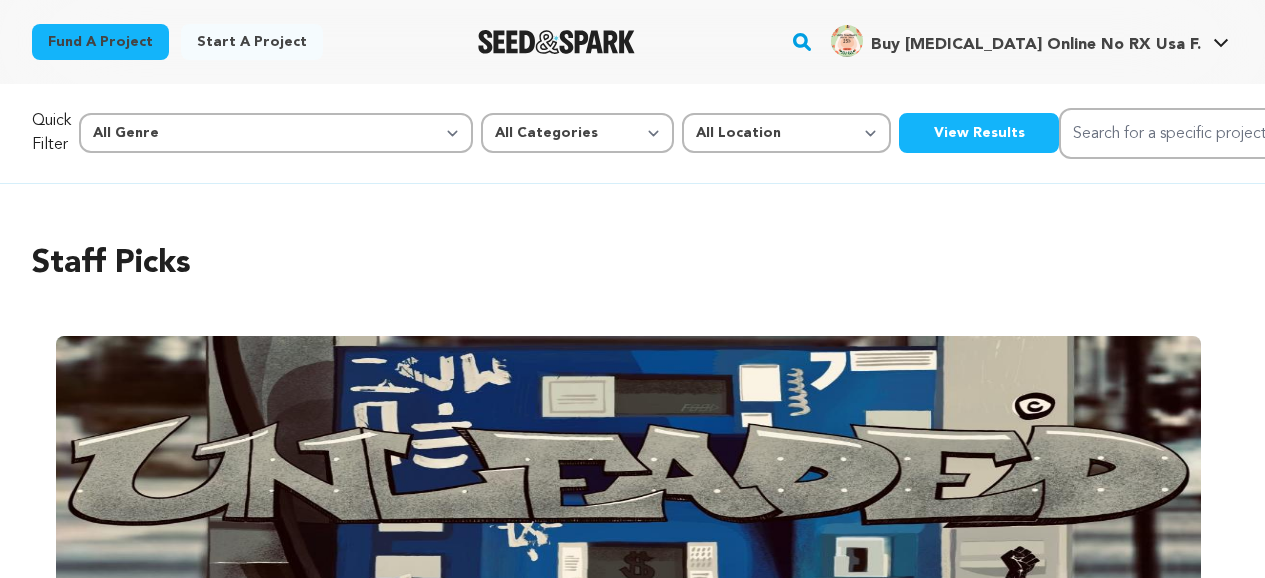 scroll, scrollTop: 0, scrollLeft: 0, axis: both 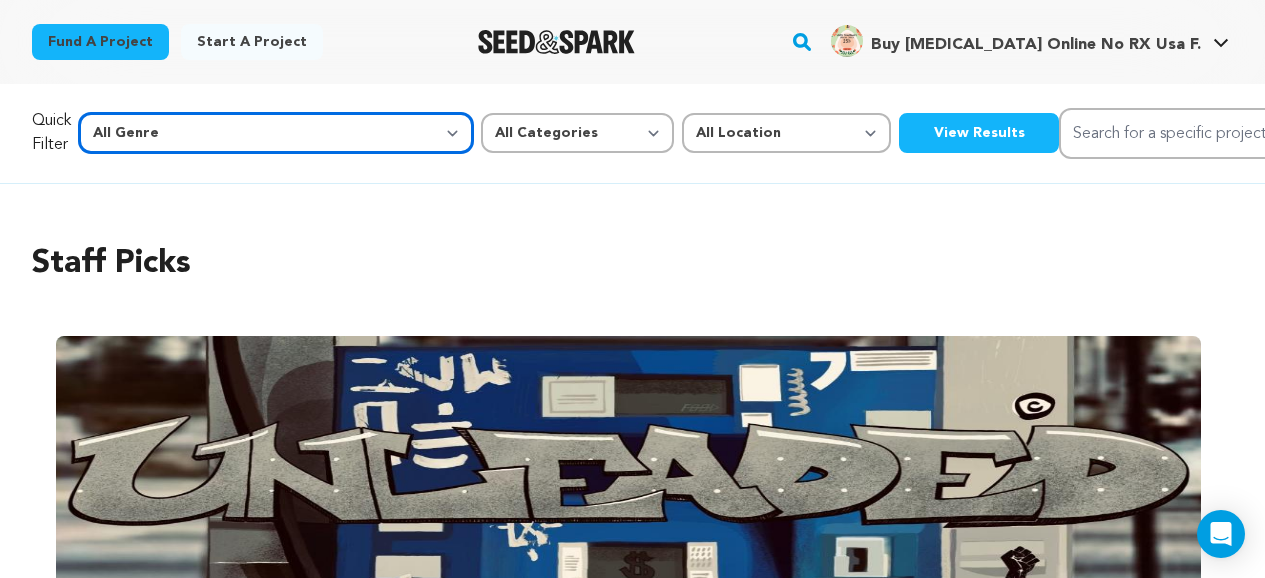 click on "All Genre
Action
Adventure
Afrobeat
Alternative
Ambient
Animation
Bebop
Big Band
Biography
Bluegrass
Blues
Classical
Comedy
Country
Crime
Disco
Documentary
Drama
Dubstep
Electronic/Dance
Emo
Experimental
Family
Fantasy
Film-Noir
Film-related Business
Filmmaker Resource
Folk
Foreign Film
Funk
Game-Show
Garage Grime" at bounding box center [276, 133] 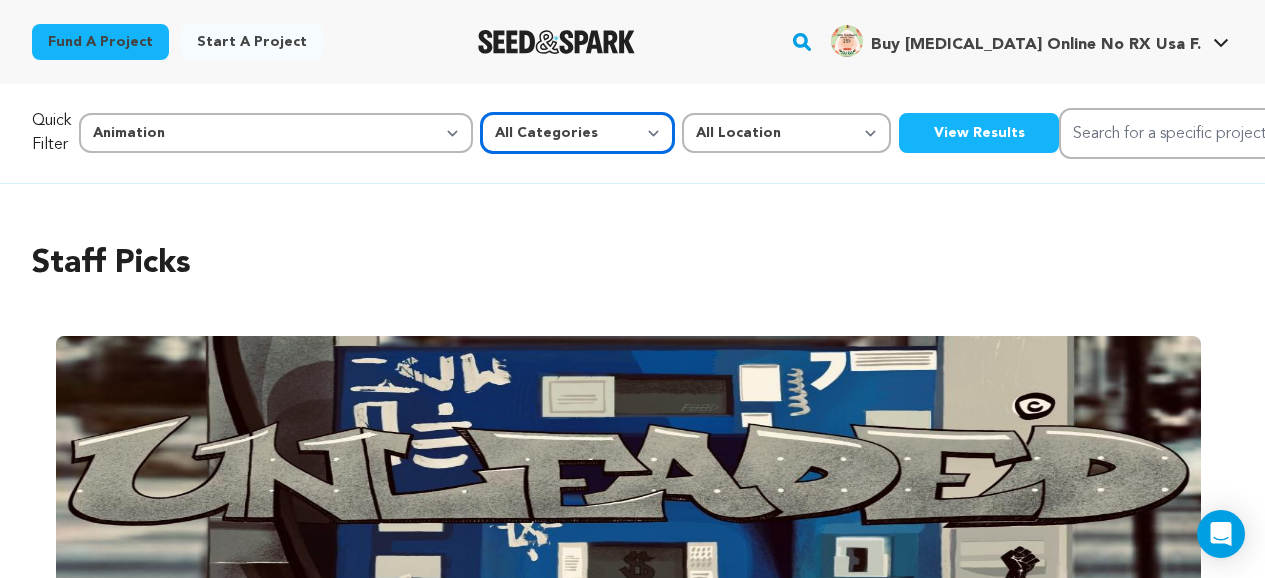 click on "All Categories
Film Feature
Film Short
Series
Music Video
Comics
Artist Residency
Art & Photography
Collective
Dance
Games
Music
Radio & Podcasts
Orgs & Companies
Venue & Spaces" at bounding box center (577, 133) 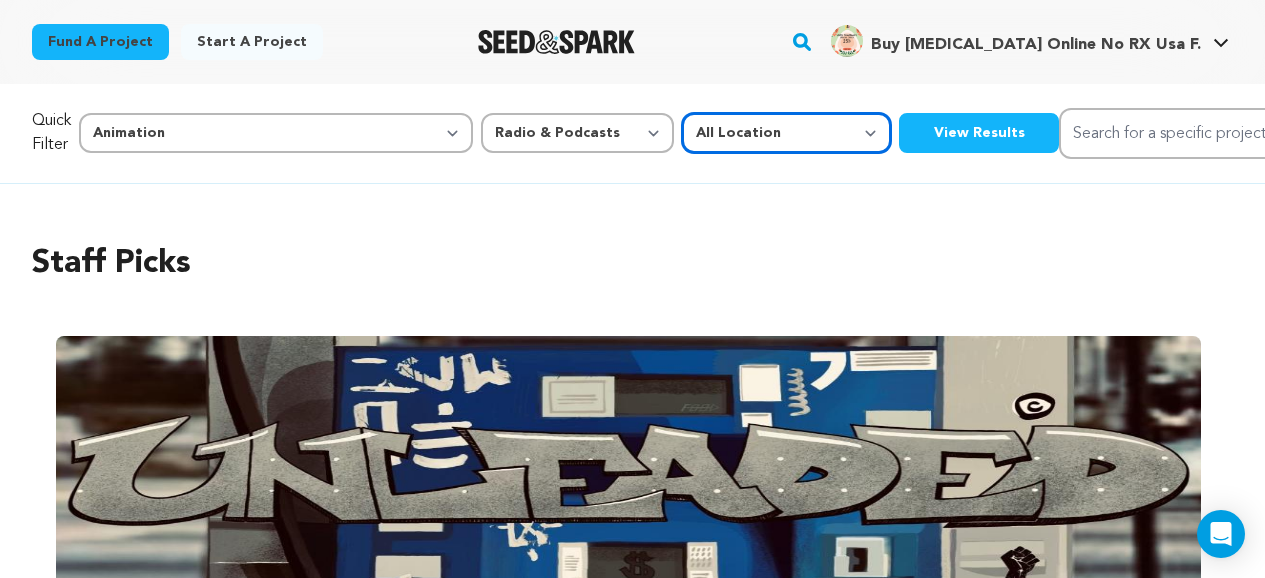 click on "All Location
Everywhere
United States
Canada" at bounding box center (786, 133) 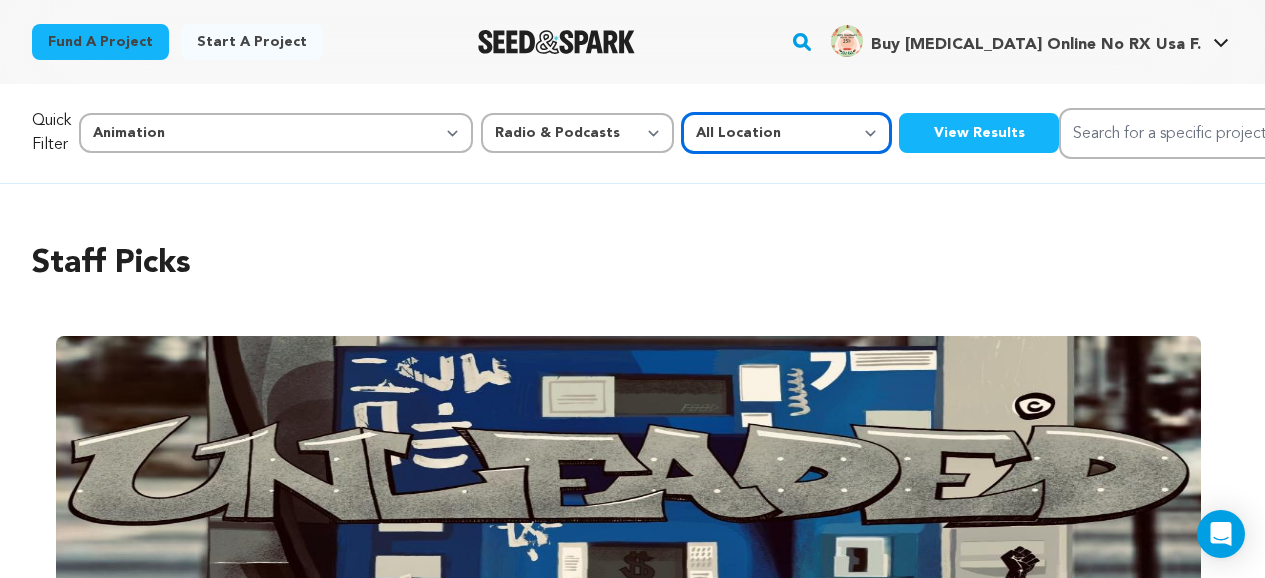 select on "1671" 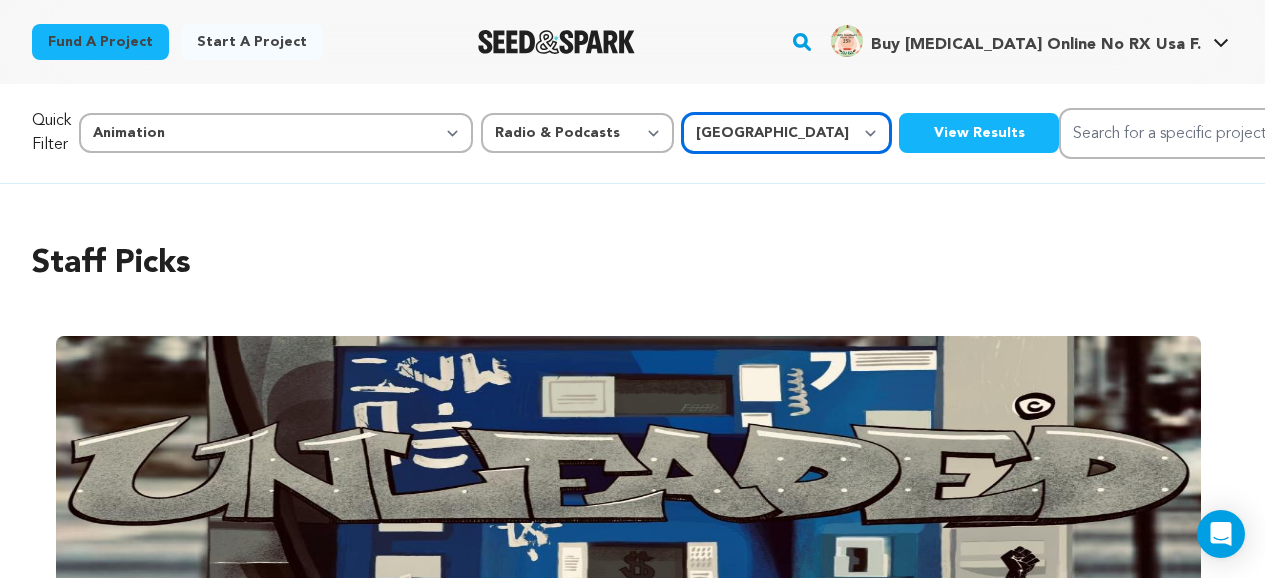 click on "All Location
Everywhere
United States
Canada" at bounding box center (786, 133) 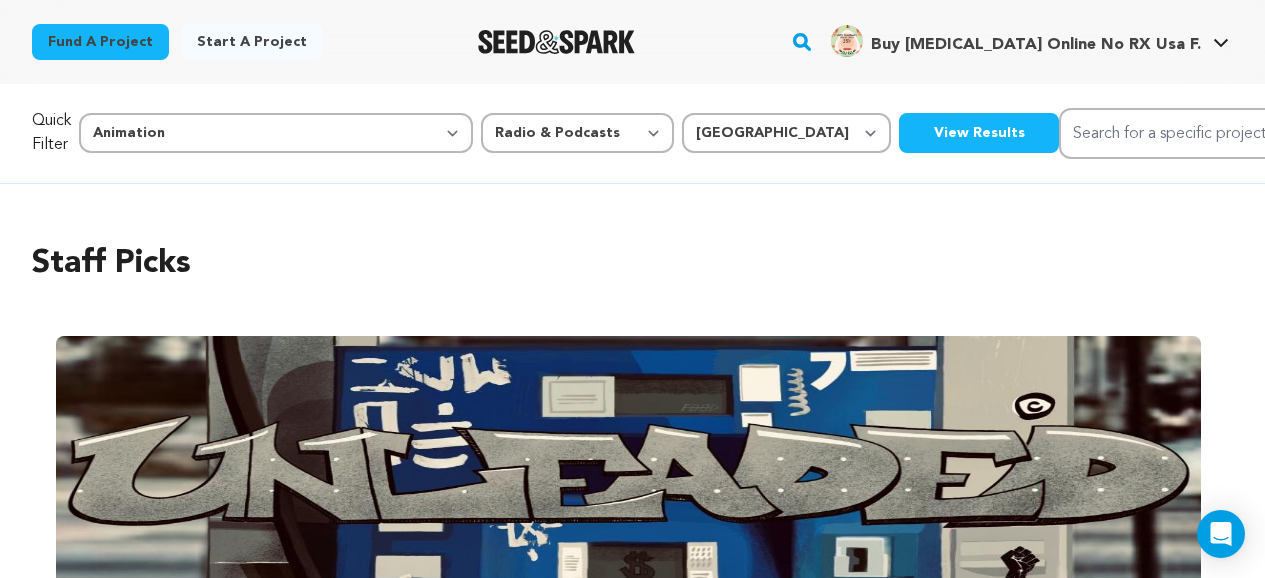 click on "View Results" at bounding box center (979, 133) 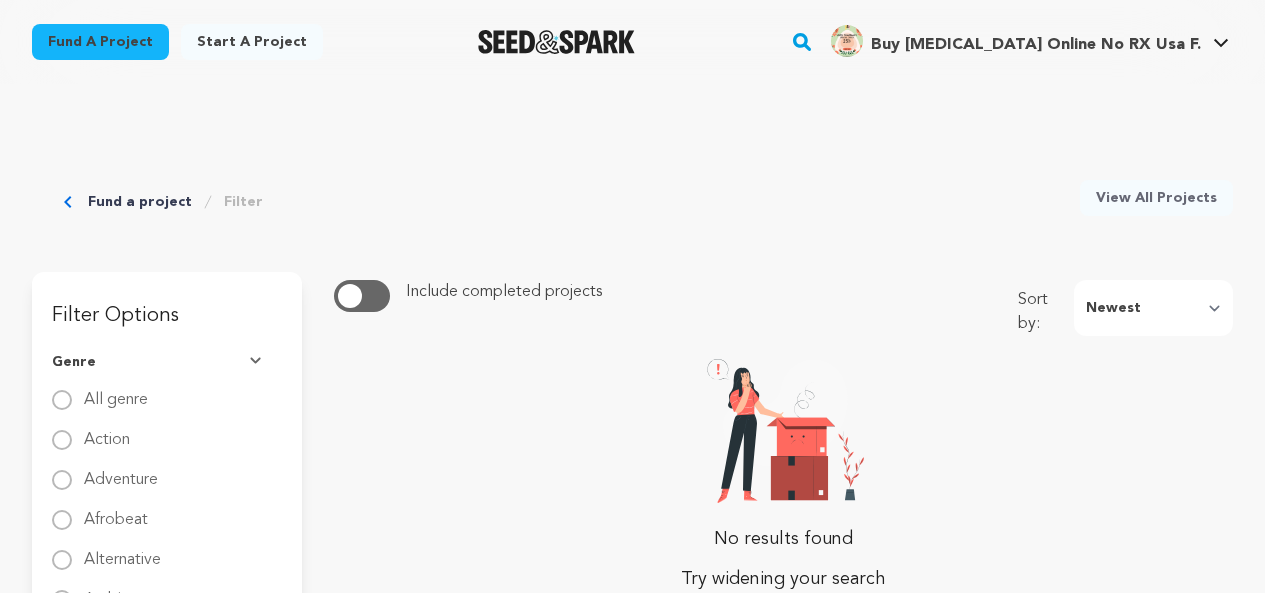scroll, scrollTop: 0, scrollLeft: 0, axis: both 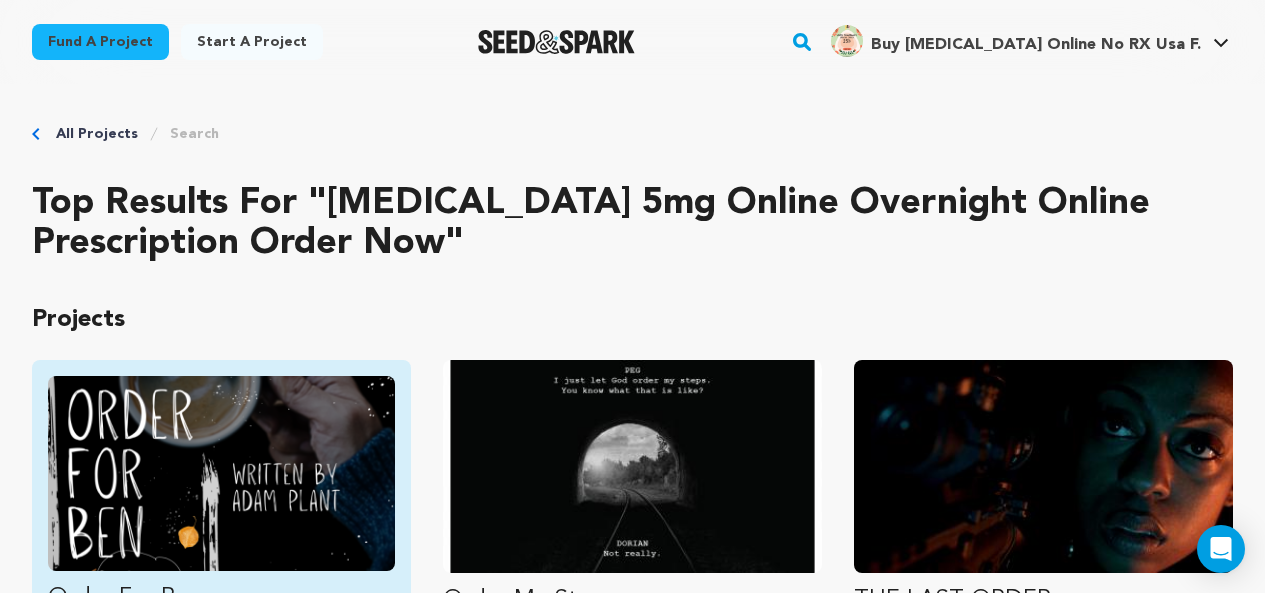click at bounding box center [221, 473] 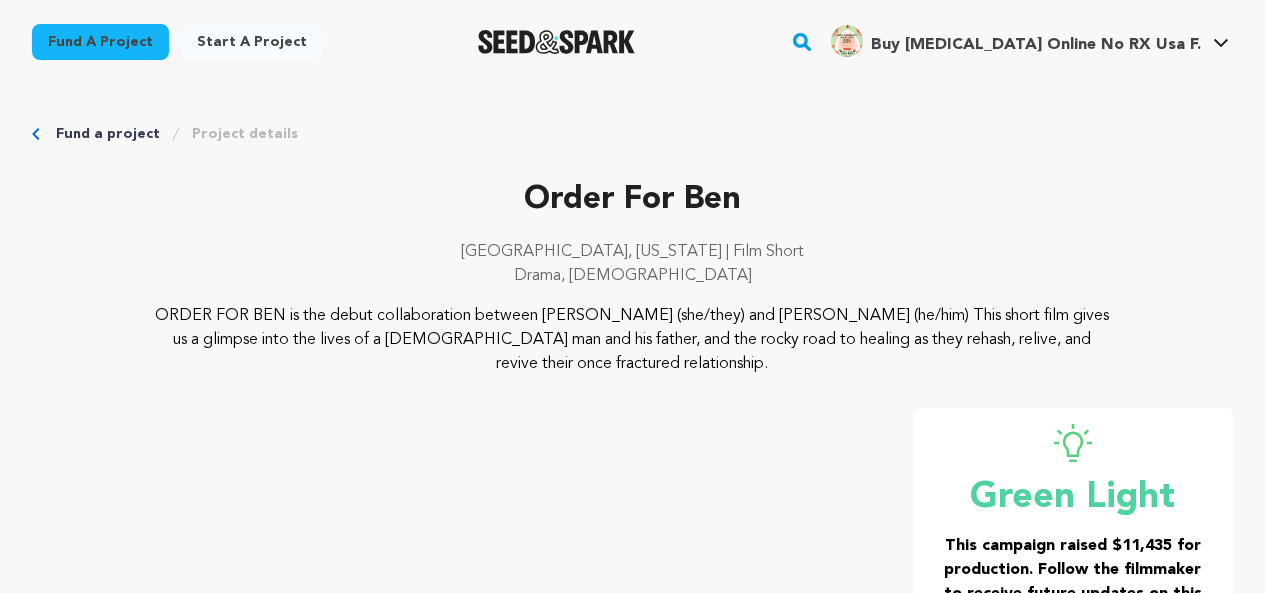 scroll, scrollTop: 0, scrollLeft: 0, axis: both 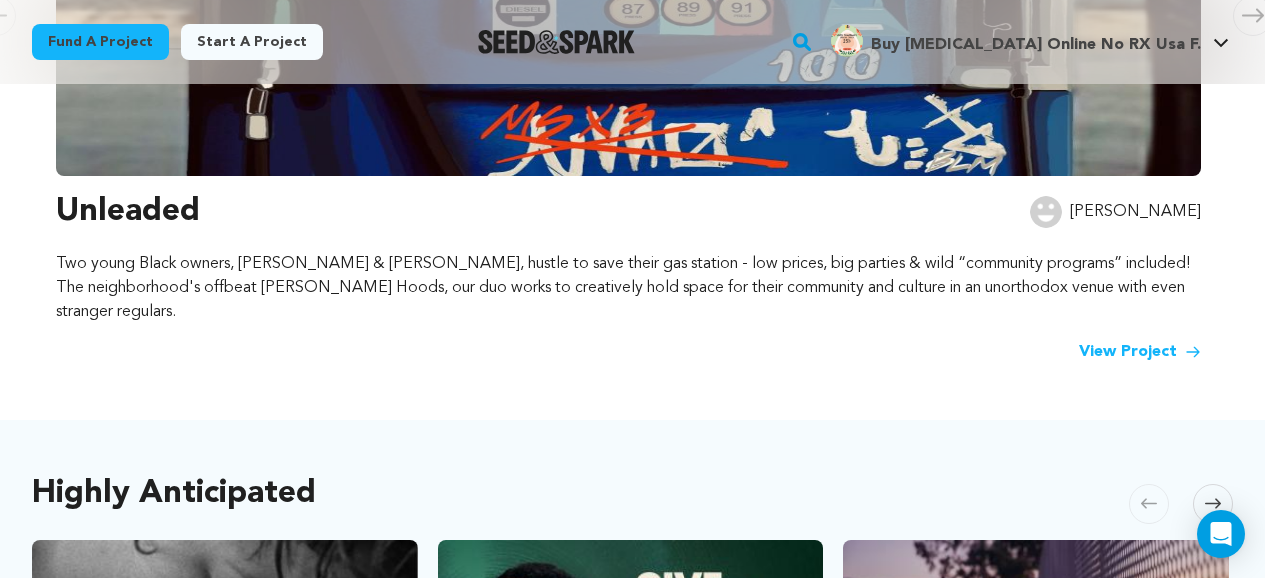 click on "View Project" at bounding box center [1140, 352] 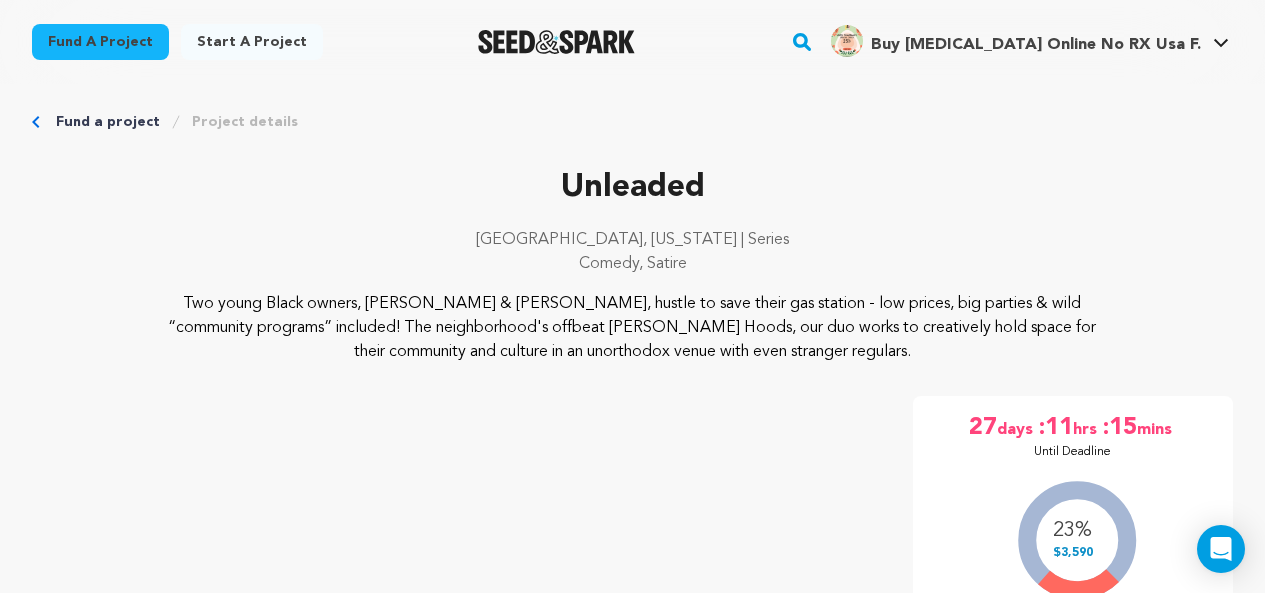 scroll, scrollTop: 0, scrollLeft: 0, axis: both 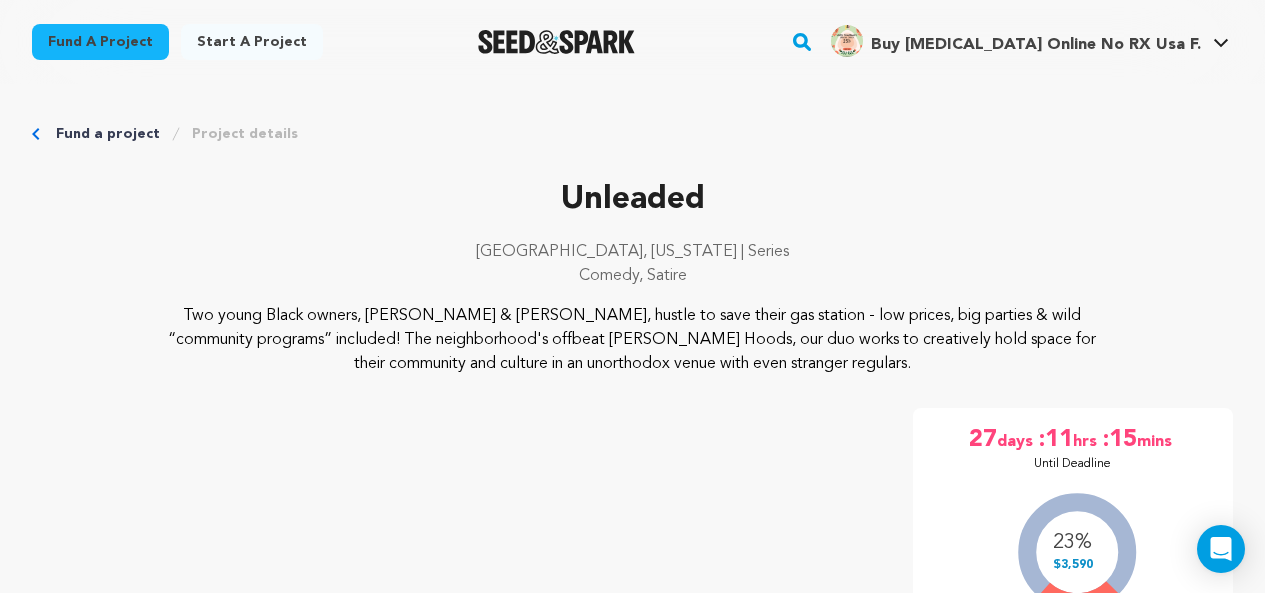drag, startPoint x: 239, startPoint y: 39, endPoint x: 274, endPoint y: 63, distance: 42.43819 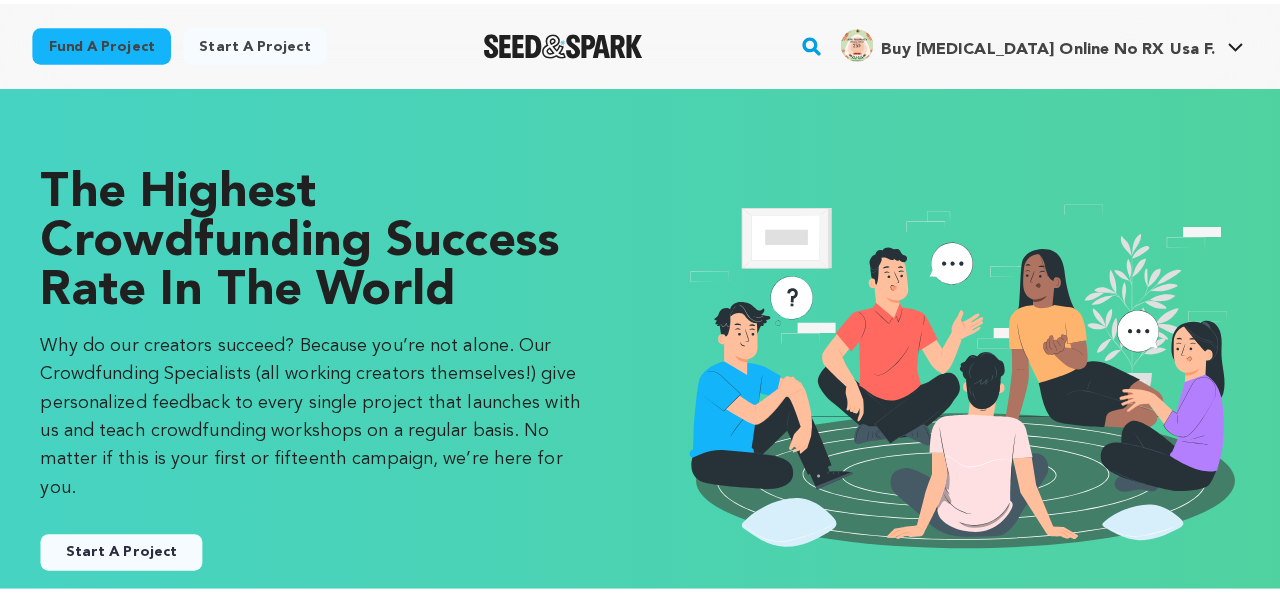 scroll, scrollTop: 0, scrollLeft: 0, axis: both 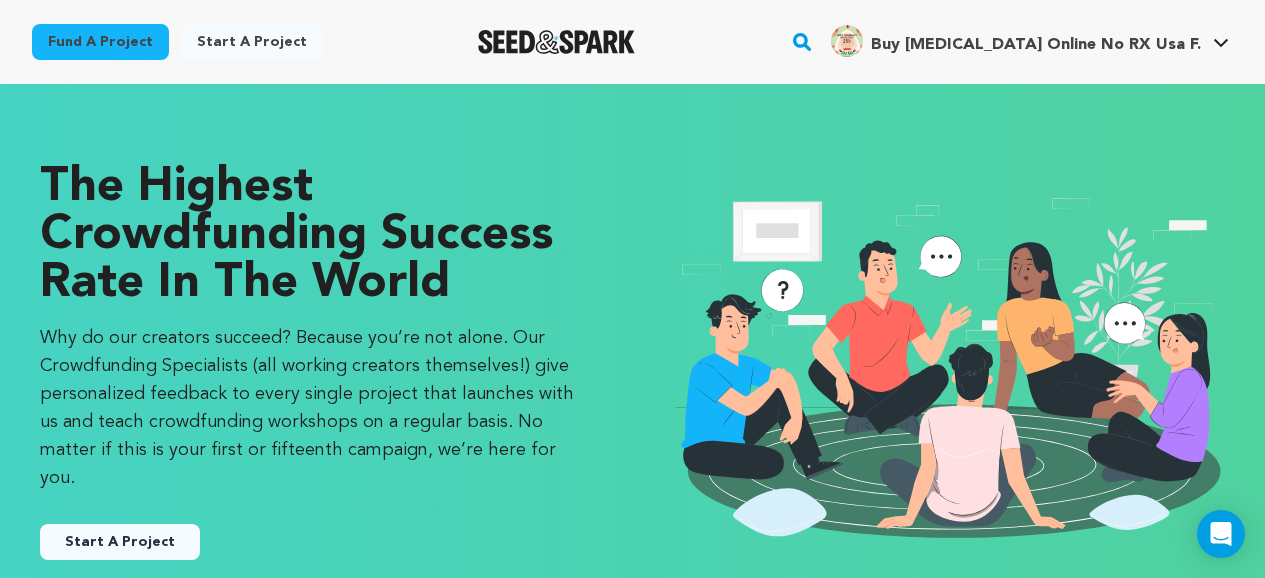 click on "Start A Project" at bounding box center (120, 542) 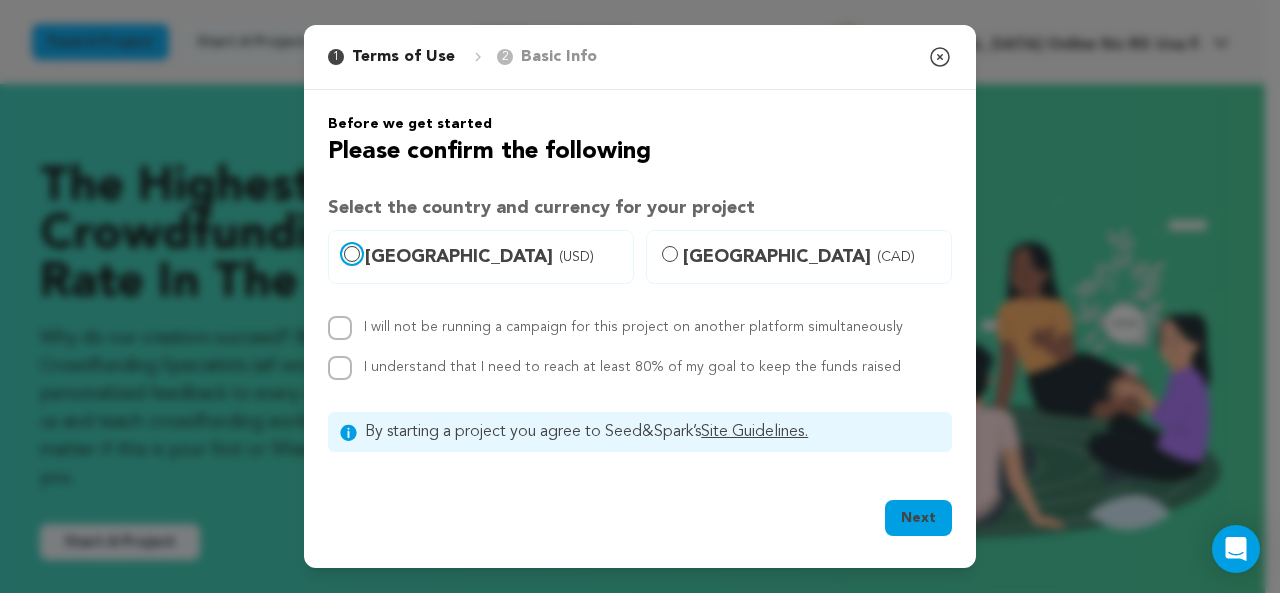 click on "[GEOGRAPHIC_DATA]
(USD)" at bounding box center [352, 254] 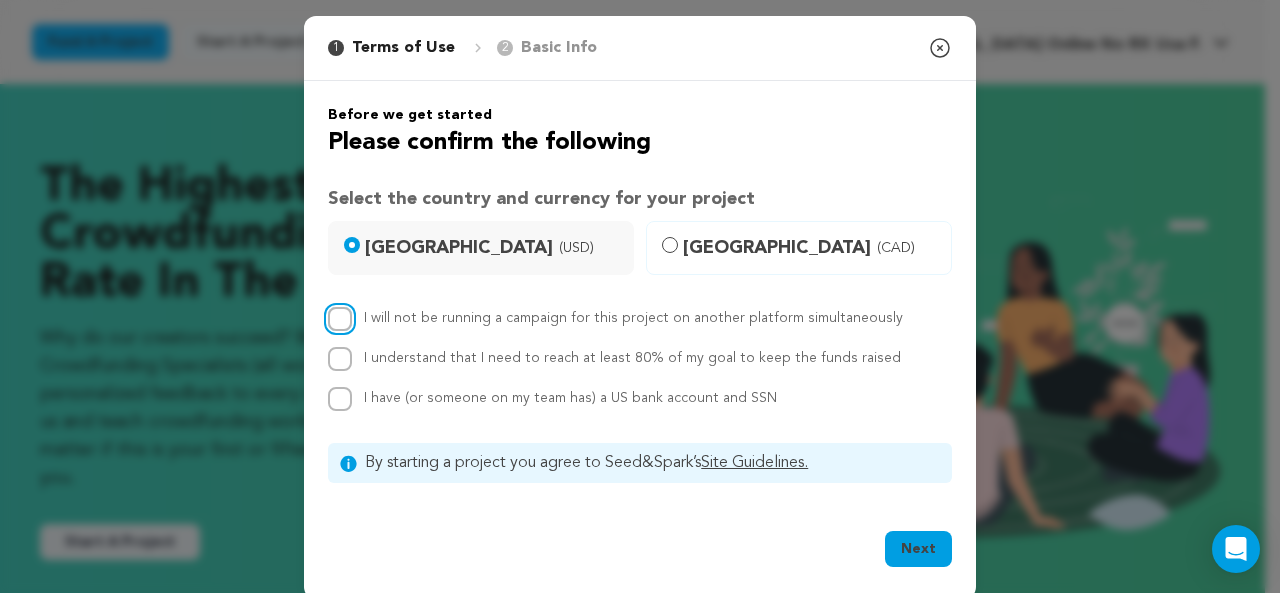 click on "I will not be running a campaign for this project on another platform
simultaneously" at bounding box center [340, 319] 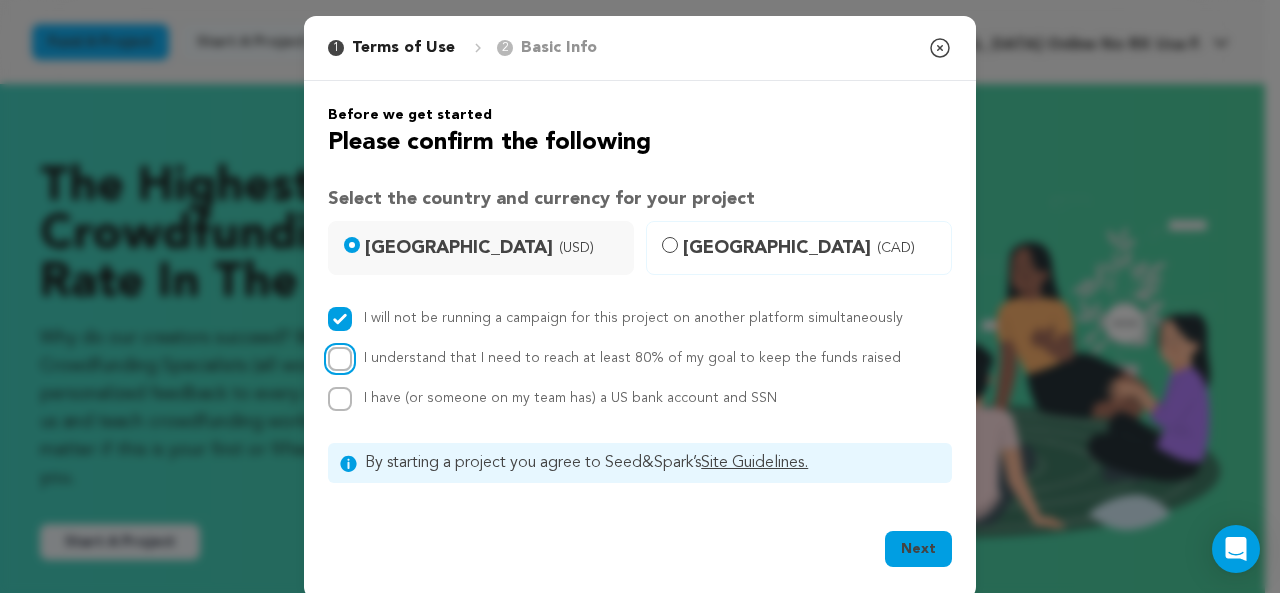 click on "I understand that I need to reach at least 80% of my goal to keep the
funds raised" at bounding box center [340, 359] 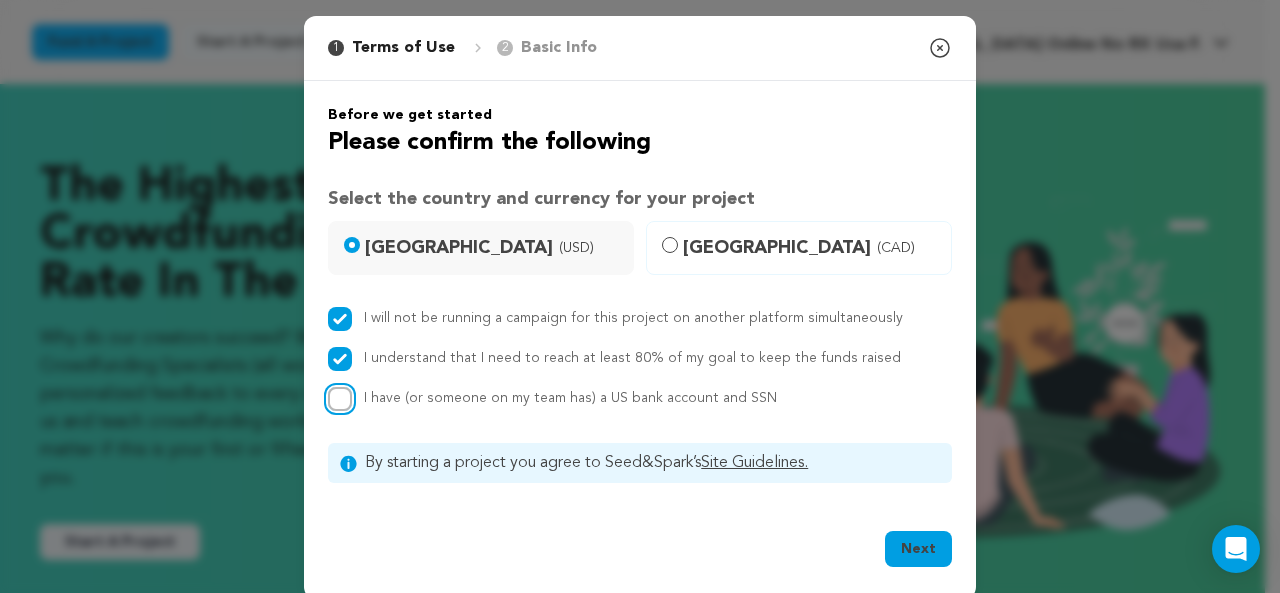 drag, startPoint x: 323, startPoint y: 395, endPoint x: 326, endPoint y: 406, distance: 11.401754 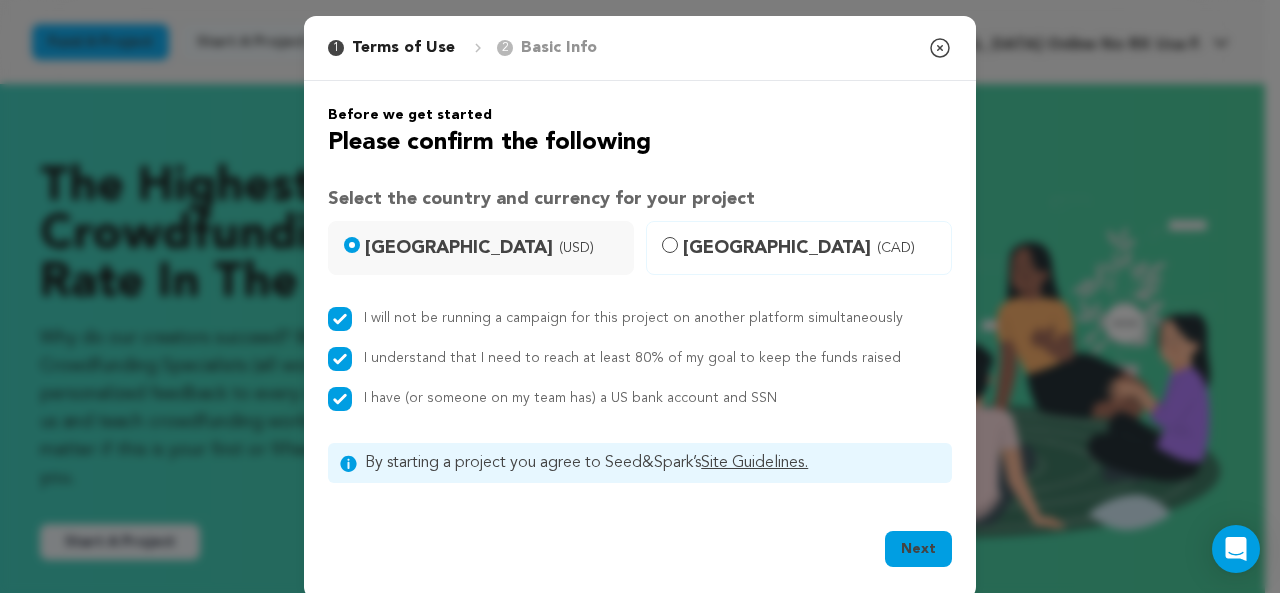 click on "Next" at bounding box center [918, 549] 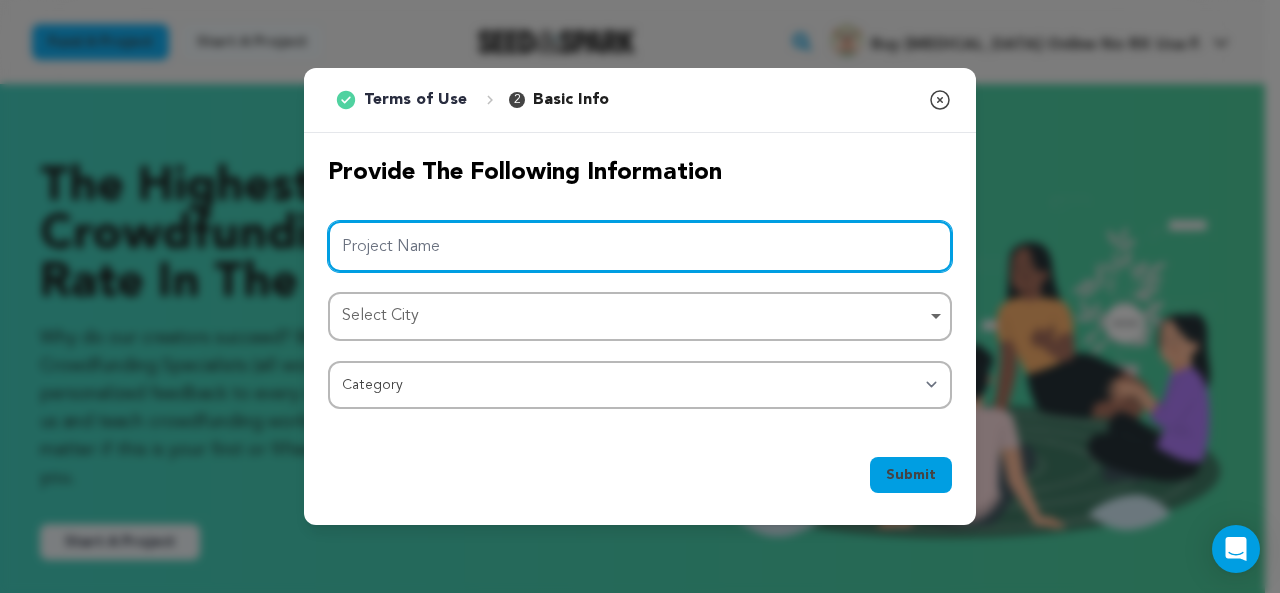 click on "Project Name" at bounding box center [640, 246] 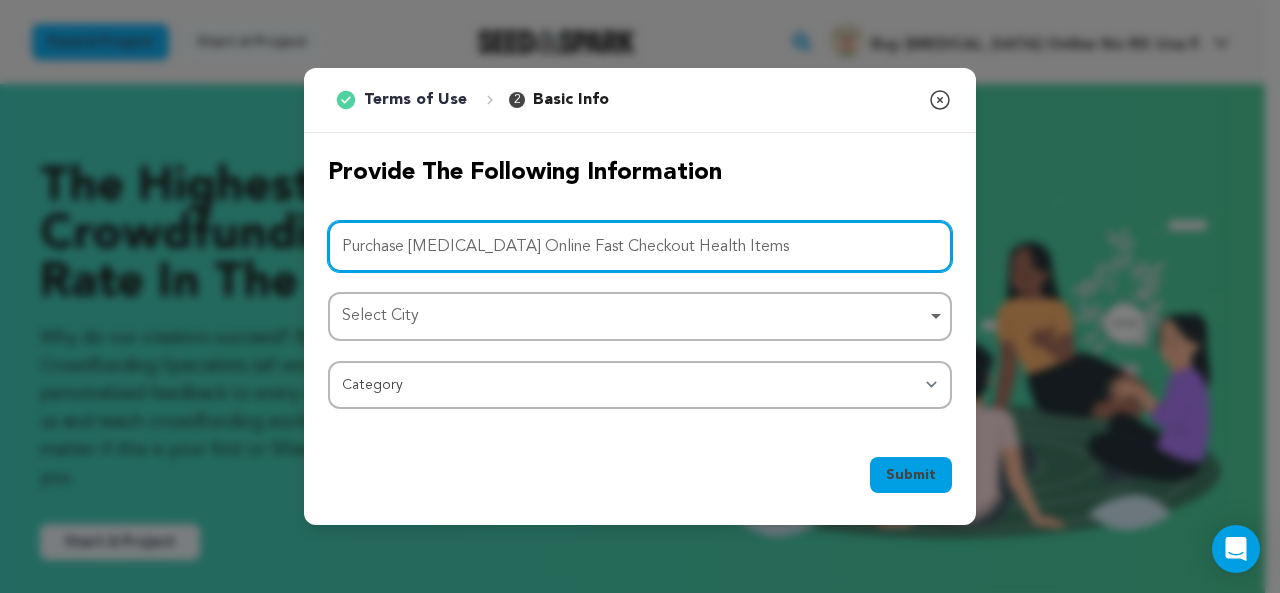 click on "Select City Remove item" at bounding box center (634, 316) 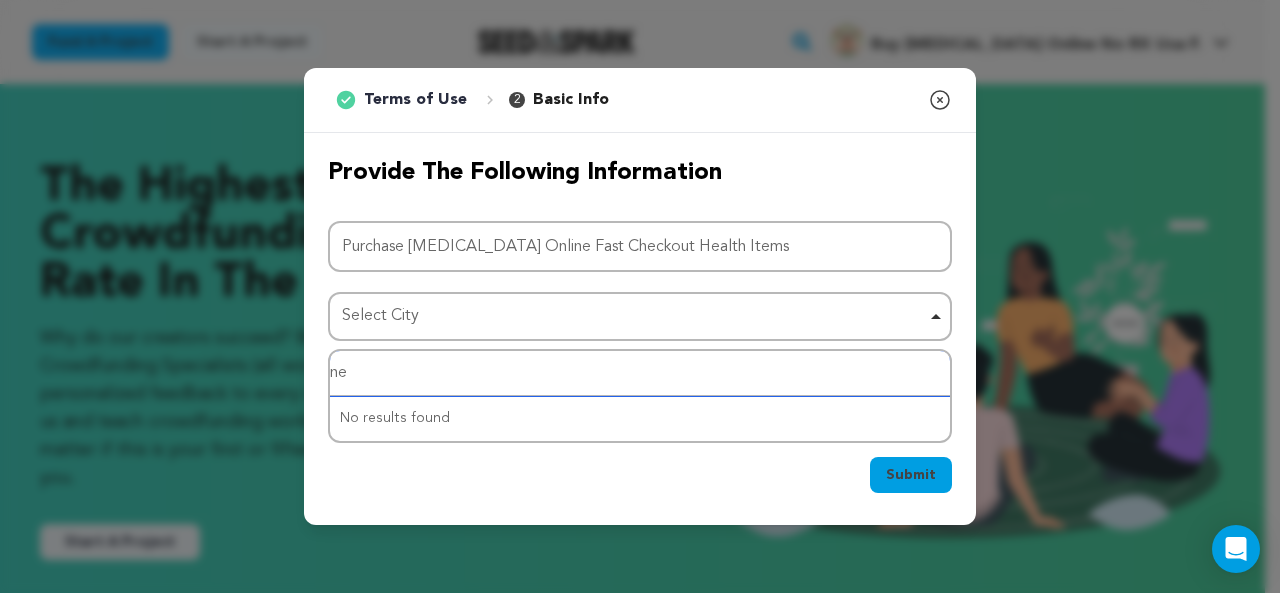 type on "new" 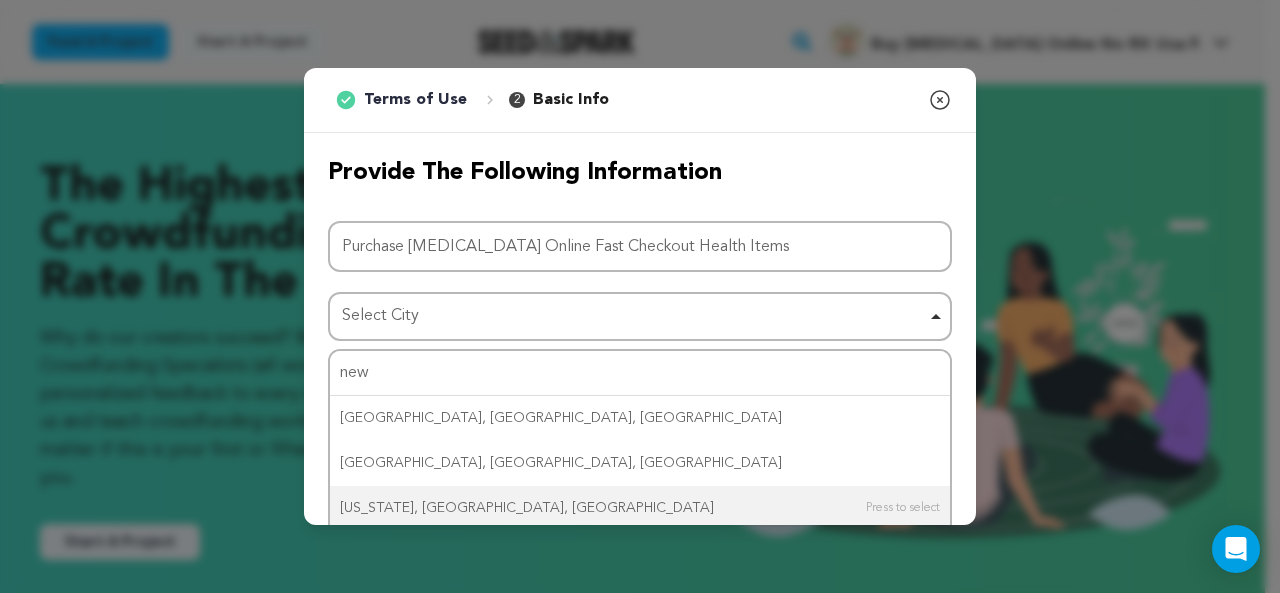 type 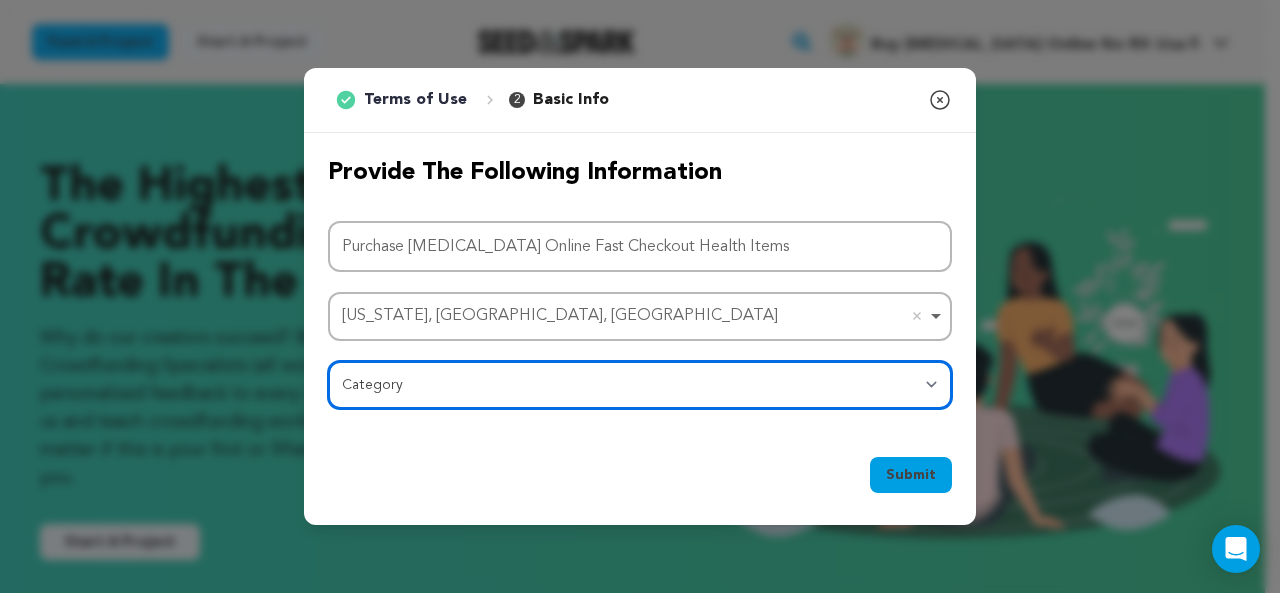 click on "Category
Film Feature
Film Short
Series
Film Festival
Company
Music Video
VR Experience
Comics
Artist Residency
Art & Photography
Collective
Dance
Games
Music
Radio & Podcasts
Orgs & Companies
Writing & Publishing
Venue & Spaces
Theatre" at bounding box center (640, 385) 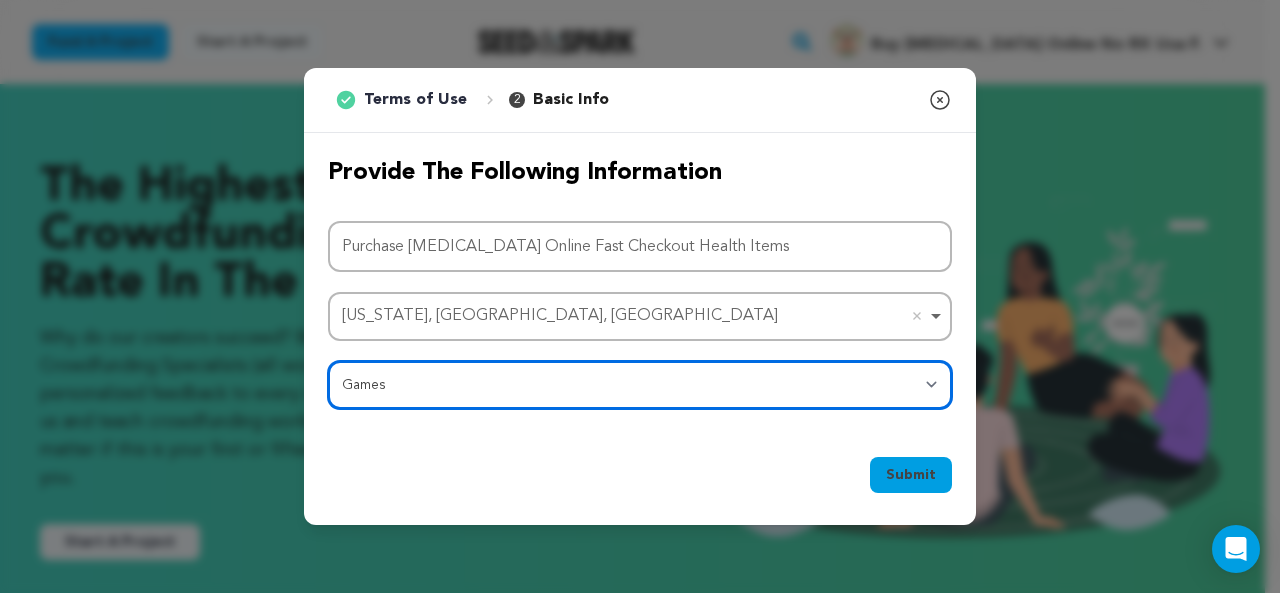 click on "Category
Film Feature
Film Short
Series
Film Festival
Company
Music Video
VR Experience
Comics
Artist Residency
Art & Photography
Collective
Dance
Games
Music
Radio & Podcasts
Orgs & Companies
Writing & Publishing
Venue & Spaces
Theatre" at bounding box center [640, 385] 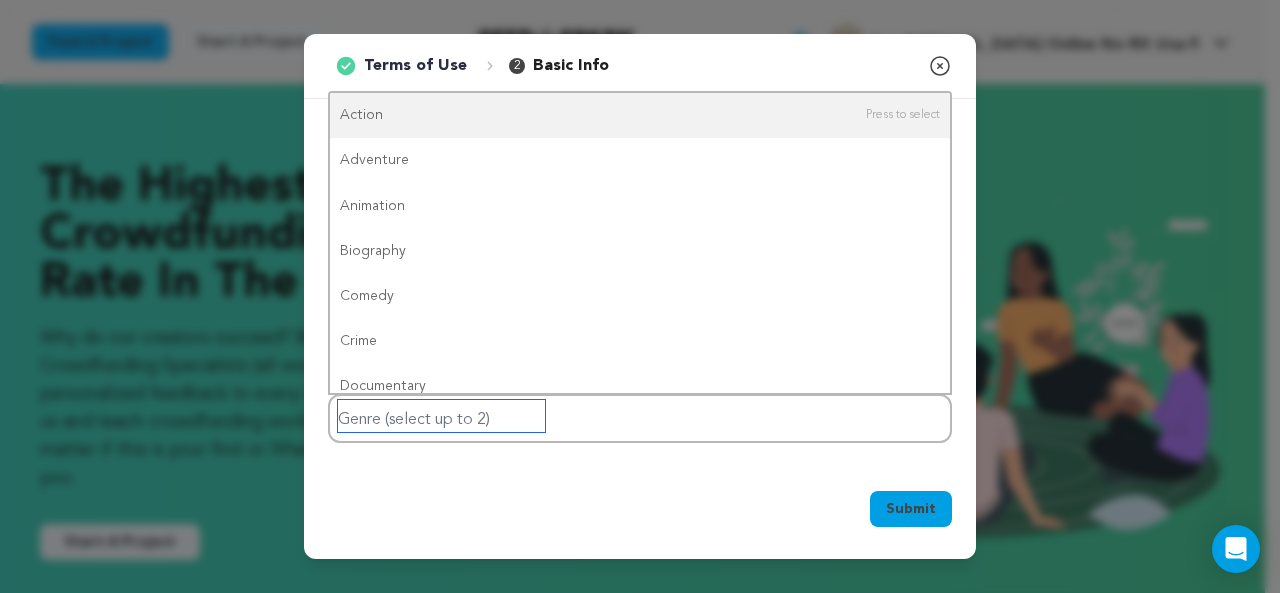 click at bounding box center [441, 416] 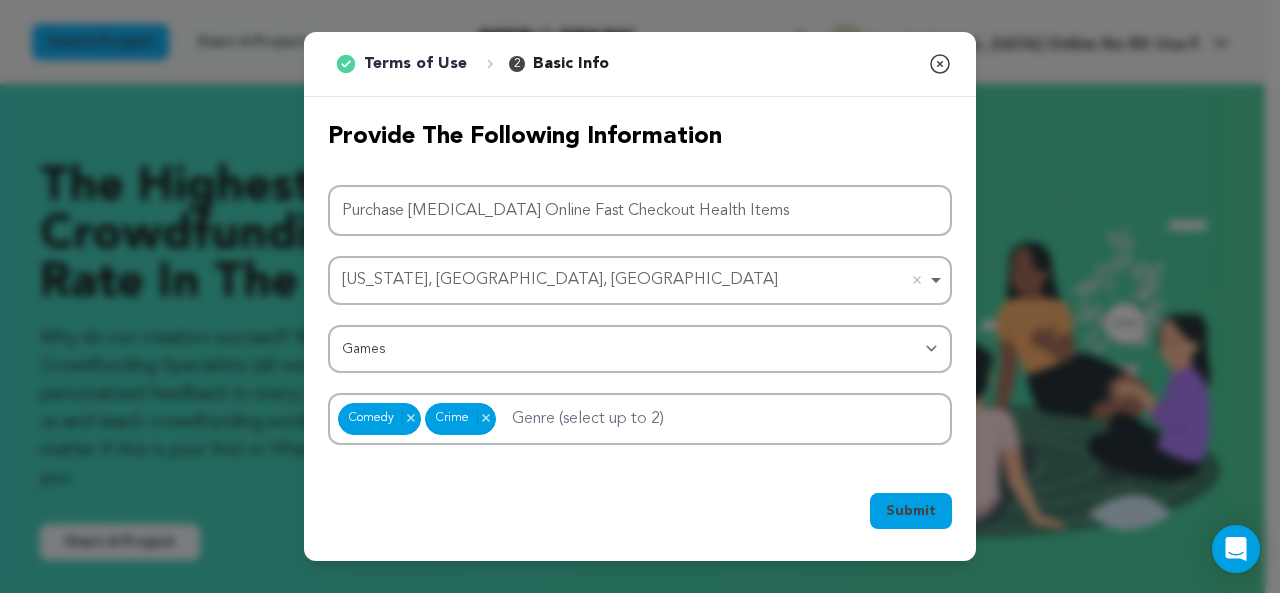 click on "Submit" at bounding box center [911, 511] 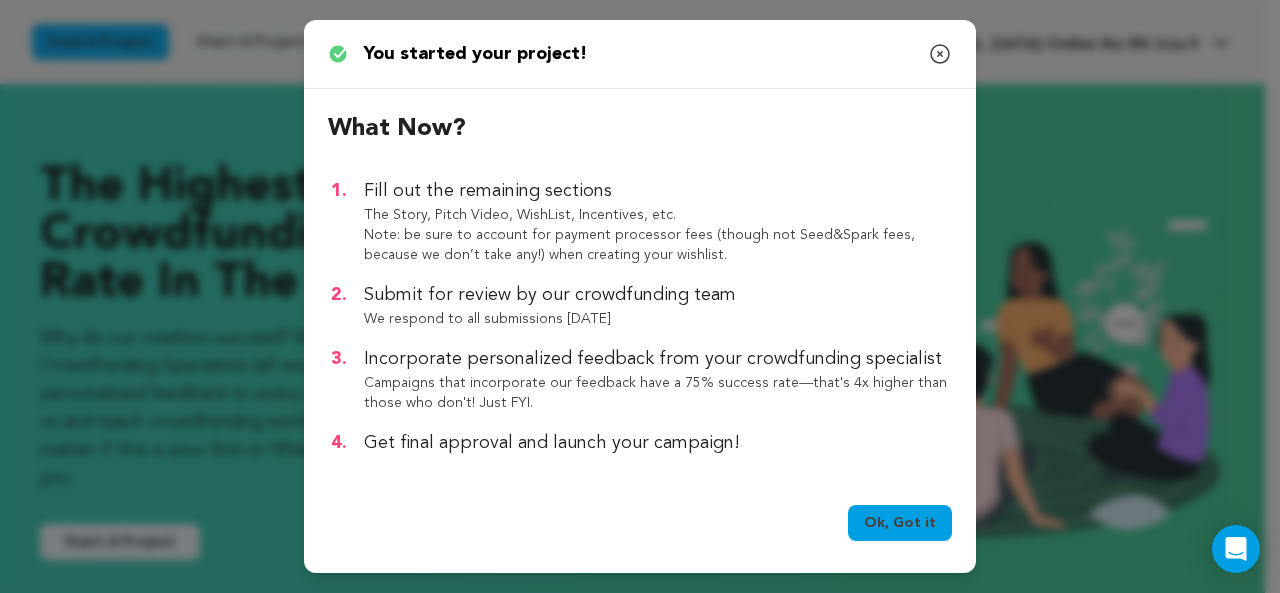 click on "Ok, Got it" at bounding box center [900, 523] 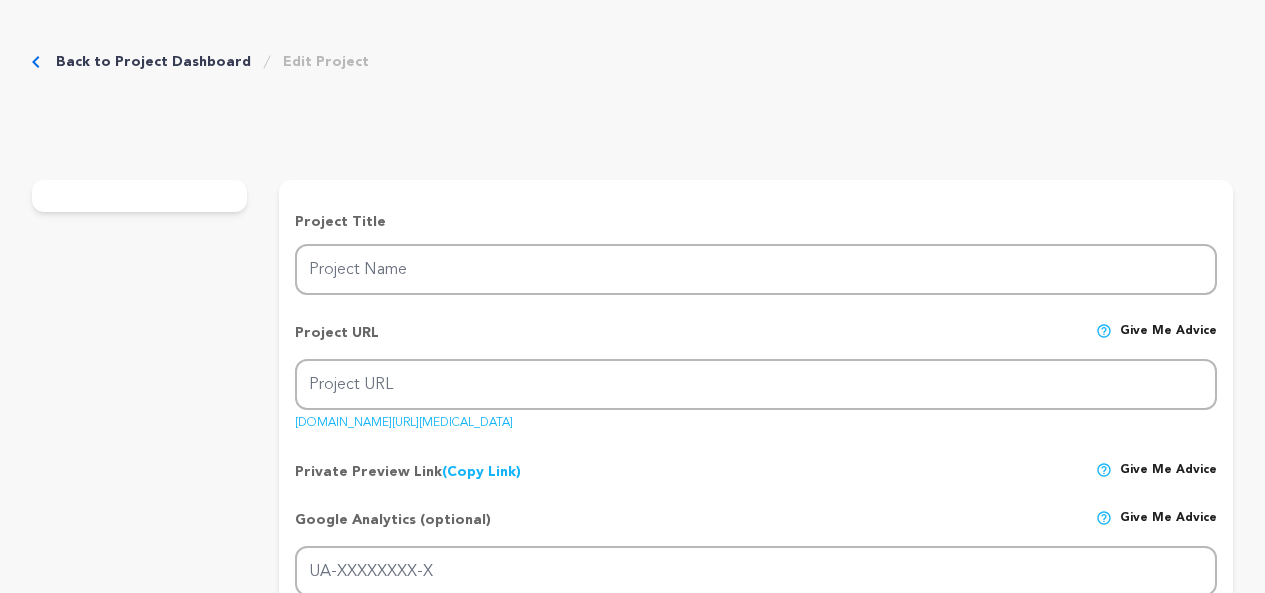 scroll, scrollTop: 0, scrollLeft: 0, axis: both 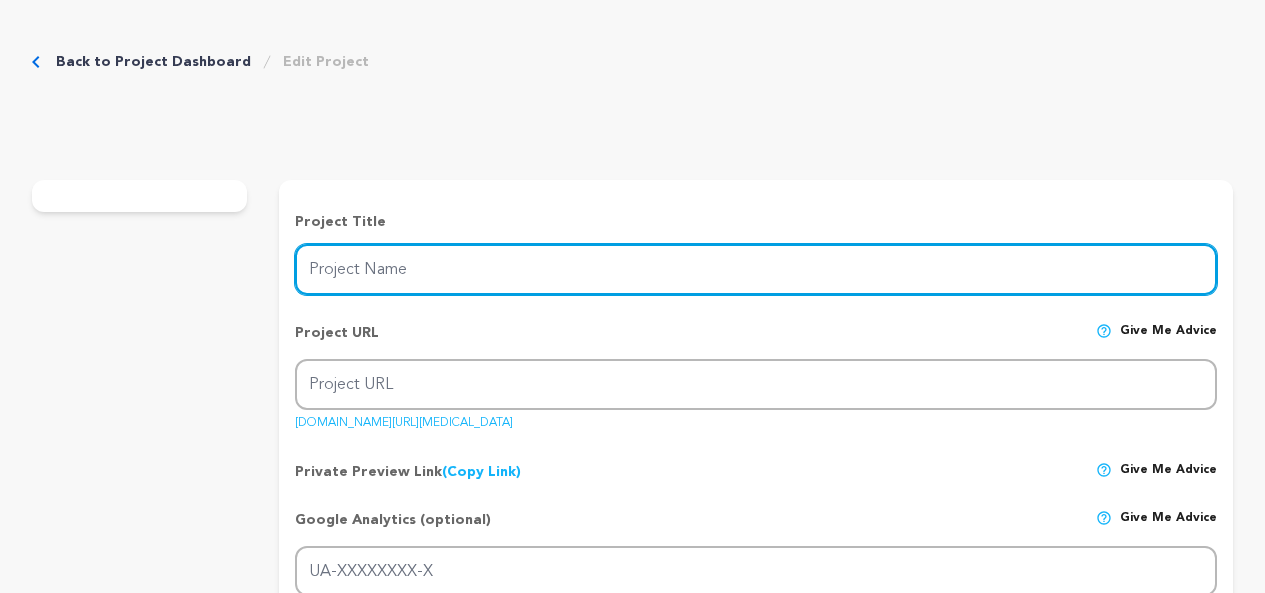 click on "Project Name" at bounding box center (756, 269) 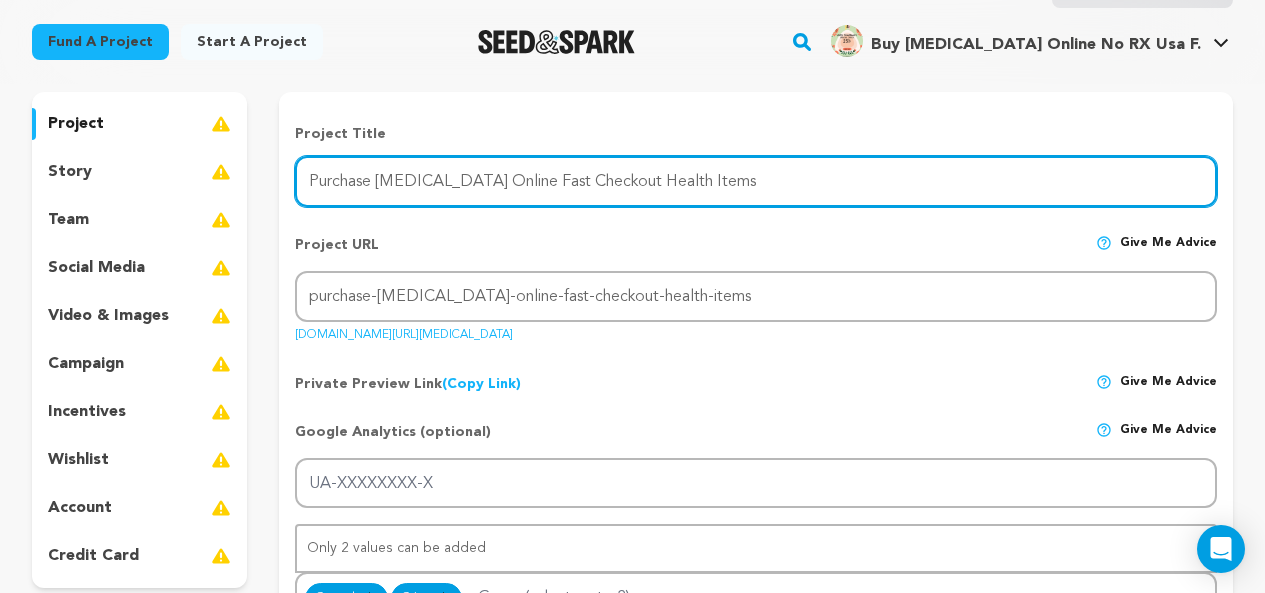 scroll, scrollTop: 200, scrollLeft: 0, axis: vertical 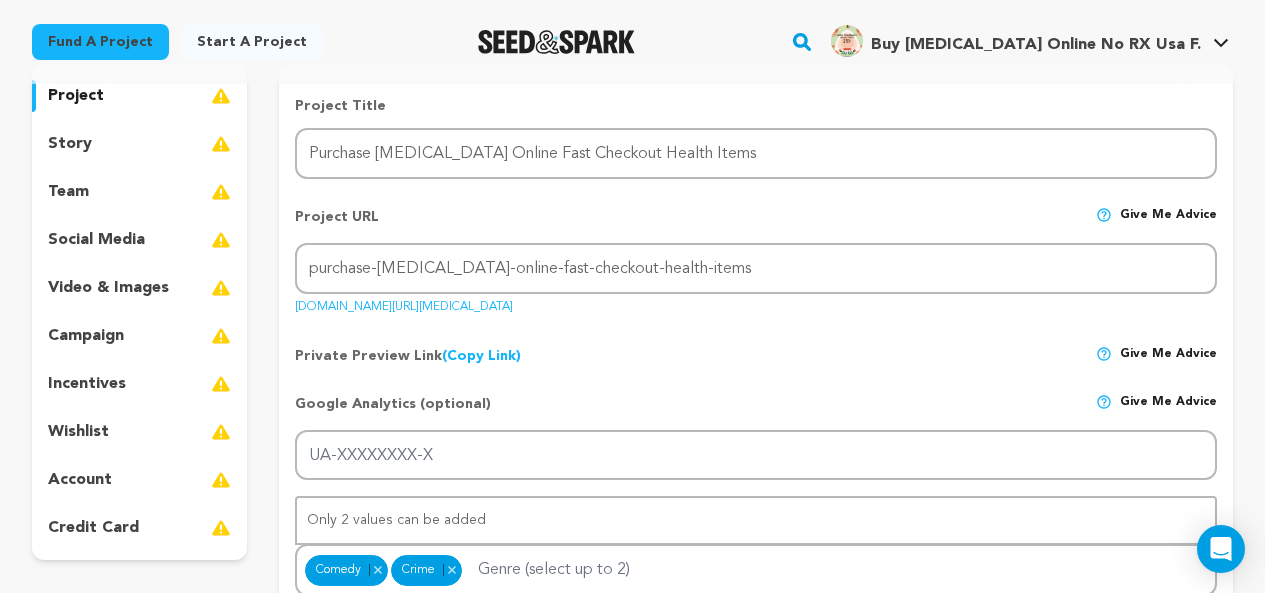 click on "[DOMAIN_NAME][URL][MEDICAL_DATA]" at bounding box center (404, 303) 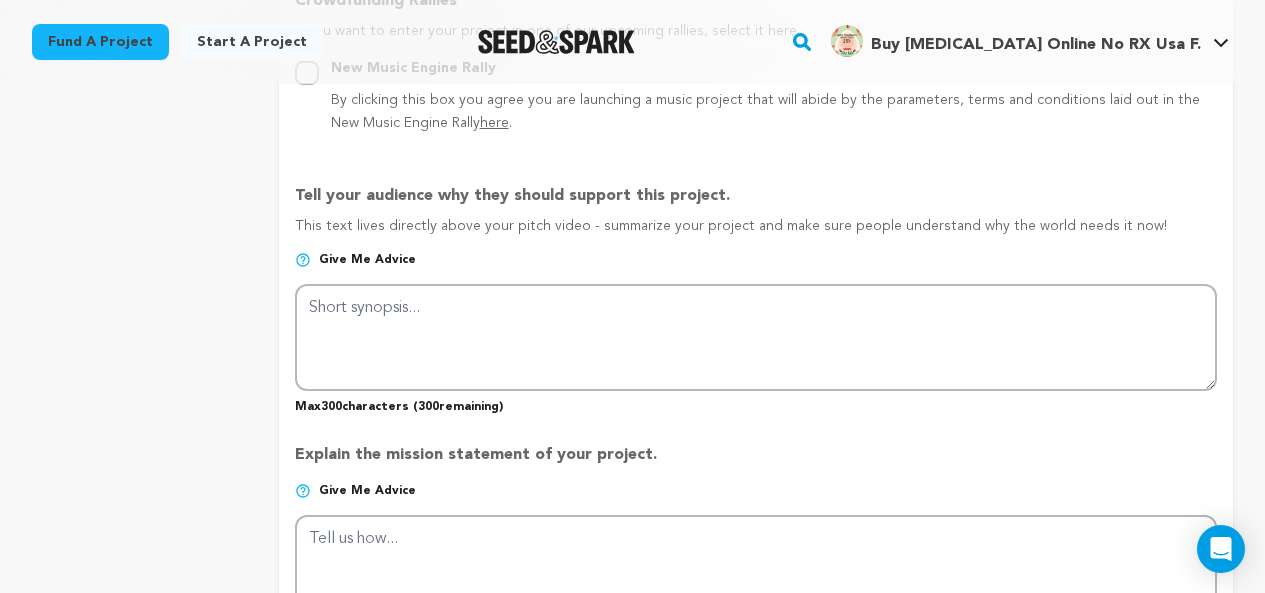 scroll, scrollTop: 1200, scrollLeft: 0, axis: vertical 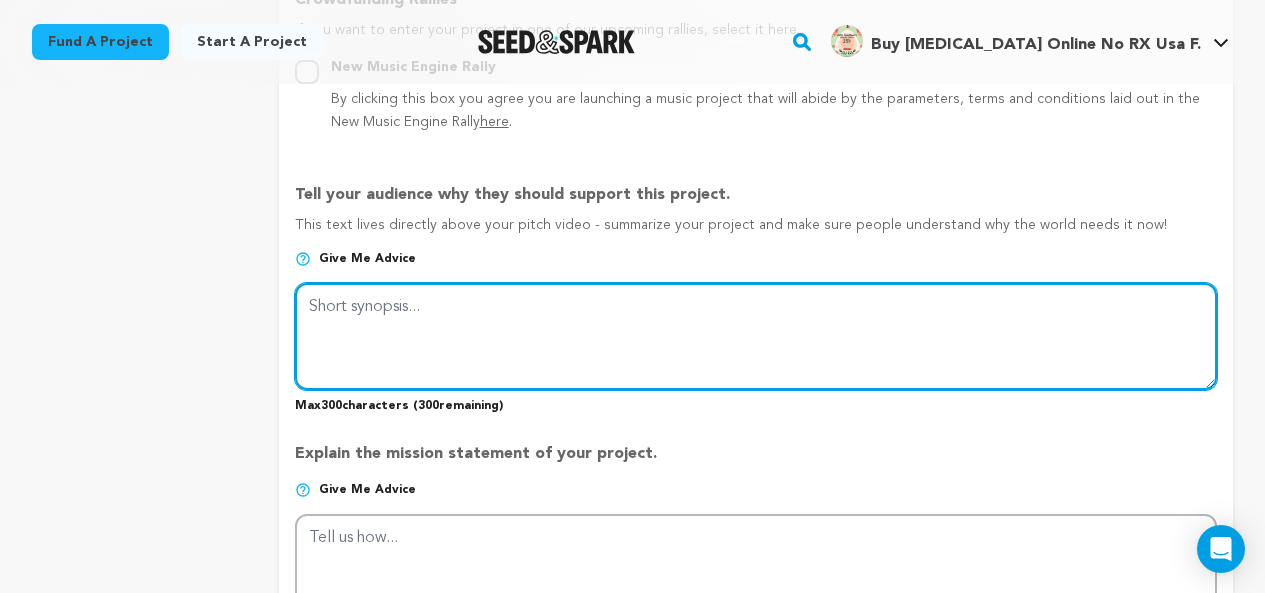 click at bounding box center (756, 336) 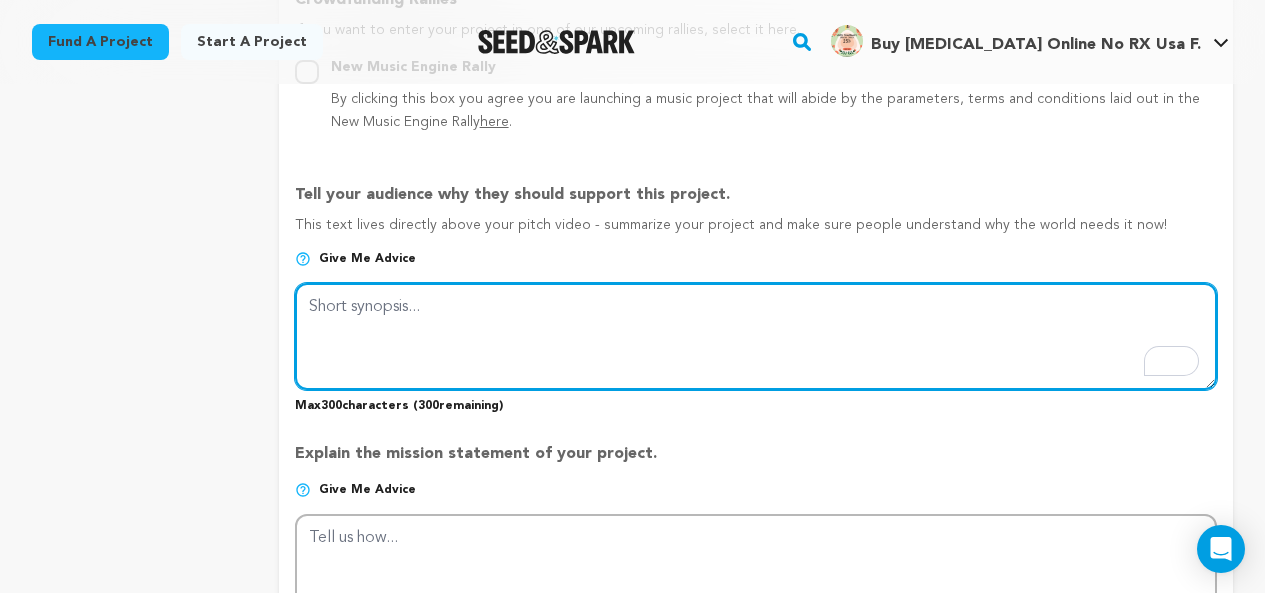 paste on "Purchase Ambien online with fast checkout for easy access to essential health items and sleep support. Our secure digital pharmacy offers a streamlined process, allowing you to order your medication quickly and discreetly. With encrypted payment, real-time tracking, and 24/7 access, managing your he" 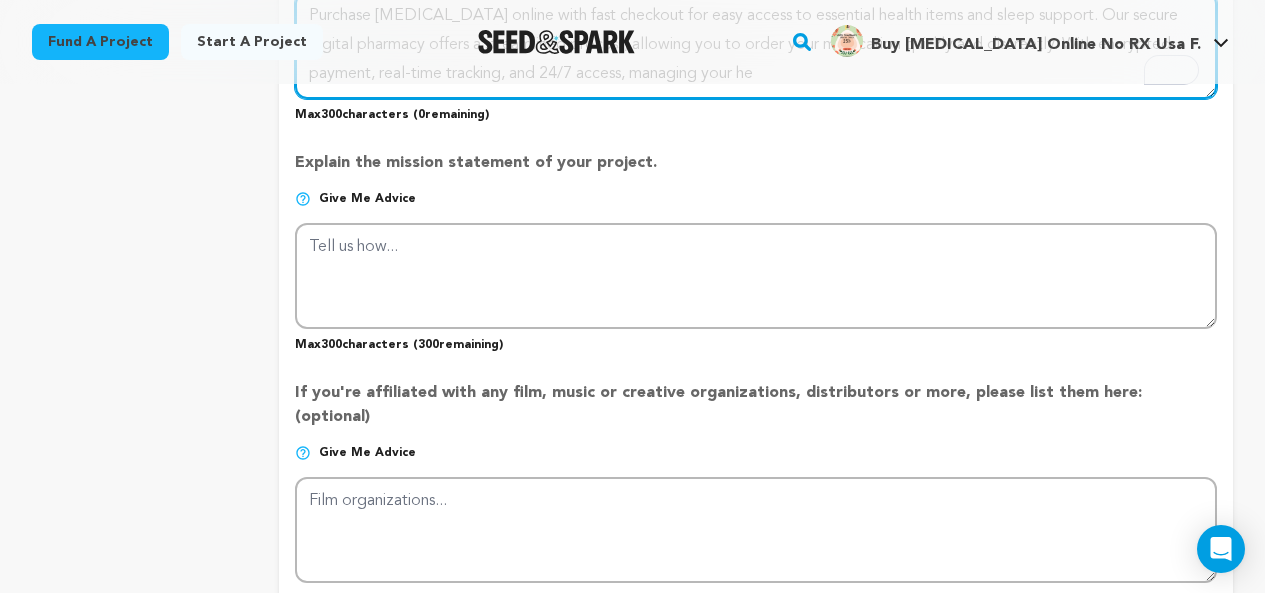 scroll, scrollTop: 1500, scrollLeft: 0, axis: vertical 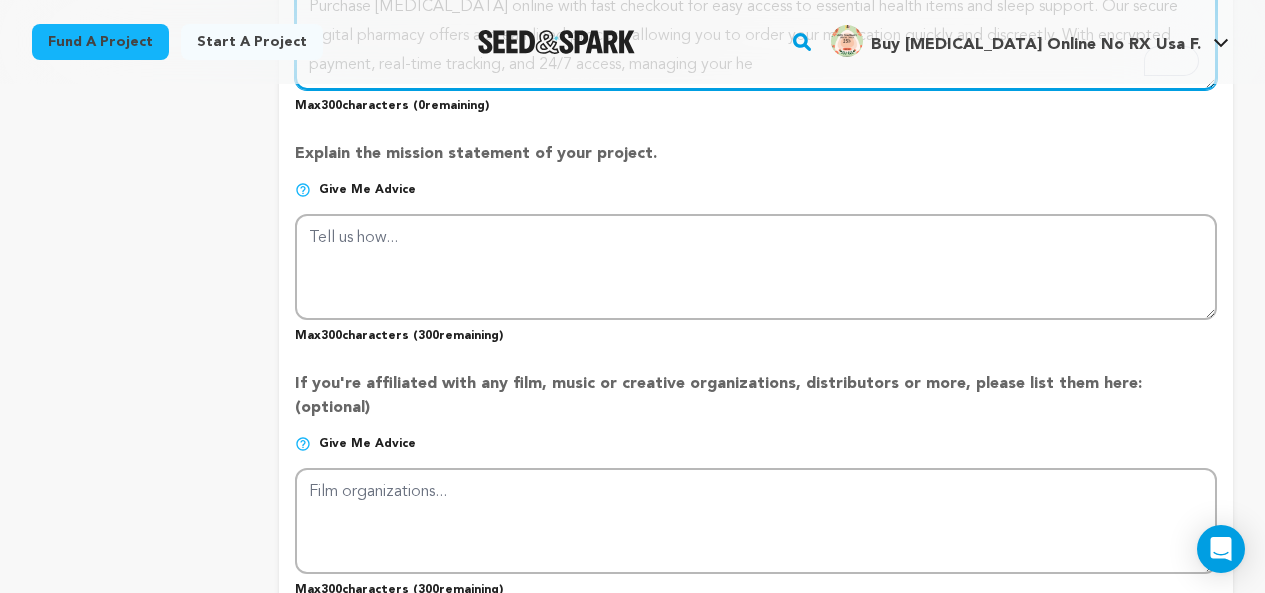 type on "Purchase Ambien online with fast checkout for easy access to essential health items and sleep support. Our secure digital pharmacy offers a streamlined process, allowing you to order your medication quickly and discreetly. With encrypted payment, real-time tracking, and 24/7 access, managing your he" 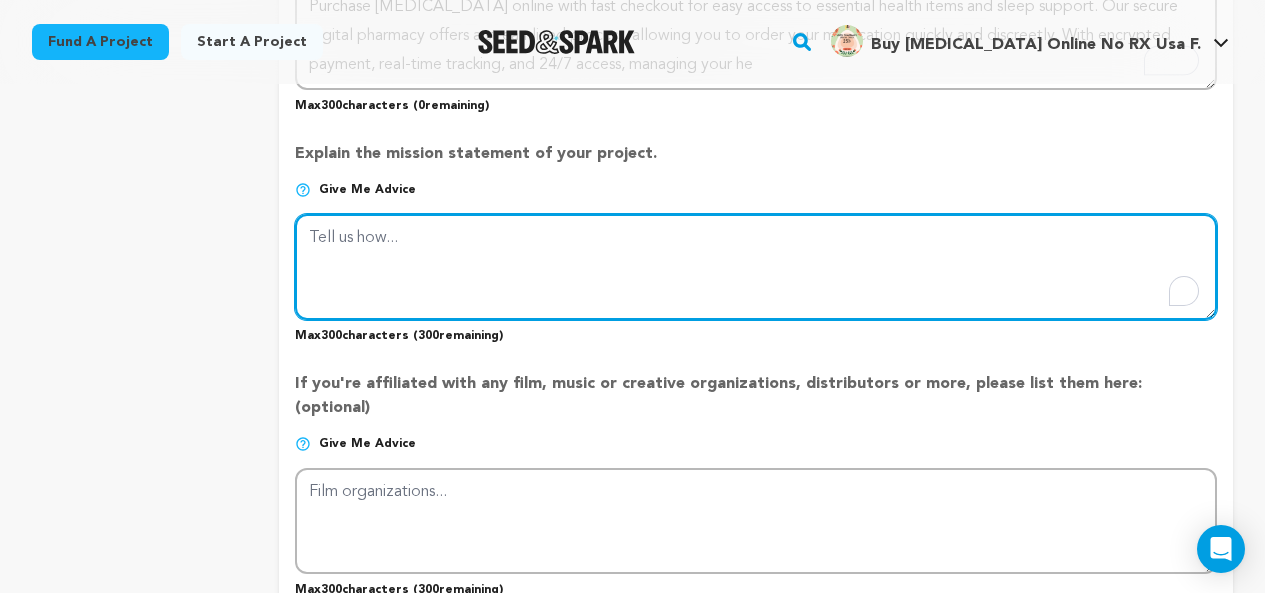 click at bounding box center (756, 267) 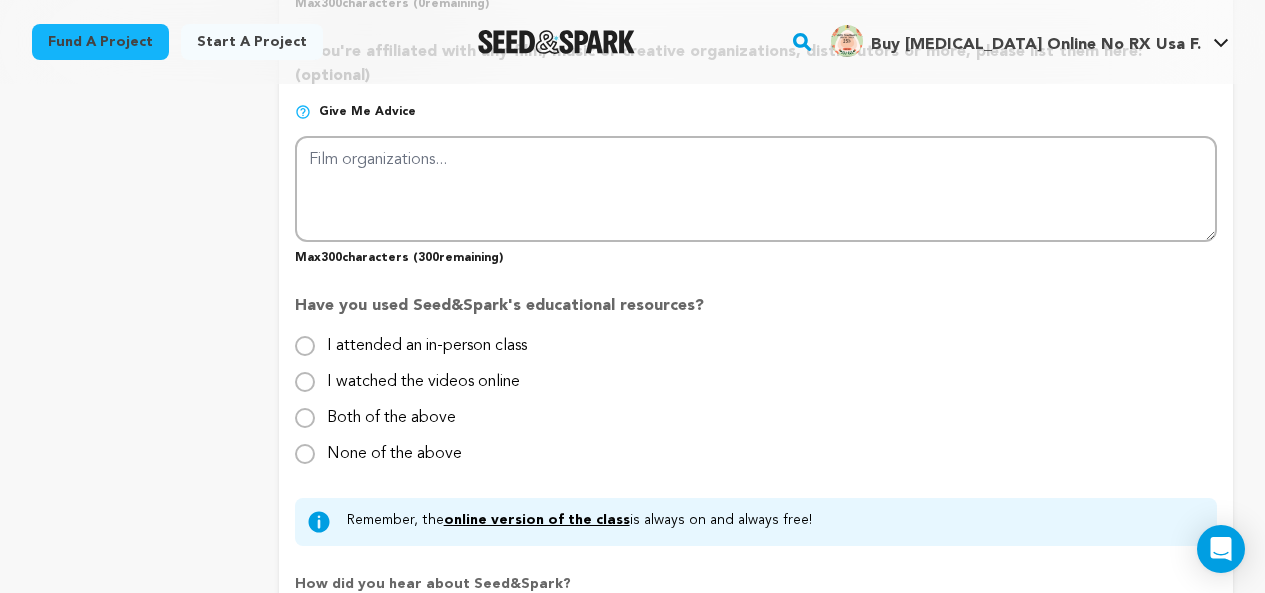 scroll, scrollTop: 1900, scrollLeft: 0, axis: vertical 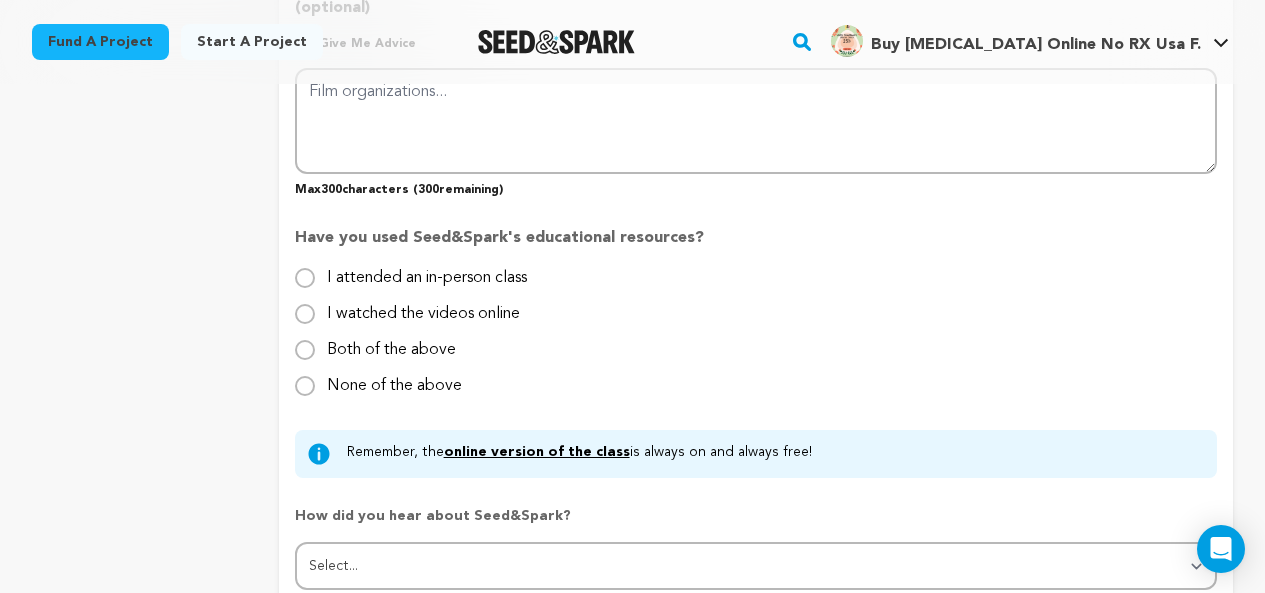 type on "Purchase Ambien online with fast checkout for easy access to essential health items and sleep support. Our secure digital pharmacy offers a streamlined process, allowing you to order your medication quickly and discreetly. With encrypted payment, real-time tracking, and 24/7 access, managing your he" 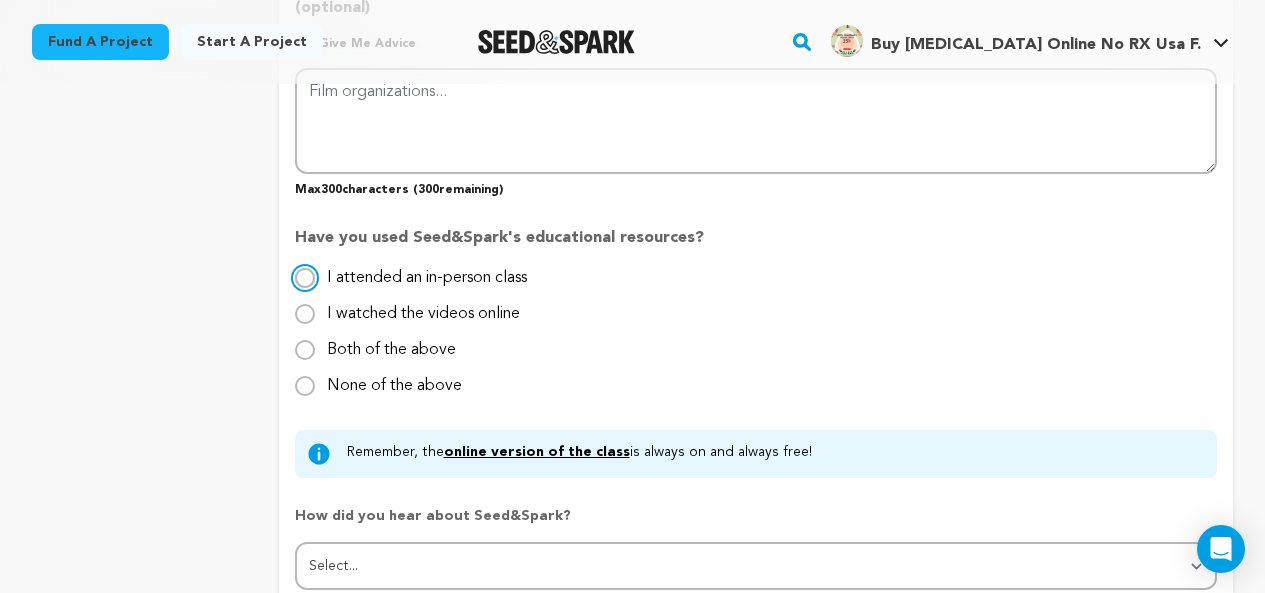 click on "I attended an in-person class" at bounding box center [305, 278] 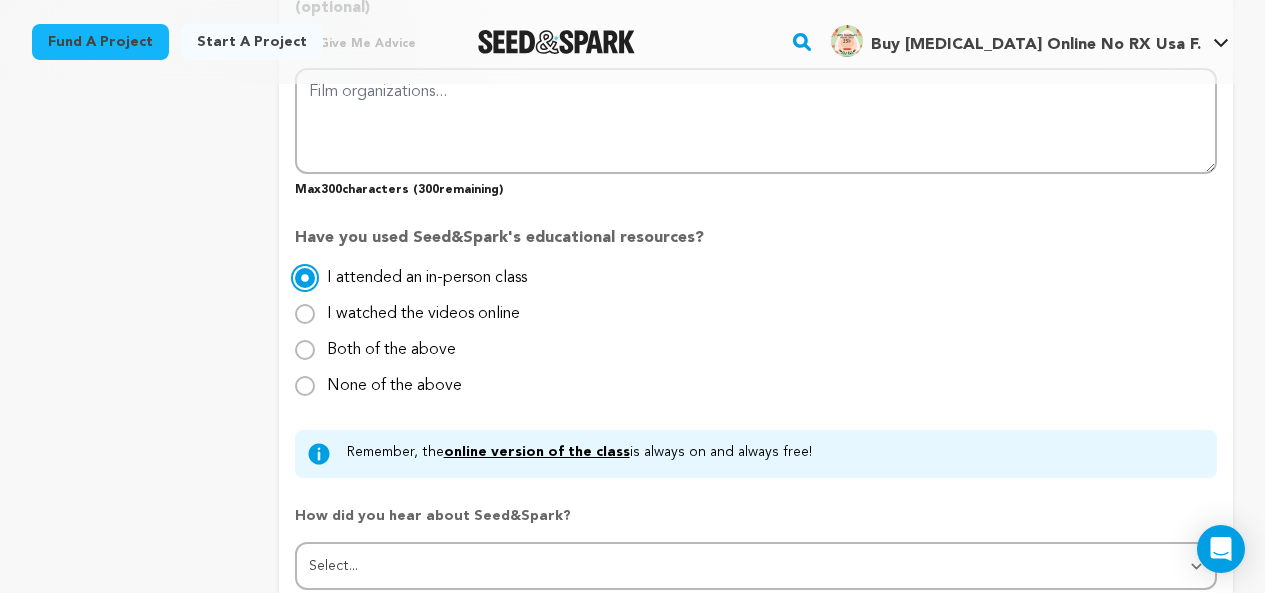 click on "I attended an in-person class" at bounding box center [305, 278] 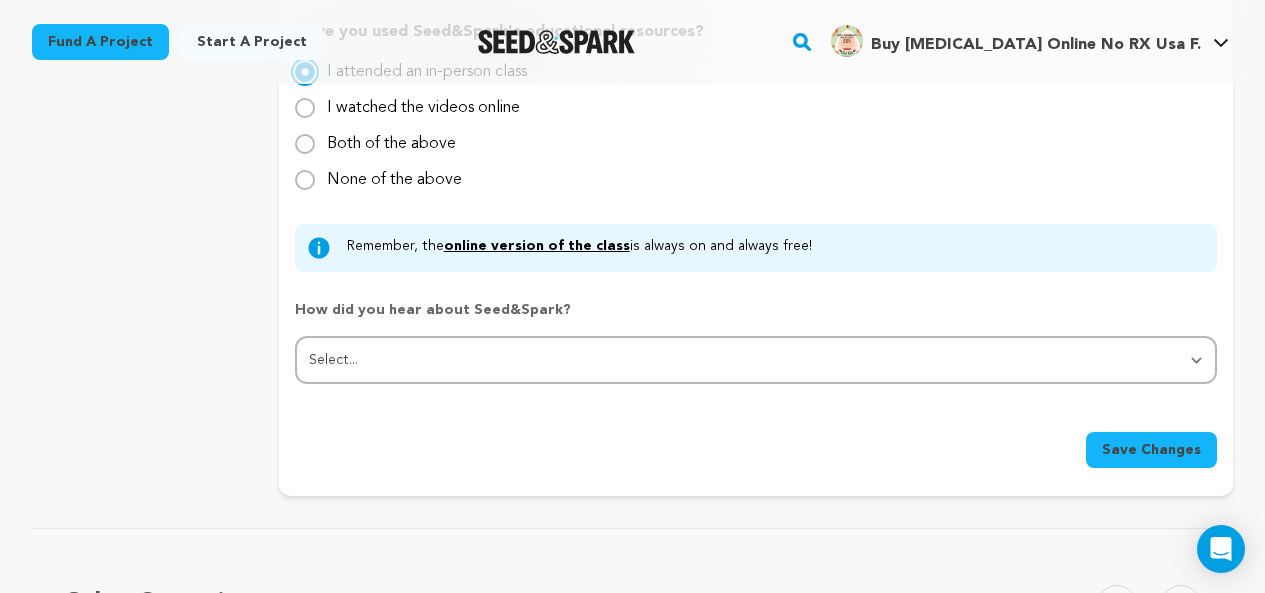scroll, scrollTop: 2200, scrollLeft: 0, axis: vertical 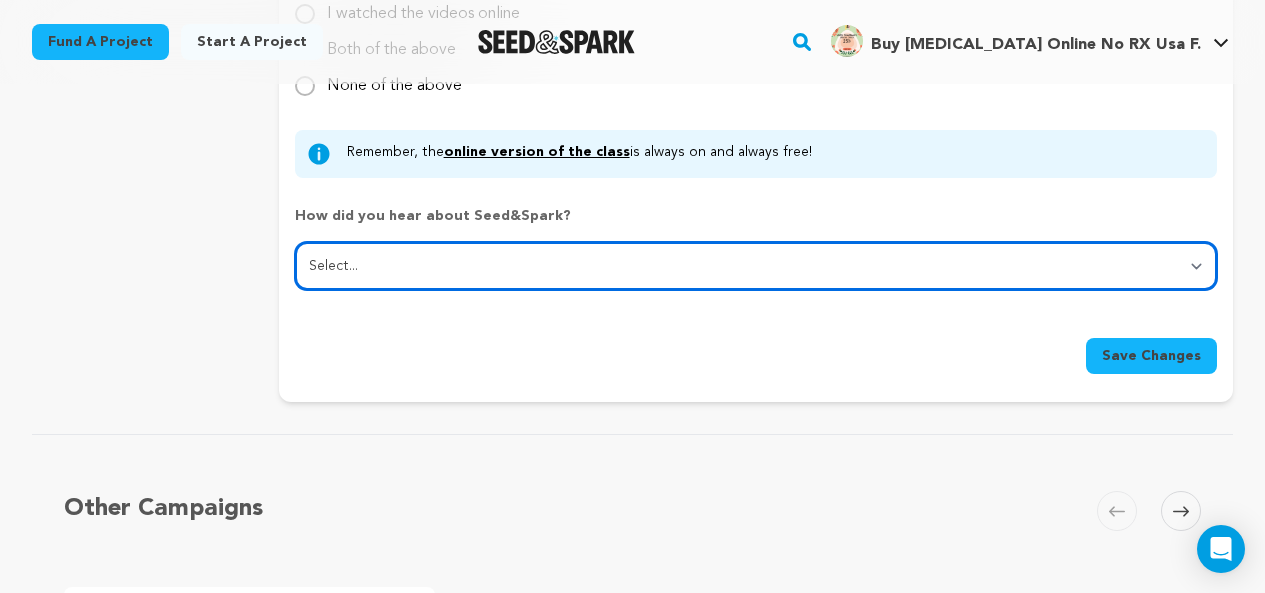 click on "Select...
From a friend Social media Film festival or film organization Took an in-person class Online search Article or podcast Email Other" at bounding box center (756, 266) 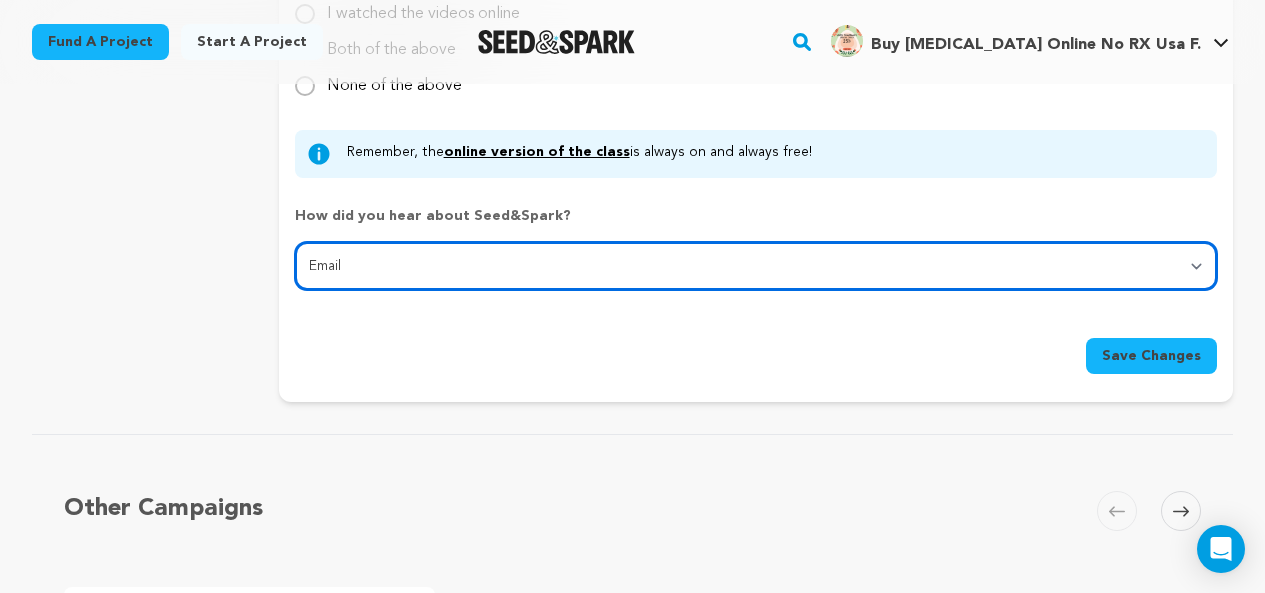 click on "Select...
From a friend Social media Film festival or film organization Took an in-person class Online search Article or podcast Email Other" at bounding box center [756, 266] 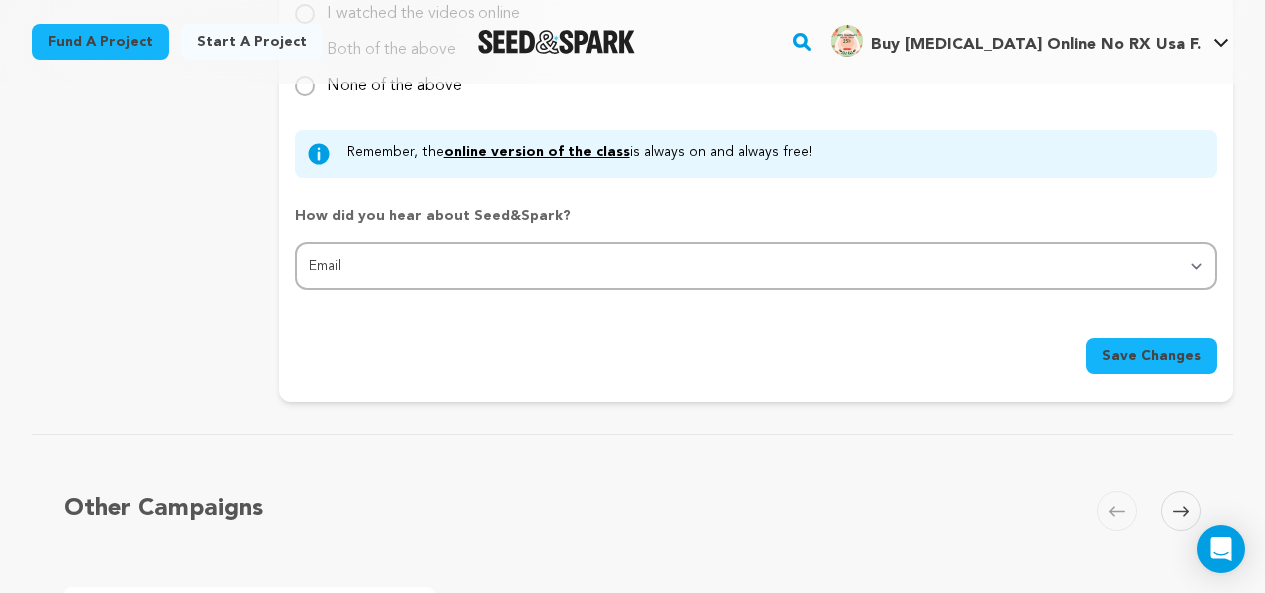 click on "Other Campaigns
Carousel
Skip to previous slide page
Carousel
Ambien 5mg Online Overnight Online Prescription Order Now
Draft
Goal
$0
Green light
$0
Length
30
days
Manage Project" at bounding box center [632, 802] 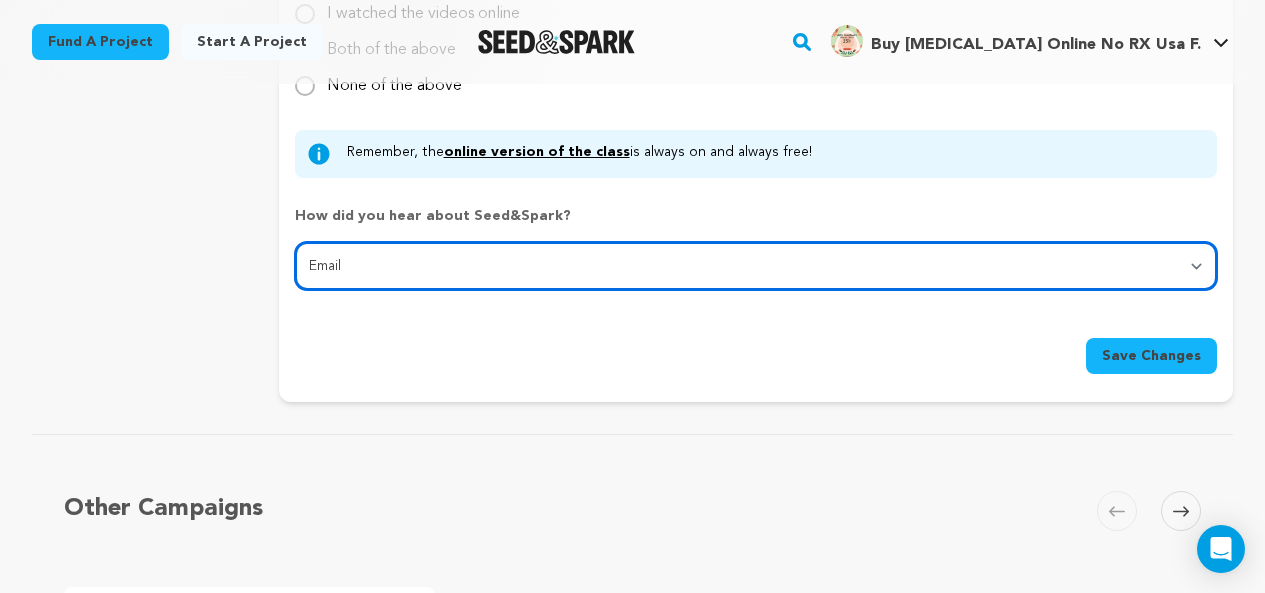 click on "Select...
From a friend Social media Film festival or film organization Took an in-person class Online search Article or podcast Email Other" at bounding box center (756, 266) 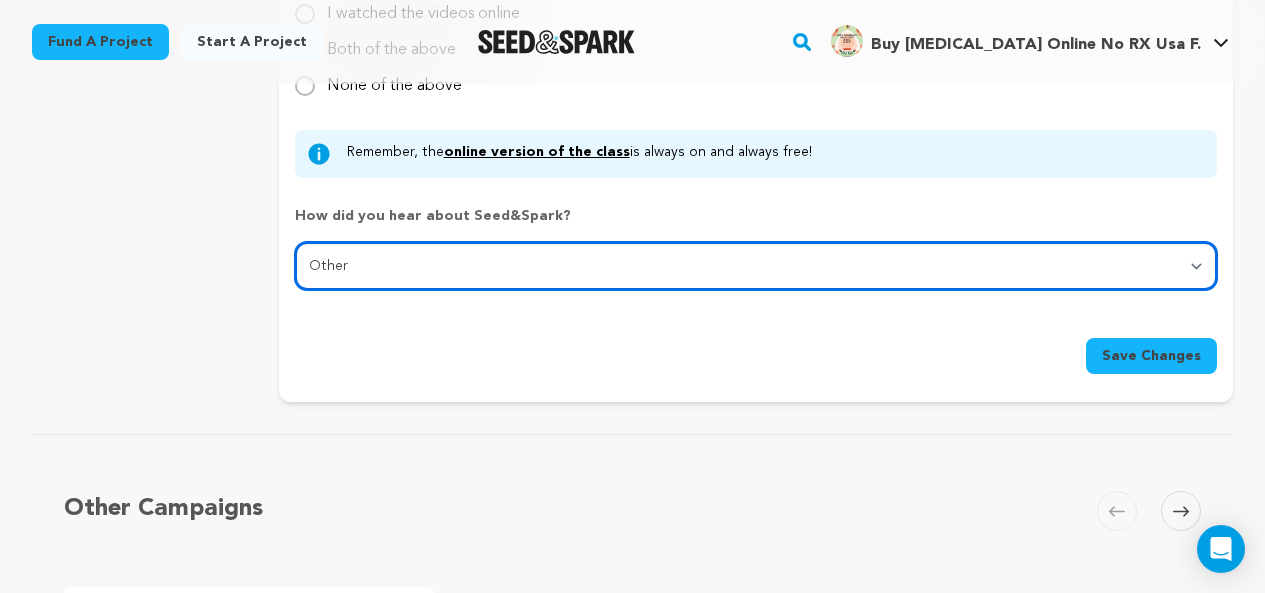 click on "Select...
From a friend Social media Film festival or film organization Took an in-person class Online search Article or podcast Email Other" at bounding box center (756, 266) 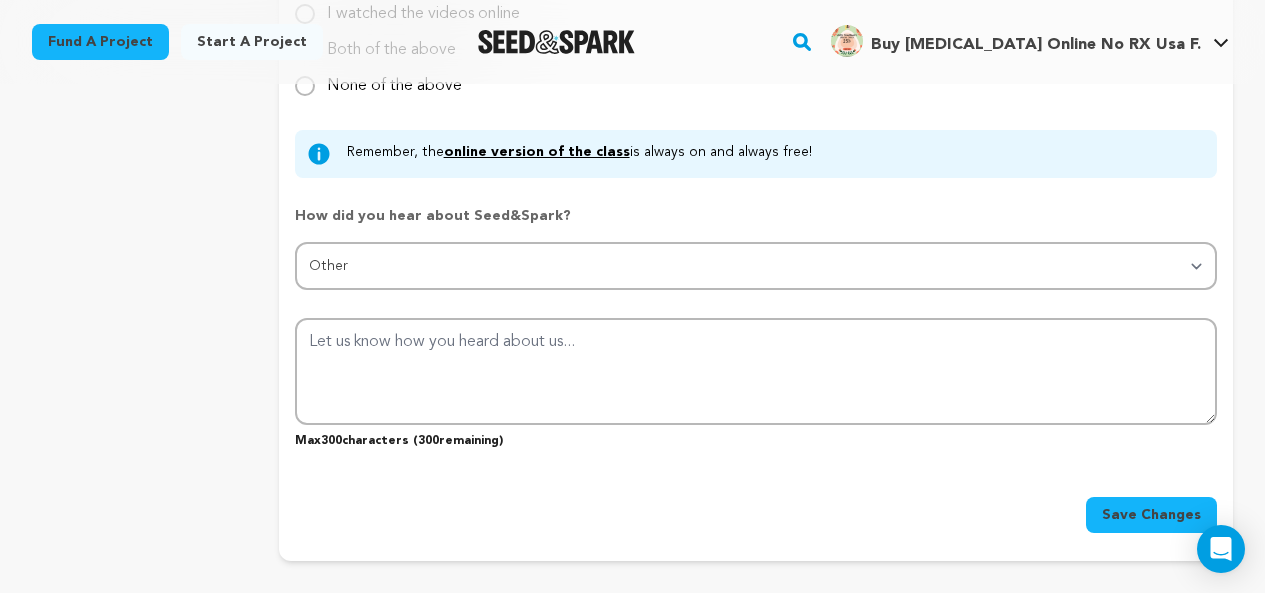 drag, startPoint x: 1112, startPoint y: 496, endPoint x: 998, endPoint y: 440, distance: 127.01181 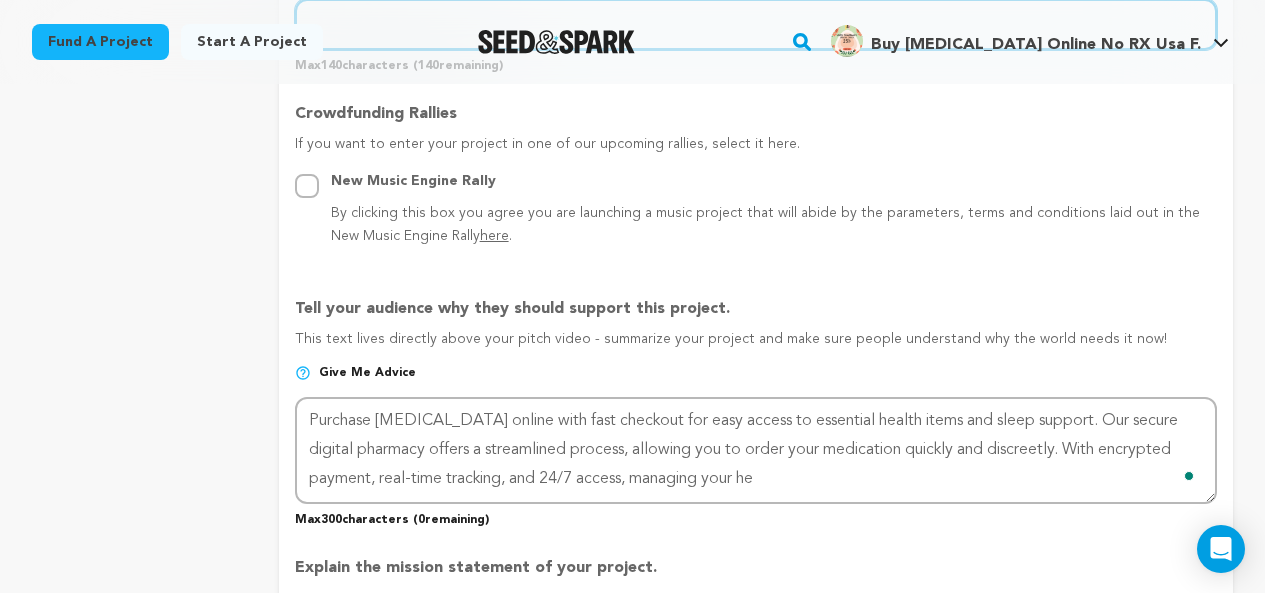 scroll, scrollTop: 886, scrollLeft: 0, axis: vertical 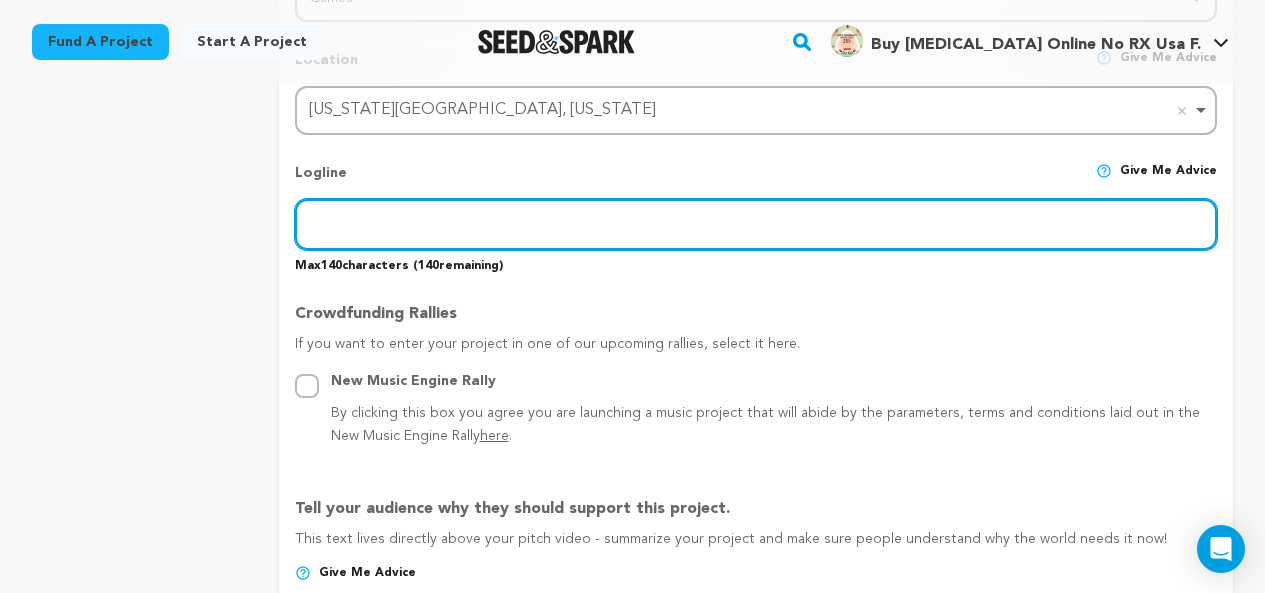 click at bounding box center (756, 224) 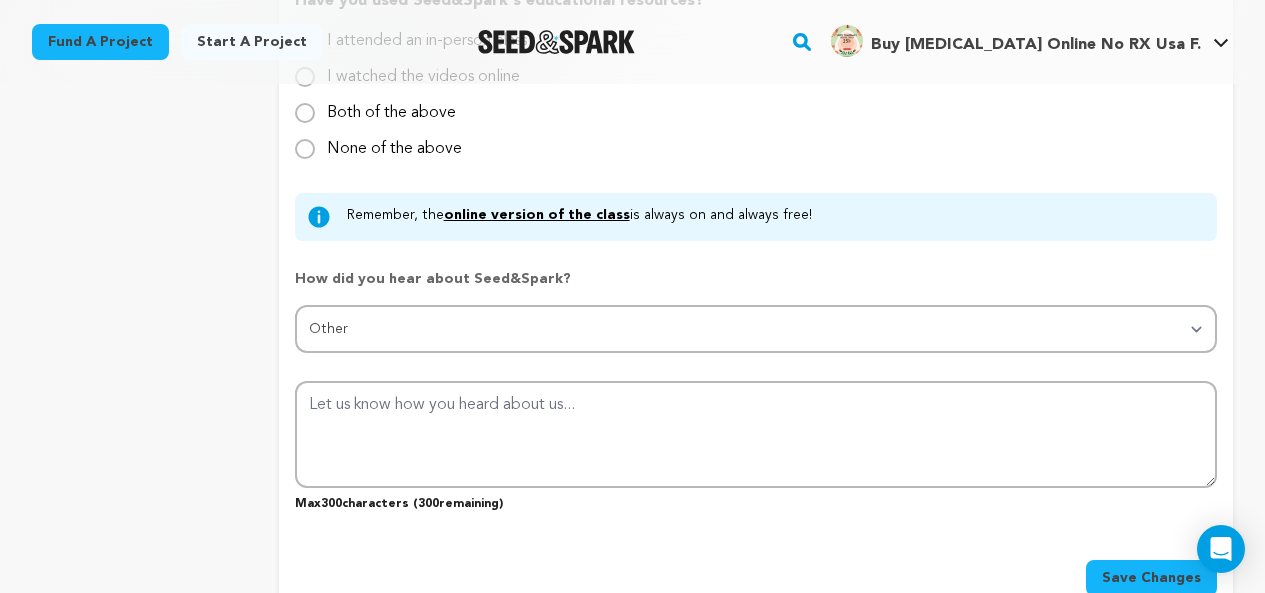 scroll, scrollTop: 2286, scrollLeft: 0, axis: vertical 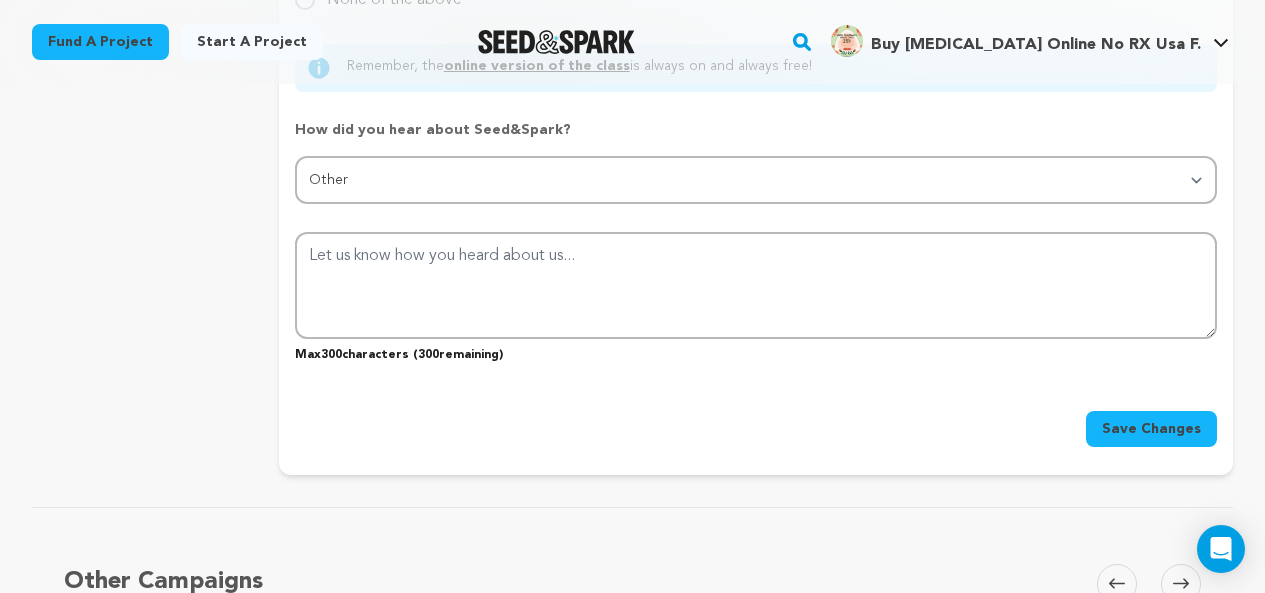click on "Save Changes" at bounding box center [1151, 429] 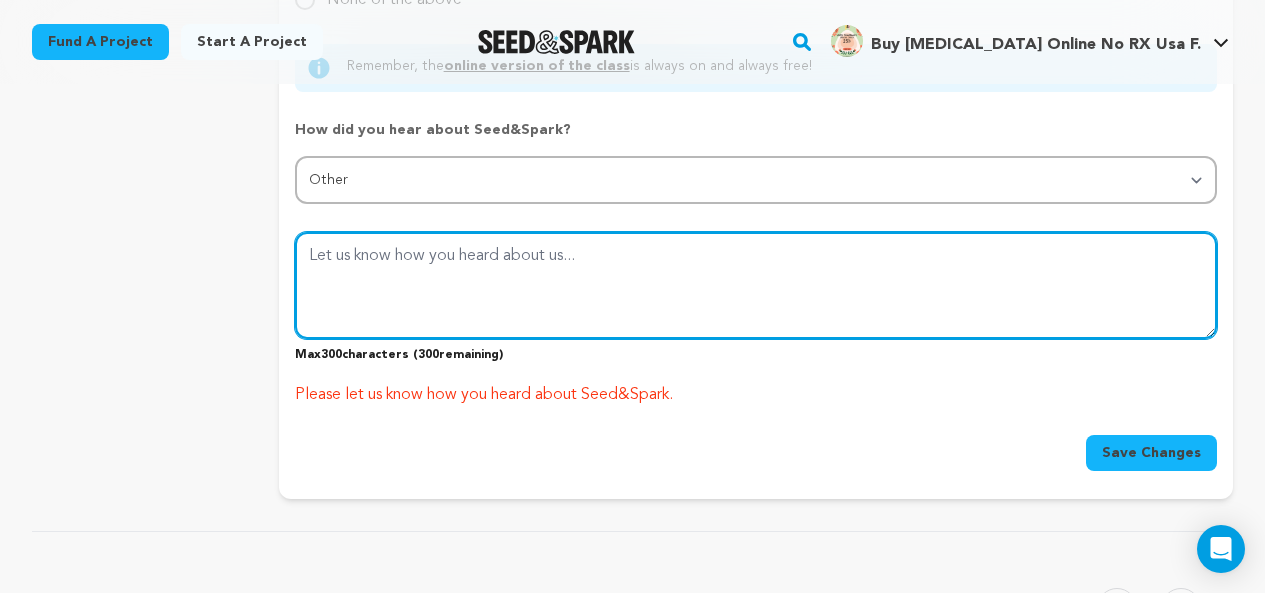click at bounding box center (756, 285) 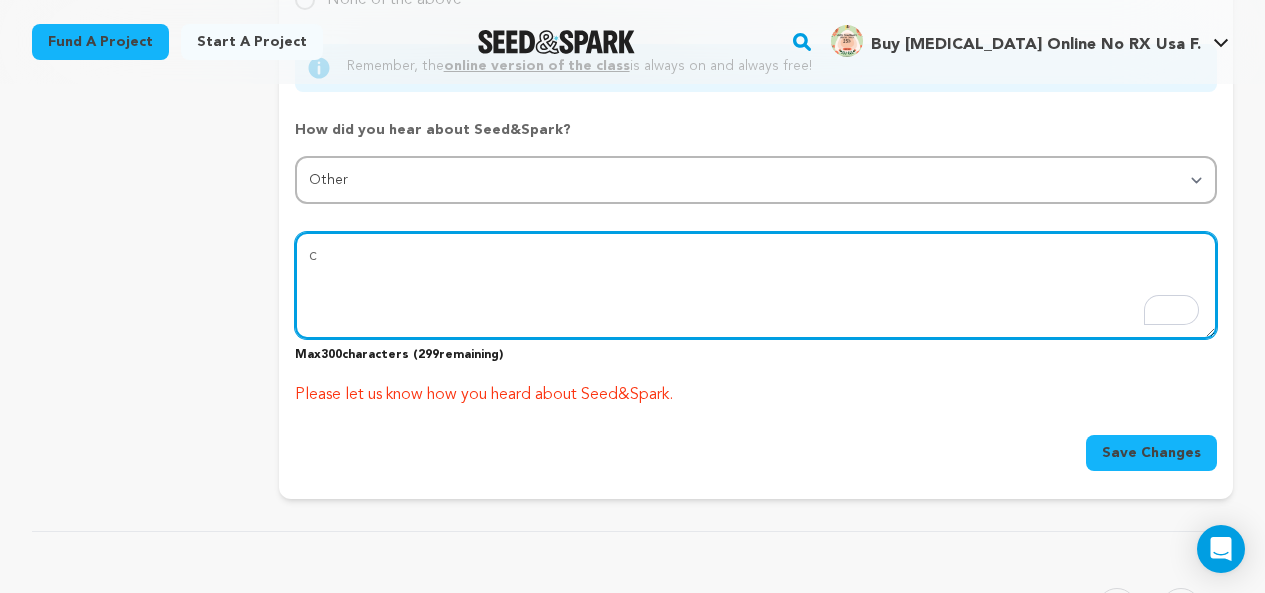 click at bounding box center [756, 285] 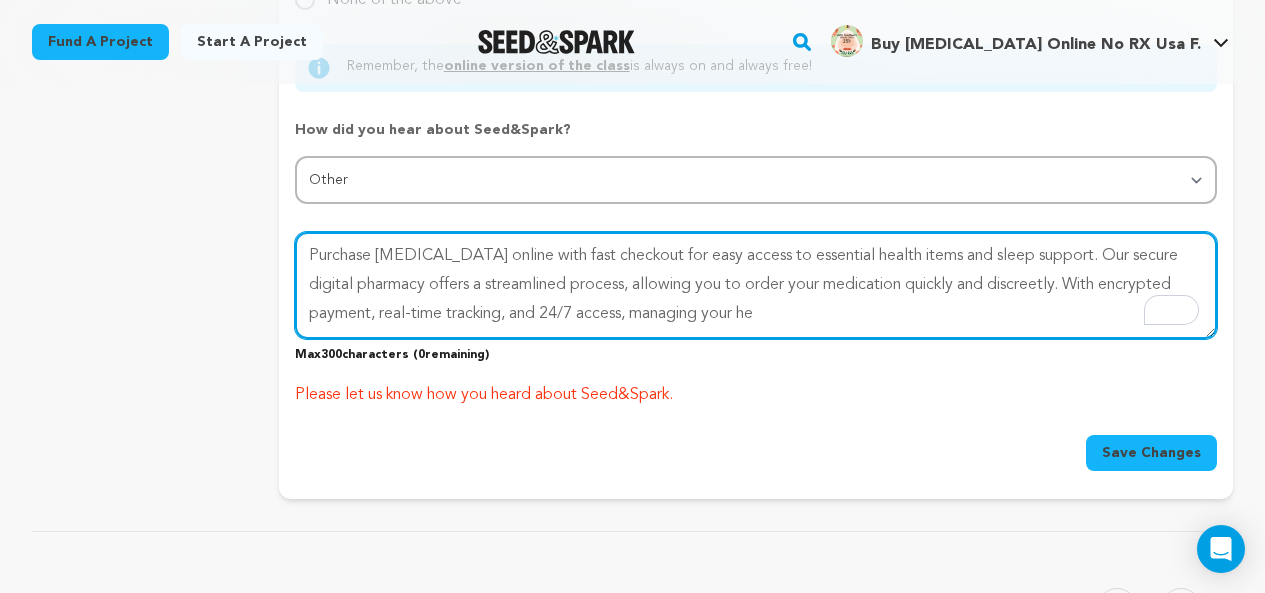 type on "Purchase Ambien online with fast checkout for easy access to essential health items and sleep support. Our secure digital pharmacy offers a streamlined process, allowing you to order your medication quickly and discreetly. With encrypted payment, real-time tracking, and 24/7 access, managing your he" 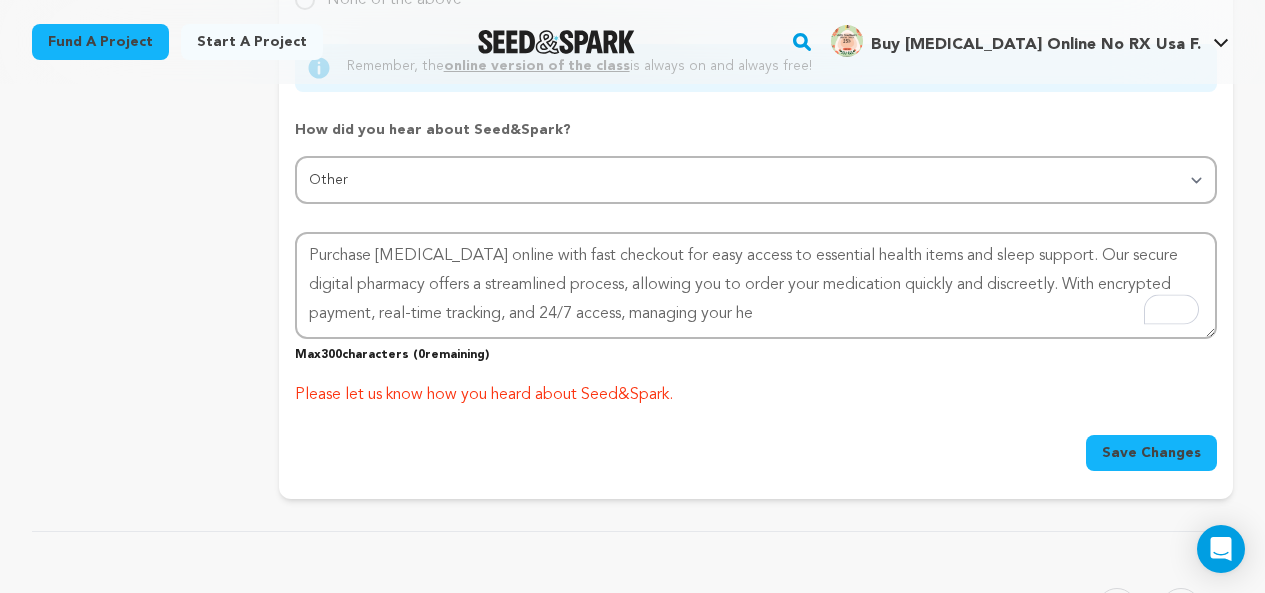 click on "Save Changes" at bounding box center (1151, 453) 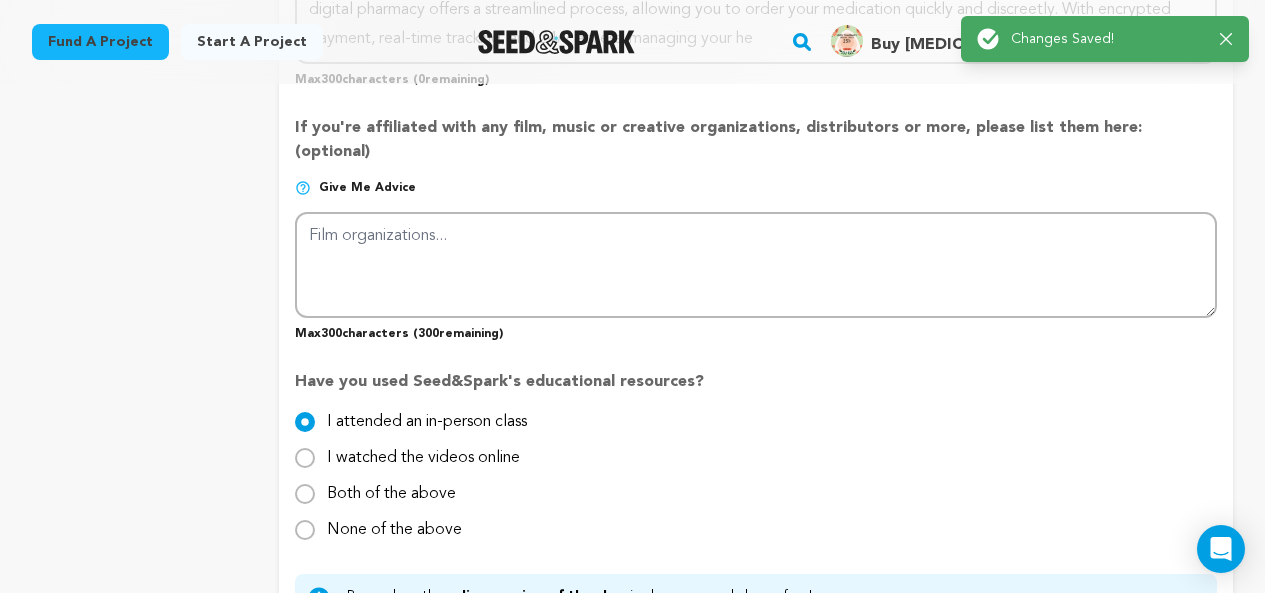 type 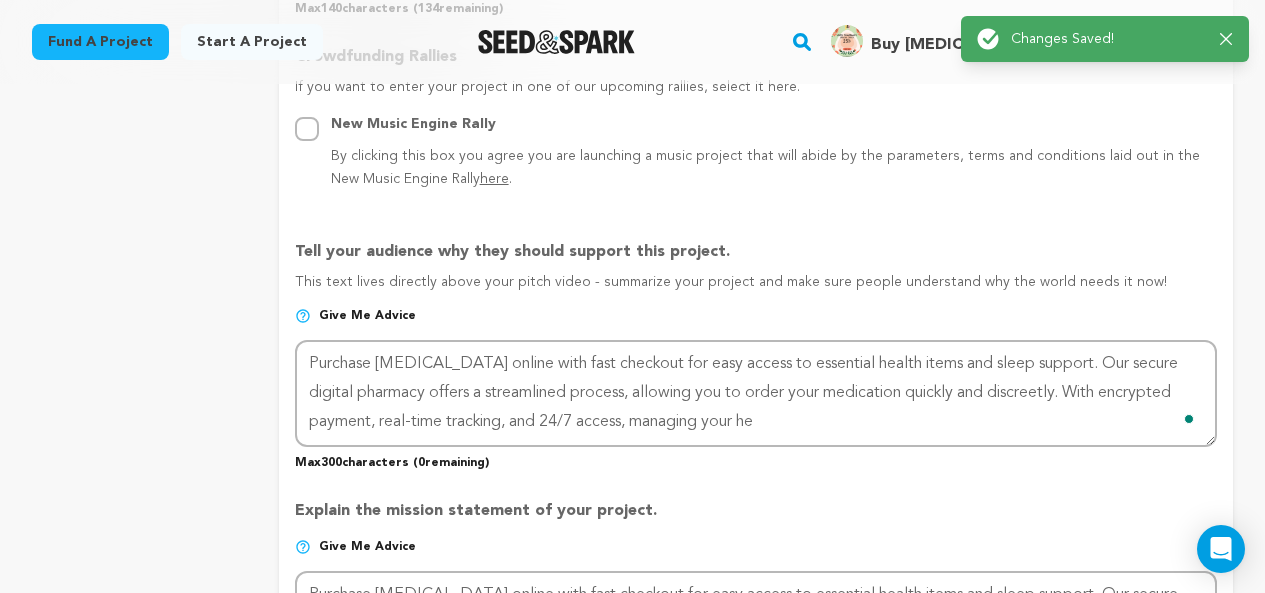 click on "Save Changes" at bounding box center [1151, 1572] 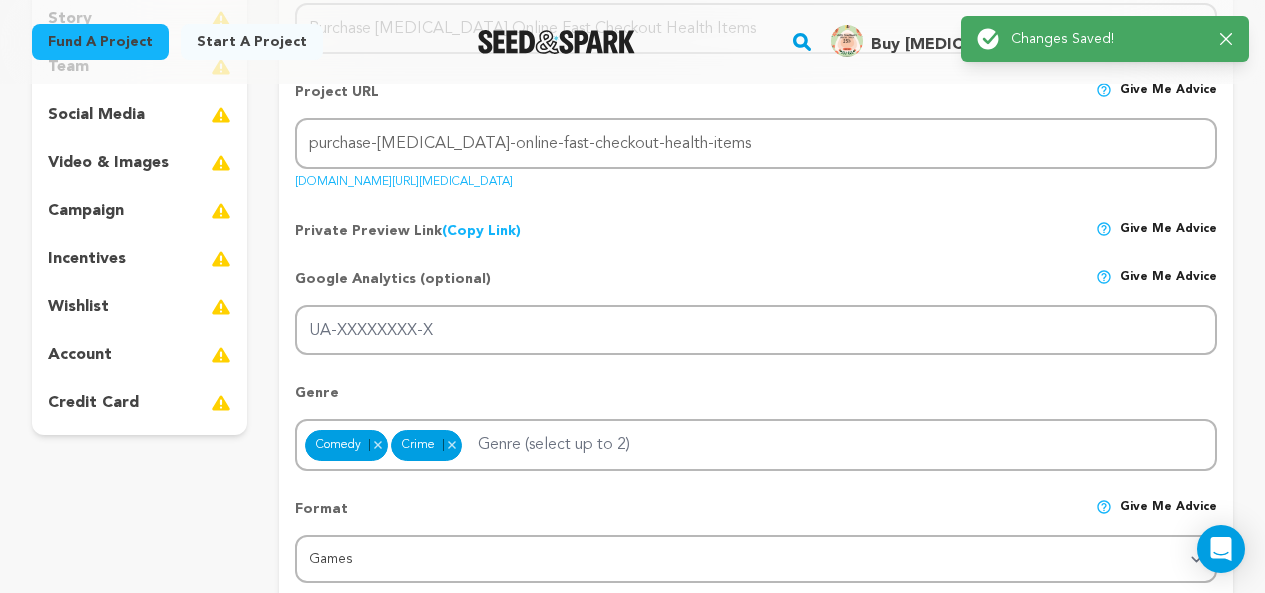 scroll, scrollTop: 0, scrollLeft: 0, axis: both 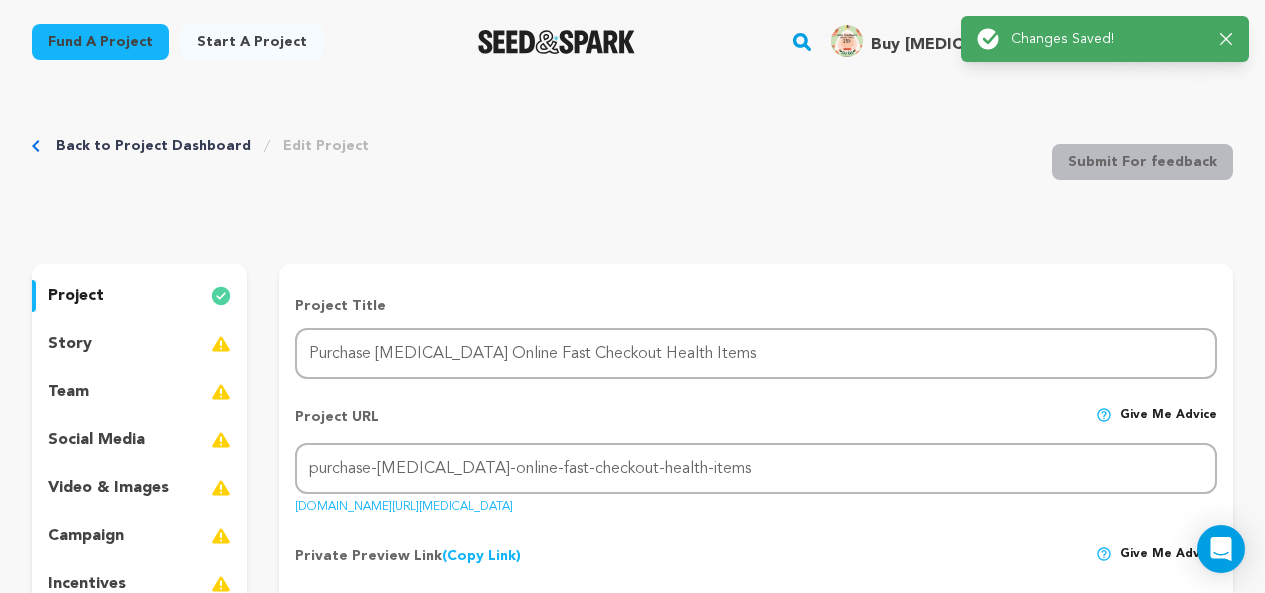 click on "story" at bounding box center [139, 344] 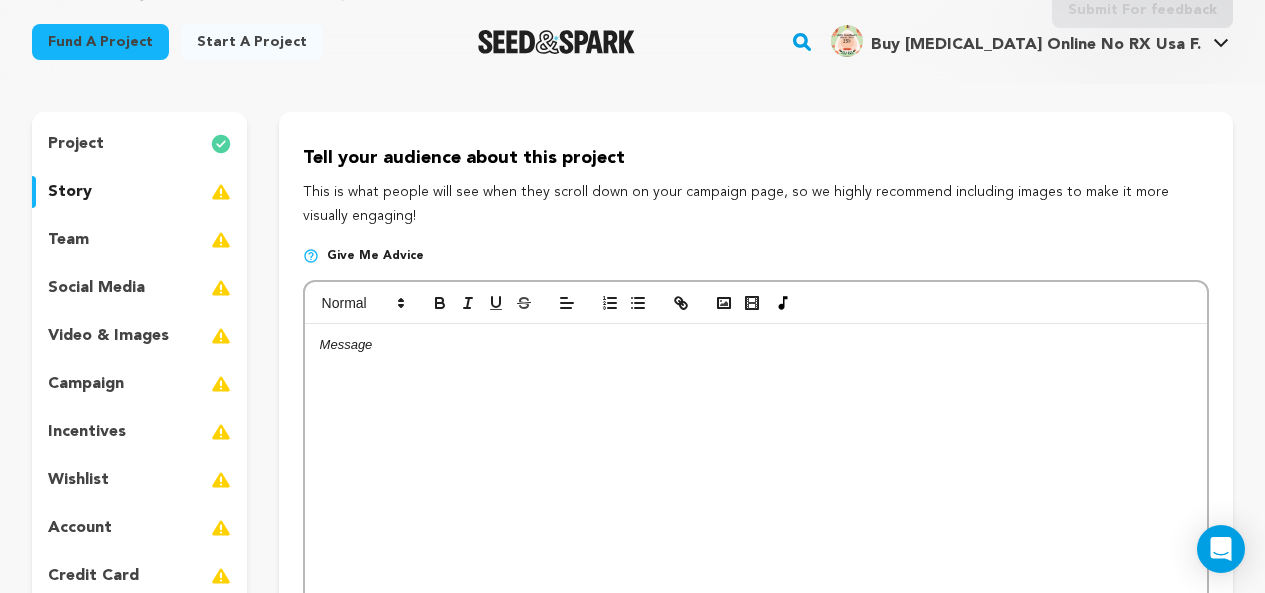 scroll, scrollTop: 200, scrollLeft: 0, axis: vertical 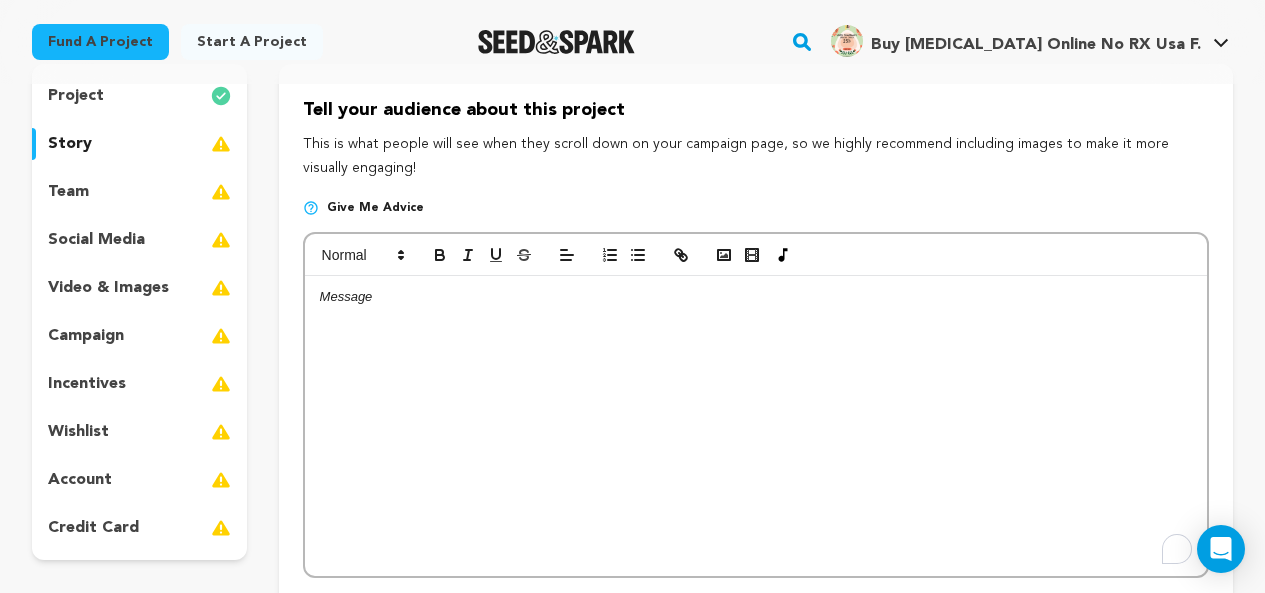 click at bounding box center [756, 426] 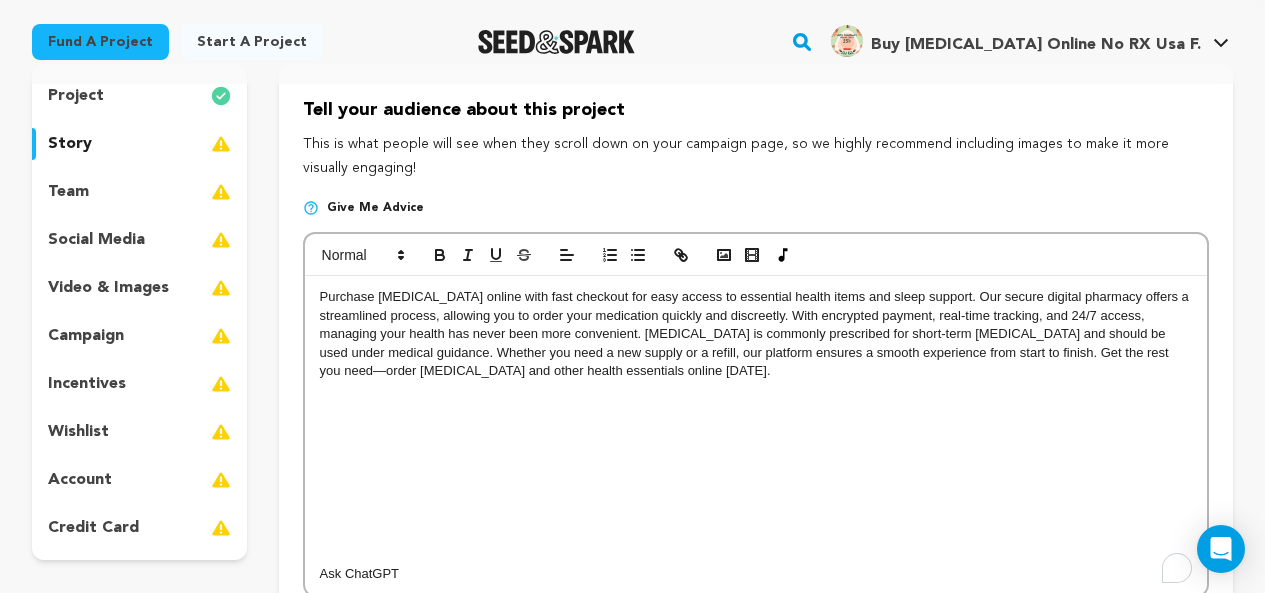 click on "Purchase Ambien online with fast checkout for easy access to essential health items and sleep support. Our secure digital pharmacy offers a streamlined process, allowing you to order your medication quickly and discreetly. With encrypted payment, real-time tracking, and 24/7 access, managing your health has never been more convenient. Ambien is commonly prescribed for short-term insomnia and should be used under medical guidance. Whether you need a new supply or a refill, our platform ensures a smooth experience from start to finish. Get the rest you need—order Ambien and other health essentials online today. Ask ChatGPT" at bounding box center (756, 435) 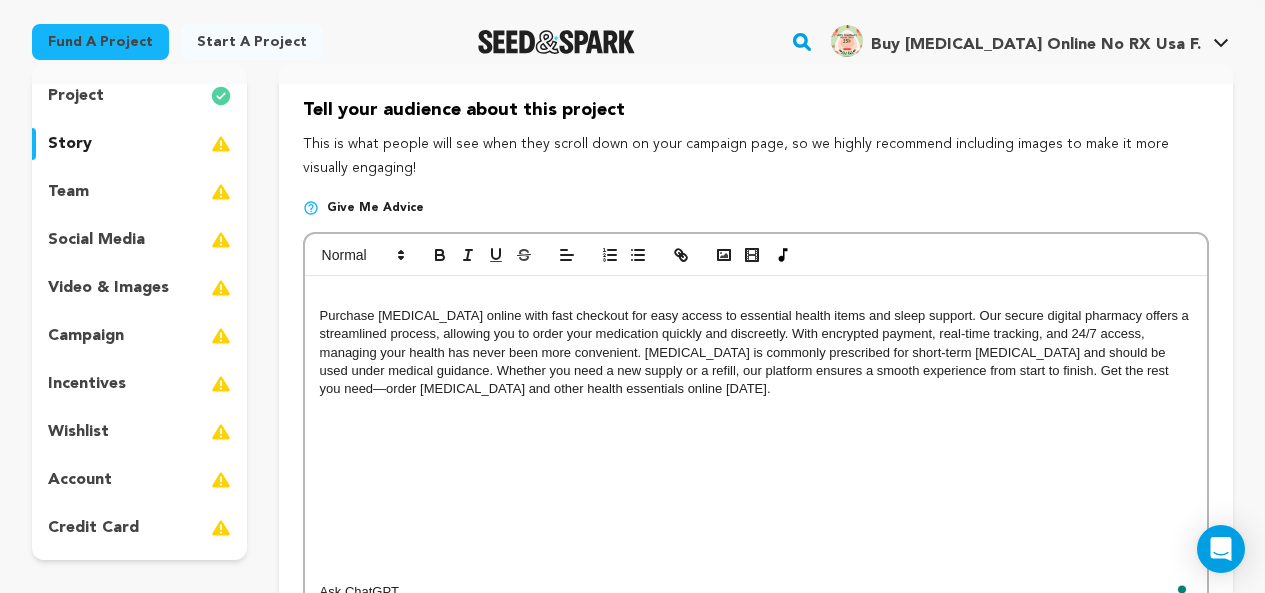 click at bounding box center [756, 297] 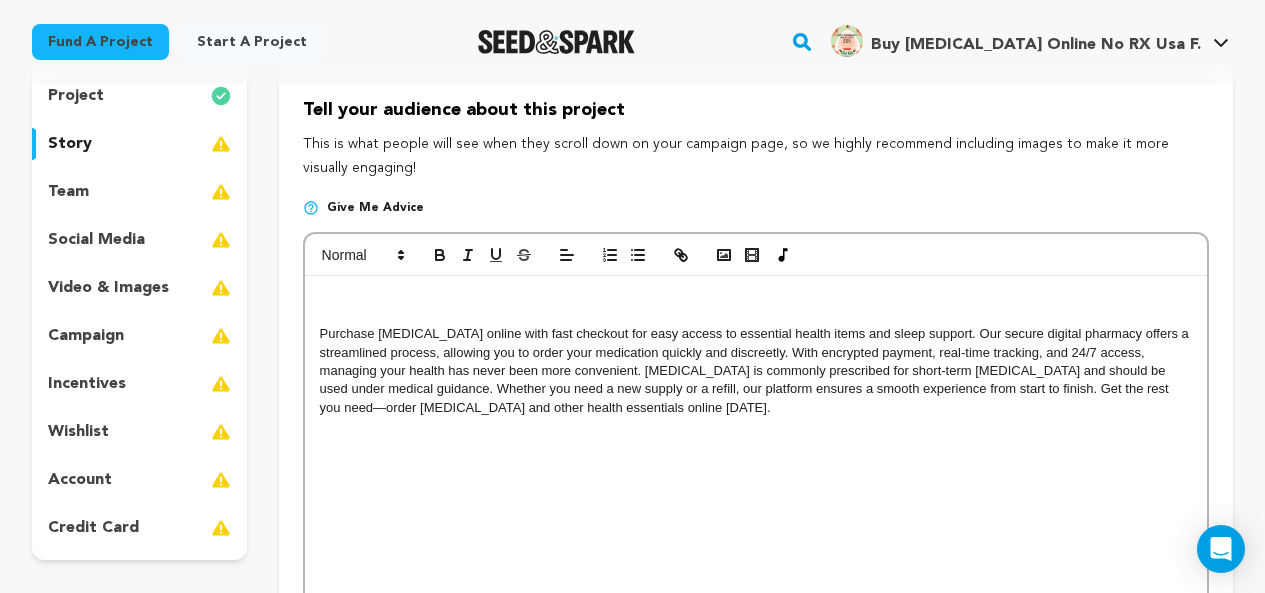 click at bounding box center (756, 297) 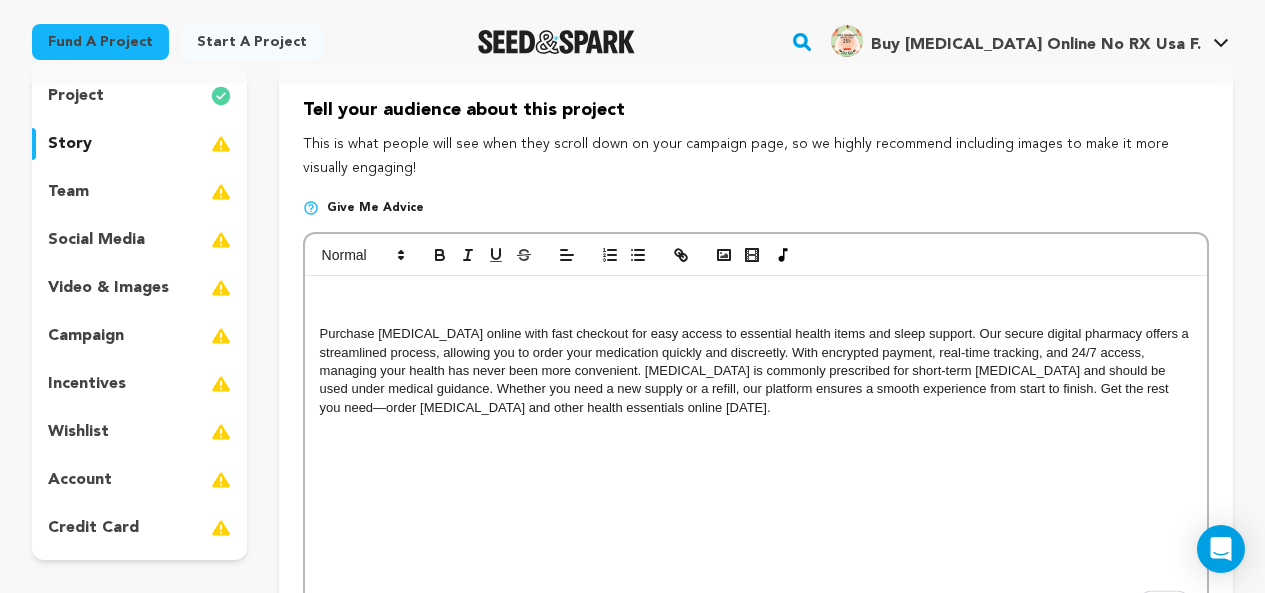 type 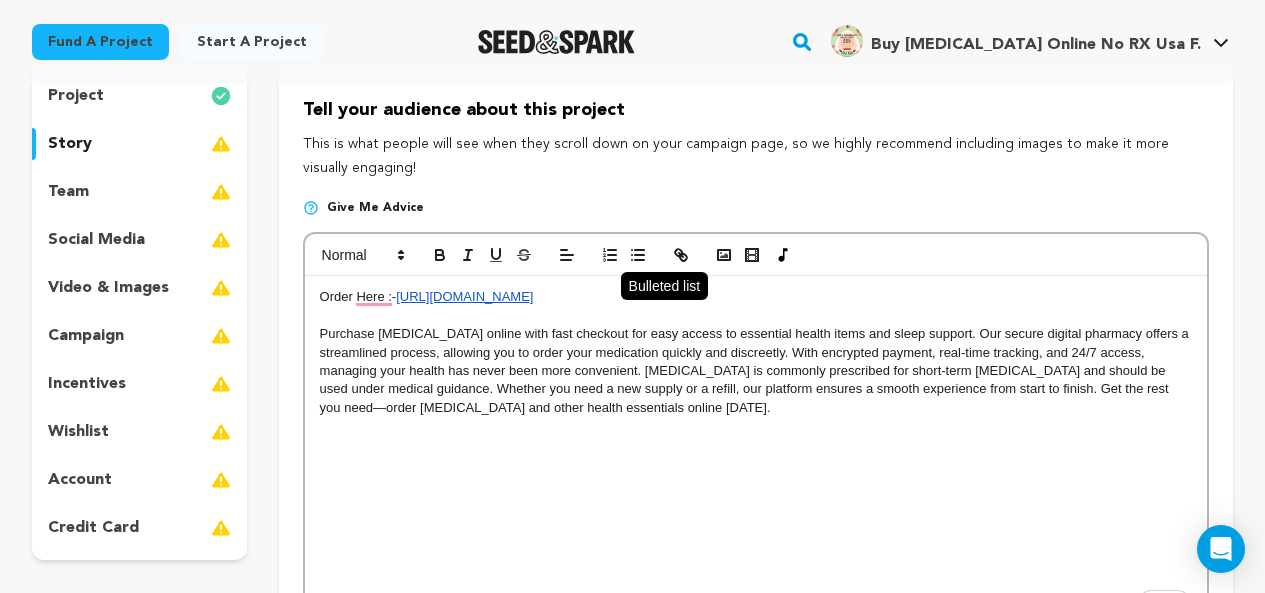 scroll, scrollTop: 0, scrollLeft: 0, axis: both 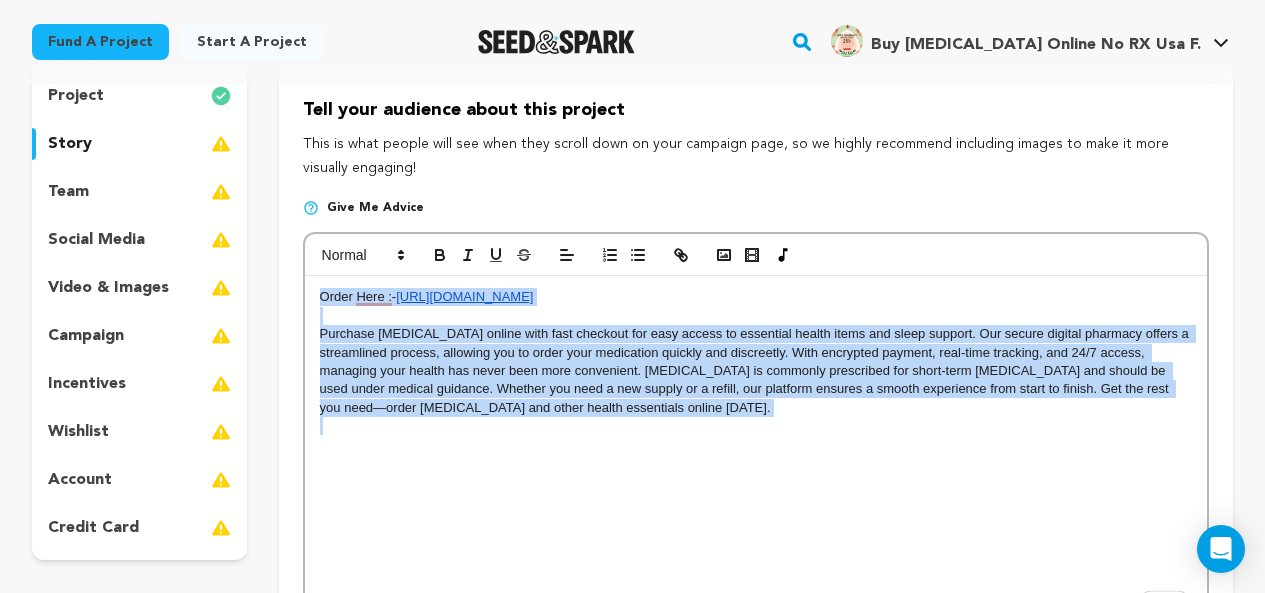 drag, startPoint x: 621, startPoint y: 410, endPoint x: 445, endPoint y: 268, distance: 226.14156 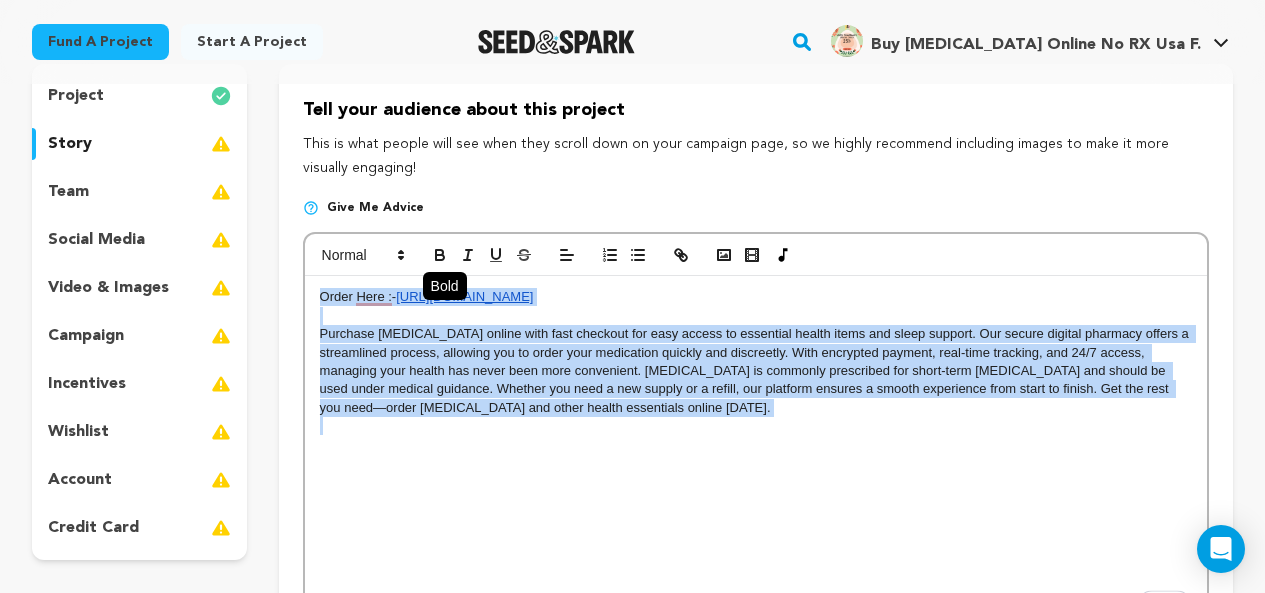 click 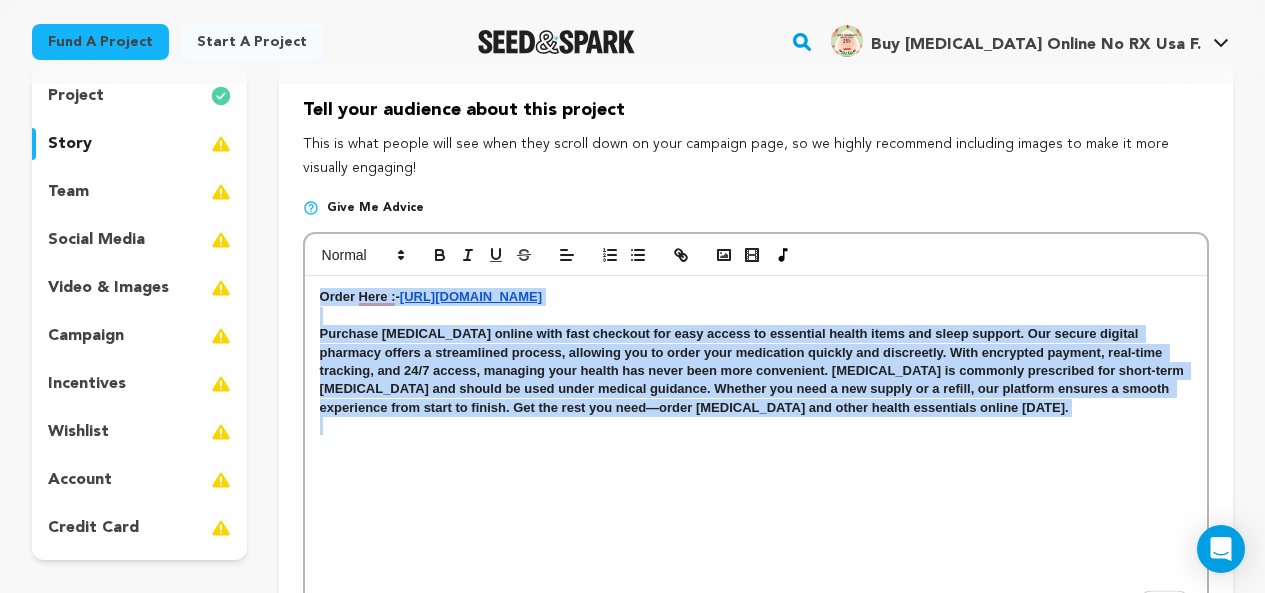 click on "Purchase Ambien online with fast checkout for easy access to essential health items and sleep support. Our secure digital pharmacy offers a streamlined process, allowing you to order your medication quickly and discreetly. With encrypted payment, real-time tracking, and 24/7 access, managing your health has never been more convenient. Ambien is commonly prescribed for short-term insomnia and should be used under medical guidance. Whether you need a new supply or a refill, our platform ensures a smooth experience from start to finish. Get the rest you need—order Ambien and other health essentials online today." at bounding box center (756, 371) 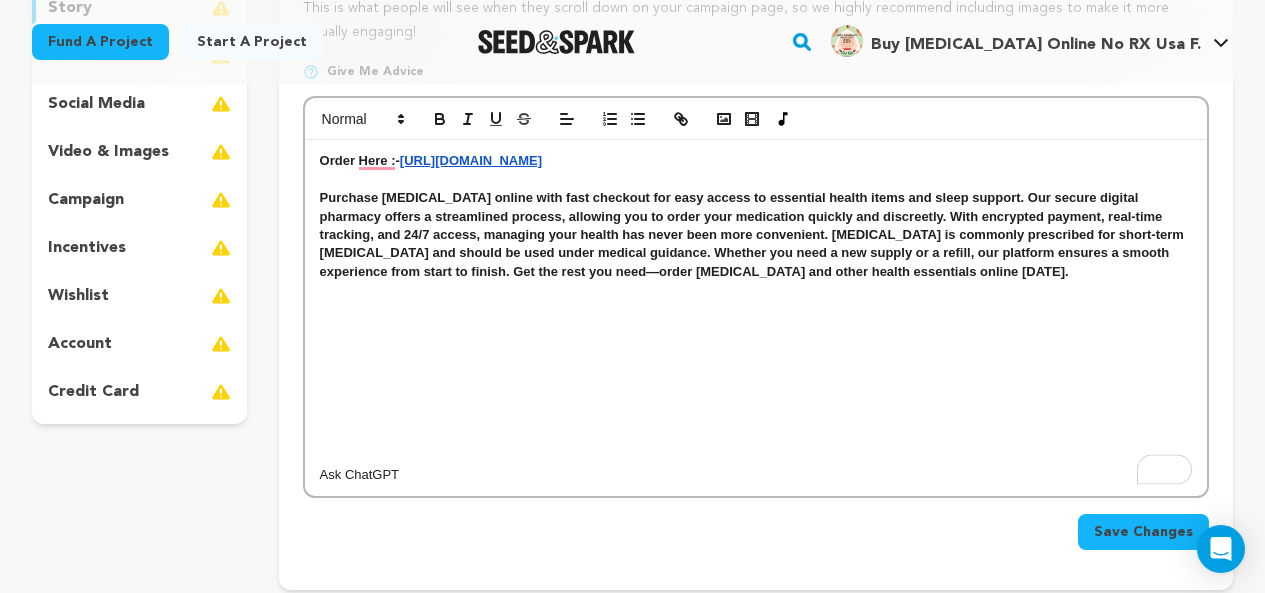 scroll, scrollTop: 500, scrollLeft: 0, axis: vertical 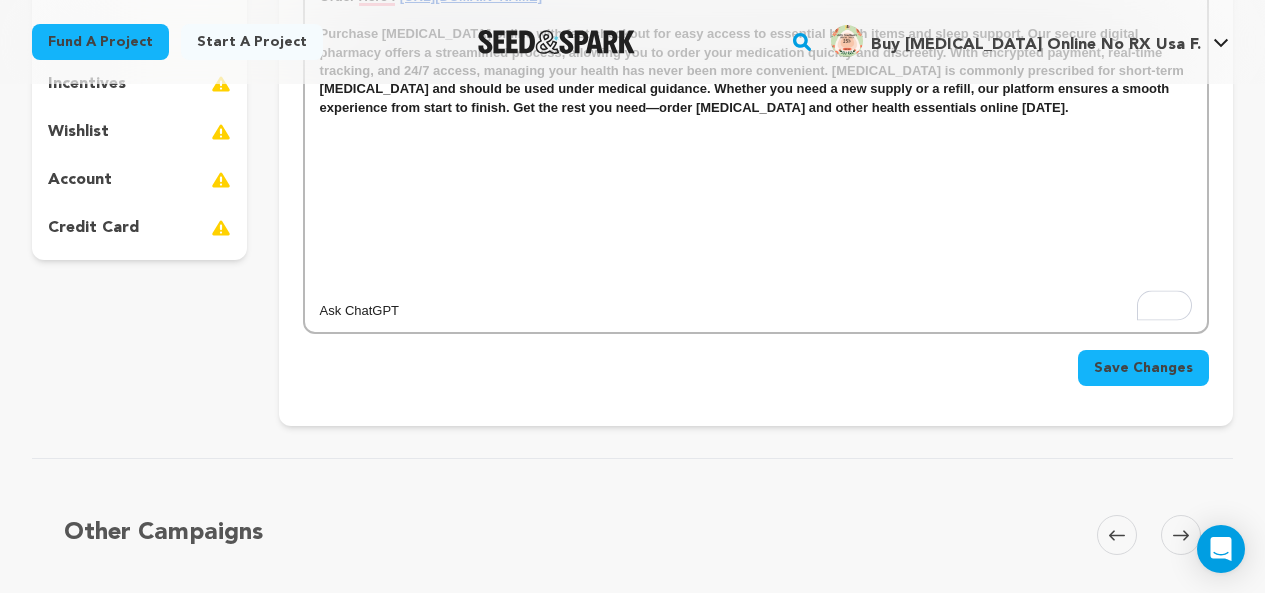 click on "Save Changes" at bounding box center (1143, 368) 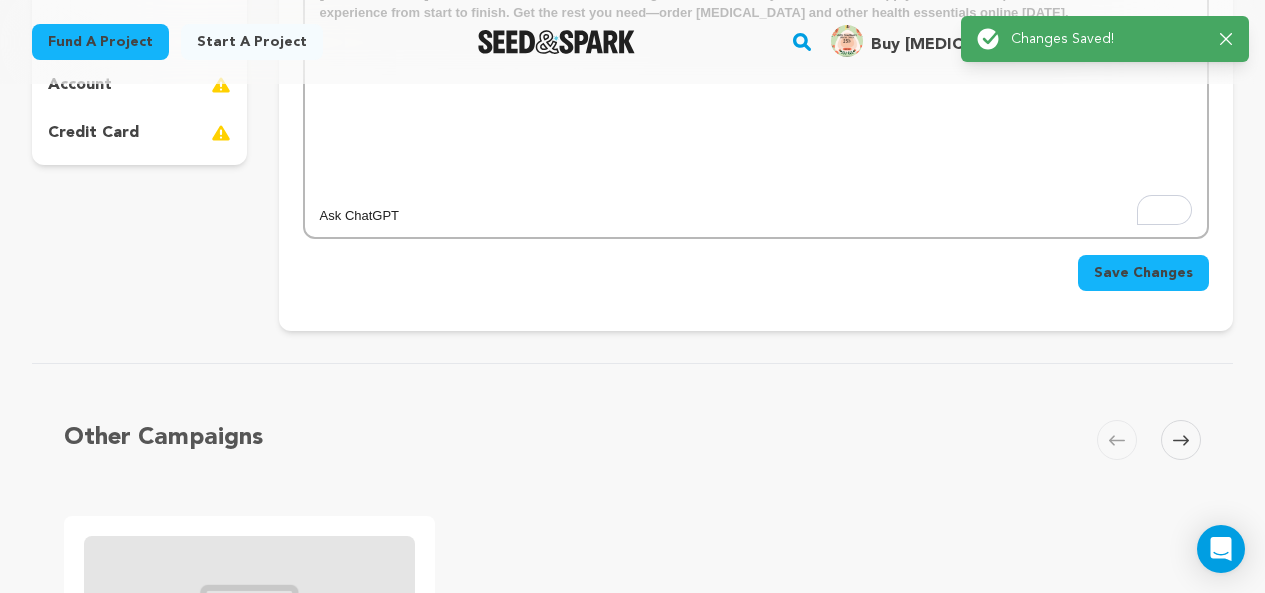 scroll, scrollTop: 600, scrollLeft: 0, axis: vertical 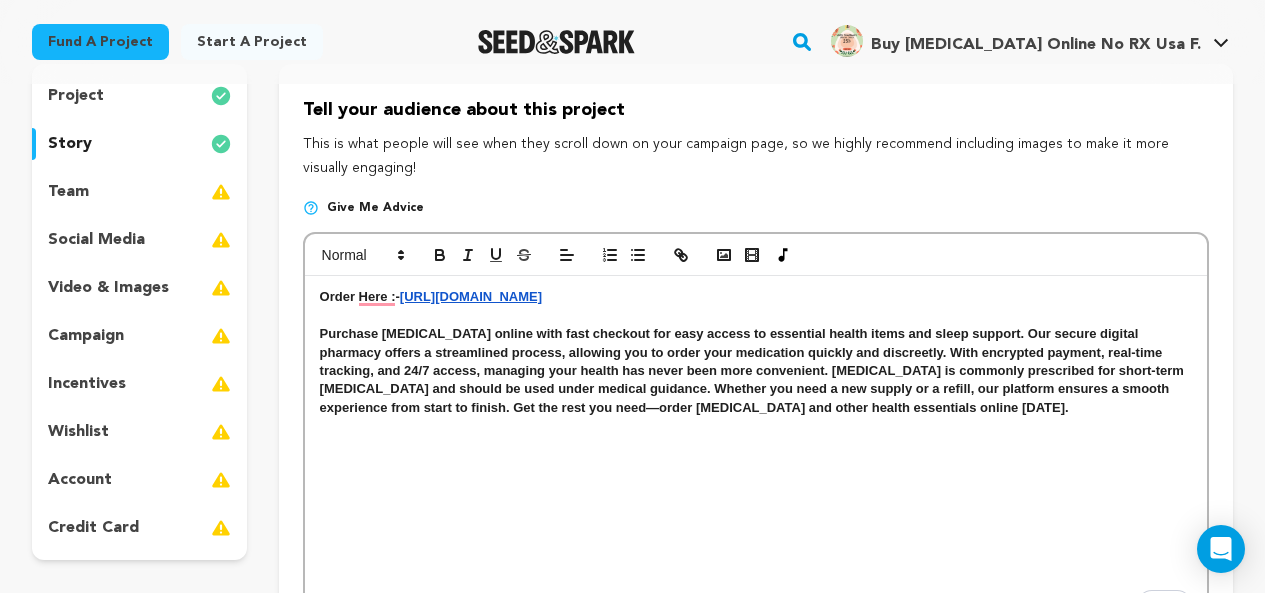 click on "team" at bounding box center (139, 192) 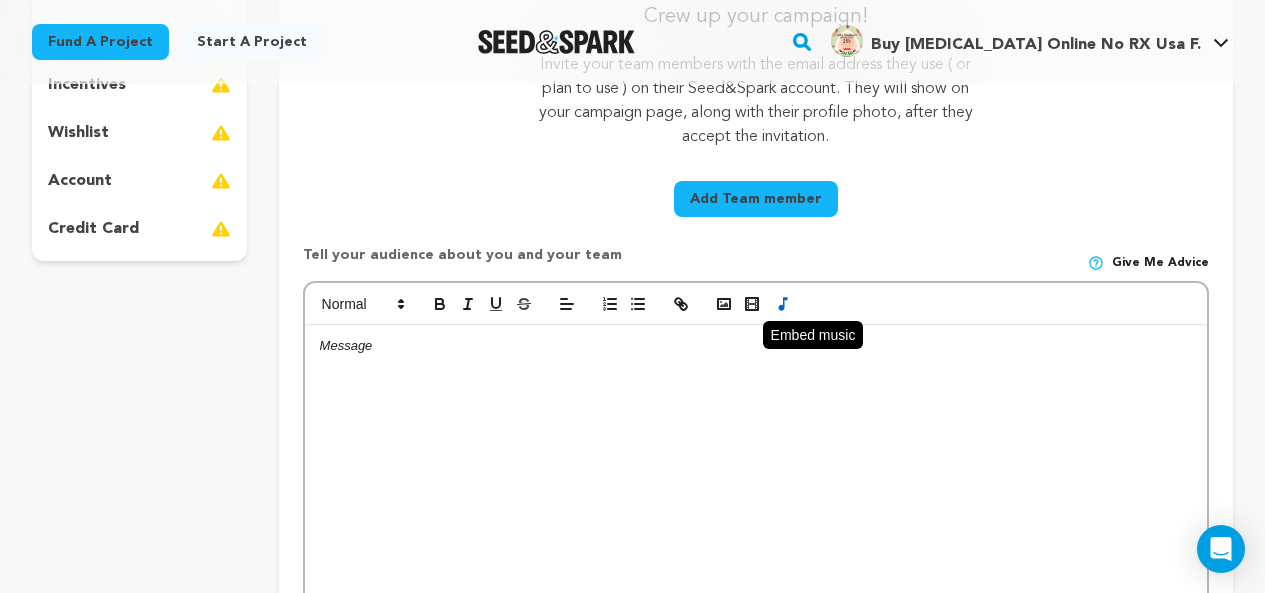 scroll, scrollTop: 500, scrollLeft: 0, axis: vertical 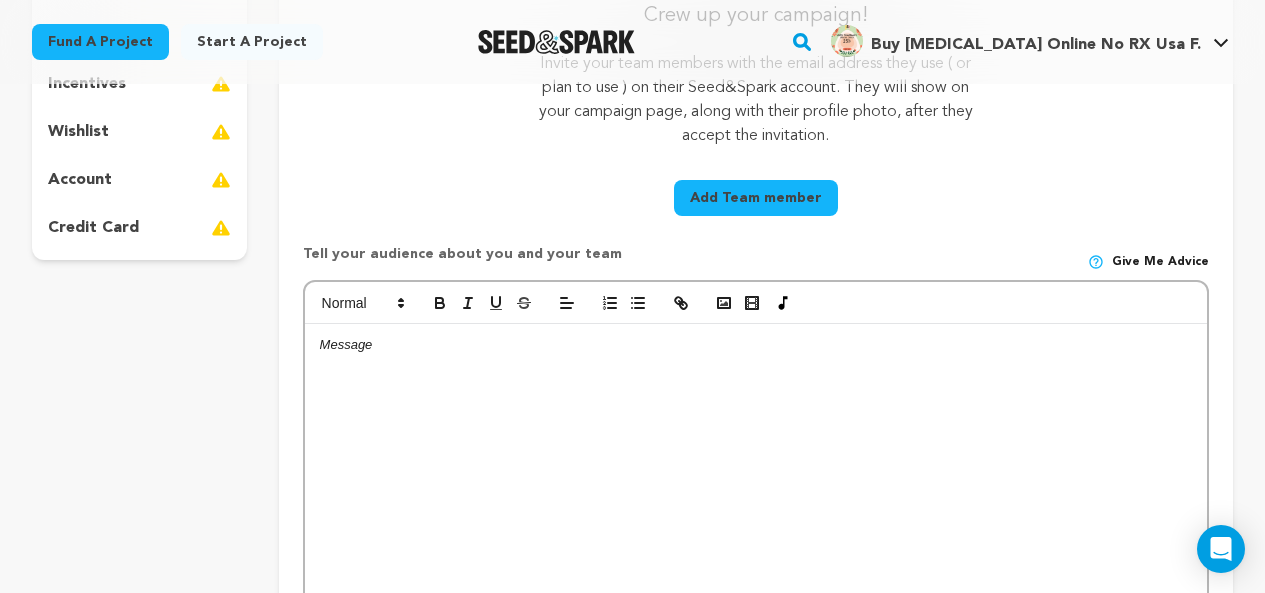 click at bounding box center (756, 474) 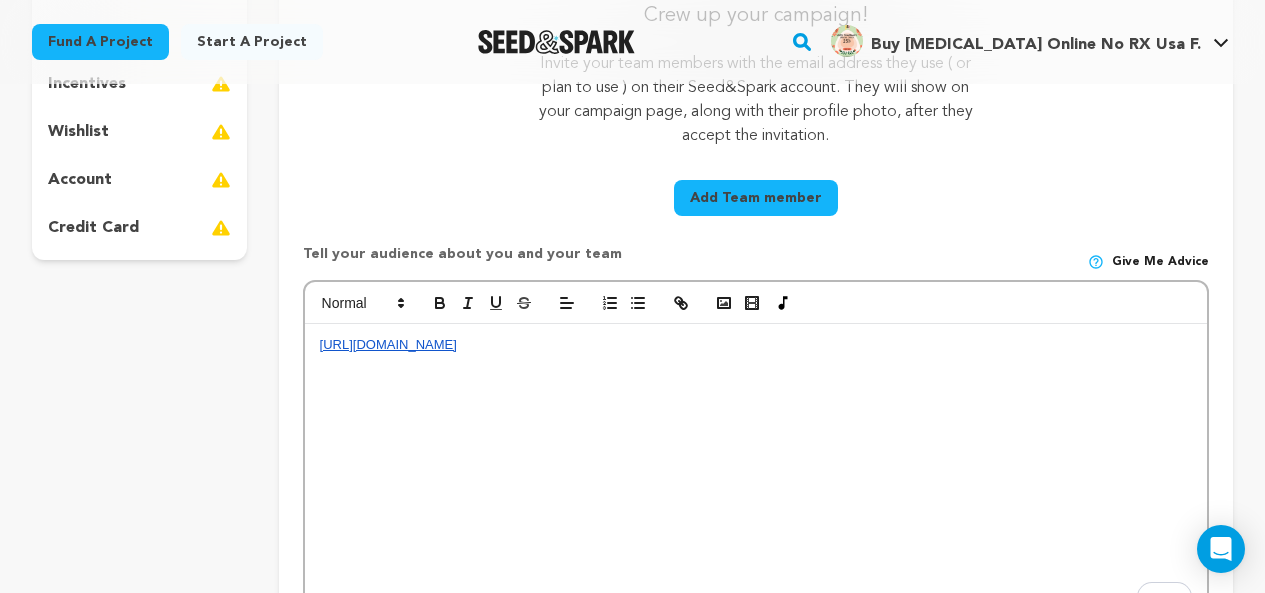 scroll, scrollTop: 0, scrollLeft: 0, axis: both 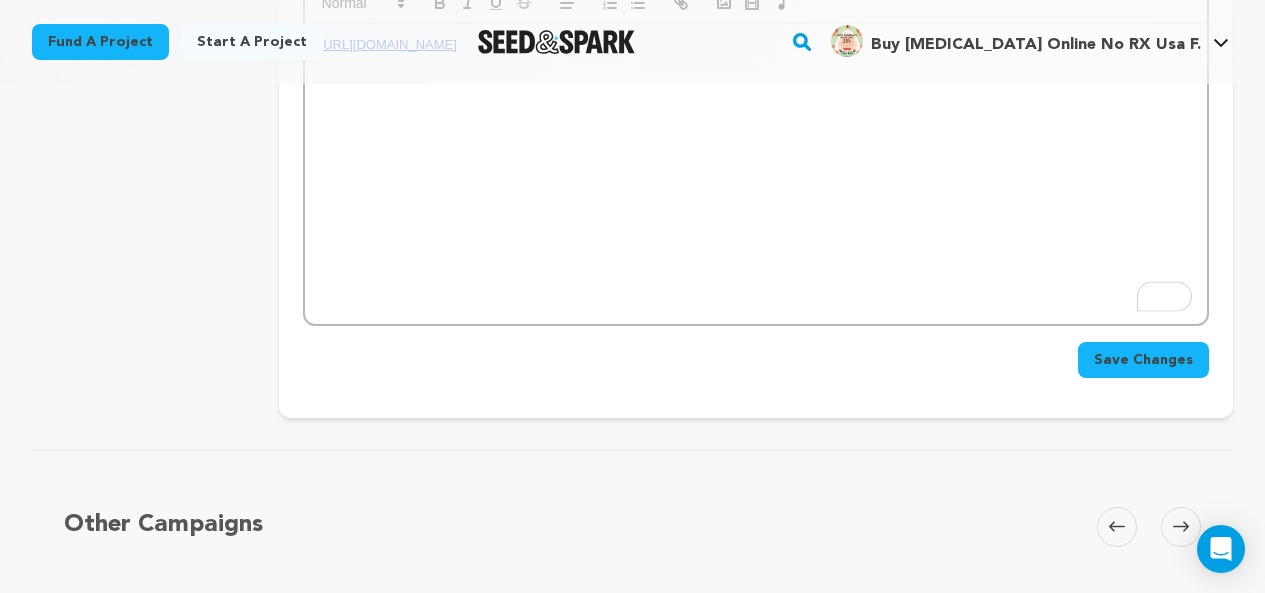 click on "Save Changes" at bounding box center (1143, 360) 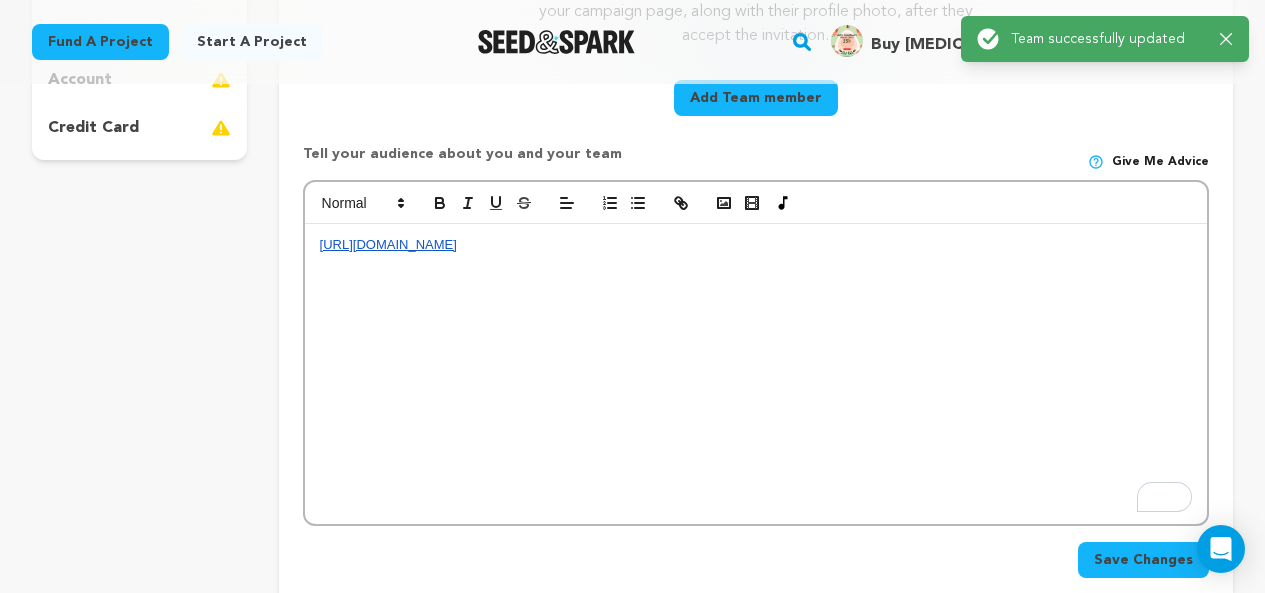 scroll, scrollTop: 1100, scrollLeft: 0, axis: vertical 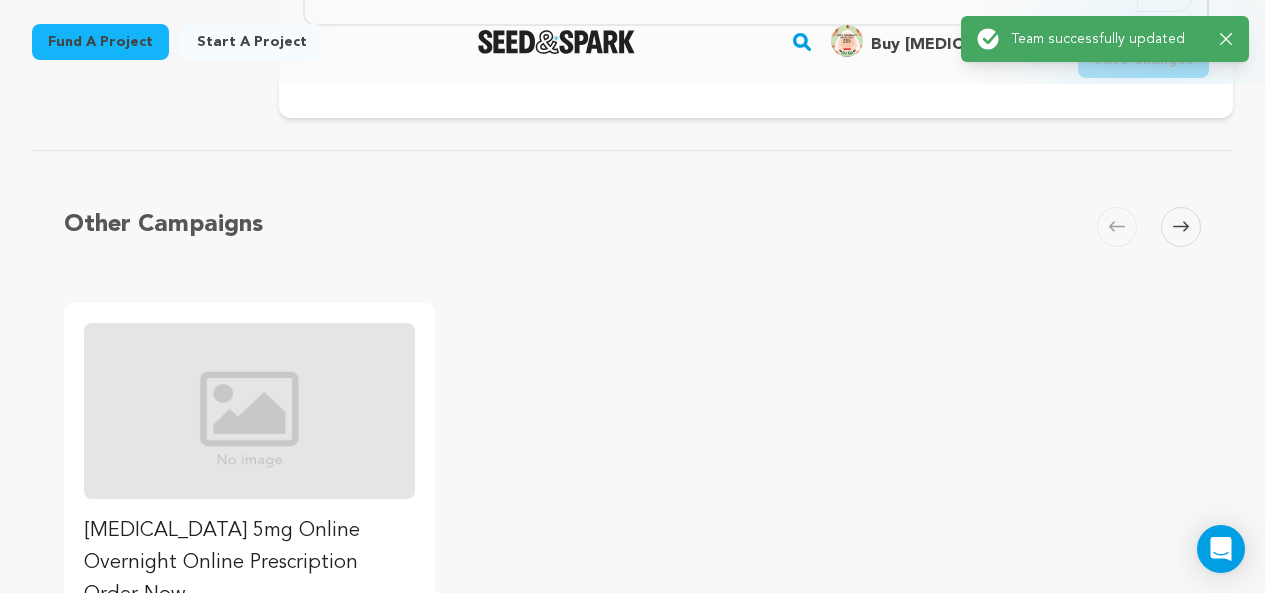 click at bounding box center [1181, 227] 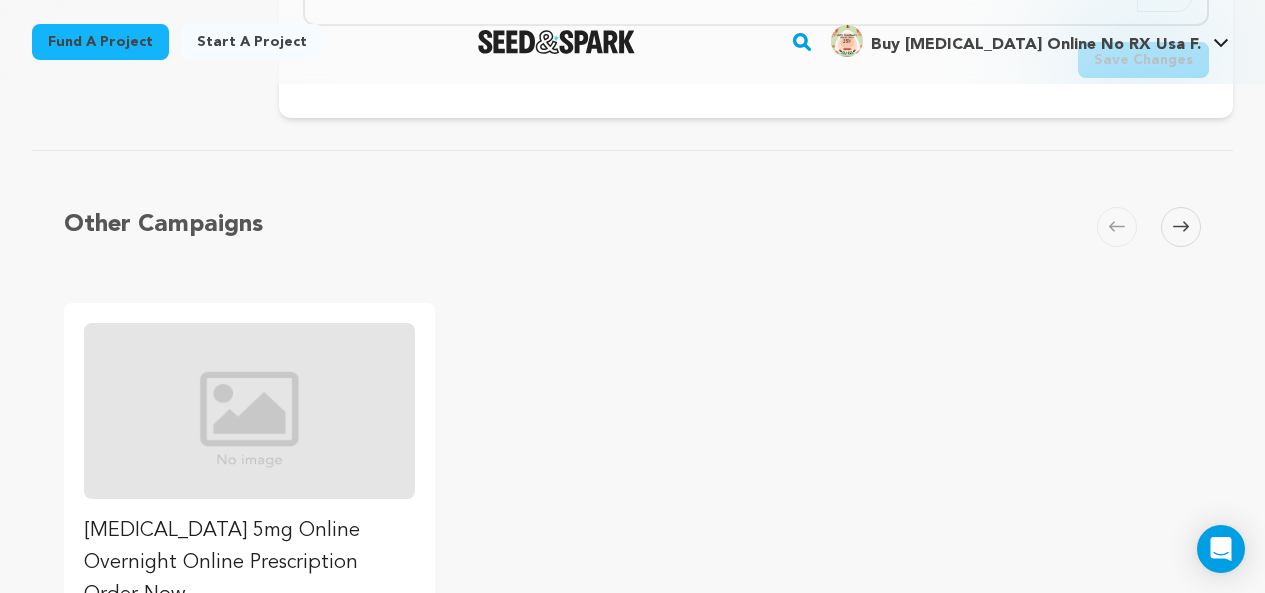drag, startPoint x: 242, startPoint y: 512, endPoint x: 240, endPoint y: 477, distance: 35.057095 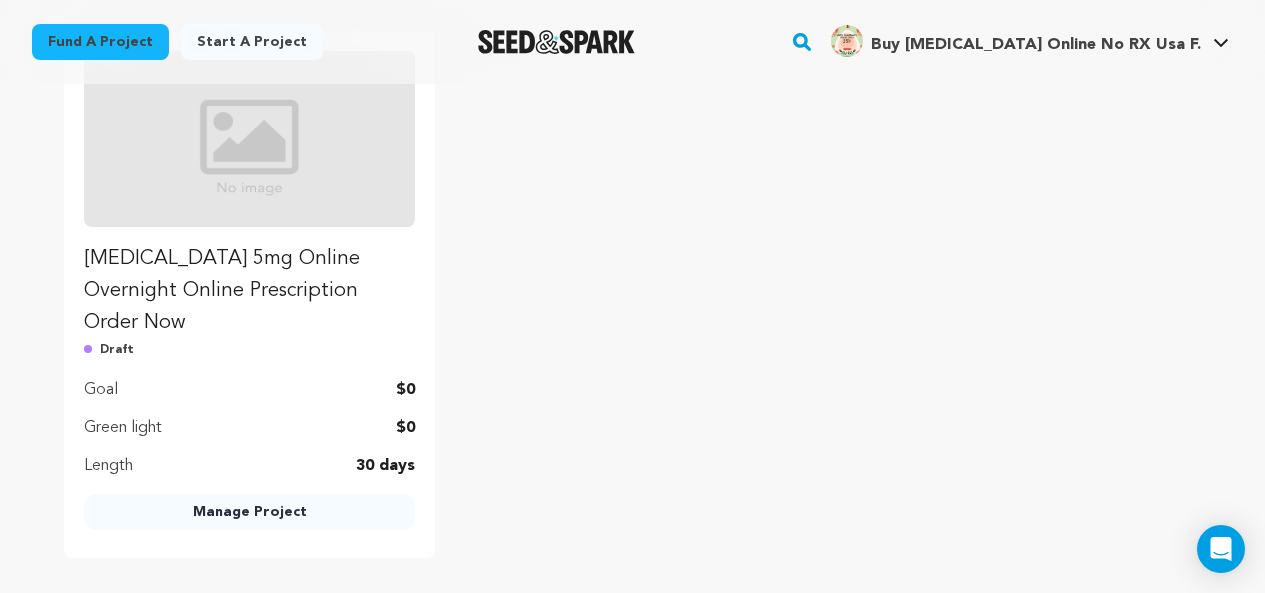 scroll, scrollTop: 1400, scrollLeft: 0, axis: vertical 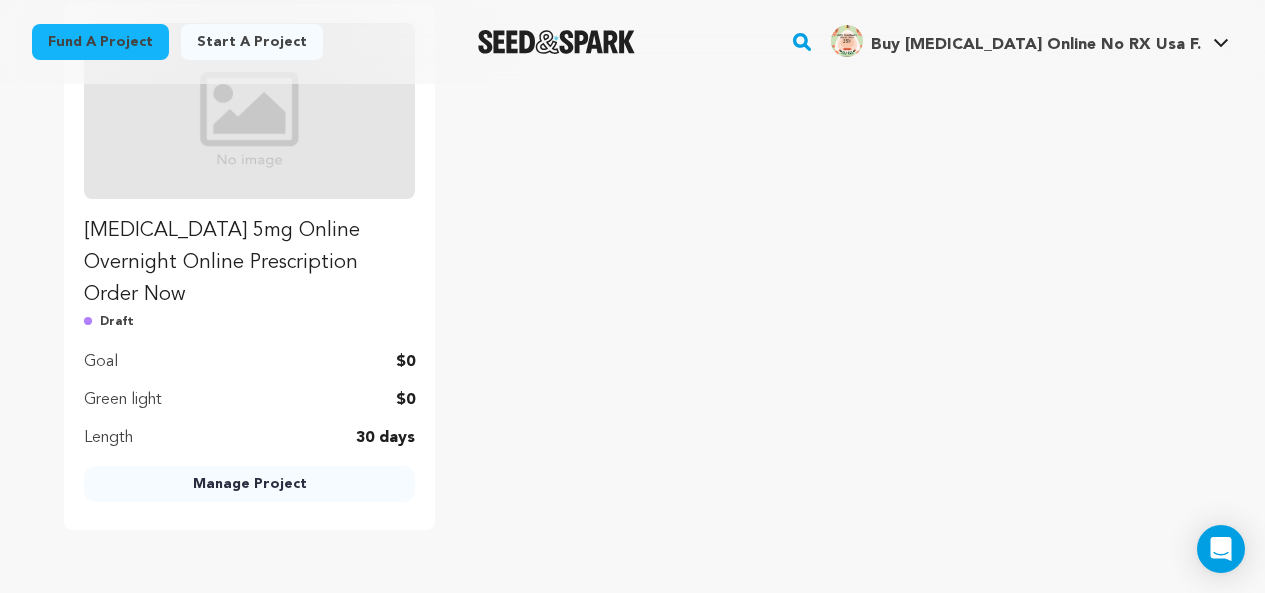 click on "Manage Project" at bounding box center (249, 484) 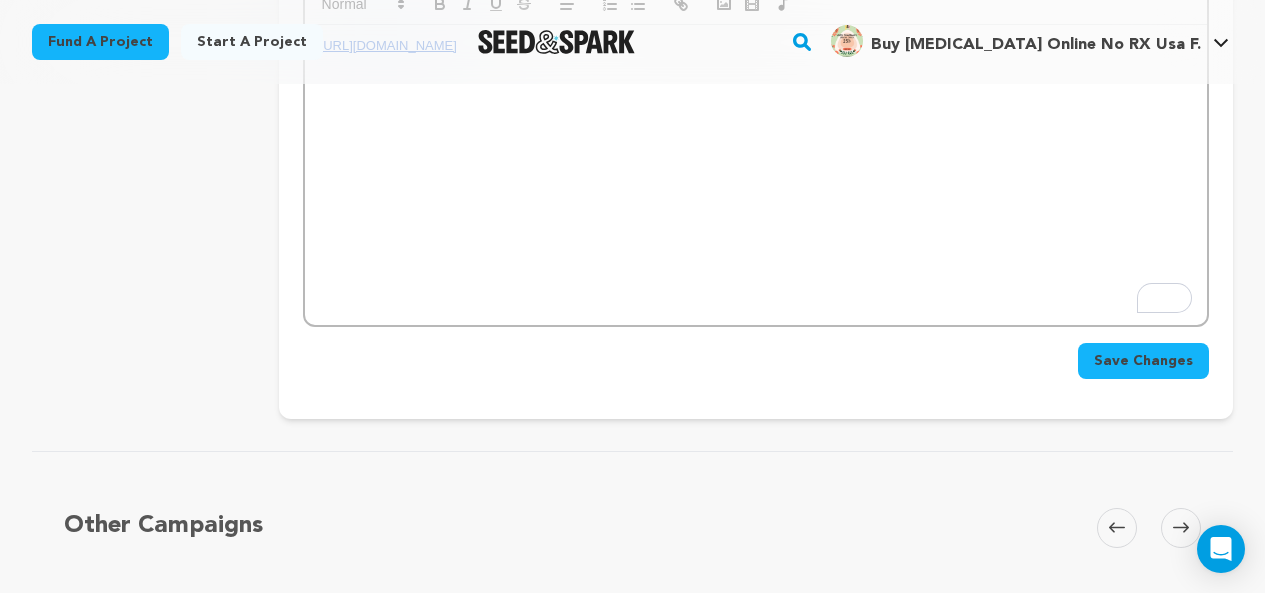 scroll, scrollTop: 800, scrollLeft: 0, axis: vertical 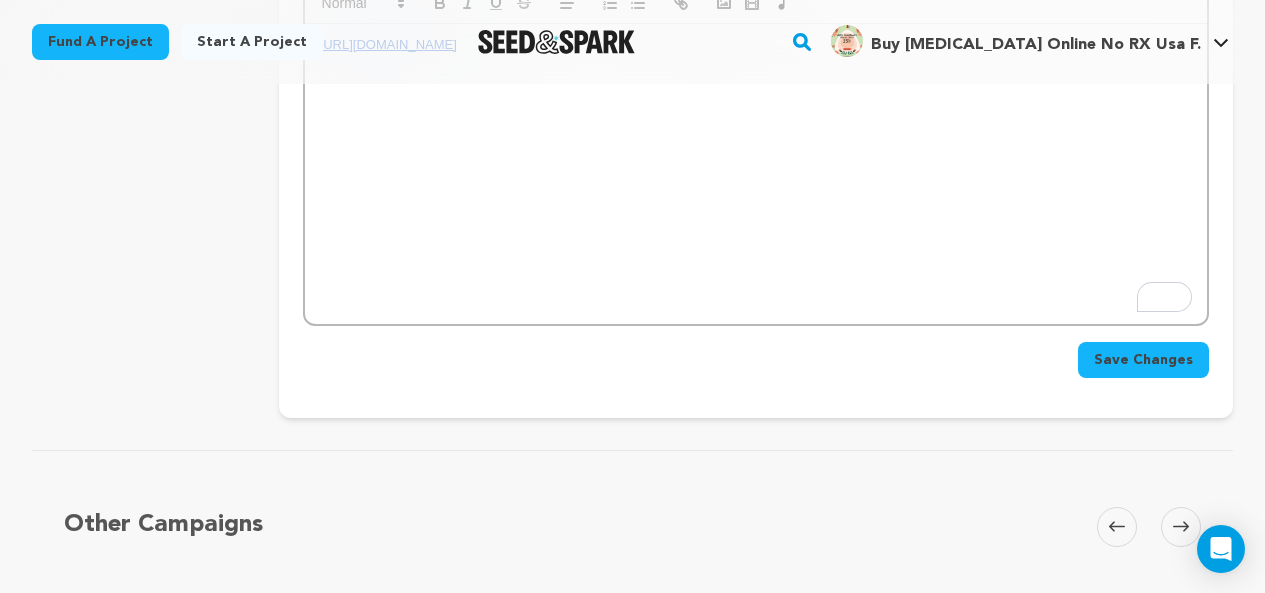 click on "Save Changes" at bounding box center [1143, 360] 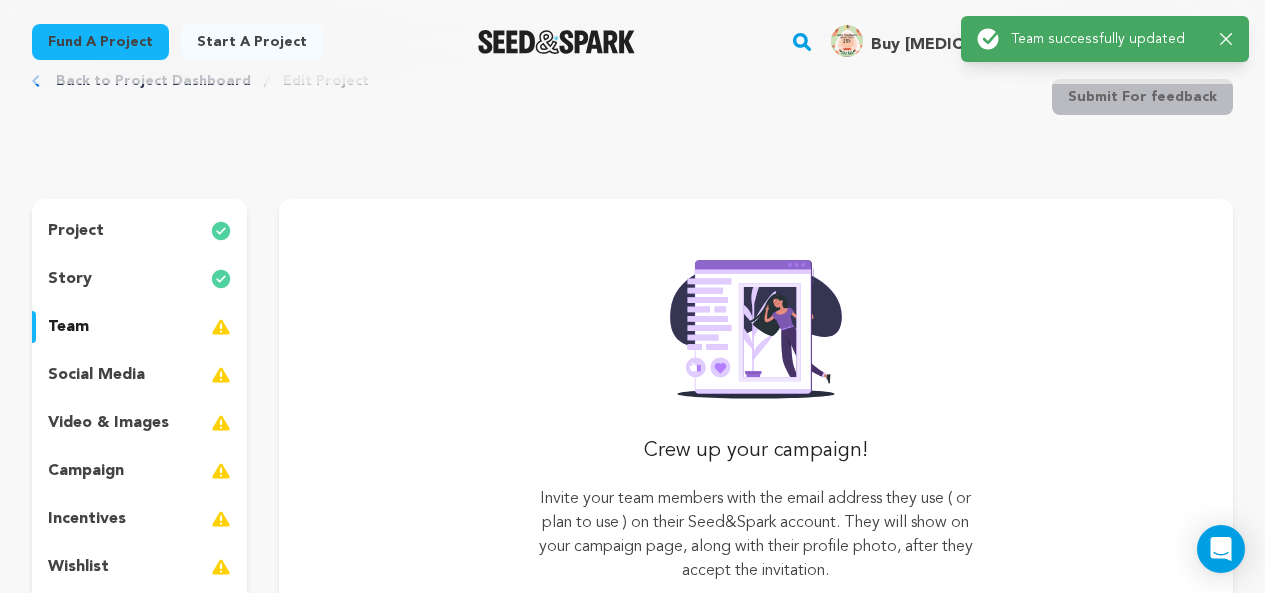 scroll, scrollTop: 100, scrollLeft: 0, axis: vertical 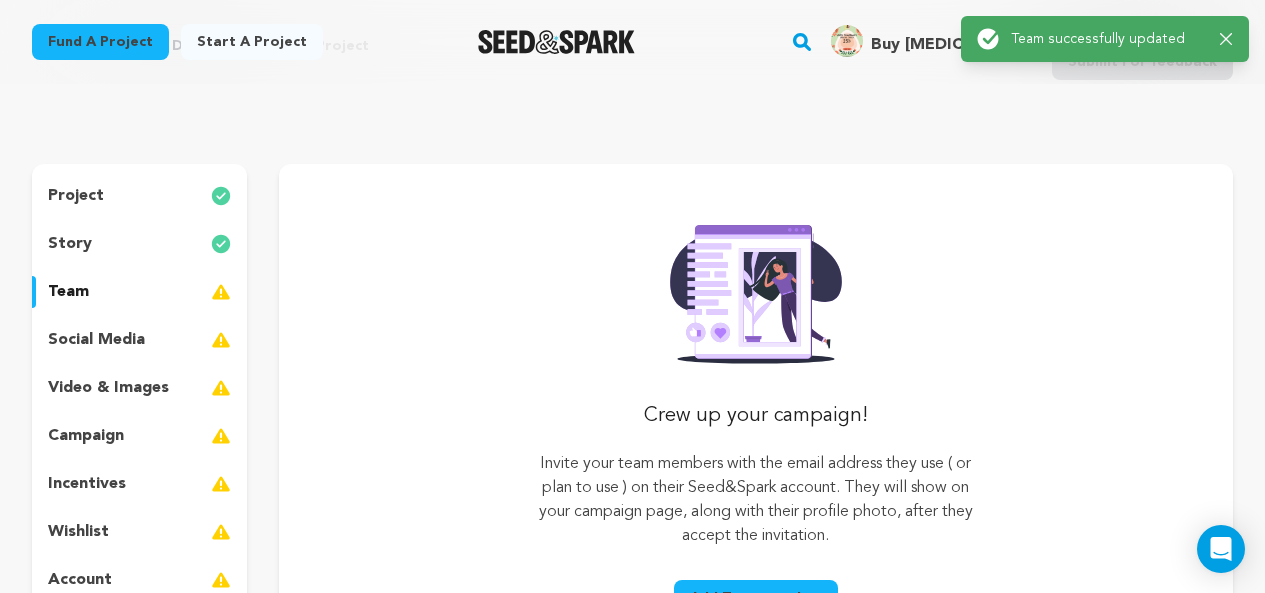 click on "team" at bounding box center (139, 292) 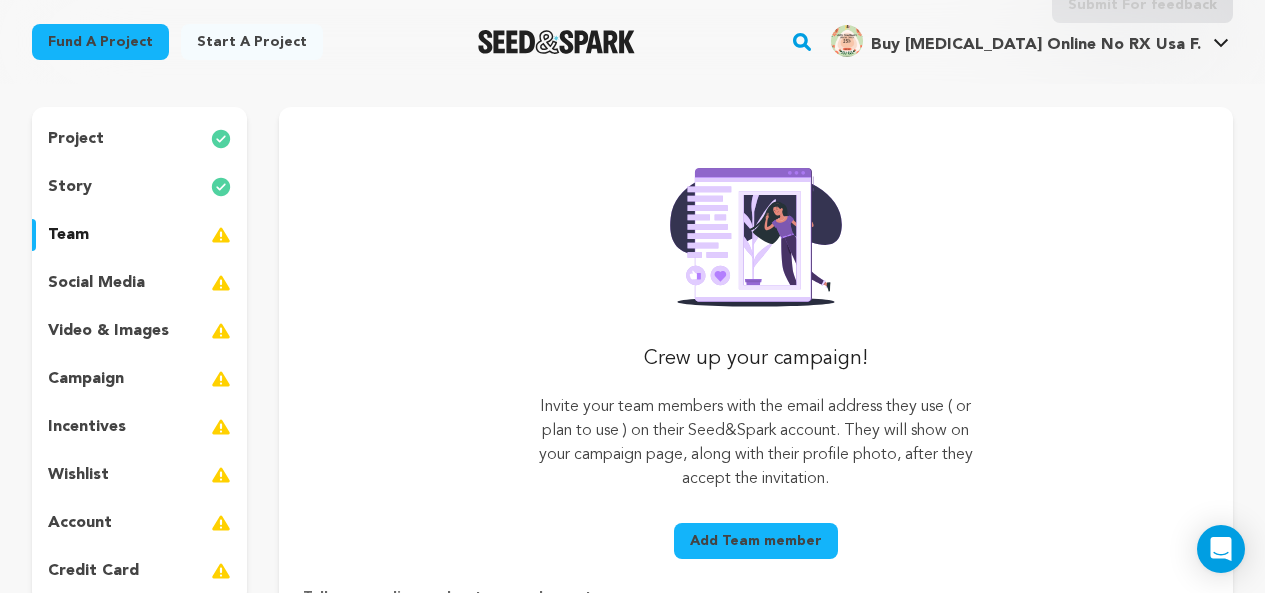 scroll, scrollTop: 200, scrollLeft: 0, axis: vertical 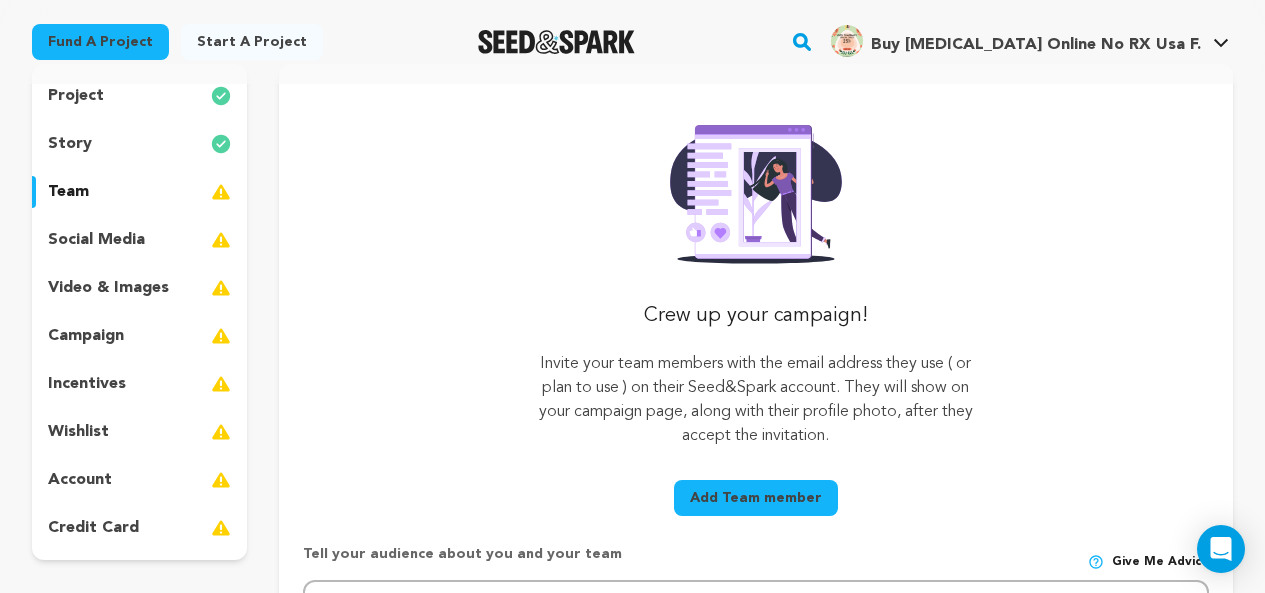 click on "Add Team member" at bounding box center (756, 498) 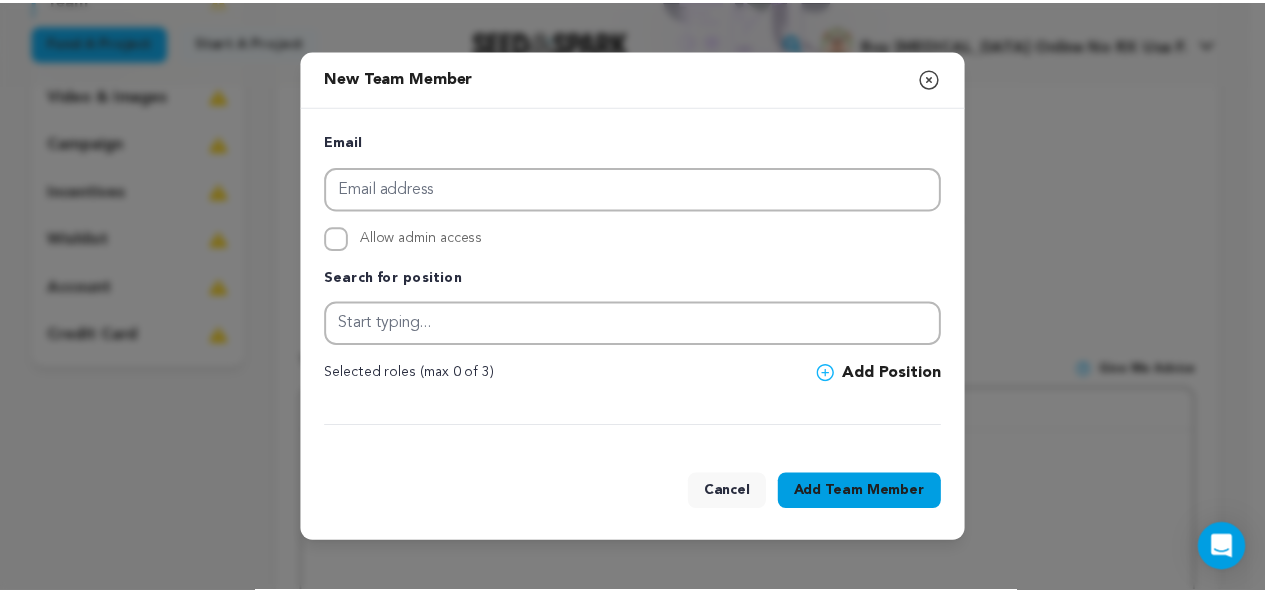 scroll, scrollTop: 400, scrollLeft: 0, axis: vertical 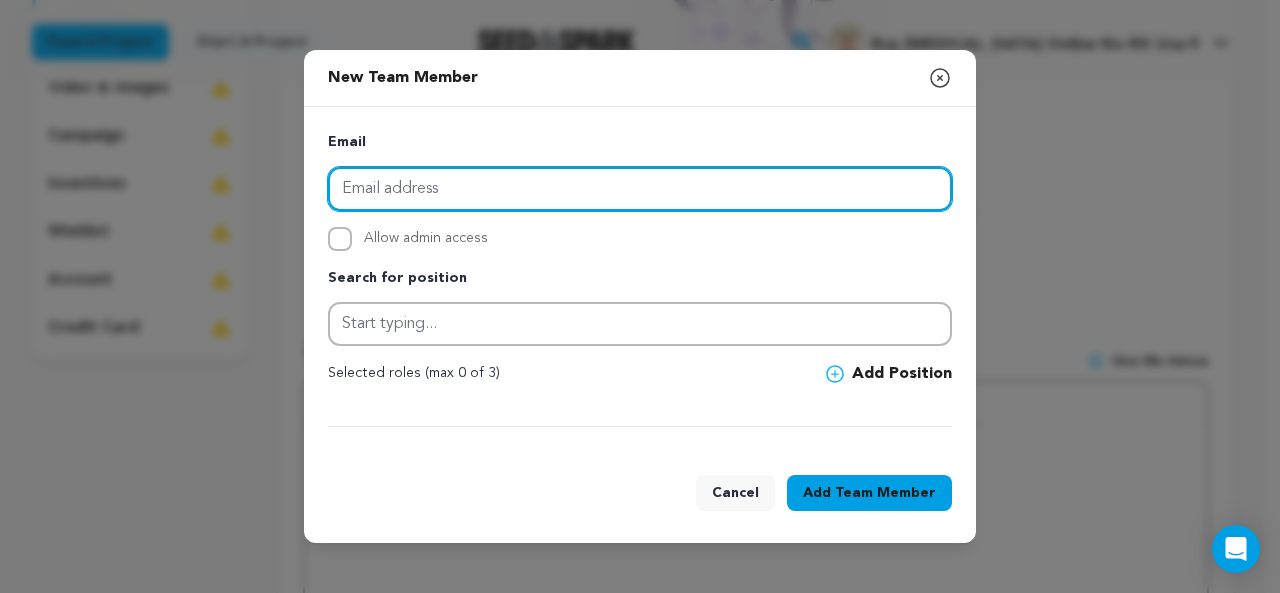 click at bounding box center (640, 189) 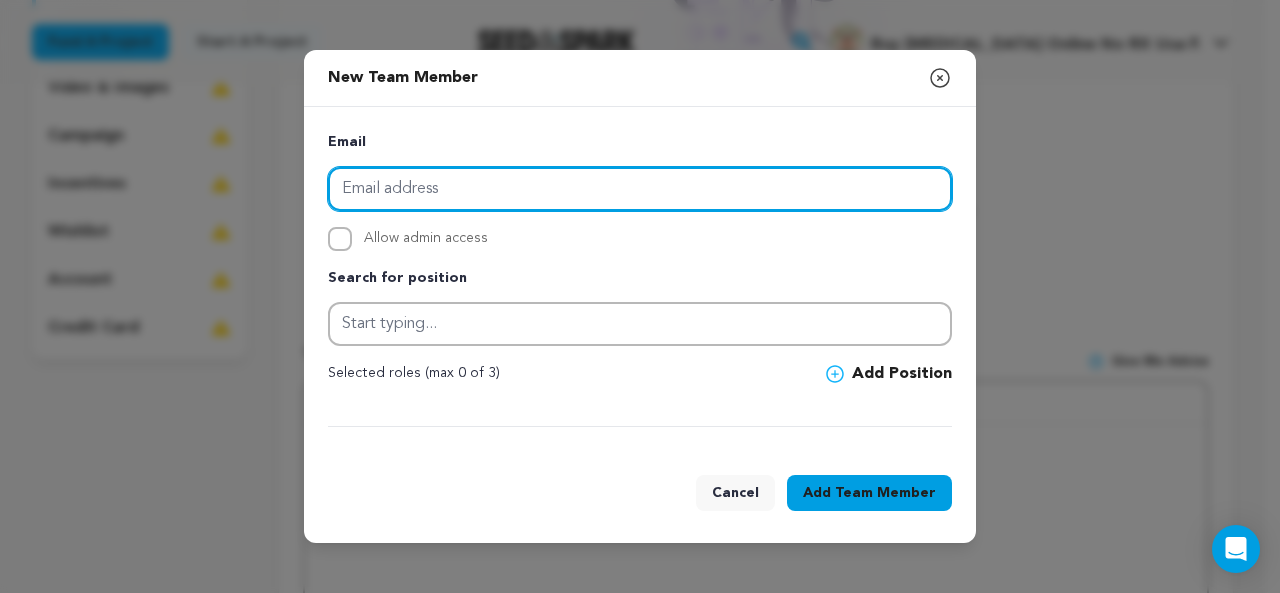type on "oliverstaophen@gmail.com" 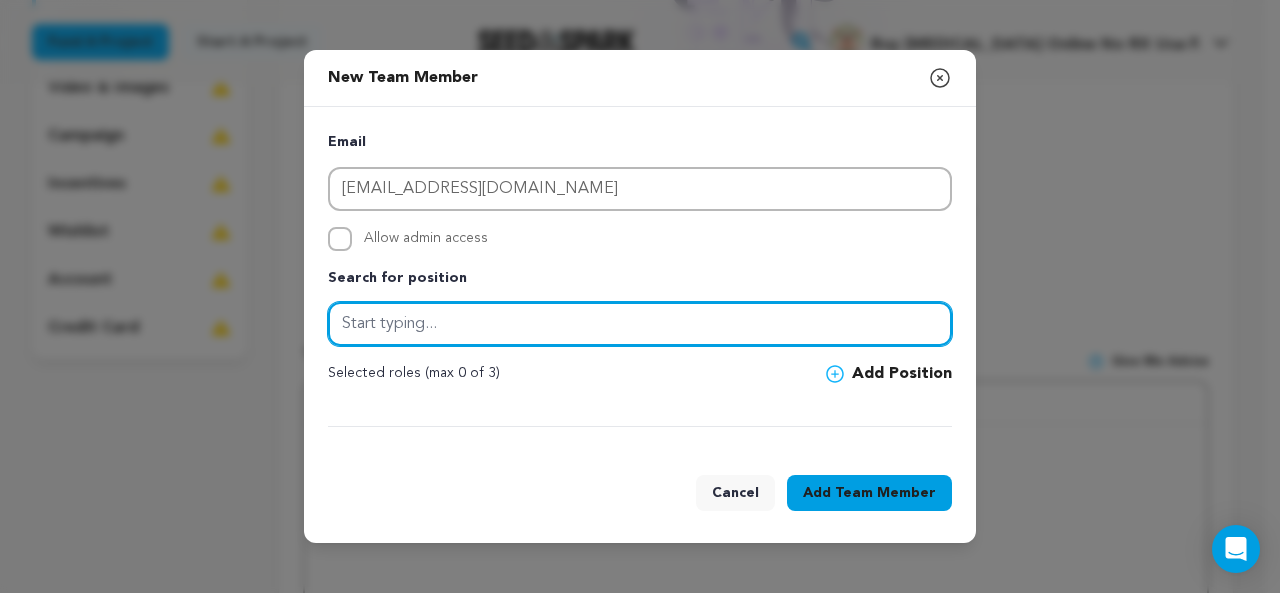 click at bounding box center [640, 324] 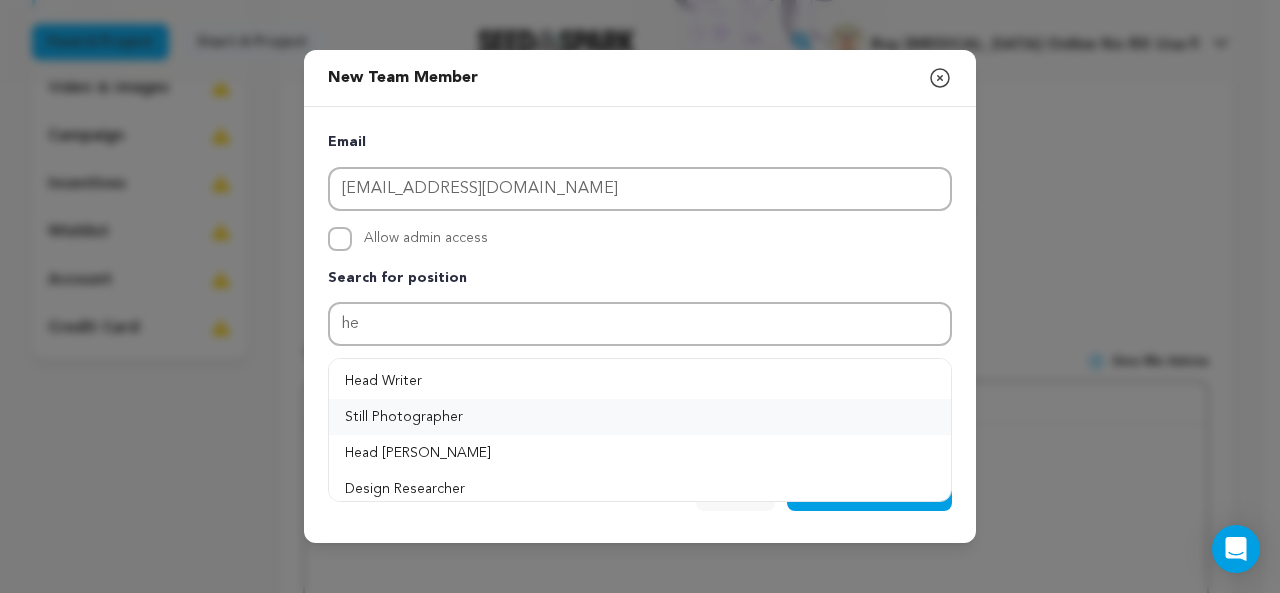 drag, startPoint x: 437, startPoint y: 444, endPoint x: 457, endPoint y: 428, distance: 25.612497 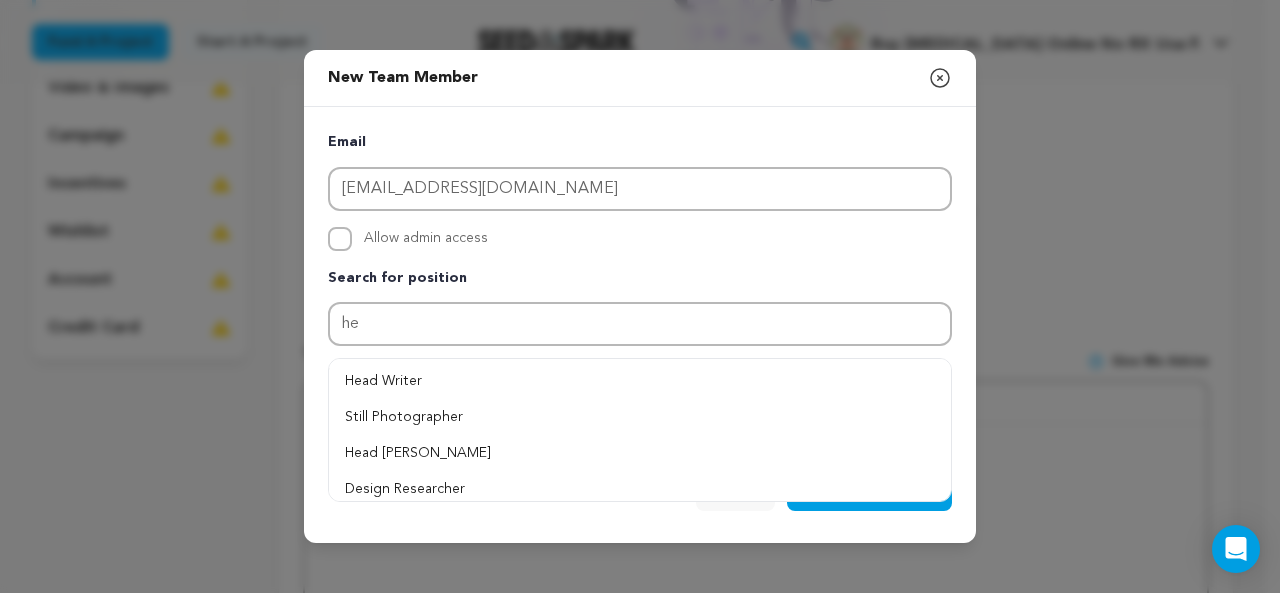 type on "Head Carpenter" 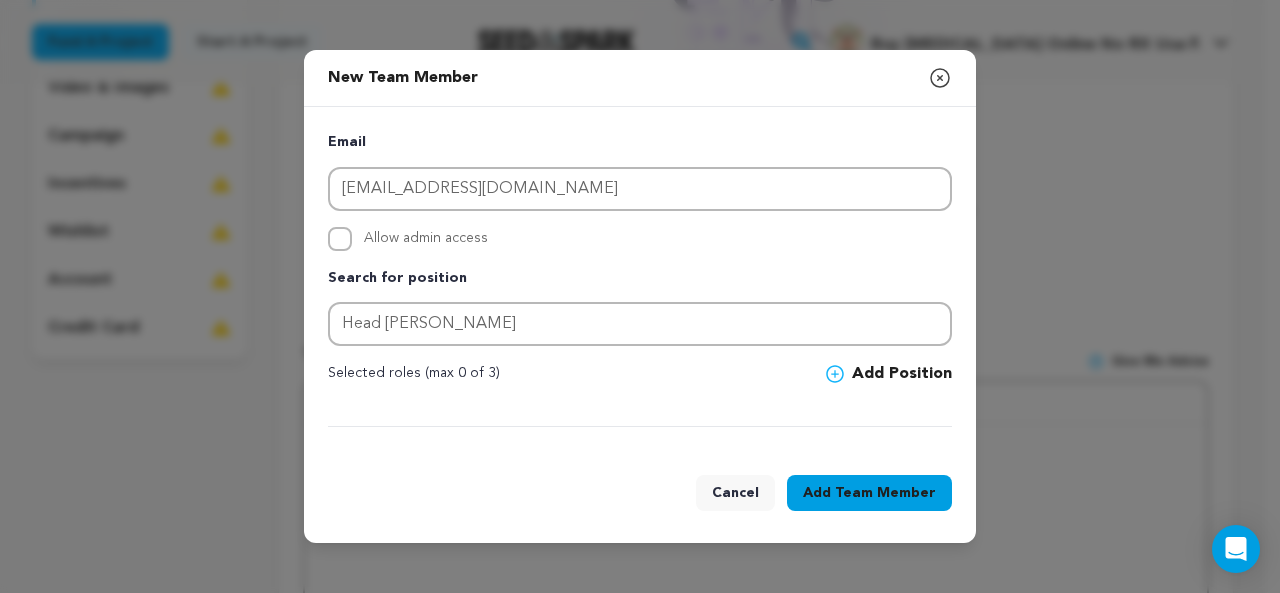 click on "Add Position" at bounding box center [889, 374] 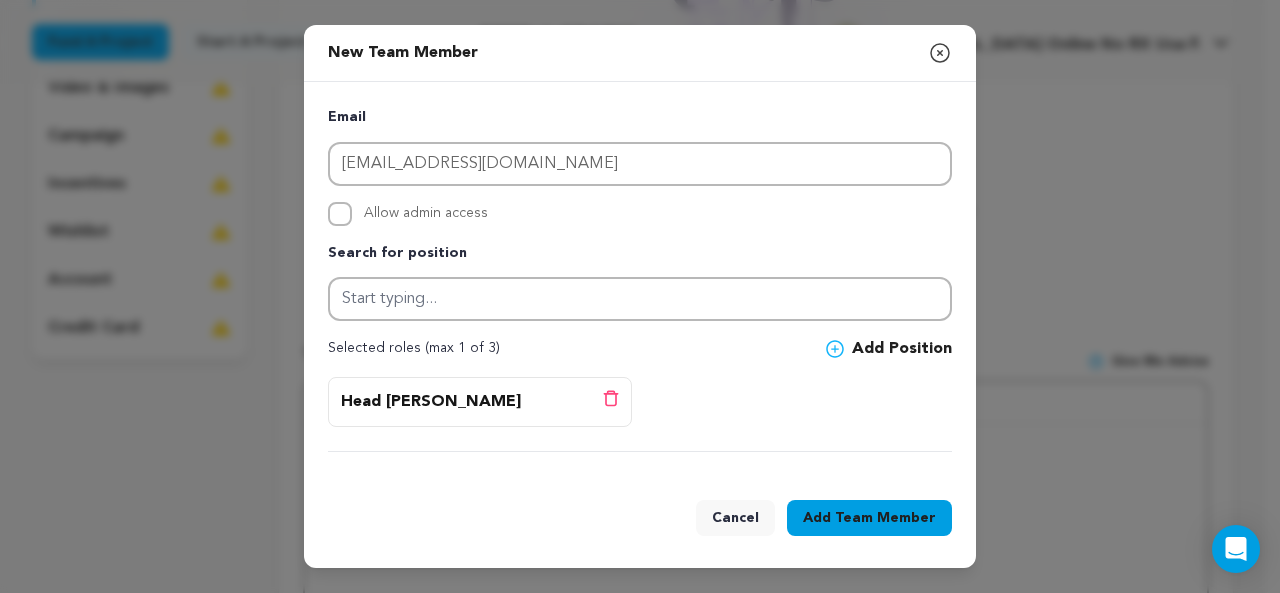 click on "Head Carpenter
Delete position" at bounding box center [480, 402] 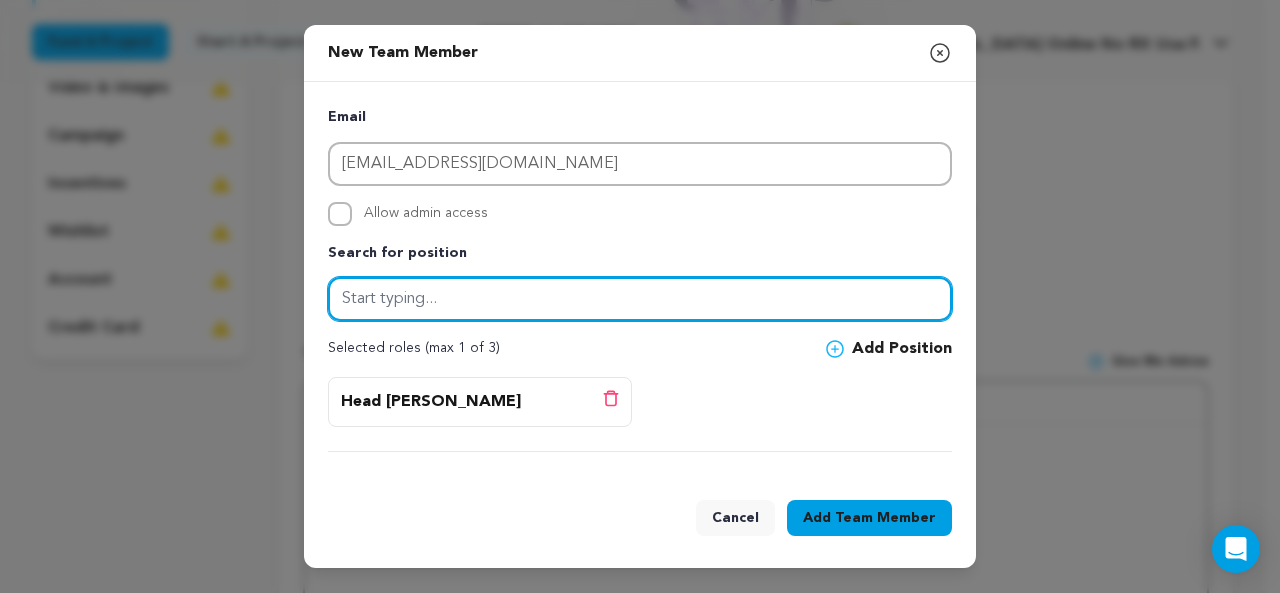 click at bounding box center (640, 299) 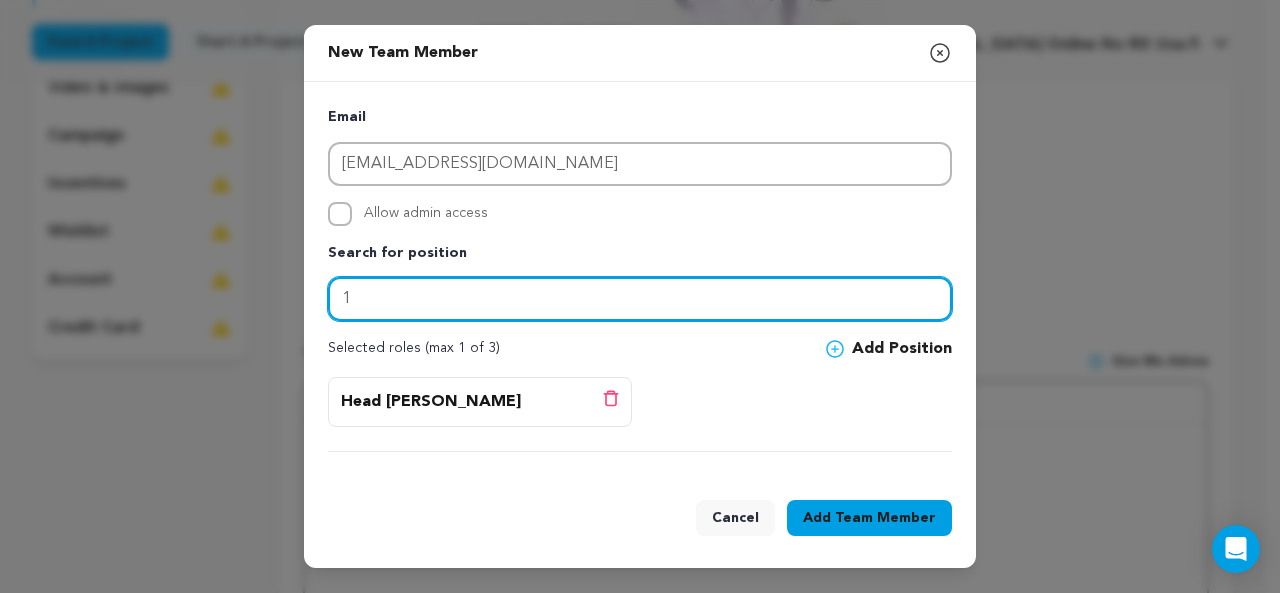 type on "1" 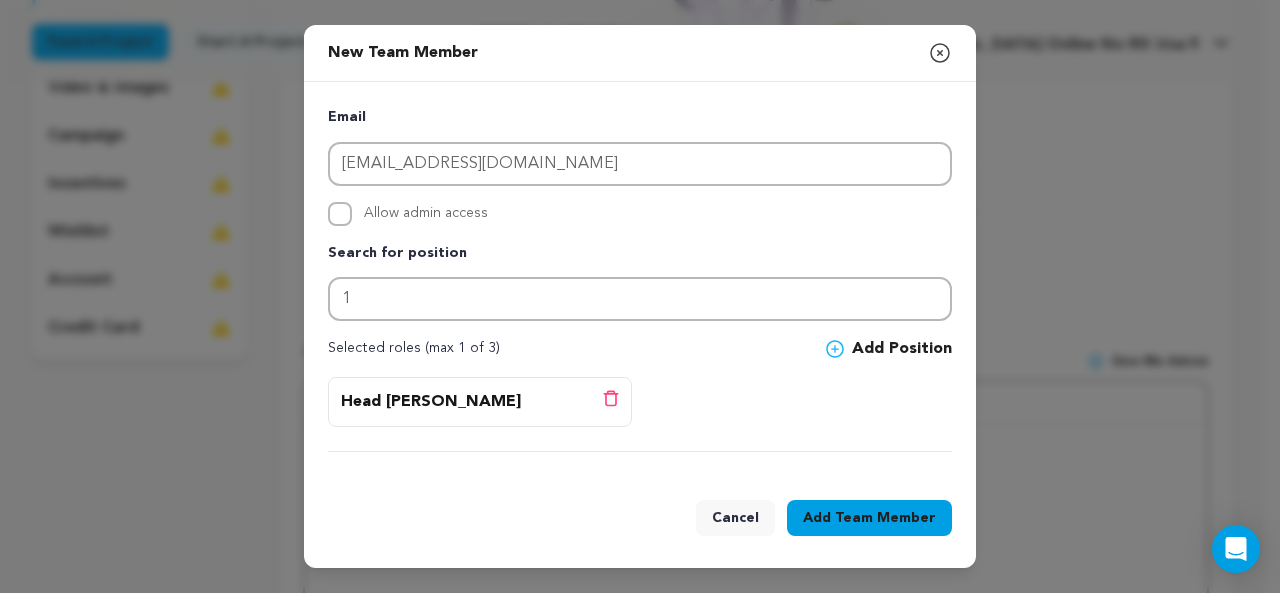 click on "Add Position" at bounding box center [889, 349] 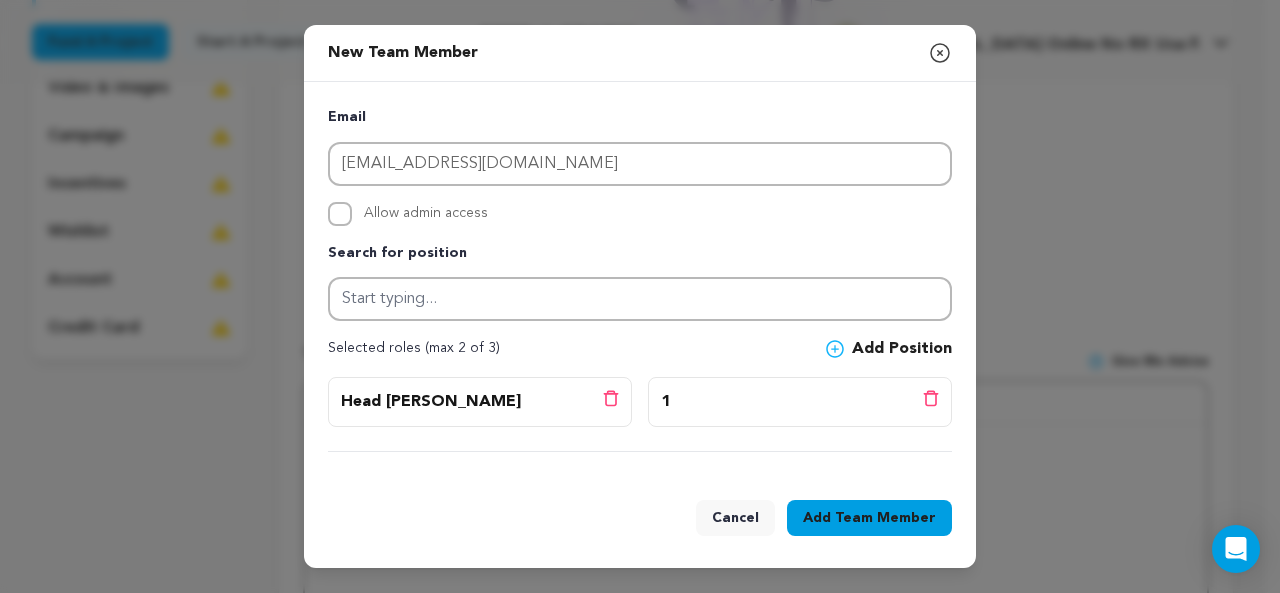 click on "Team Member" at bounding box center [885, 518] 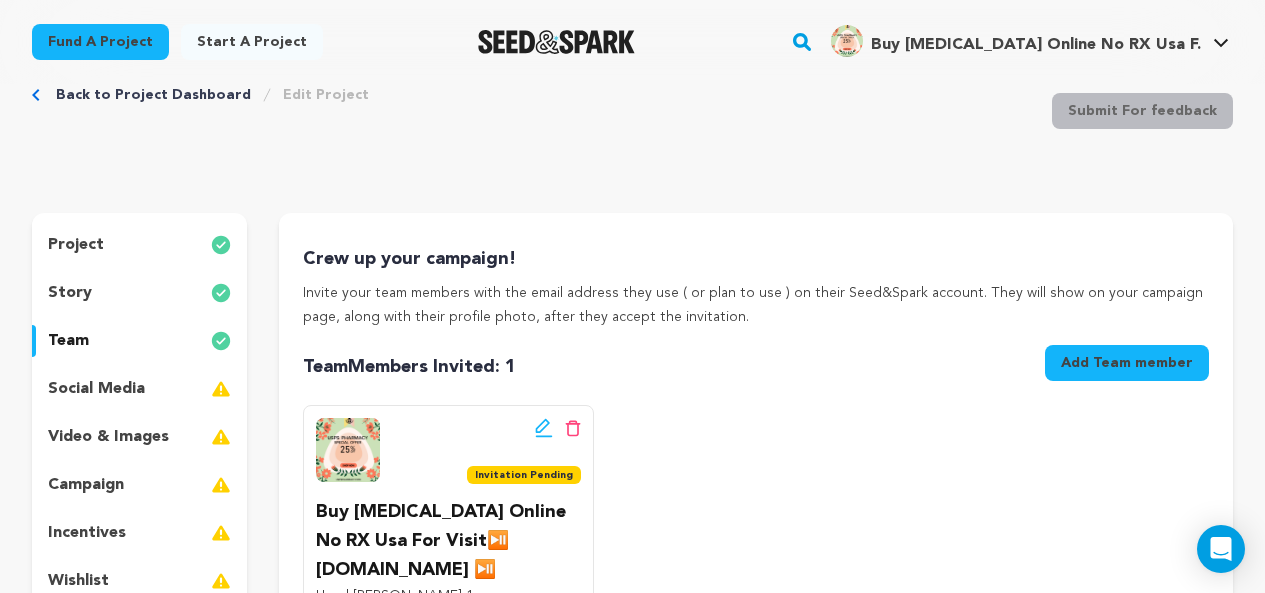 scroll, scrollTop: 100, scrollLeft: 0, axis: vertical 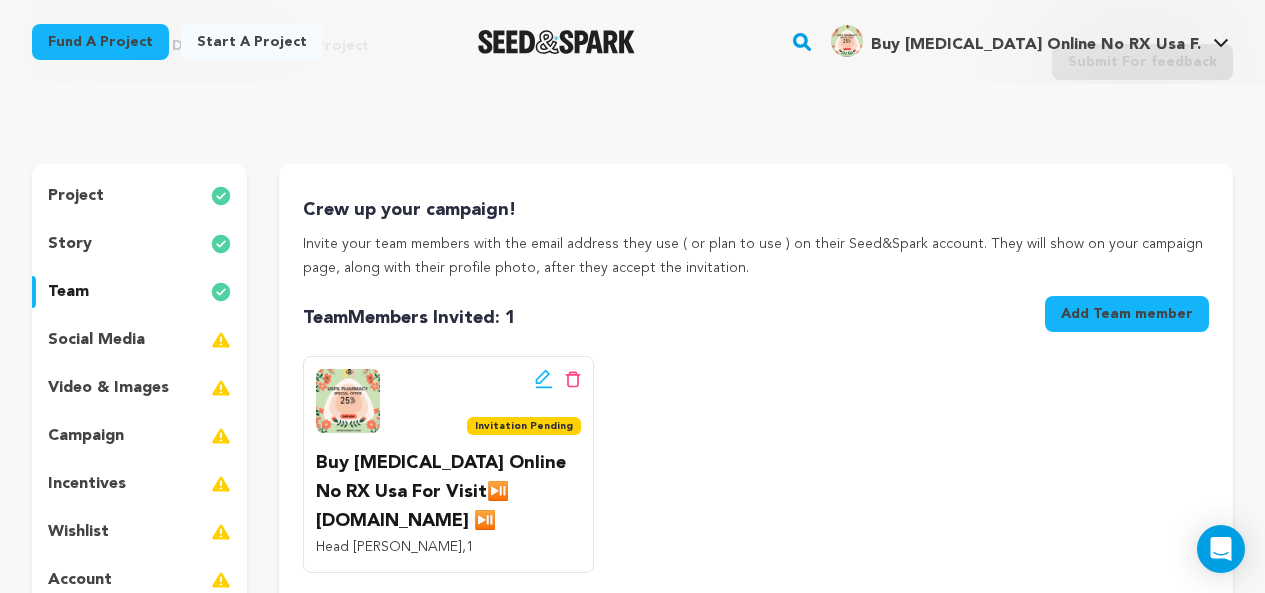 click on "social media" at bounding box center (96, 340) 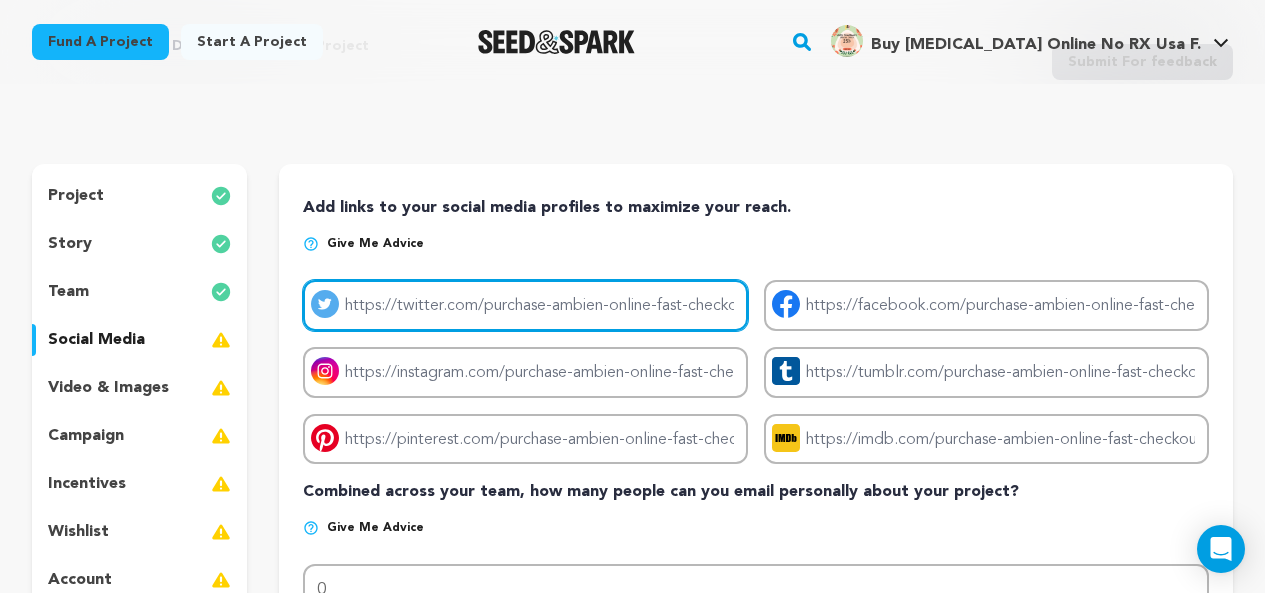 click on "Project twitter link" at bounding box center [525, 305] 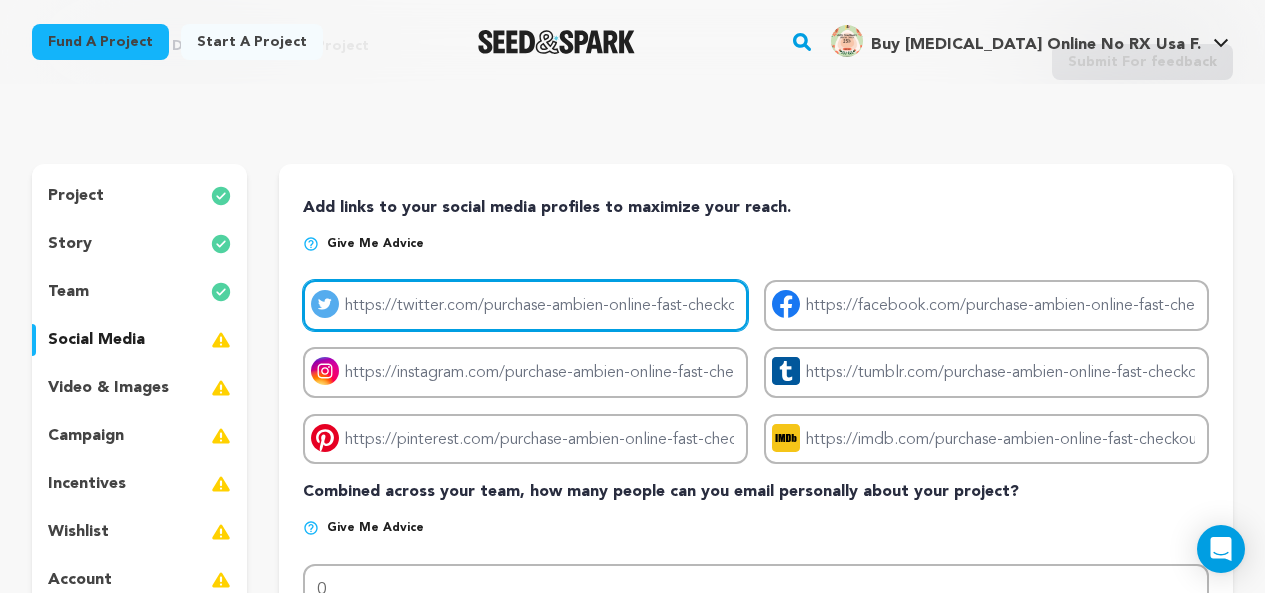 type on "https://uspspharmacy.com/product-category/buy-fioricet-online/" 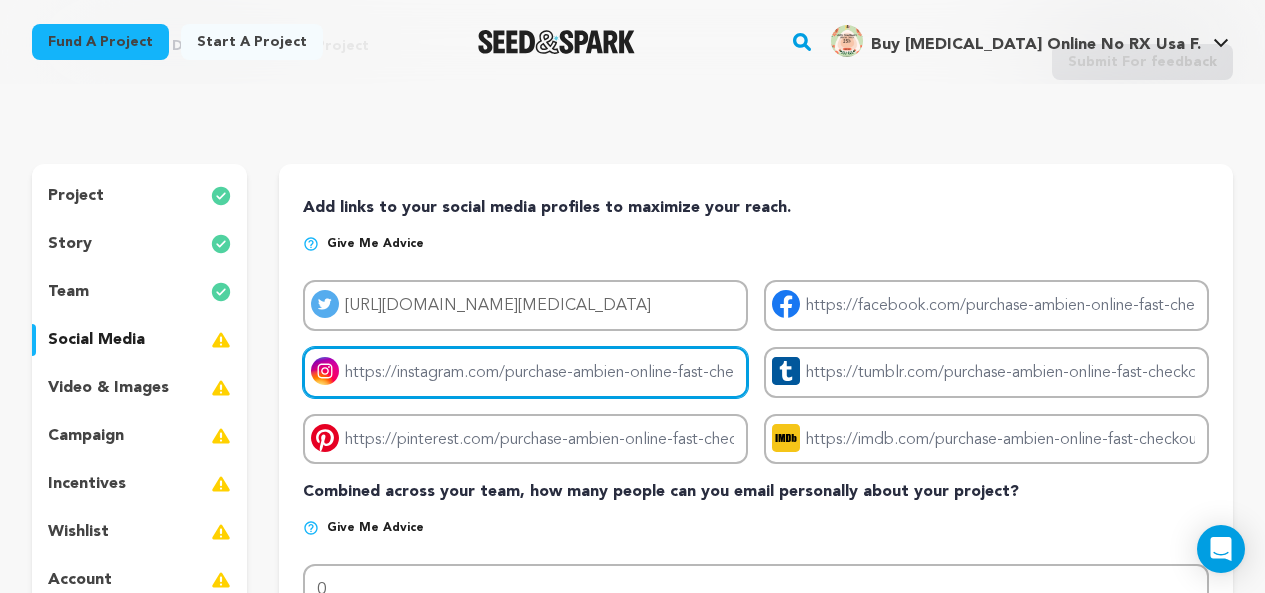 click on "Project instagram link" at bounding box center (525, 372) 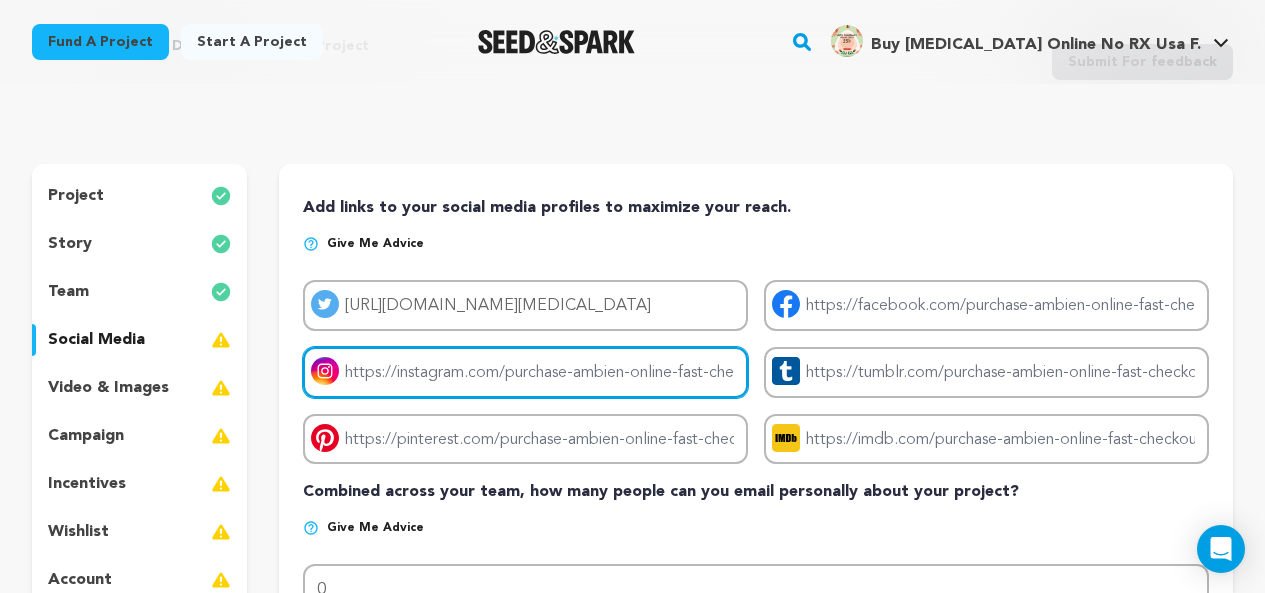type on "https://uspspharmacy0.weebly.com/" 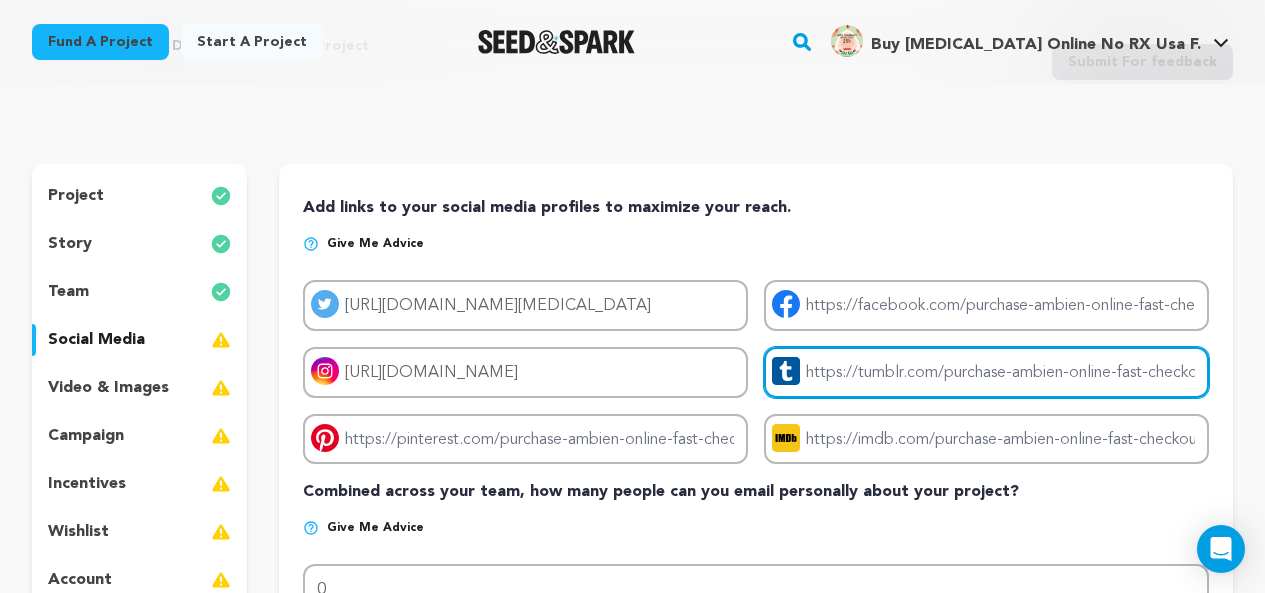 click on "Project tumblr link" at bounding box center (986, 372) 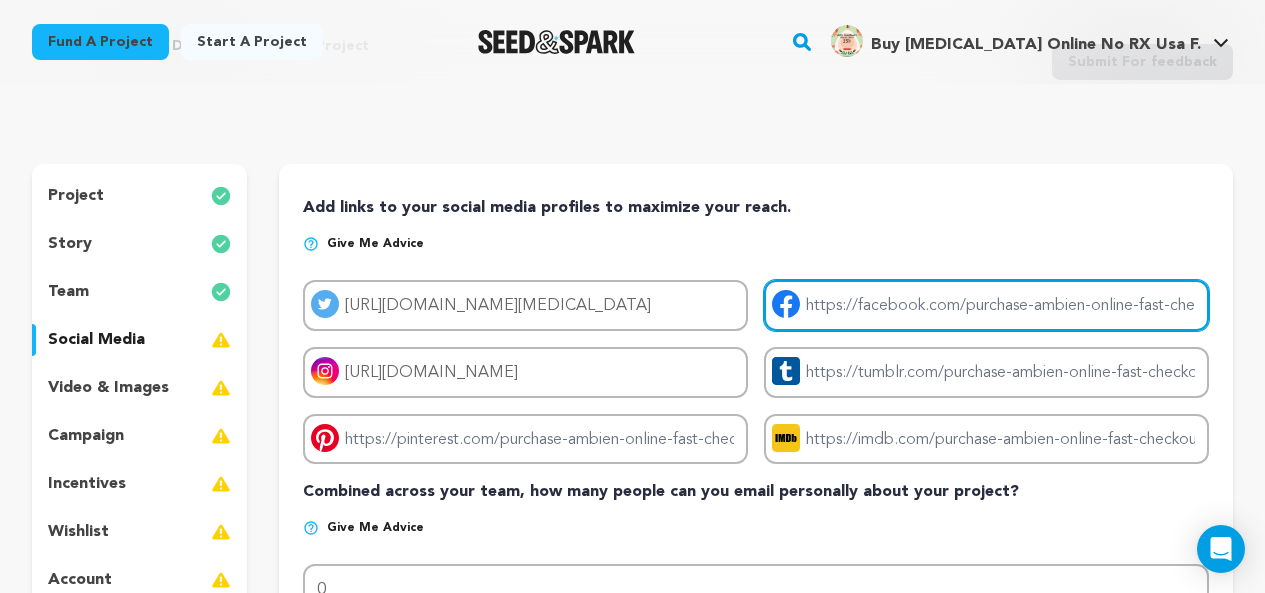 click on "Project facebook link" at bounding box center [986, 305] 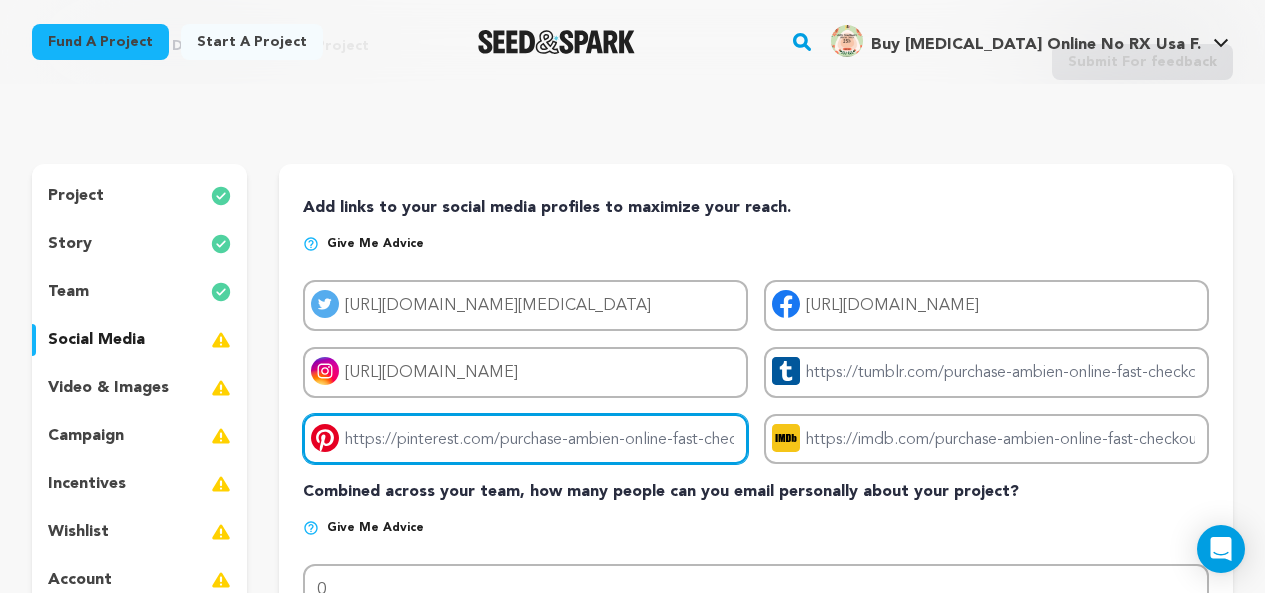 click on "Project pinterest link" at bounding box center [525, 439] 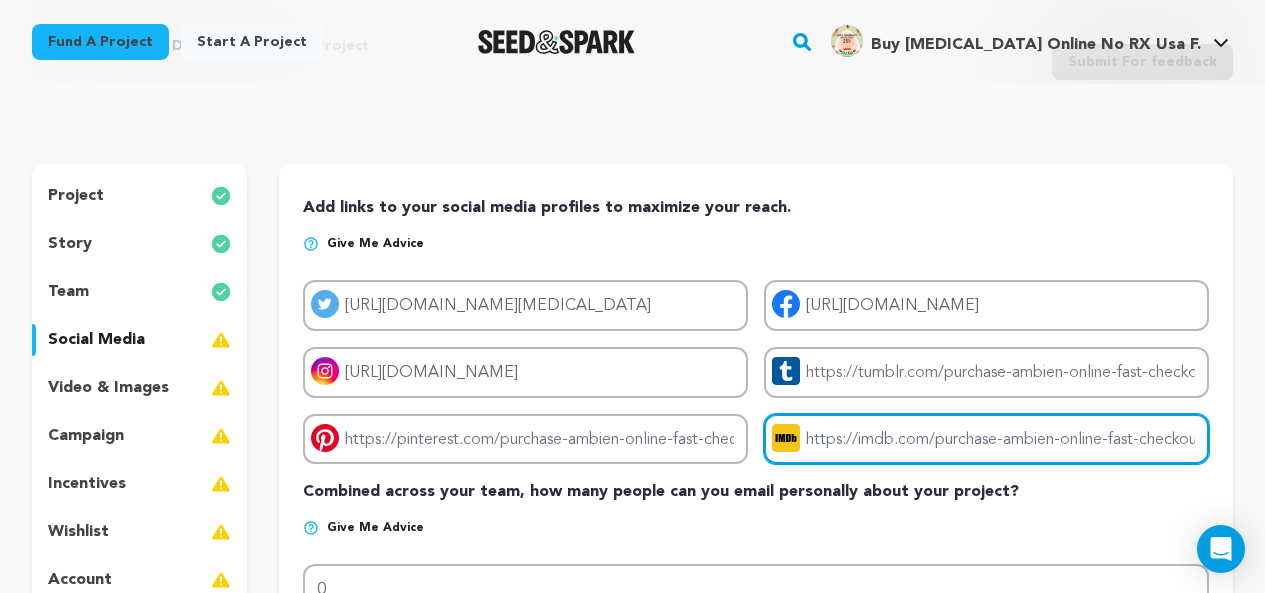 click on "Project imdb link" at bounding box center [986, 439] 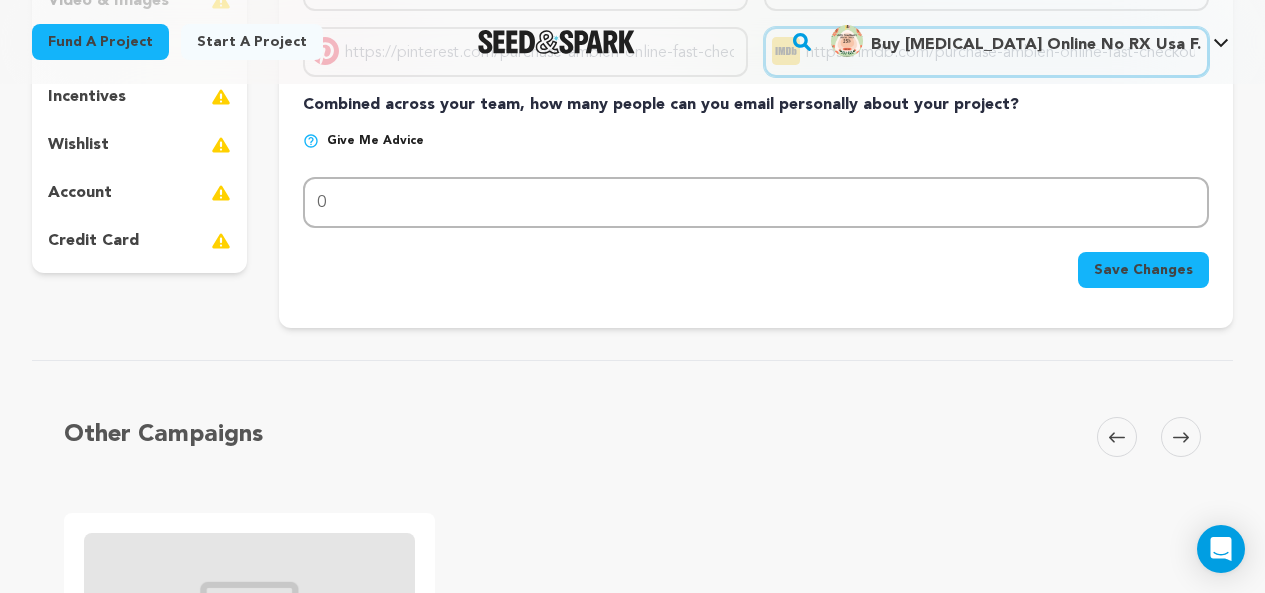 scroll, scrollTop: 500, scrollLeft: 0, axis: vertical 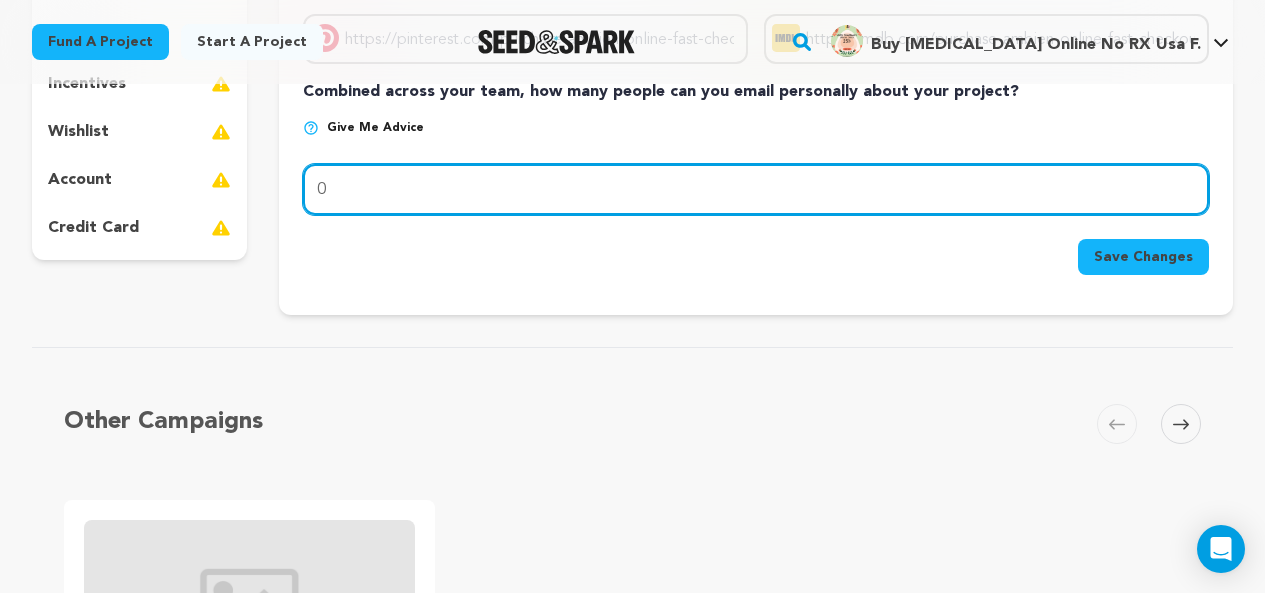 click on "0" at bounding box center (756, 189) 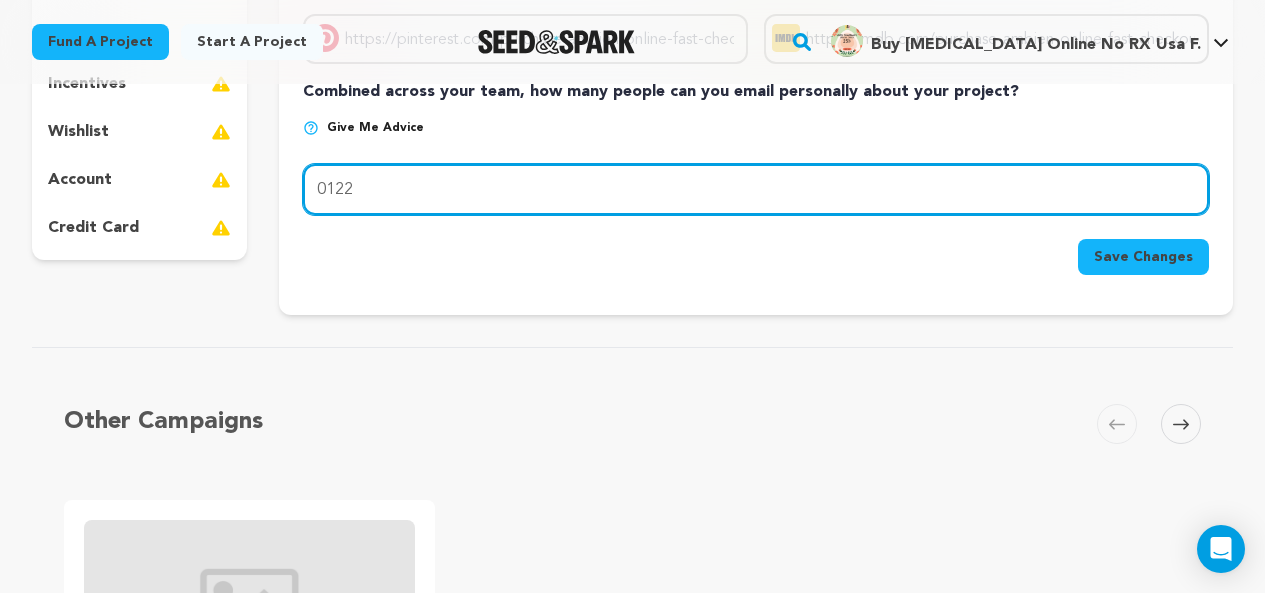 type on "0122" 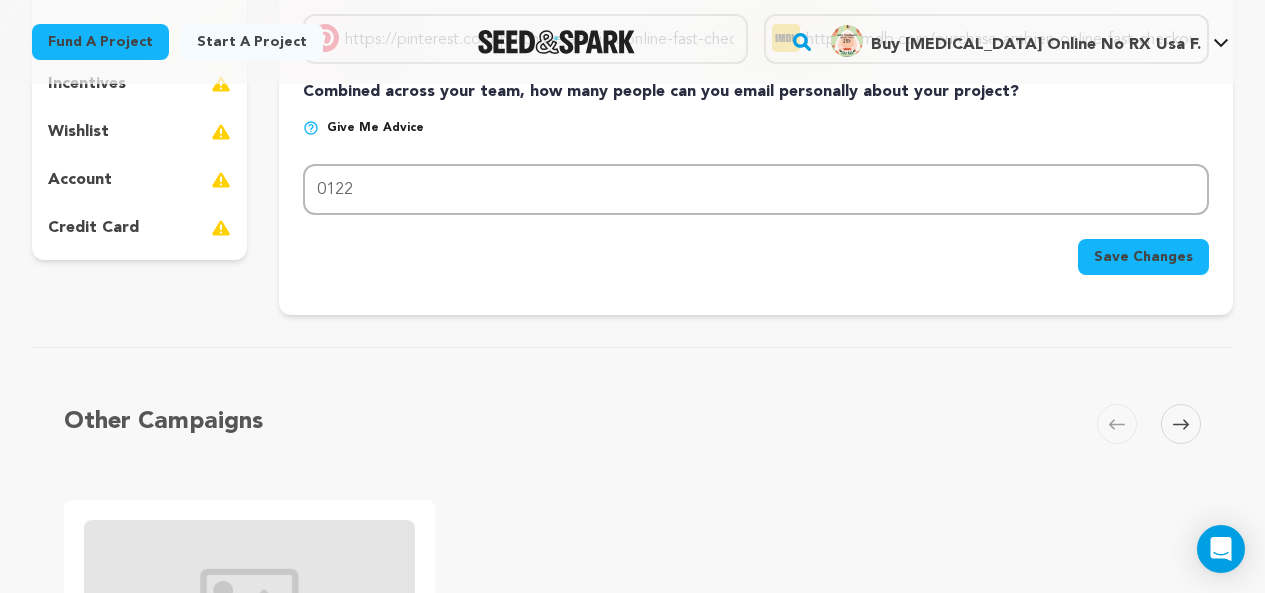 click on "Save Changes" at bounding box center [1143, 257] 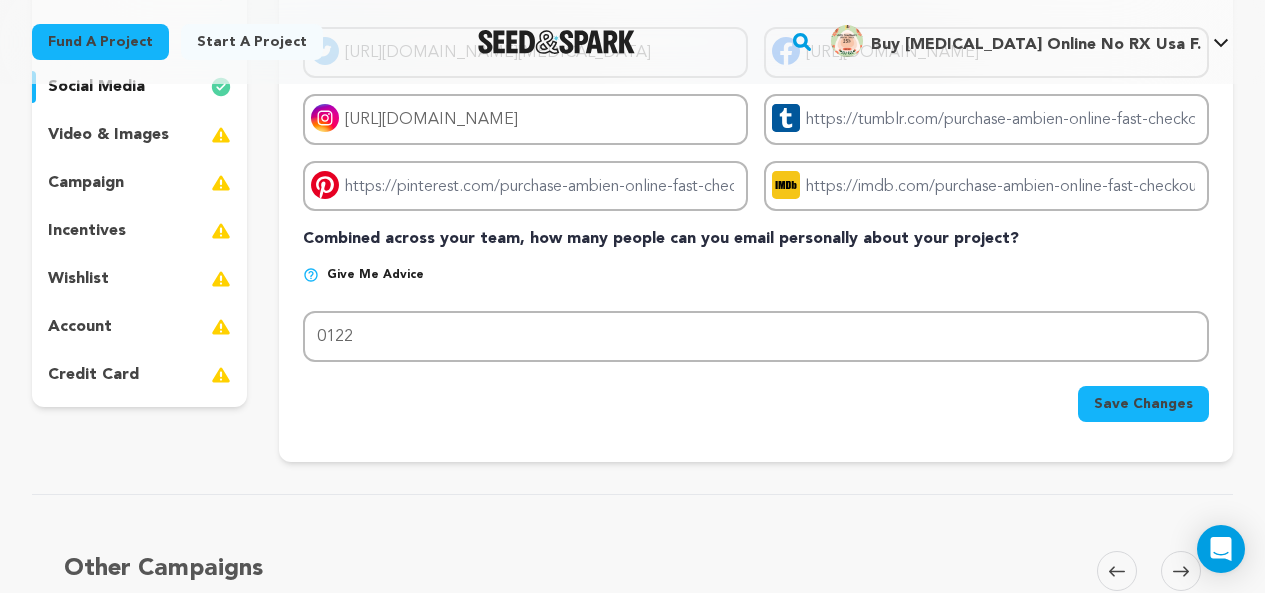 scroll, scrollTop: 400, scrollLeft: 0, axis: vertical 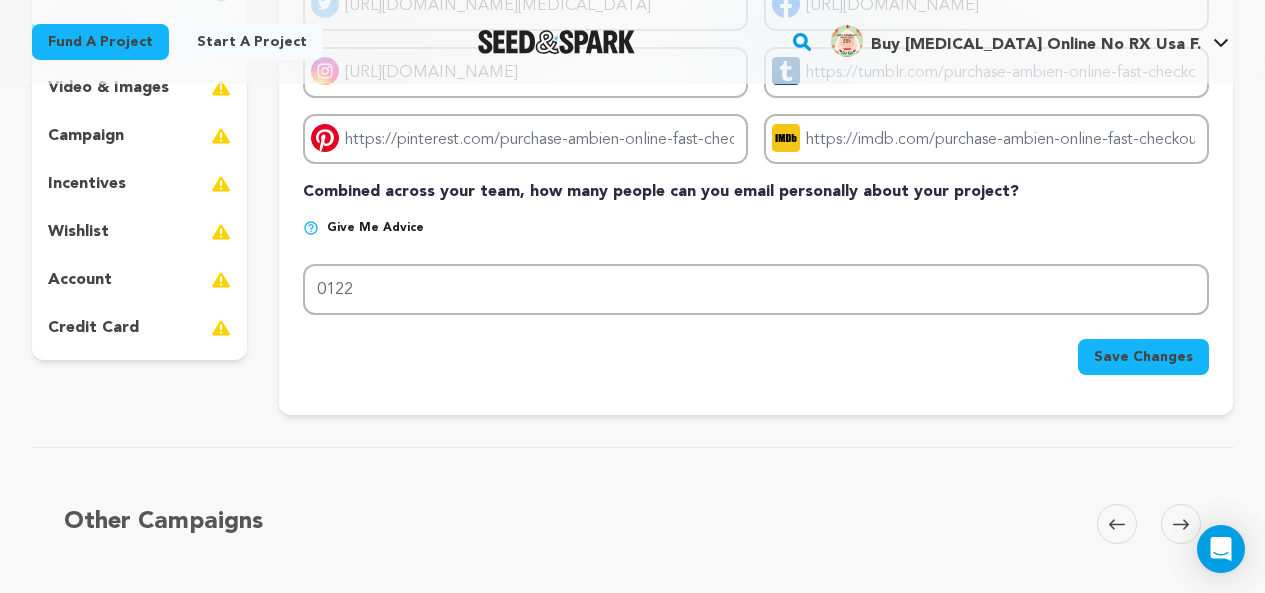 click on "Save Changes" at bounding box center [1143, 357] 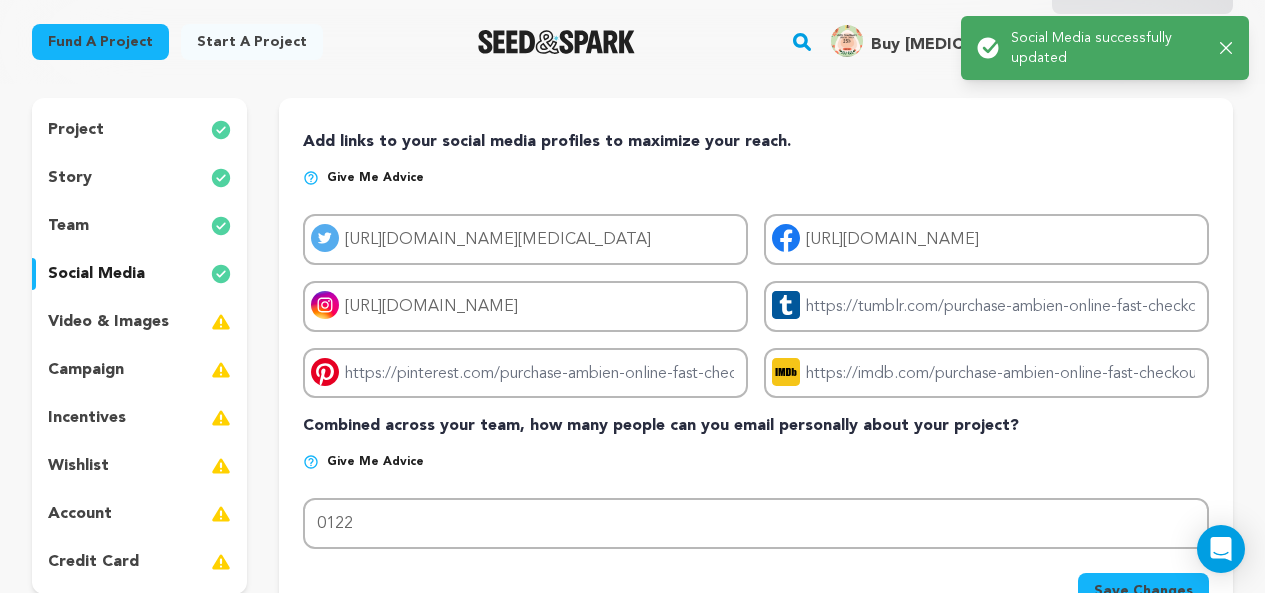 scroll, scrollTop: 200, scrollLeft: 0, axis: vertical 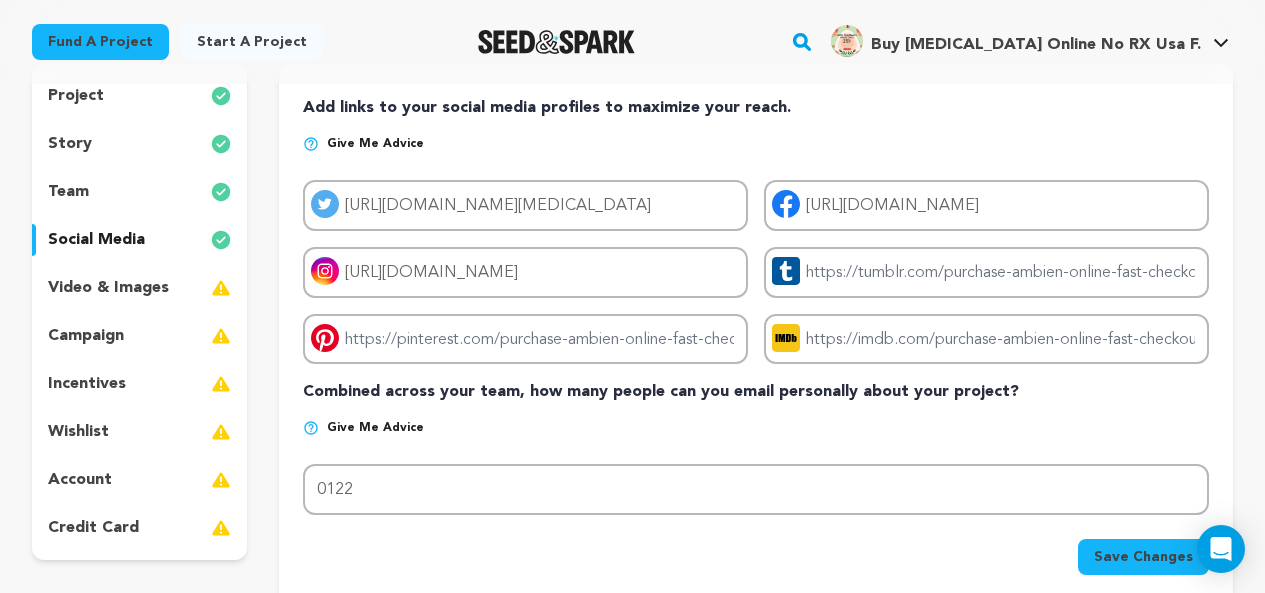 click on "video & images" at bounding box center [108, 288] 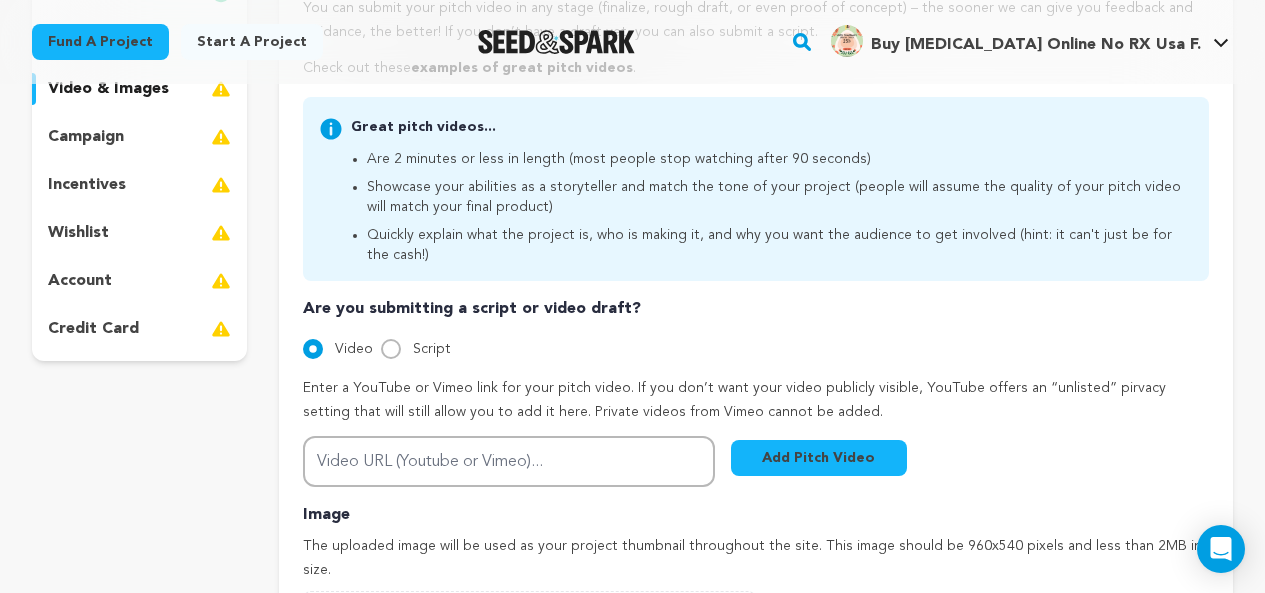 scroll, scrollTop: 400, scrollLeft: 0, axis: vertical 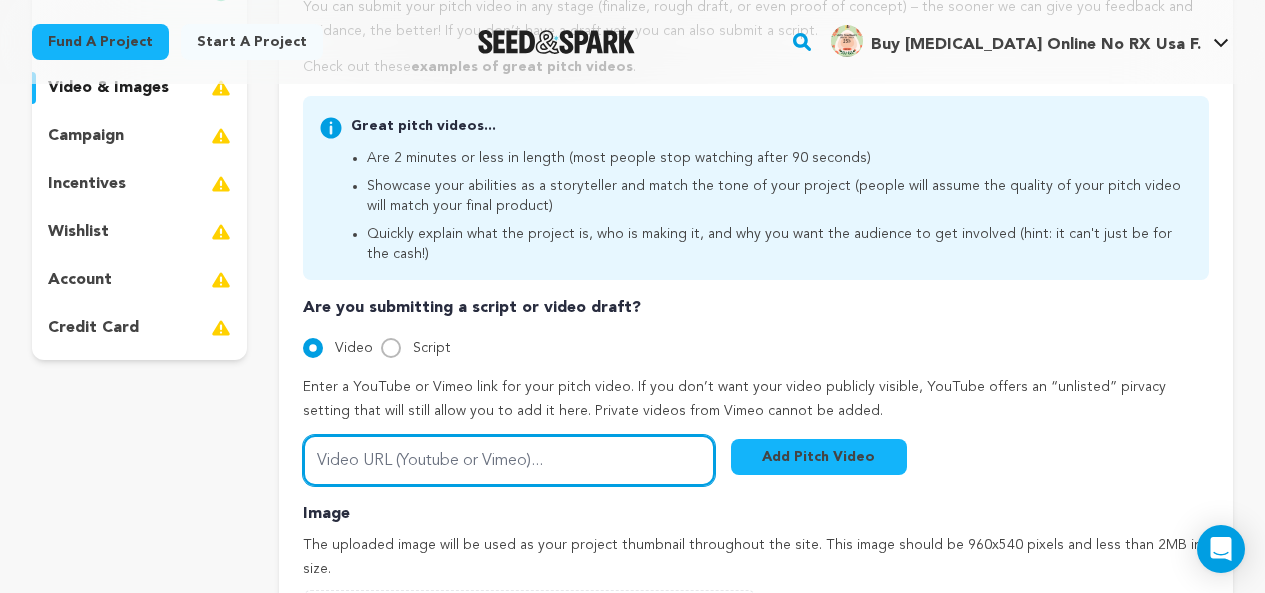 click on "Video URL (Youtube or Vimeo)..." at bounding box center [509, 460] 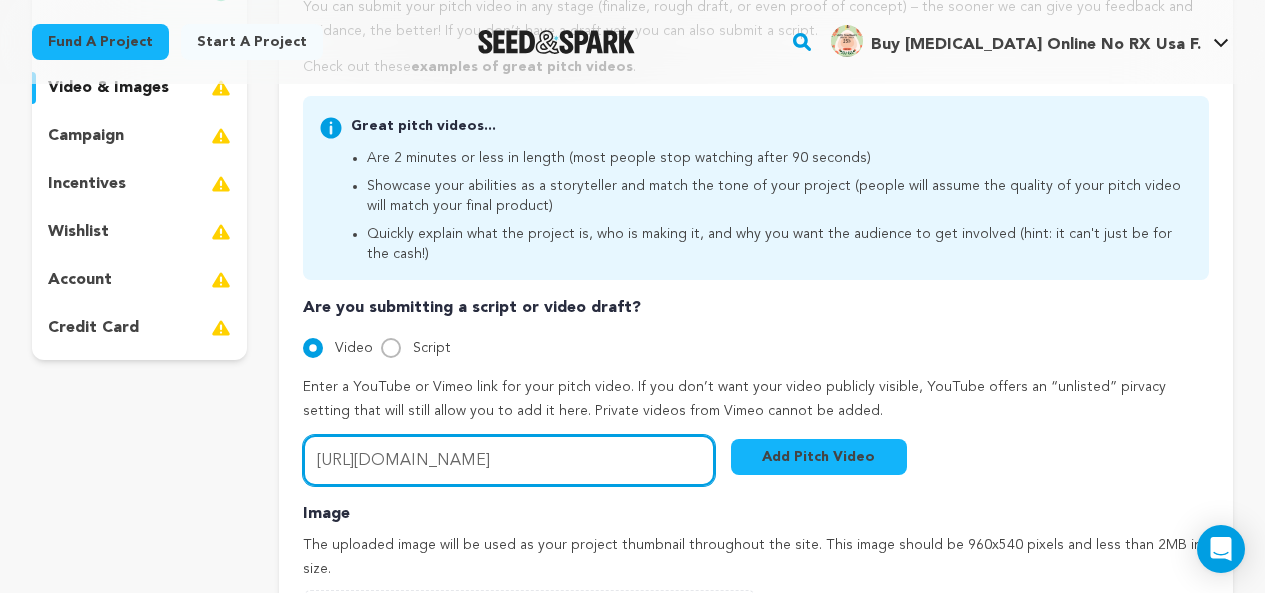 scroll, scrollTop: 0, scrollLeft: 912, axis: horizontal 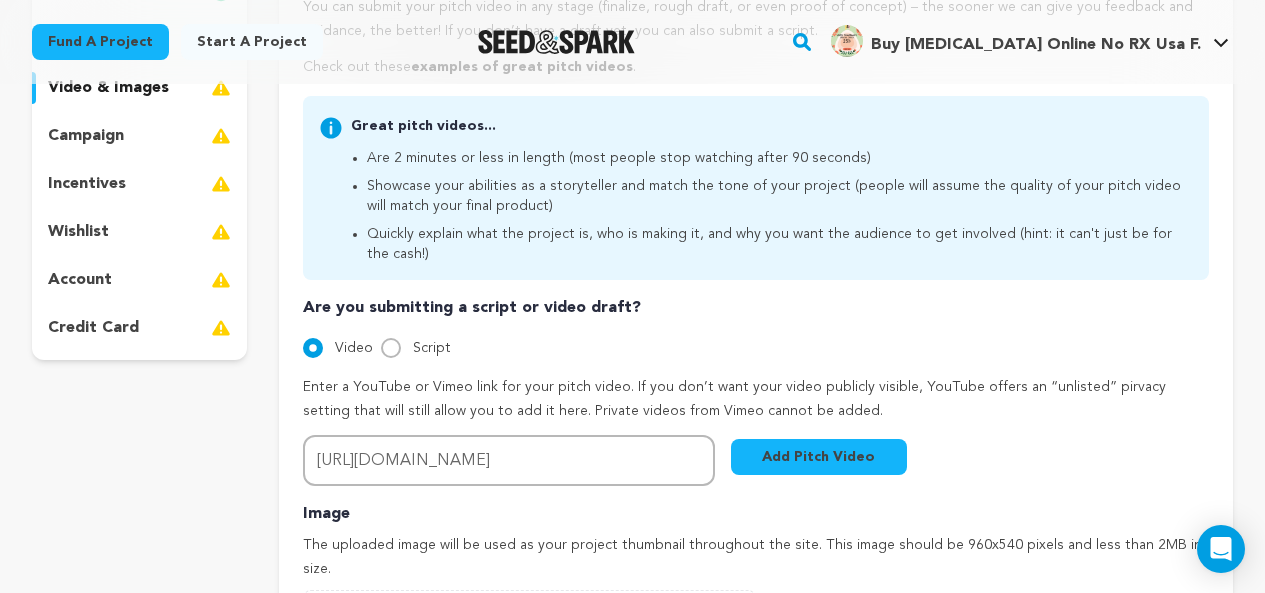 click on "Add Pitch Video" at bounding box center (819, 457) 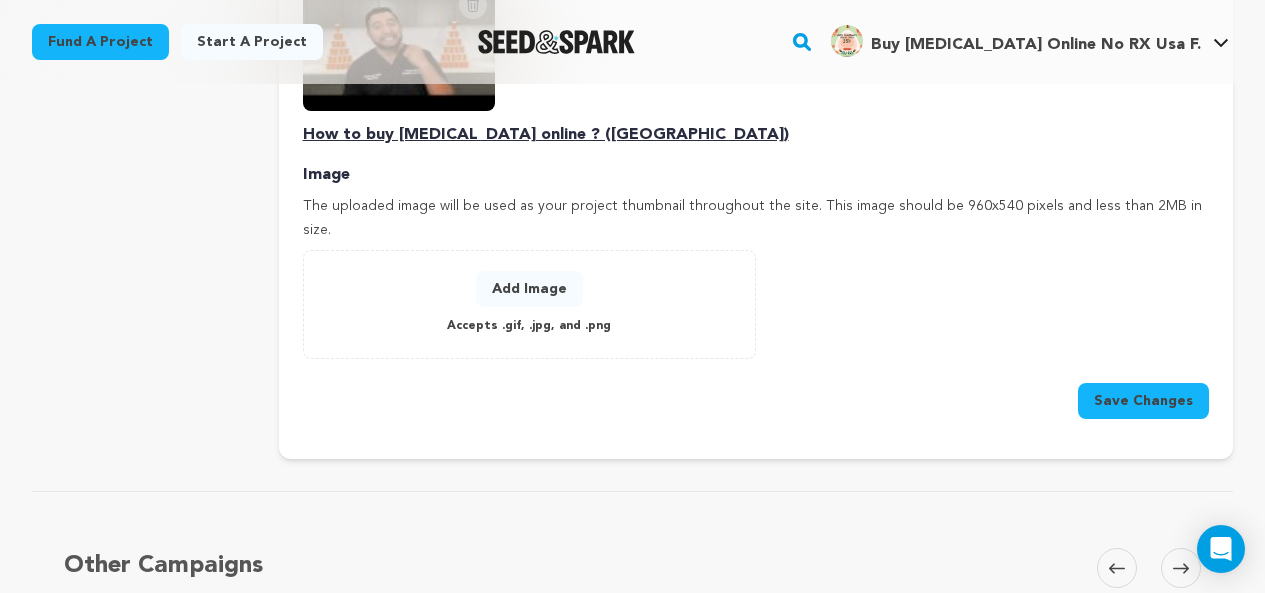 scroll, scrollTop: 800, scrollLeft: 0, axis: vertical 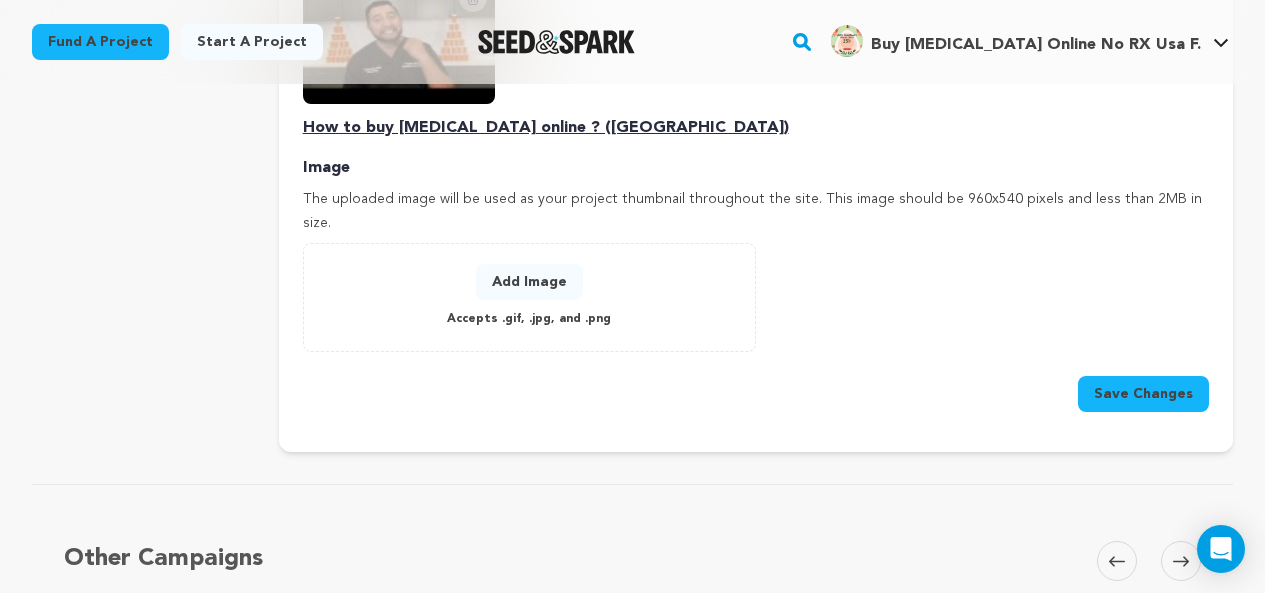 click on "Add Image" at bounding box center (529, 282) 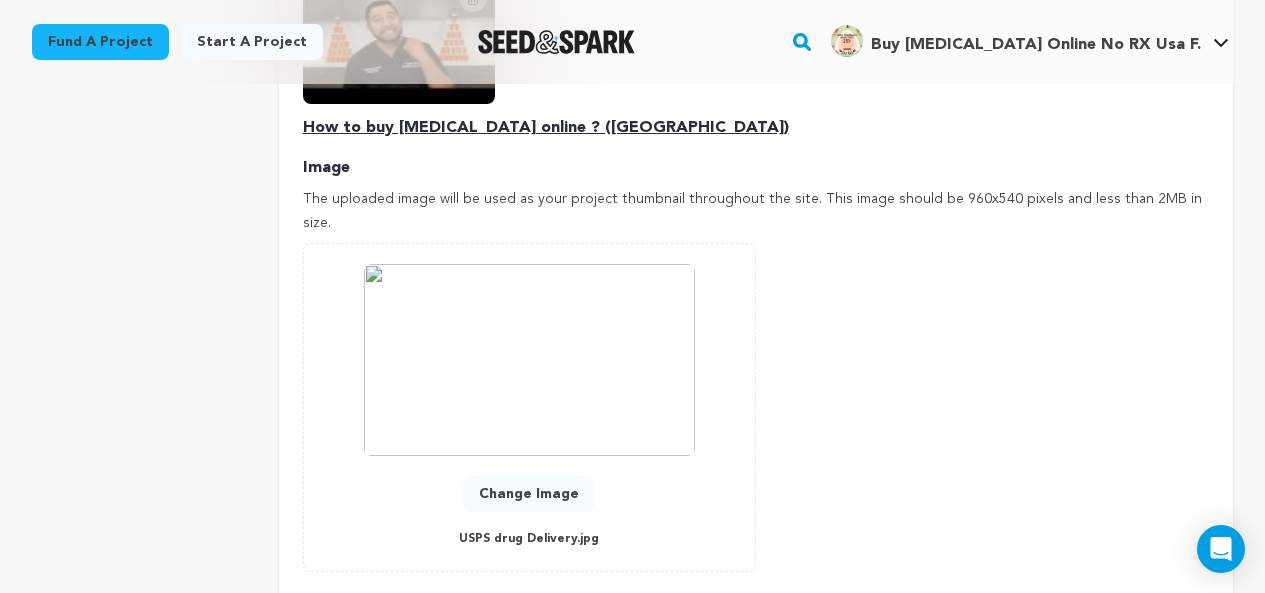 click on "Add Image
Accepts .gif, .jpg, and .png
0 %
0 %
Change Image
USPS drug Delivery.jpg" at bounding box center (756, 407) 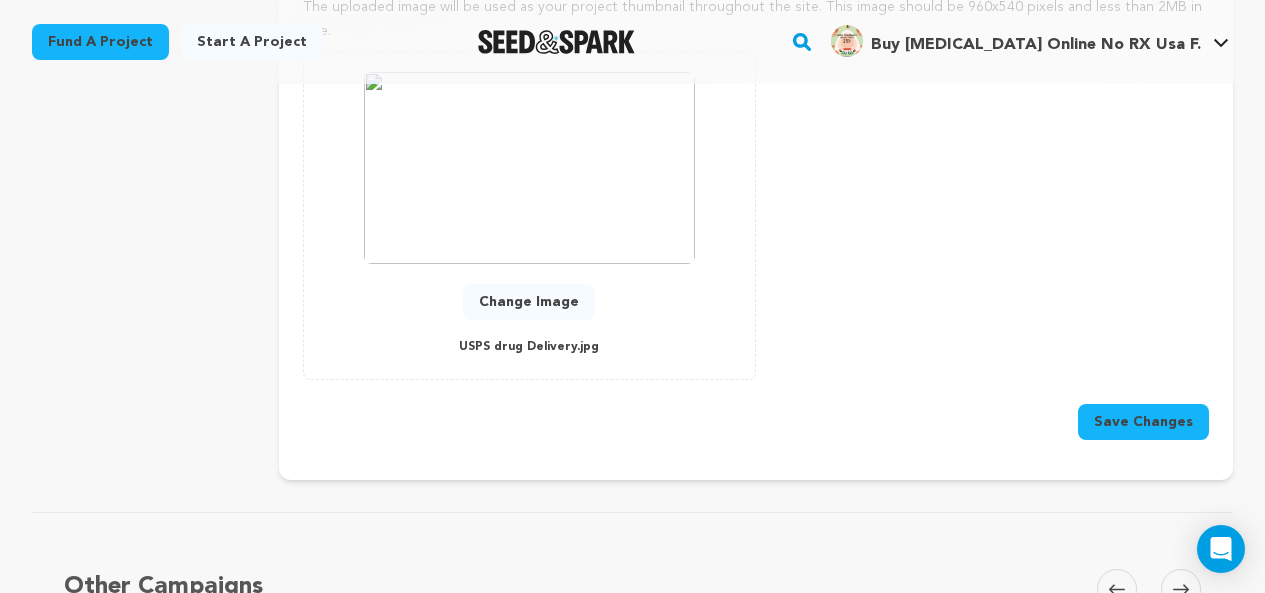 scroll, scrollTop: 1000, scrollLeft: 0, axis: vertical 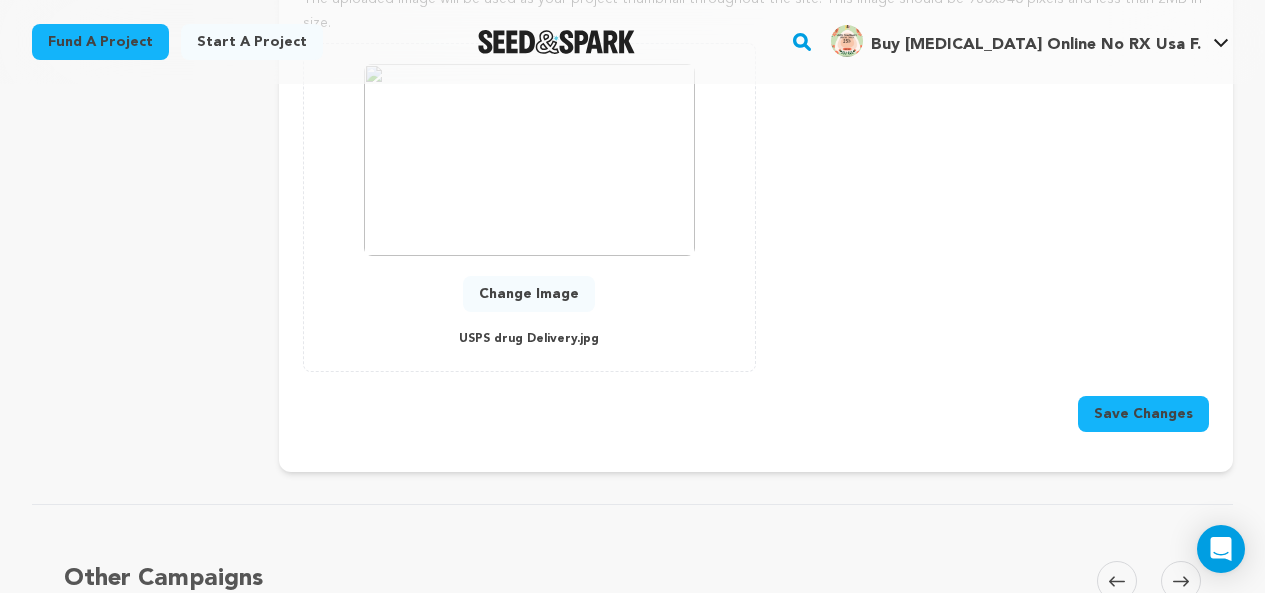 drag, startPoint x: 1136, startPoint y: 389, endPoint x: 1128, endPoint y: 401, distance: 14.422205 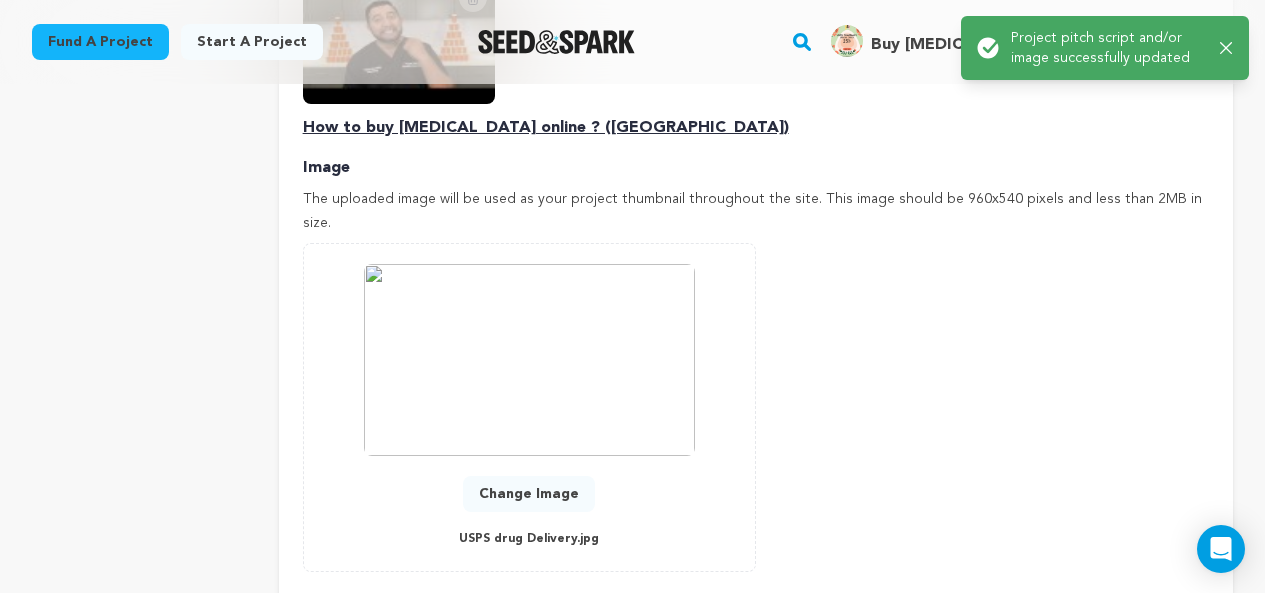 click on "Add Image
Accepts .gif, .jpg, and .png
0 %
0 %
Change Image
USPS drug Delivery.jpg" at bounding box center (756, 407) 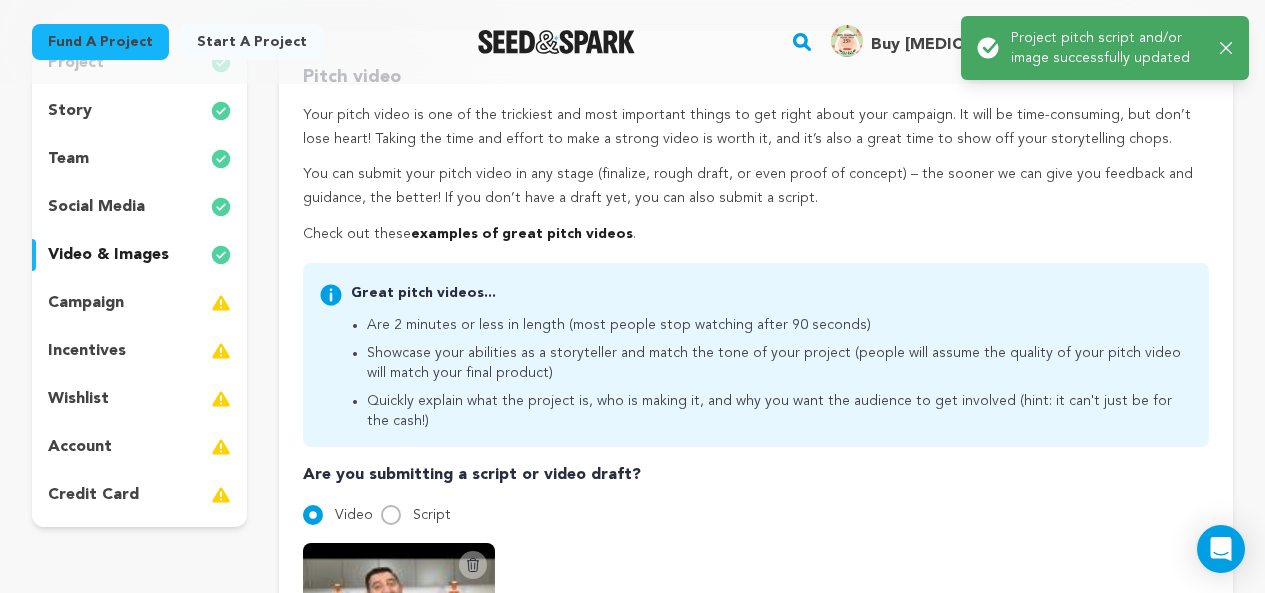 scroll, scrollTop: 300, scrollLeft: 0, axis: vertical 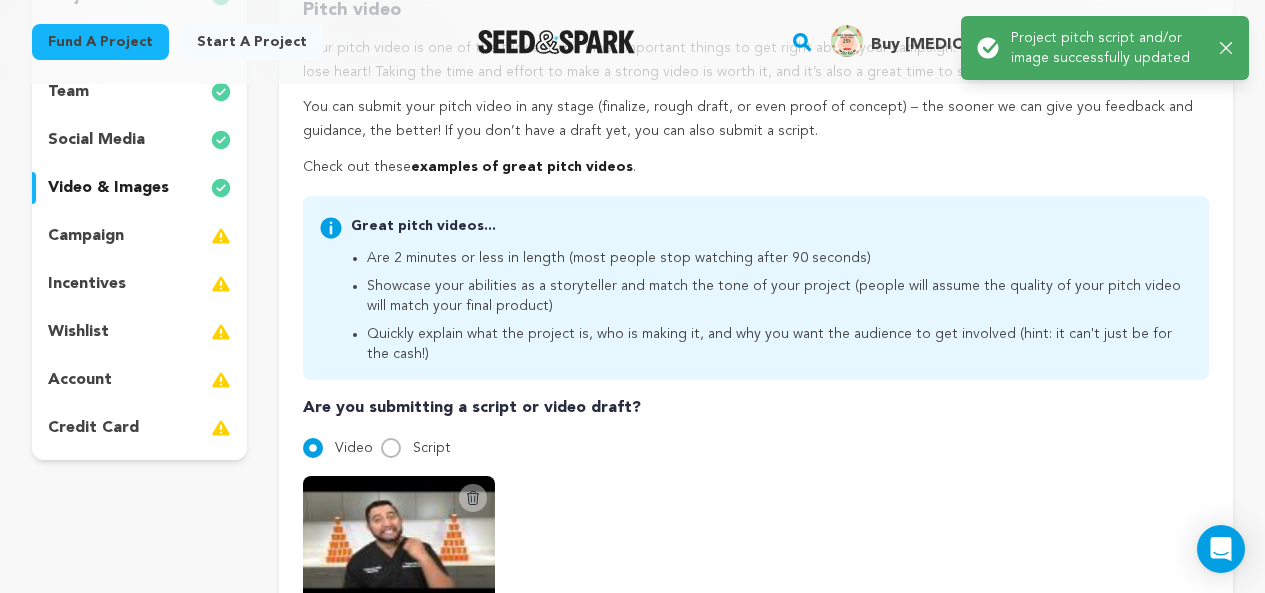 click on "campaign" at bounding box center (86, 236) 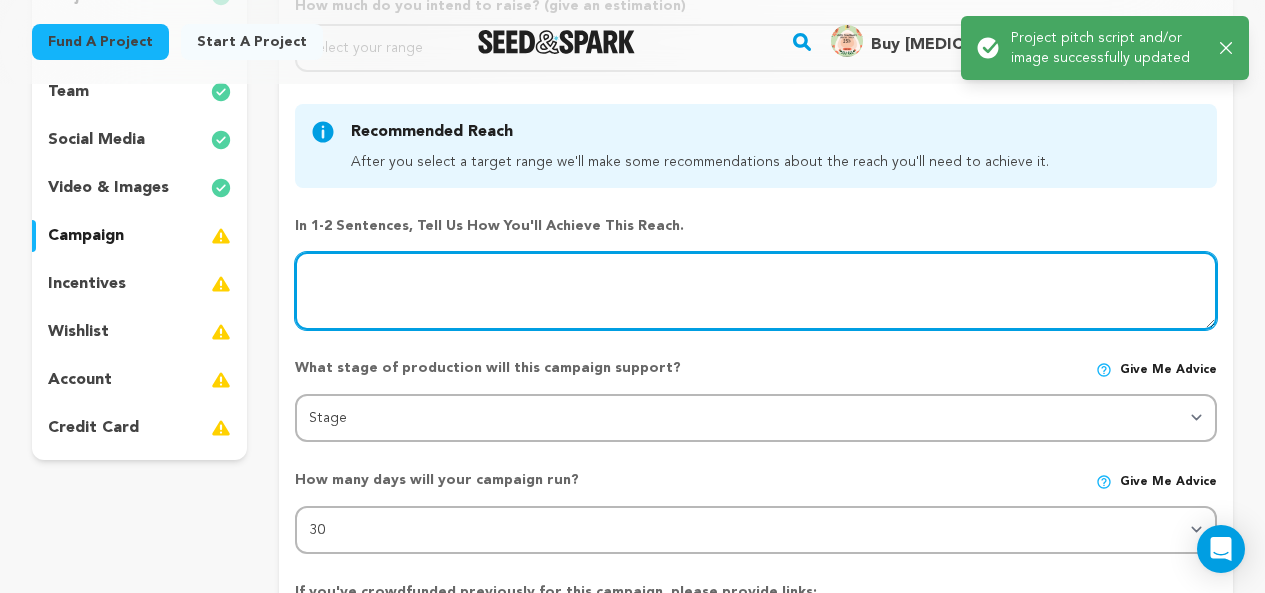 click at bounding box center [756, 291] 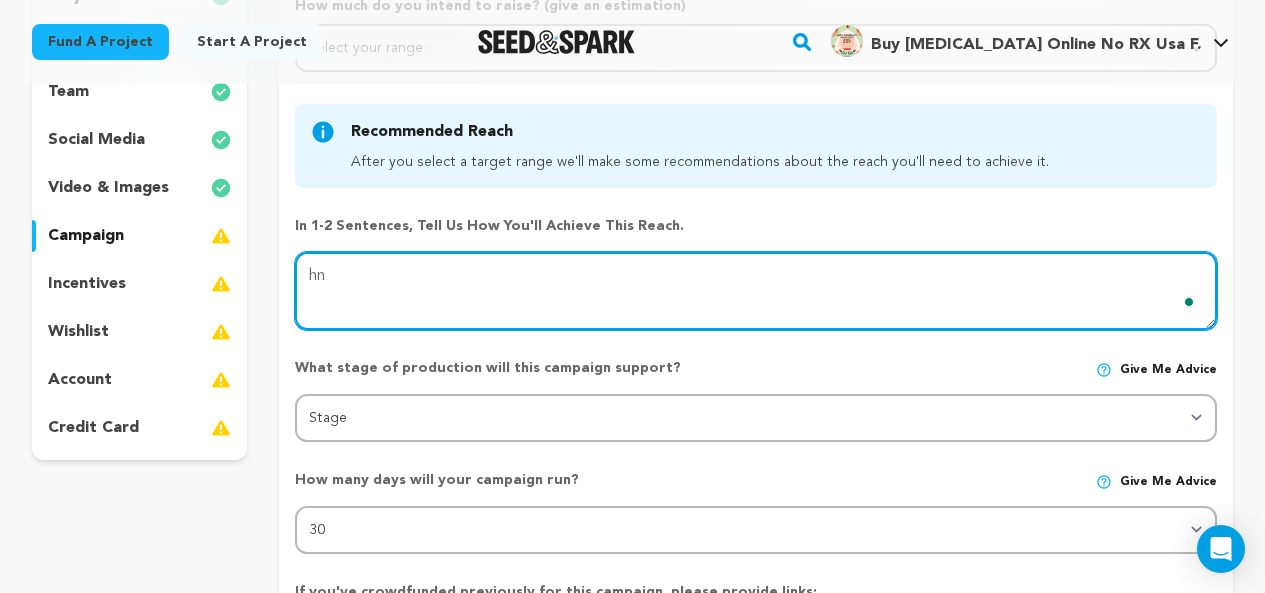 type on "hn" 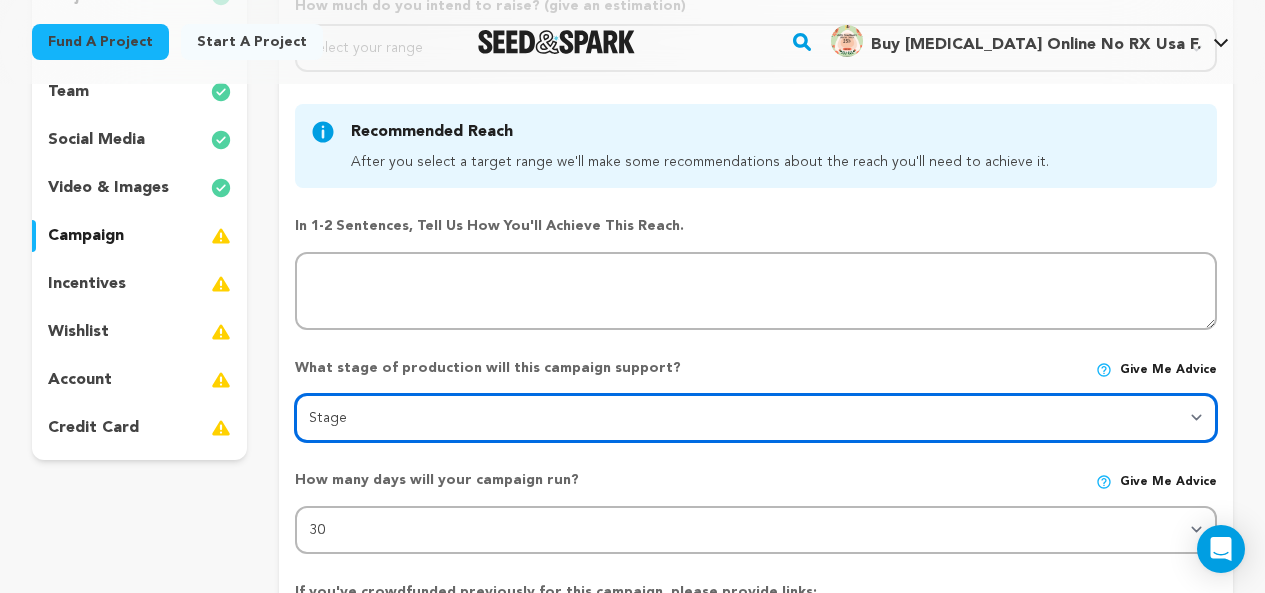 click on "Stage
DEVELOPMENT
PRODUCTION
POST-PRODUCTION
DISTRIBUTION
PRE-PRODUCTION
ENHANCEMENT
PRODUCTION PHASE 2
FESTIVALS
PR/MARKETING
TOUR
IMPACT CAMPAIGN" at bounding box center (756, 418) 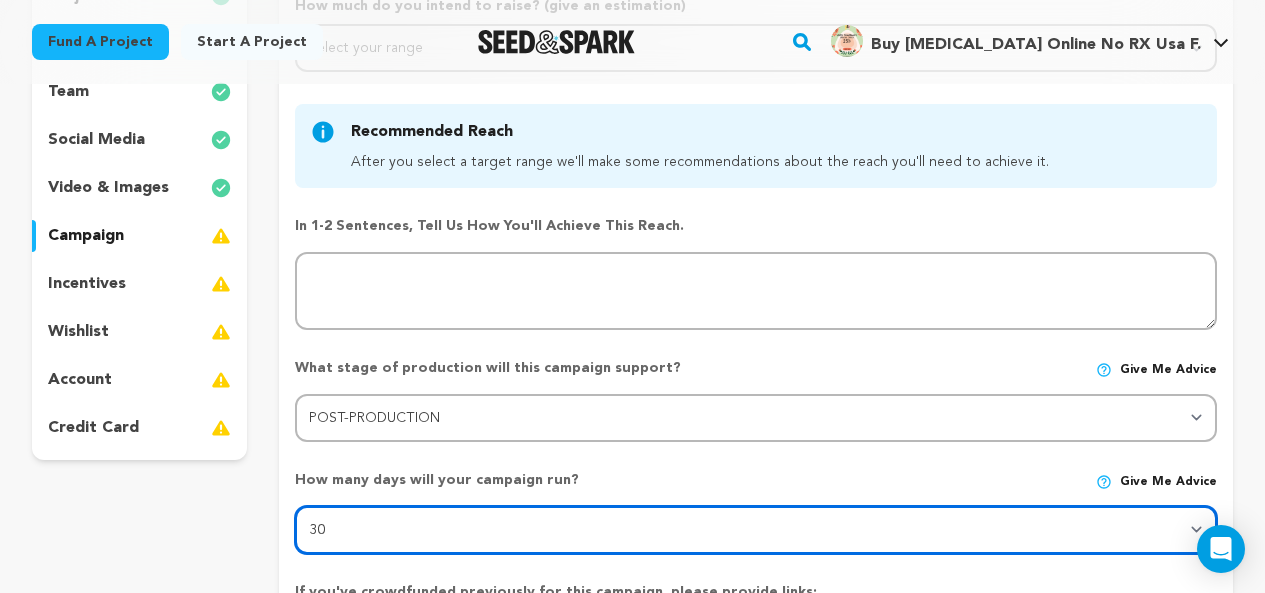 drag, startPoint x: 377, startPoint y: 531, endPoint x: 397, endPoint y: 526, distance: 20.615528 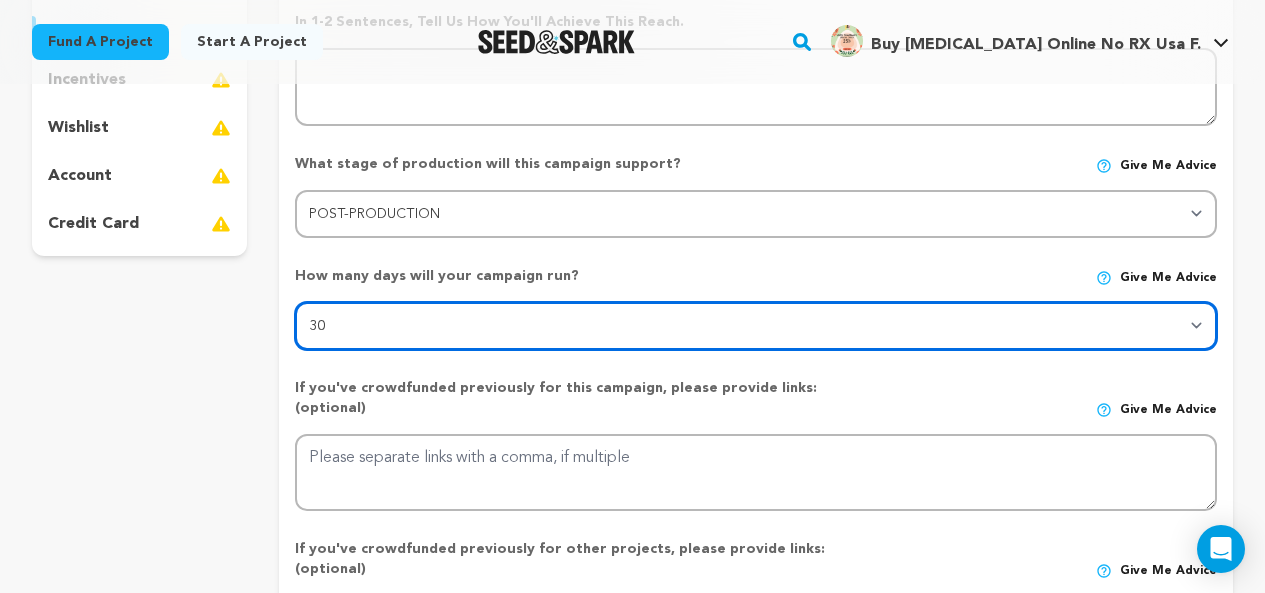 scroll, scrollTop: 600, scrollLeft: 0, axis: vertical 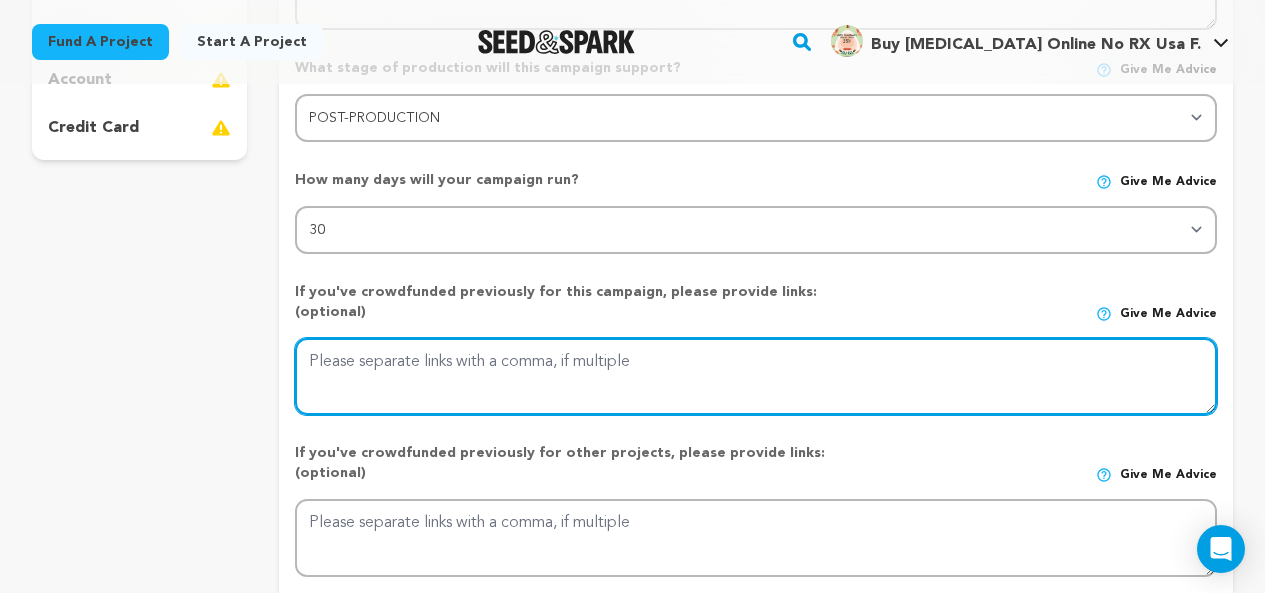 click at bounding box center (756, 377) 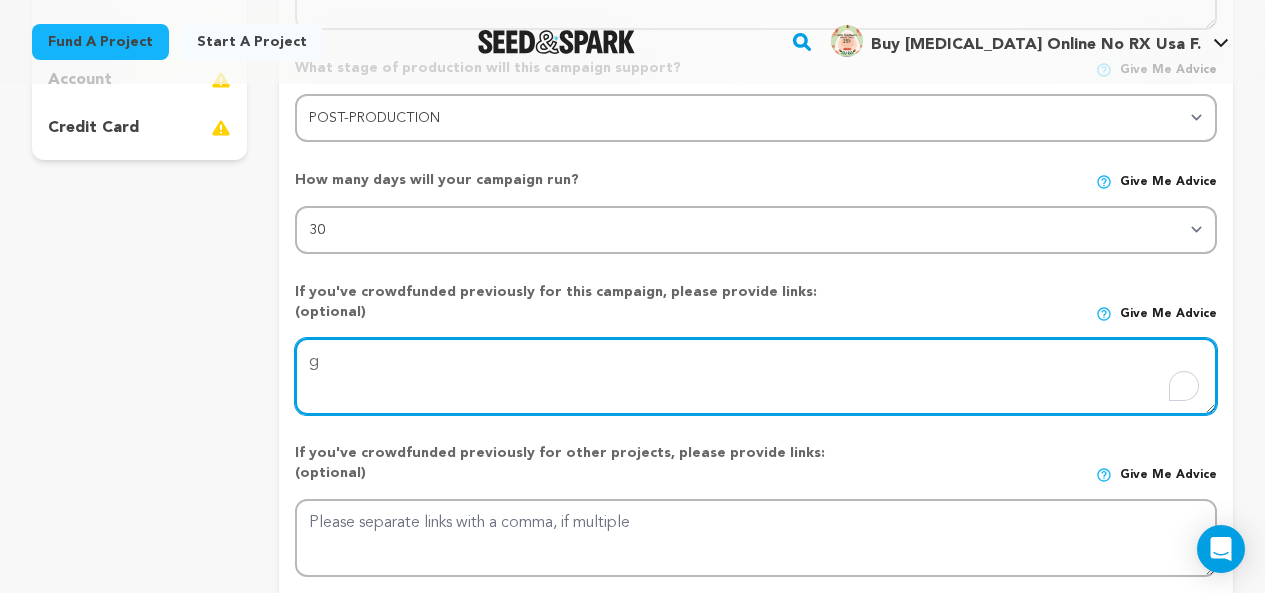 type on "g" 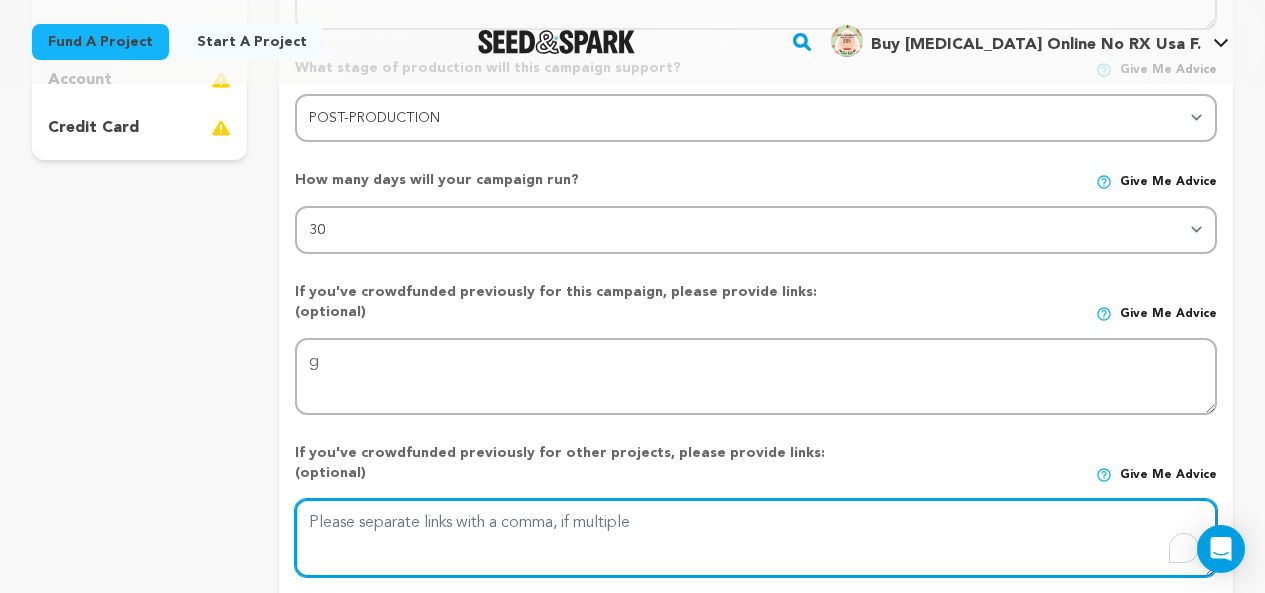 click at bounding box center (756, 538) 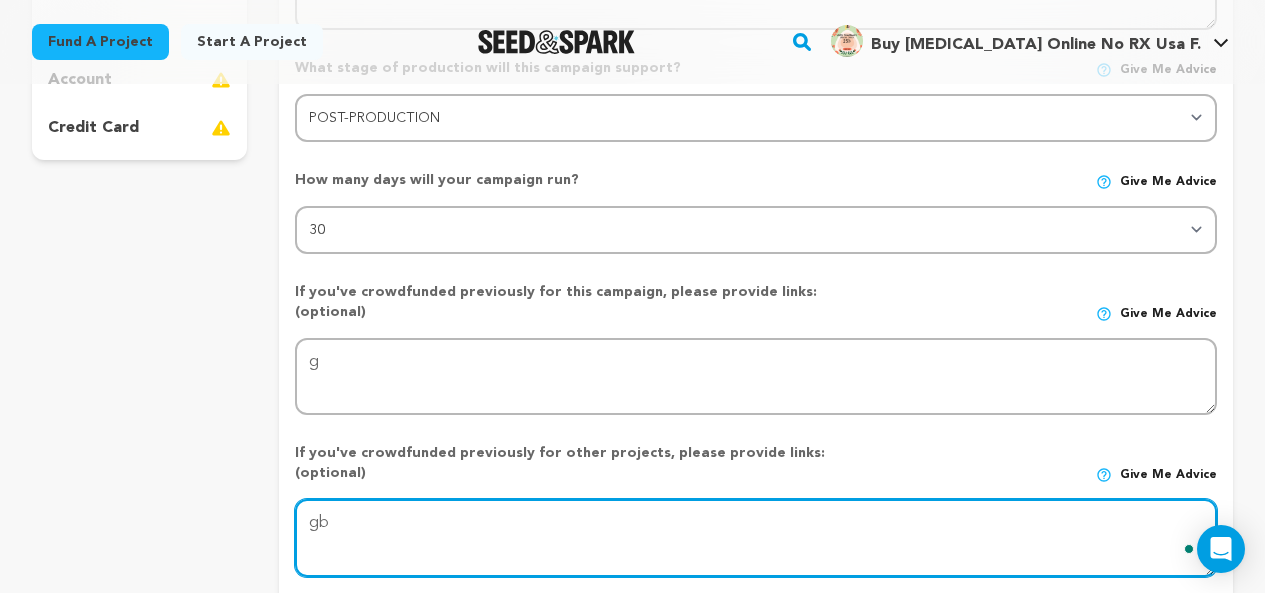 type on "gb" 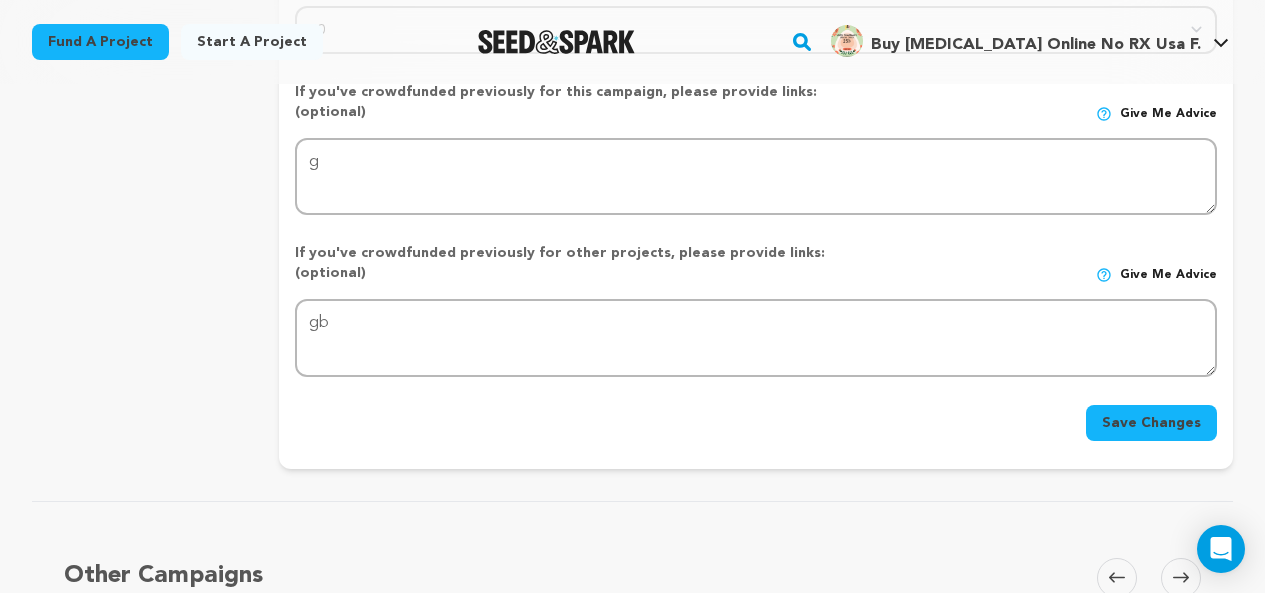 click on "Save Changes" at bounding box center [1151, 423] 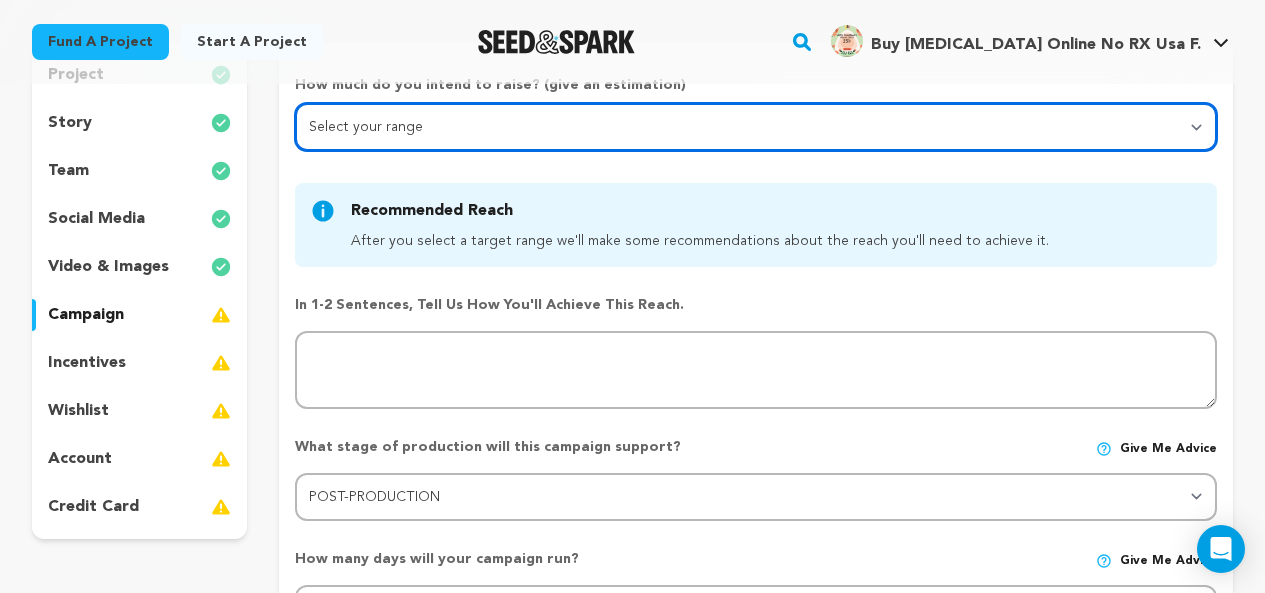 scroll, scrollTop: 24, scrollLeft: 0, axis: vertical 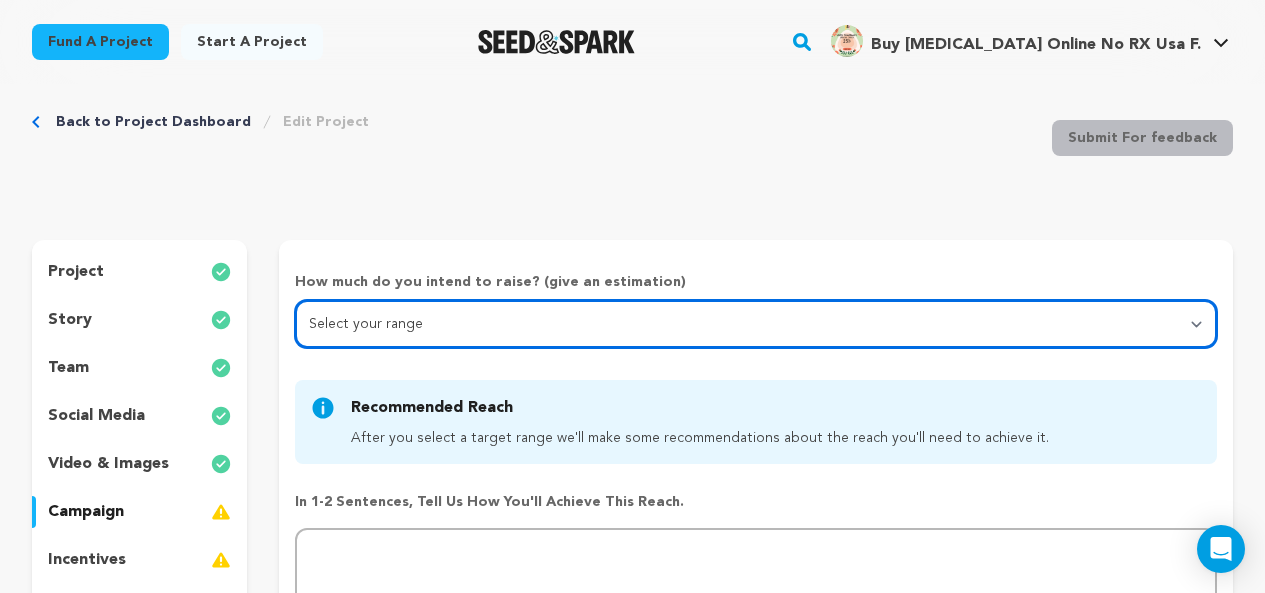 click on "Select your range
Less than $10k 10k - $14k 15k - $24k 25k - $49k 50k or more" at bounding box center [756, 324] 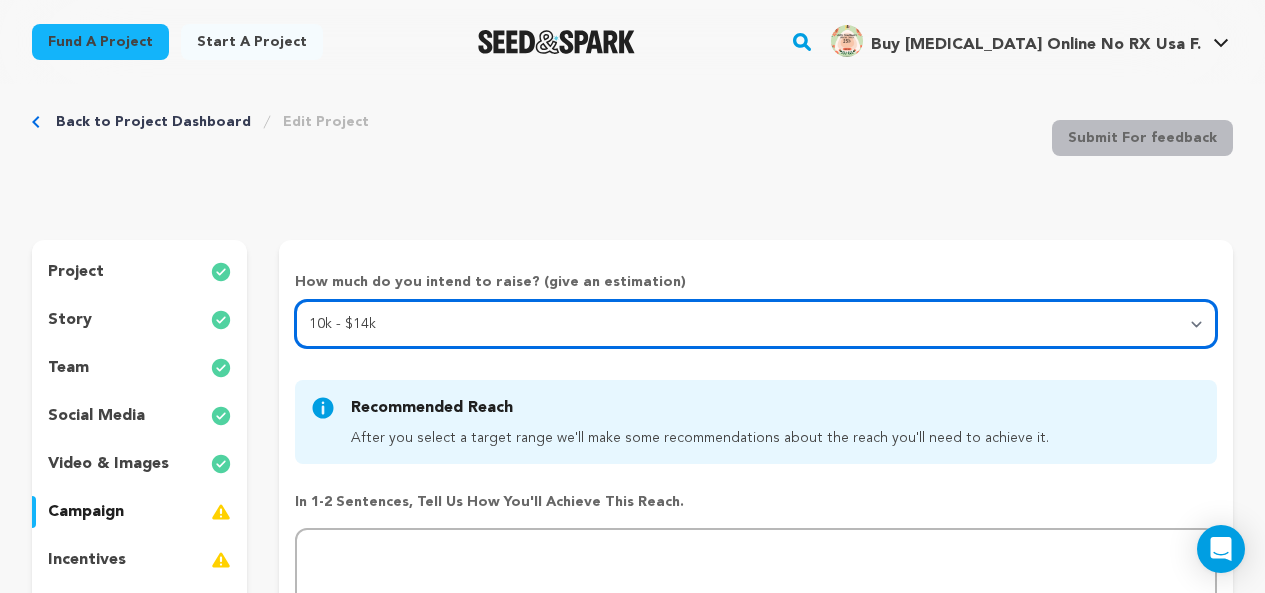 click on "Select your range
Less than $10k 10k - $14k 15k - $24k 25k - $49k 50k or more" at bounding box center [756, 324] 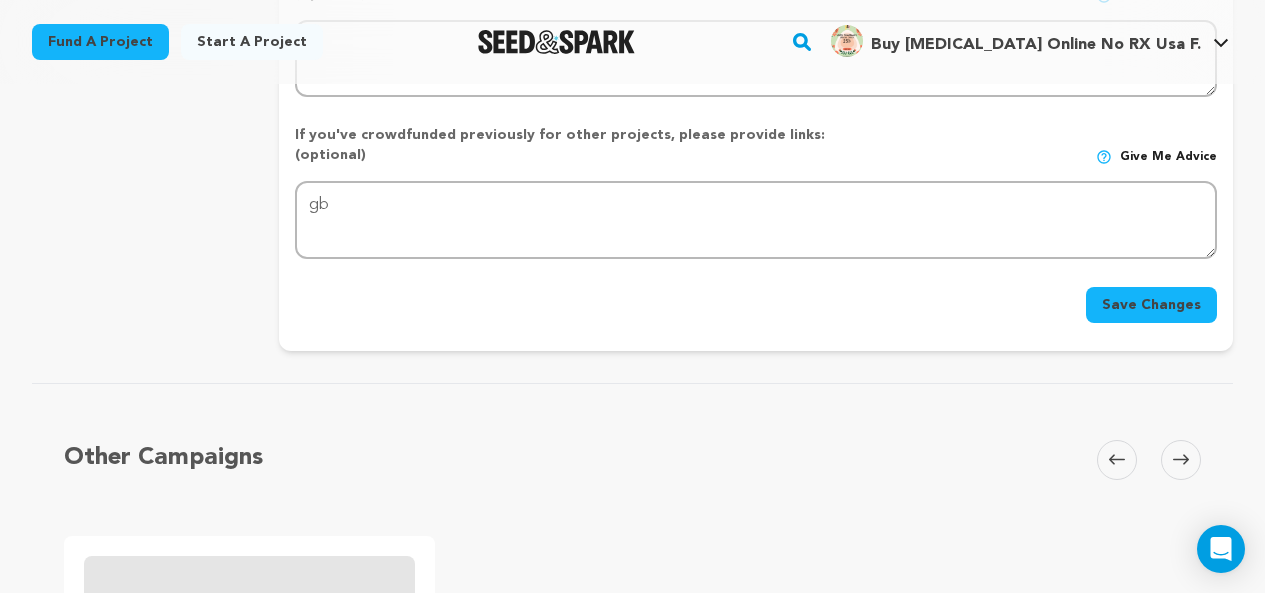 scroll, scrollTop: 1024, scrollLeft: 0, axis: vertical 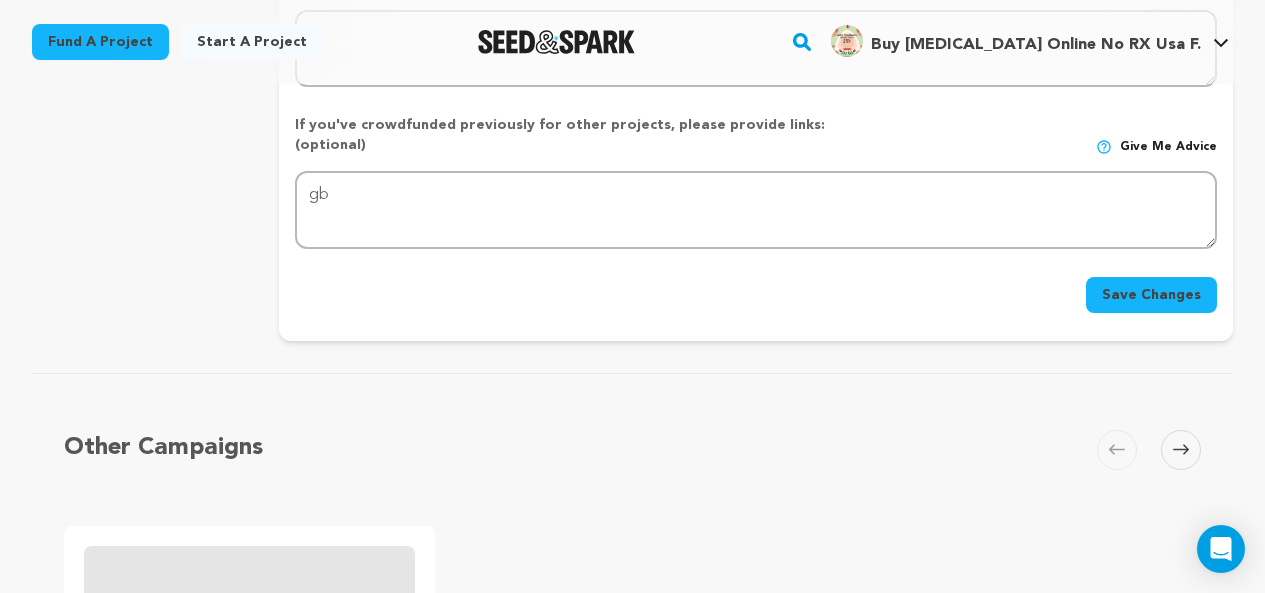 click on "Save Changes" at bounding box center (1151, 295) 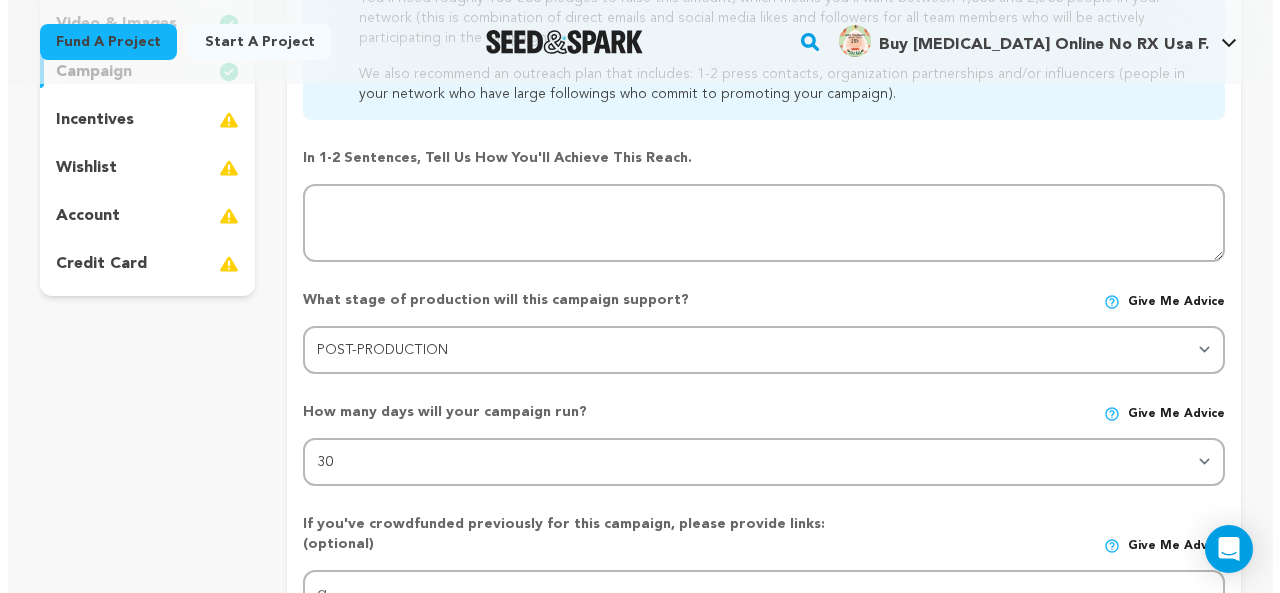 scroll, scrollTop: 300, scrollLeft: 0, axis: vertical 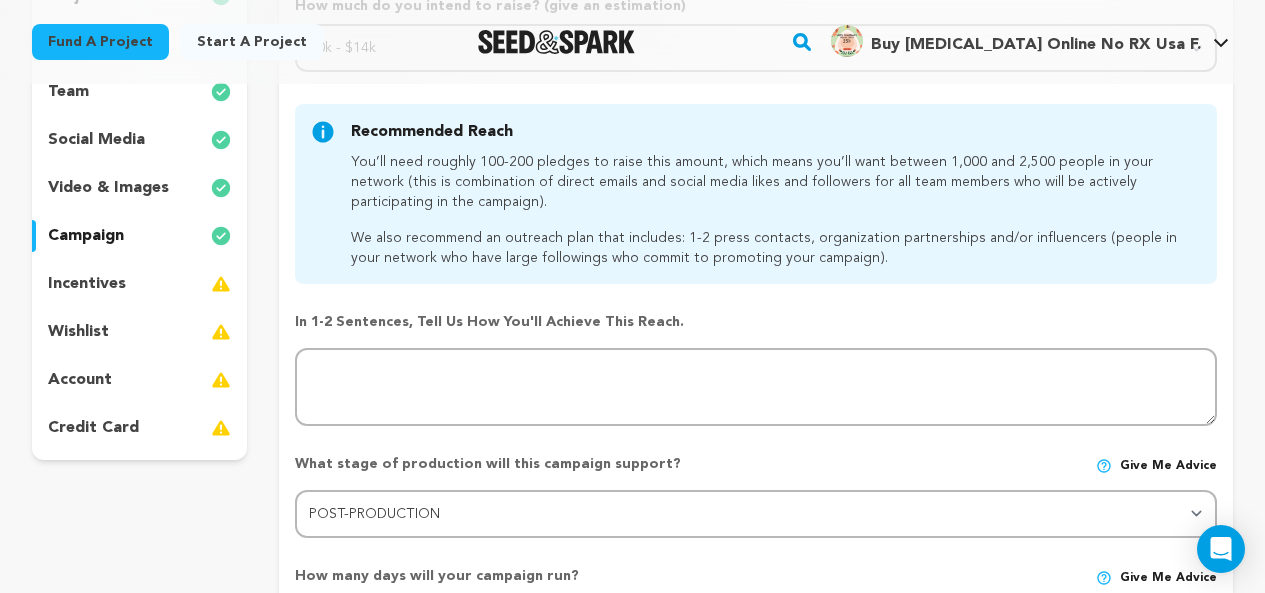 click on "incentives" at bounding box center (87, 284) 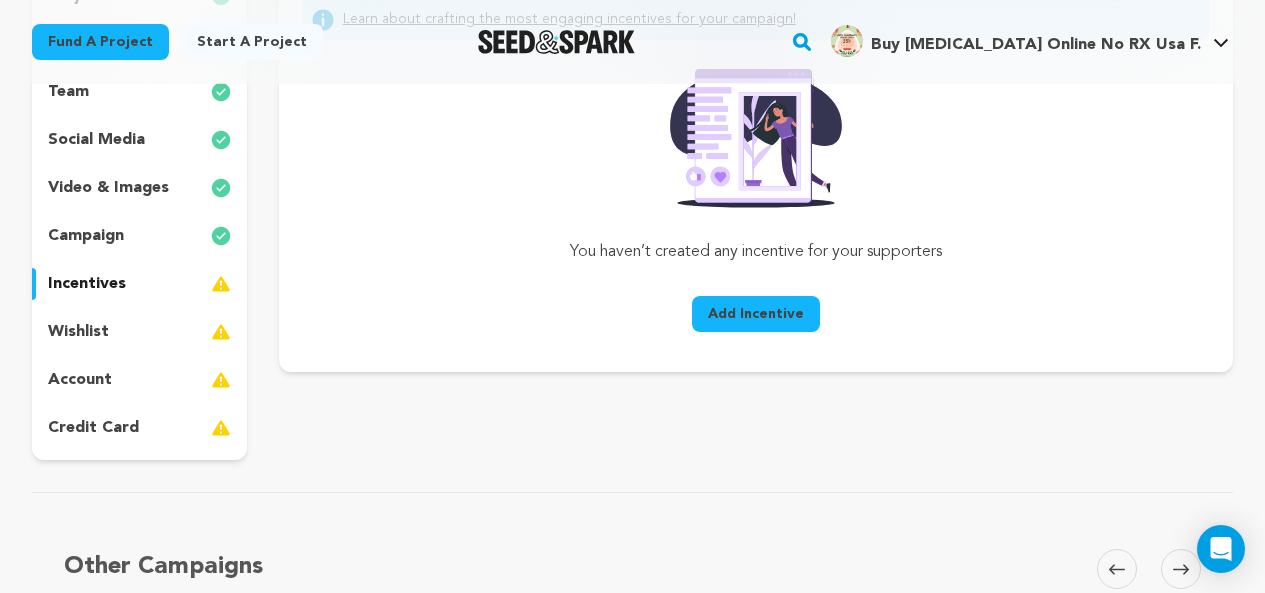 click on "Add Incentive" at bounding box center (756, 314) 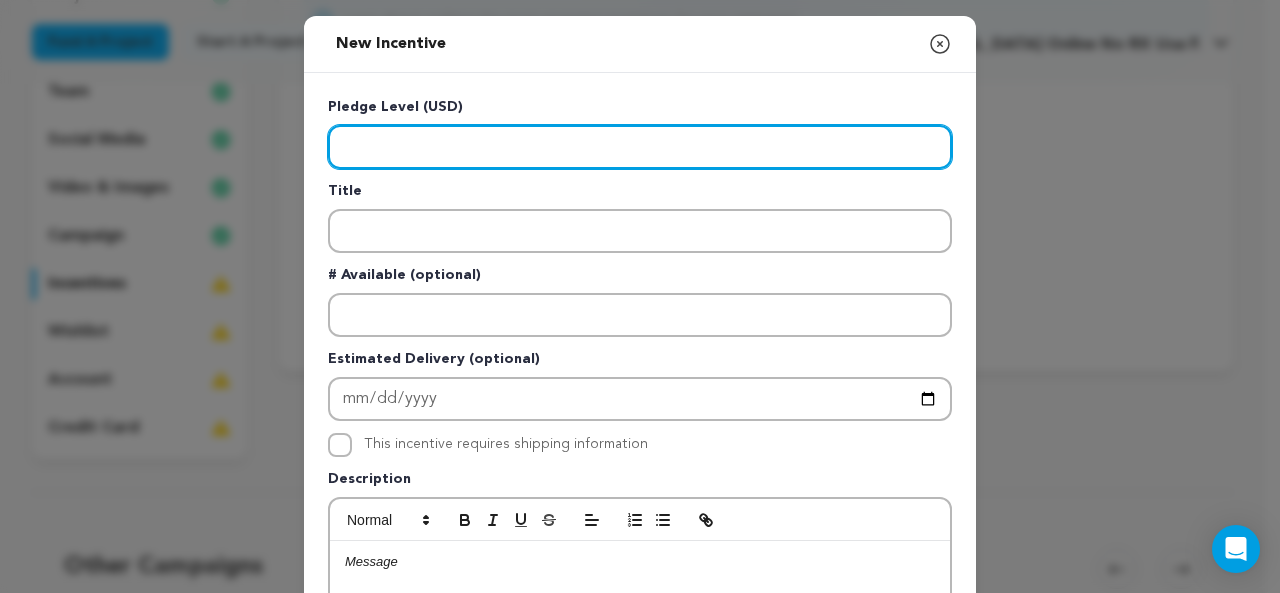 click at bounding box center [640, 147] 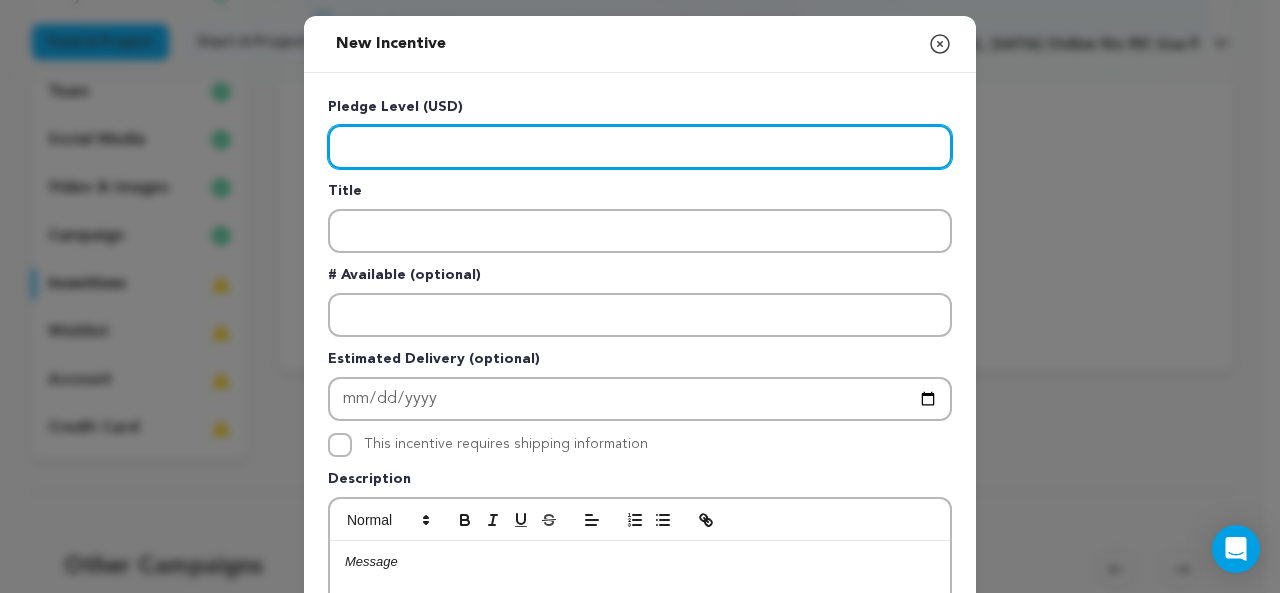 click at bounding box center [640, 147] 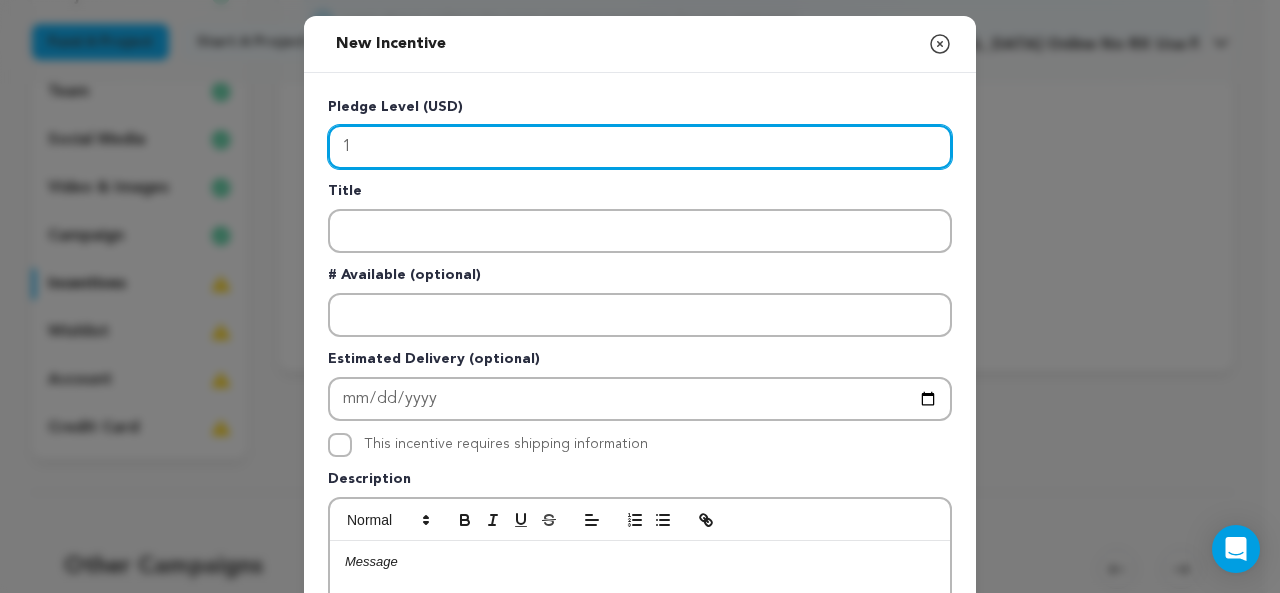 type on "1" 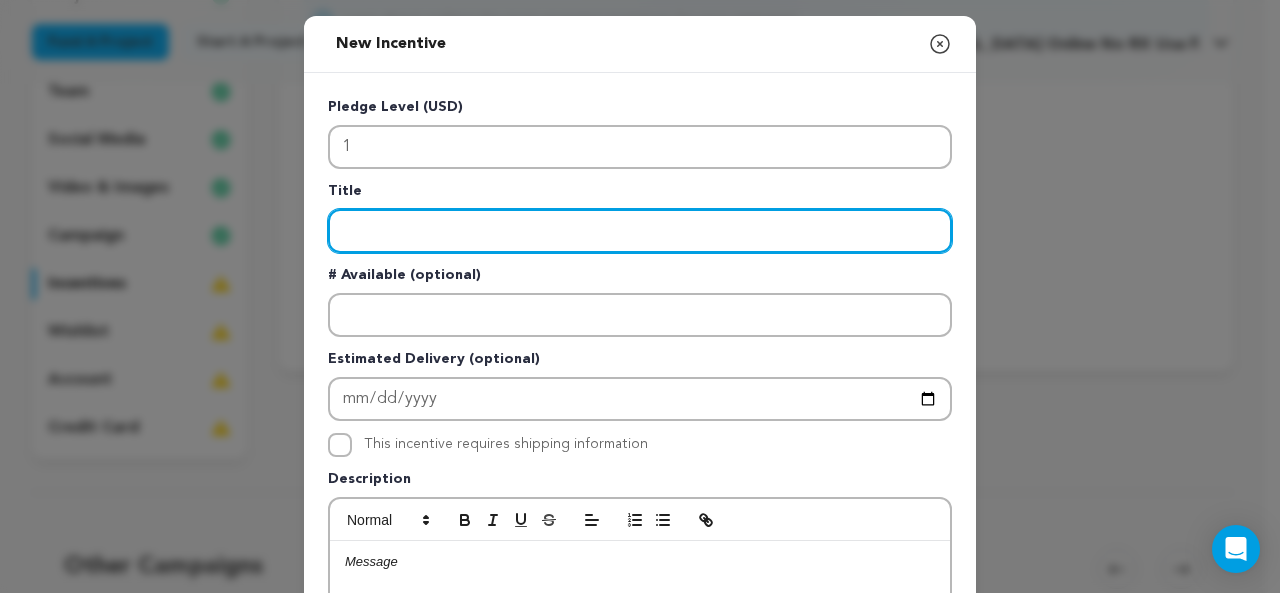 click at bounding box center [640, 231] 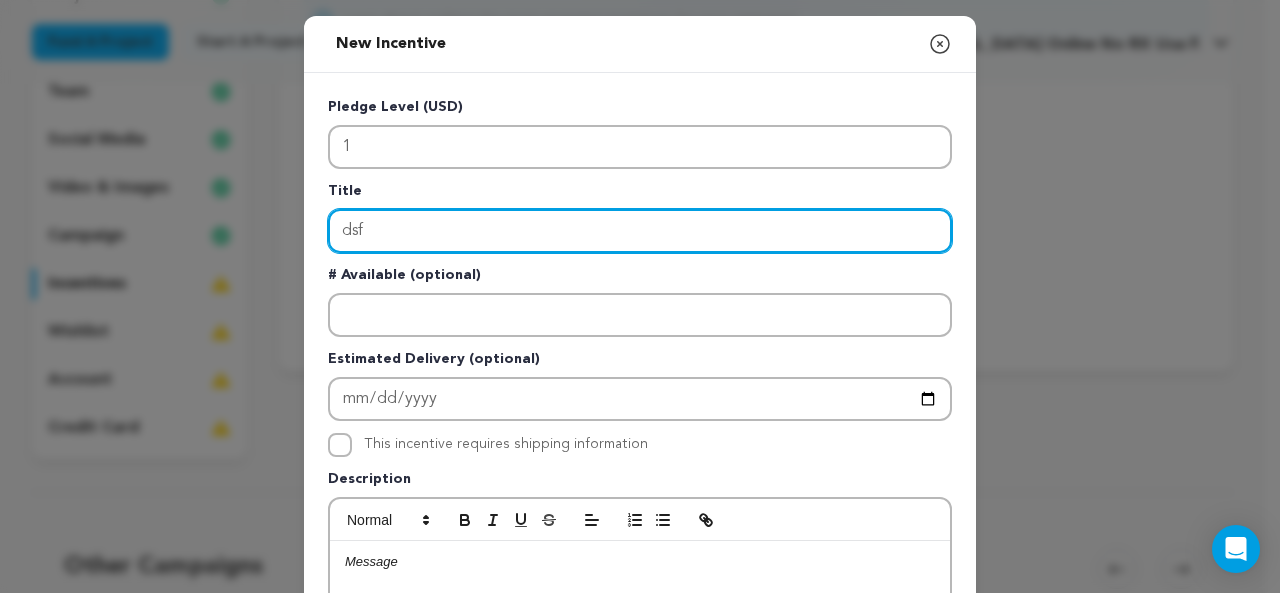 type on "dsf" 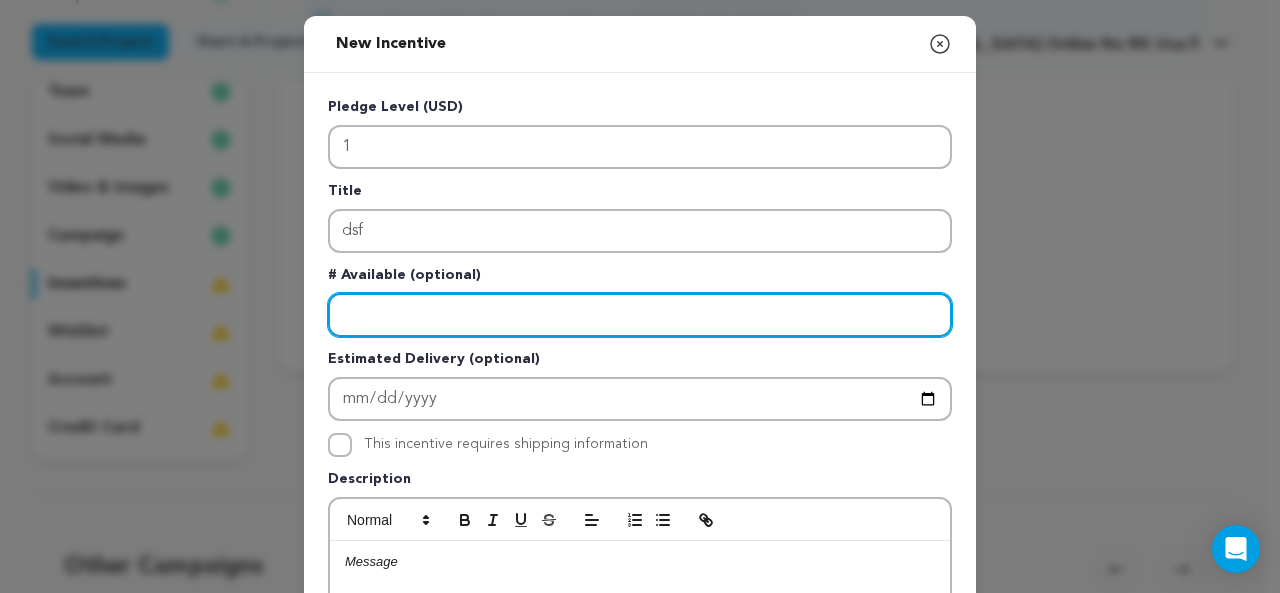 click at bounding box center (640, 315) 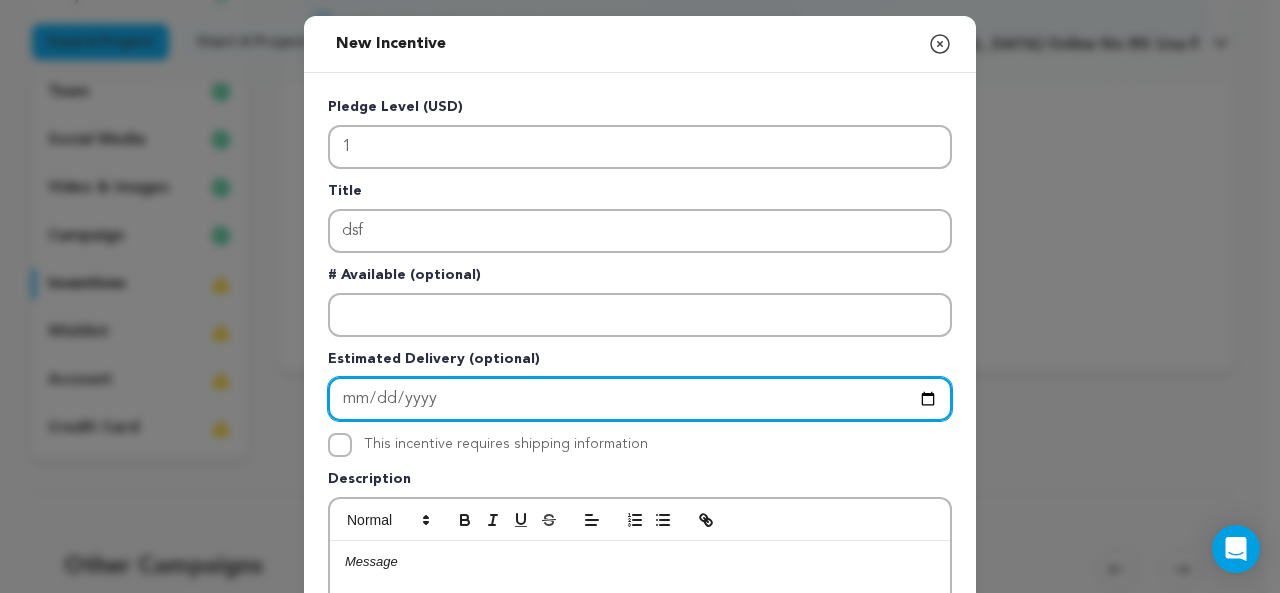 click at bounding box center (640, 399) 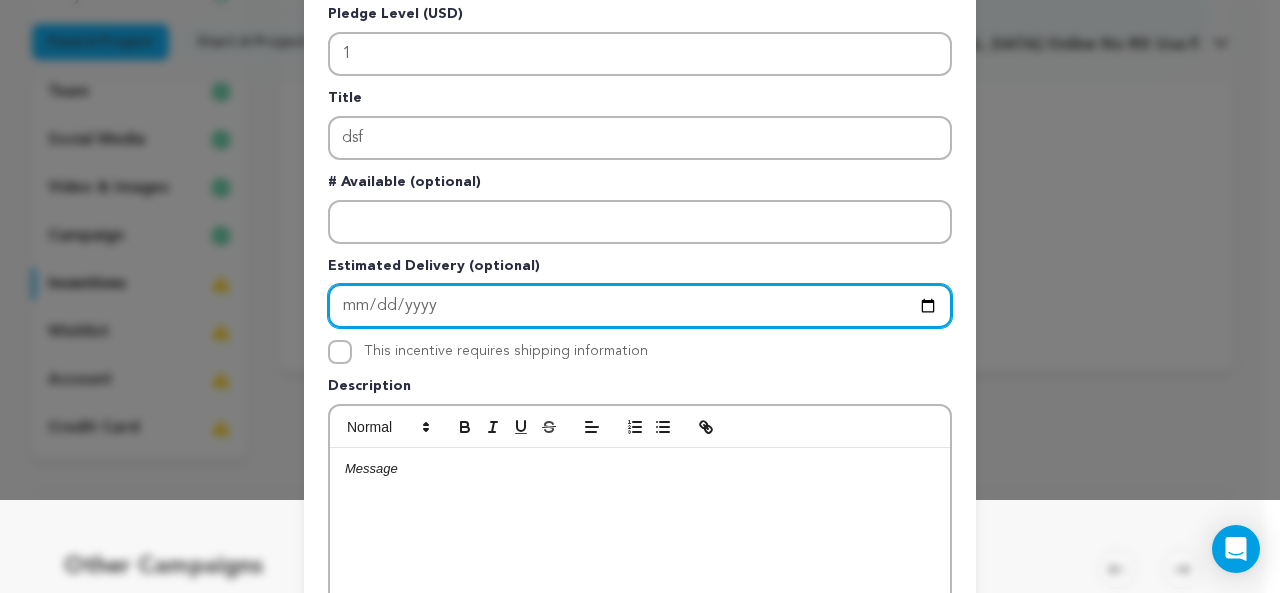 scroll, scrollTop: 200, scrollLeft: 0, axis: vertical 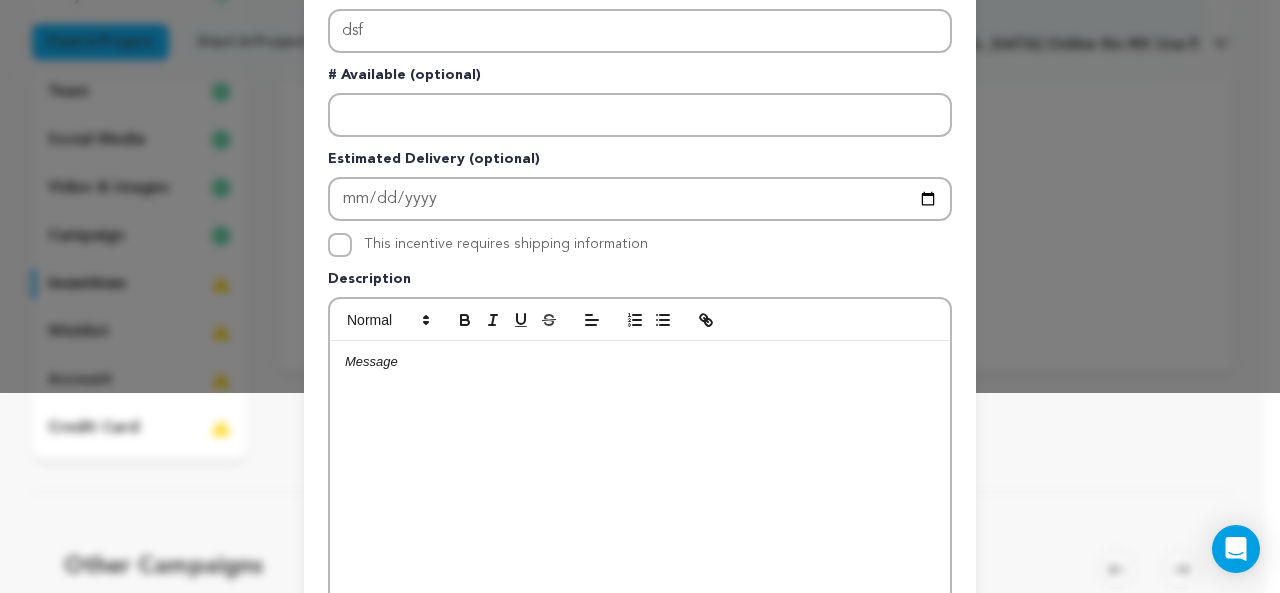 click at bounding box center (640, 362) 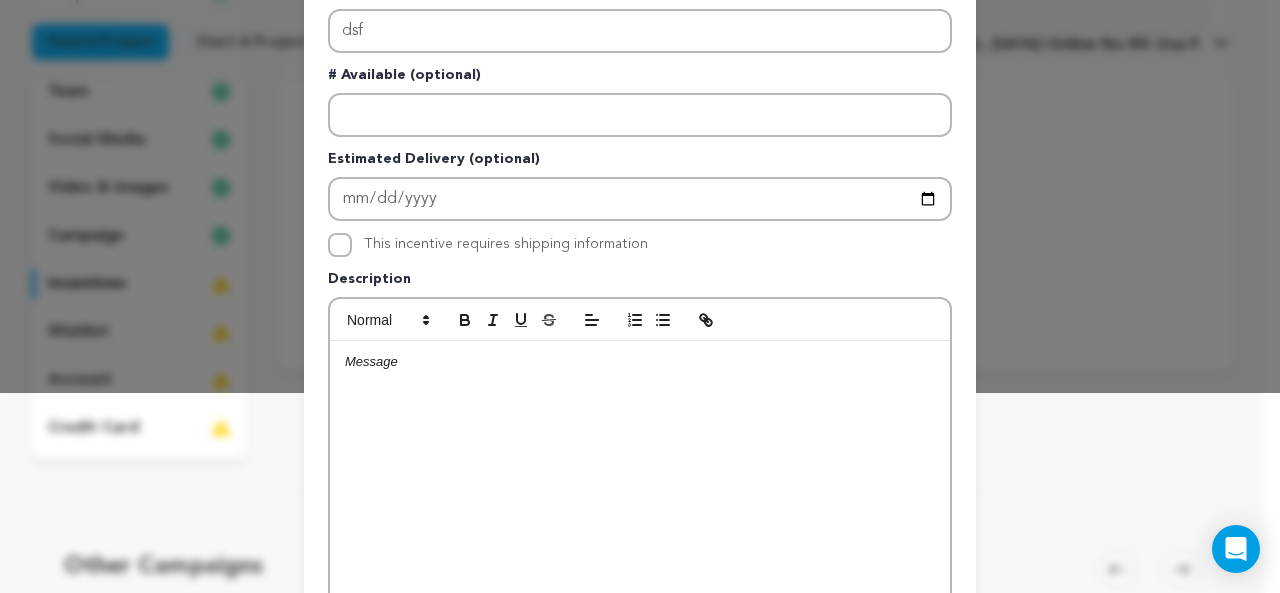 click at bounding box center [640, 491] 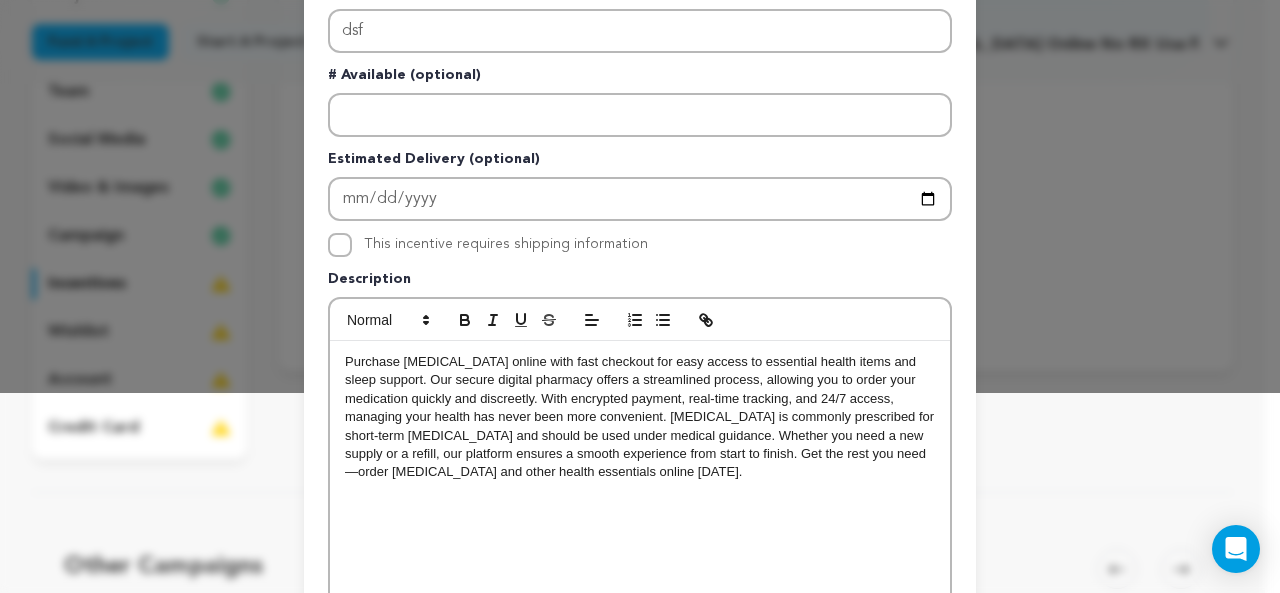 scroll, scrollTop: 0, scrollLeft: 0, axis: both 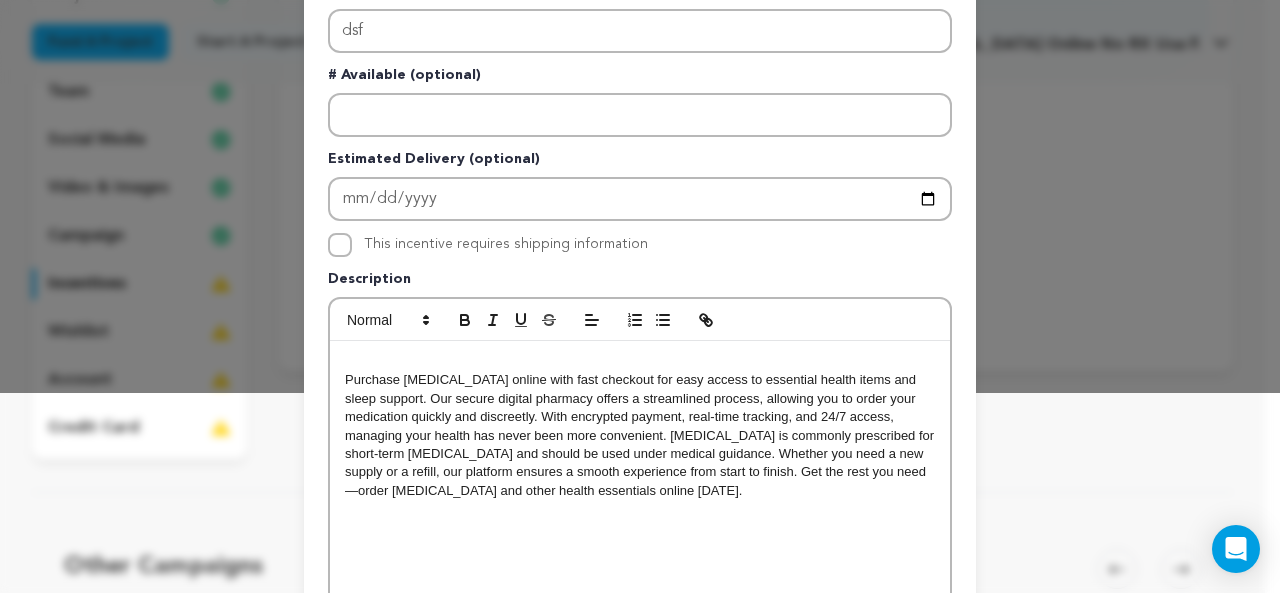 click on "Purchase Ambien online with fast checkout for easy access to essential health items and sleep support. Our secure digital pharmacy offers a streamlined process, allowing you to order your medication quickly and discreetly. With encrypted payment, real-time tracking, and 24/7 access, managing your health has never been more convenient. Ambien is commonly prescribed for short-term insomnia and should be used under medical guidance. Whether you need a new supply or a refill, our platform ensures a smooth experience from start to finish. Get the rest you need—order Ambien and other health essentials online today. Ask ChatGPT" at bounding box center (640, 528) 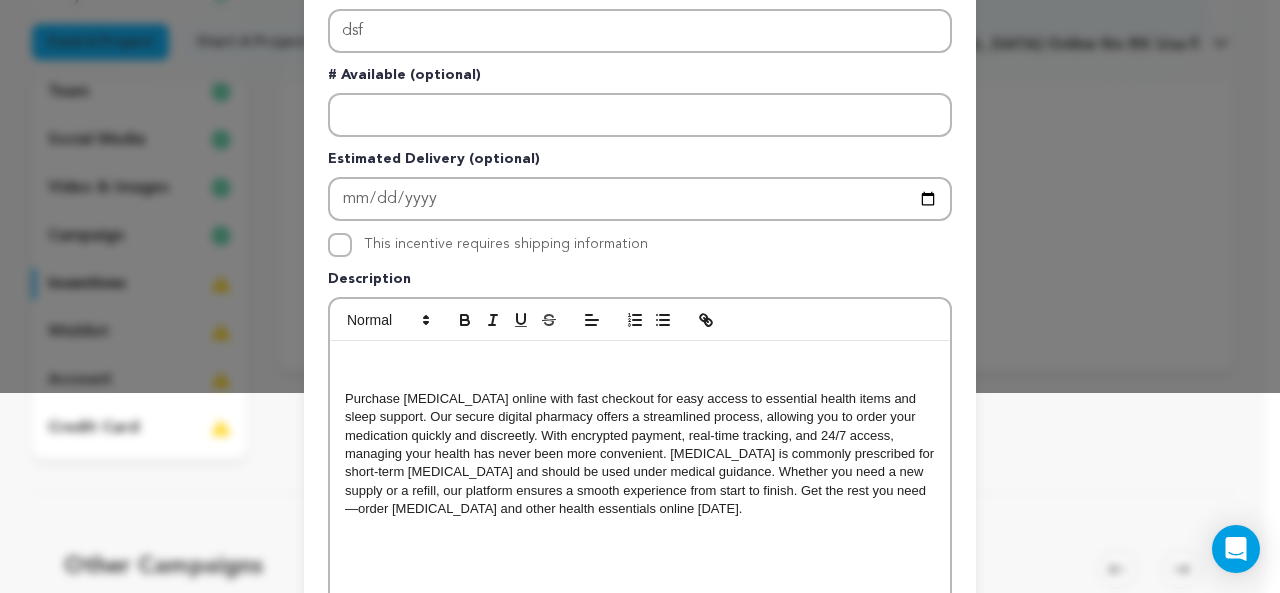 click at bounding box center [640, 362] 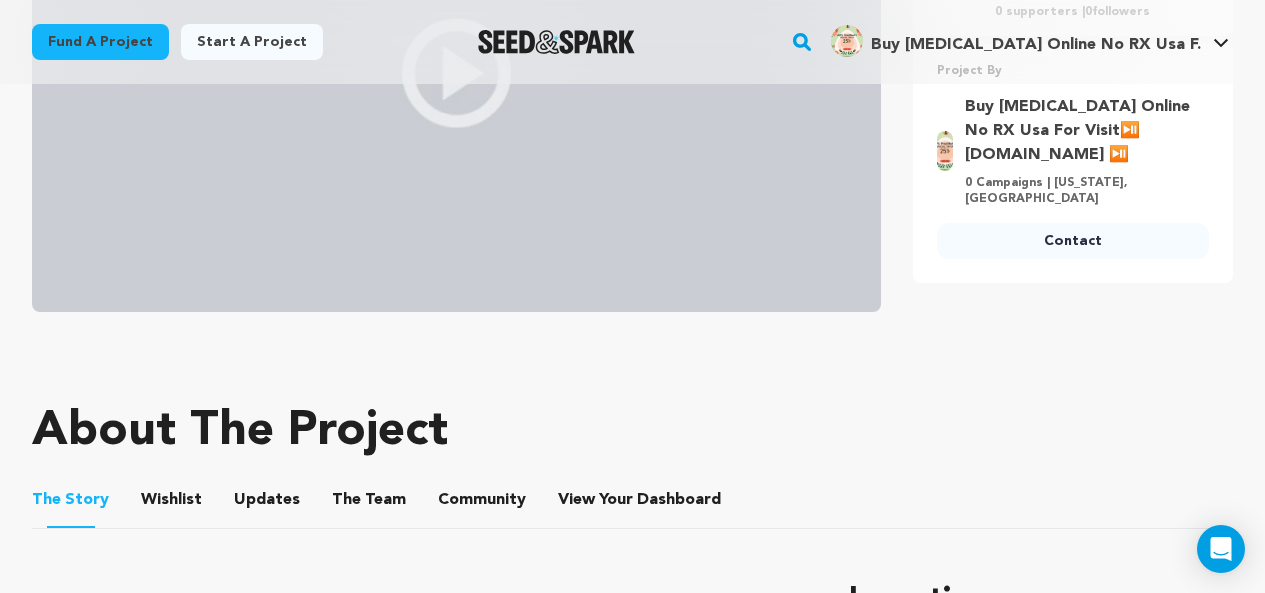 scroll, scrollTop: 500, scrollLeft: 0, axis: vertical 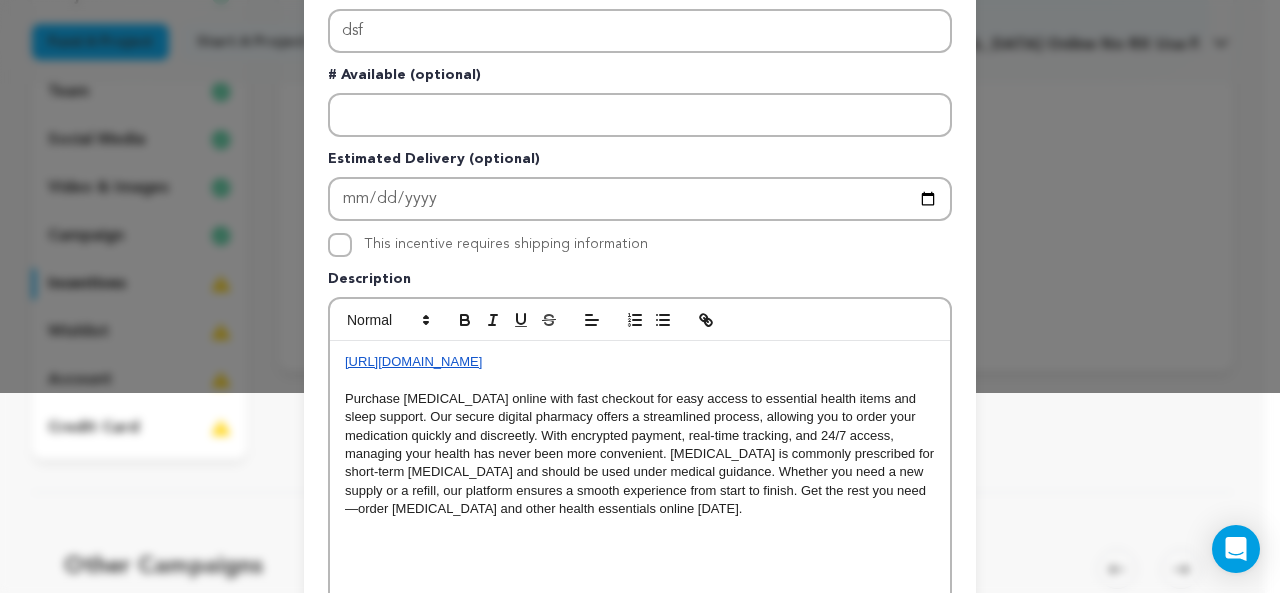 drag, startPoint x: 640, startPoint y: 361, endPoint x: 329, endPoint y: 343, distance: 311.52048 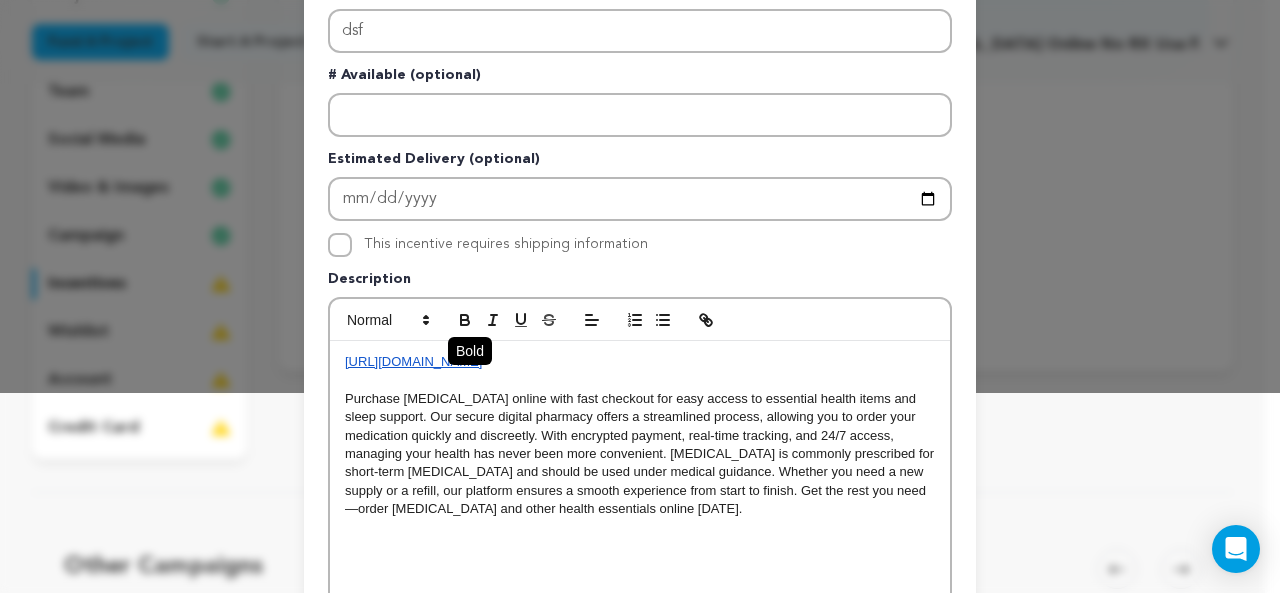 click 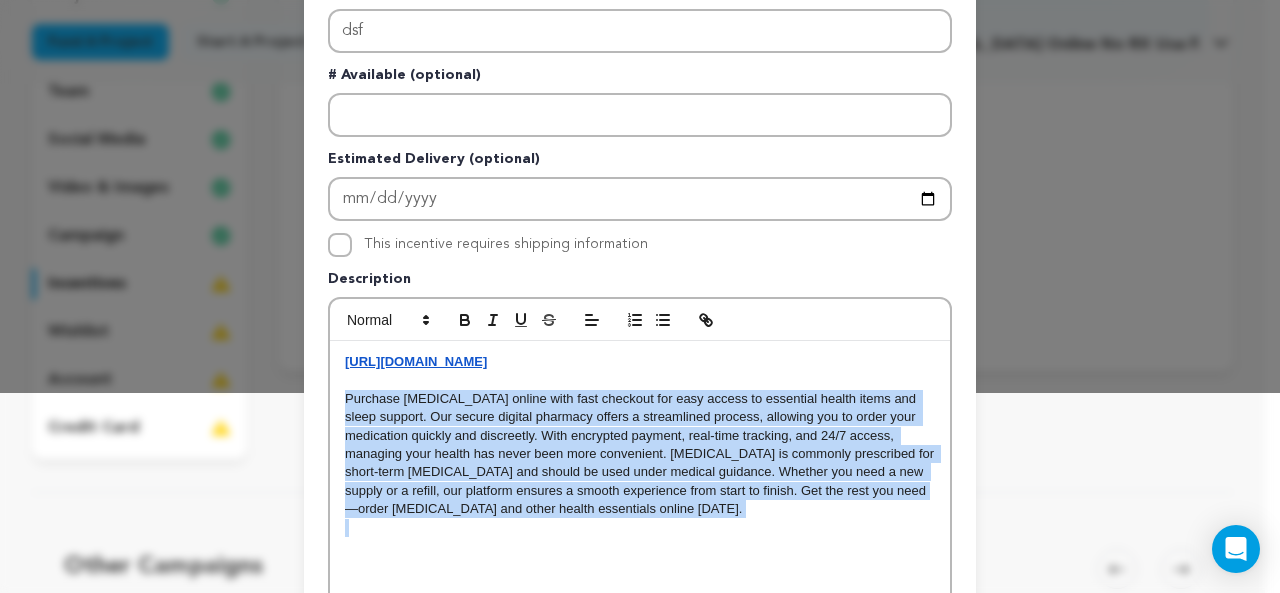 drag, startPoint x: 504, startPoint y: 503, endPoint x: 341, endPoint y: 395, distance: 195.53261 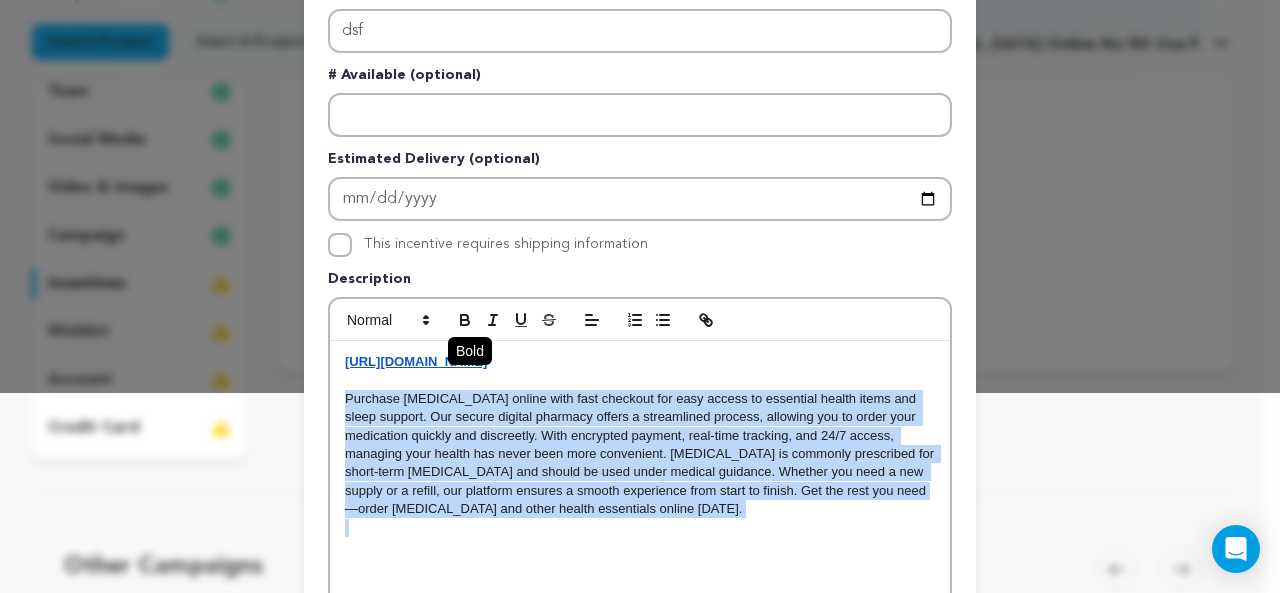 click 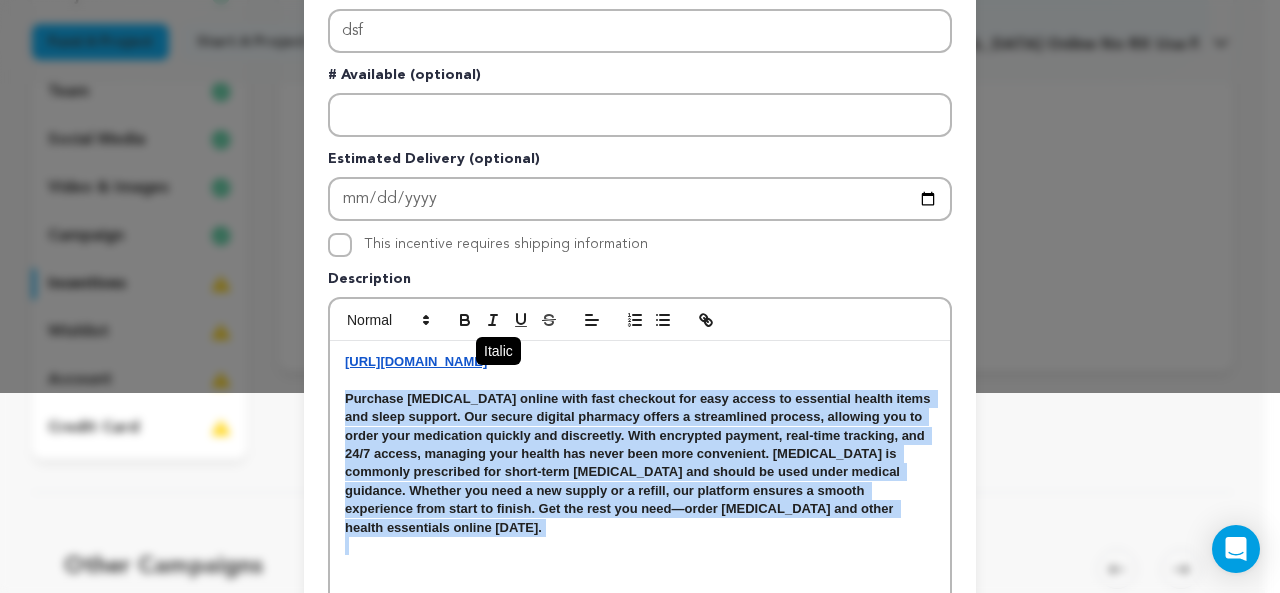 click 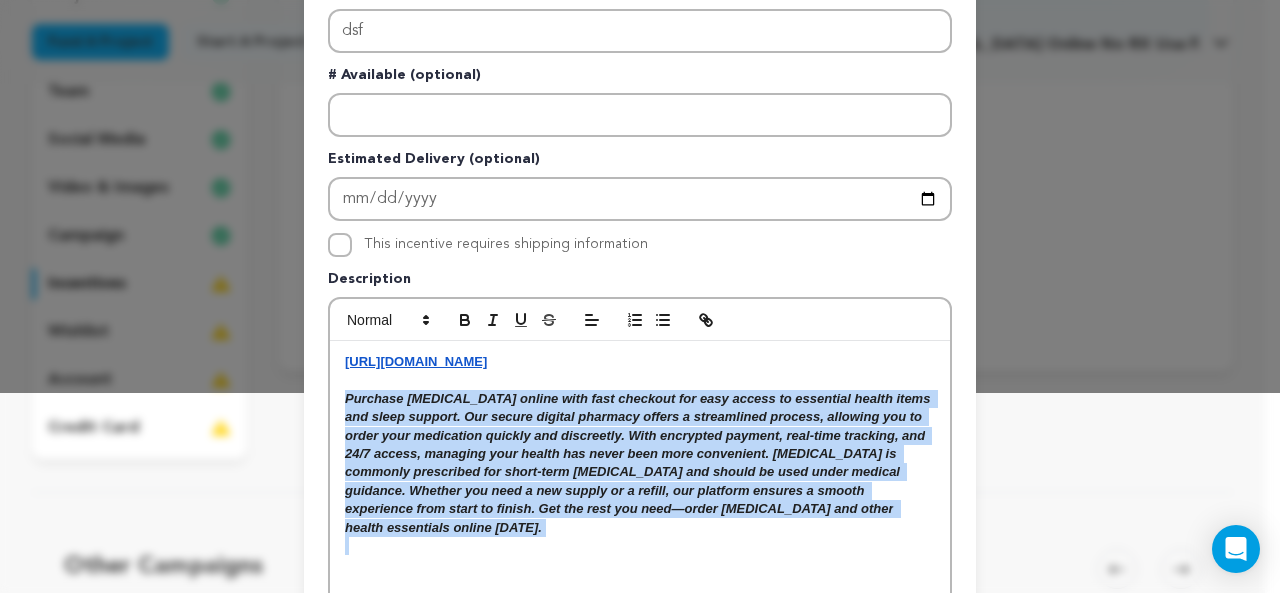 drag, startPoint x: 625, startPoint y: 369, endPoint x: 320, endPoint y: 352, distance: 305.4734 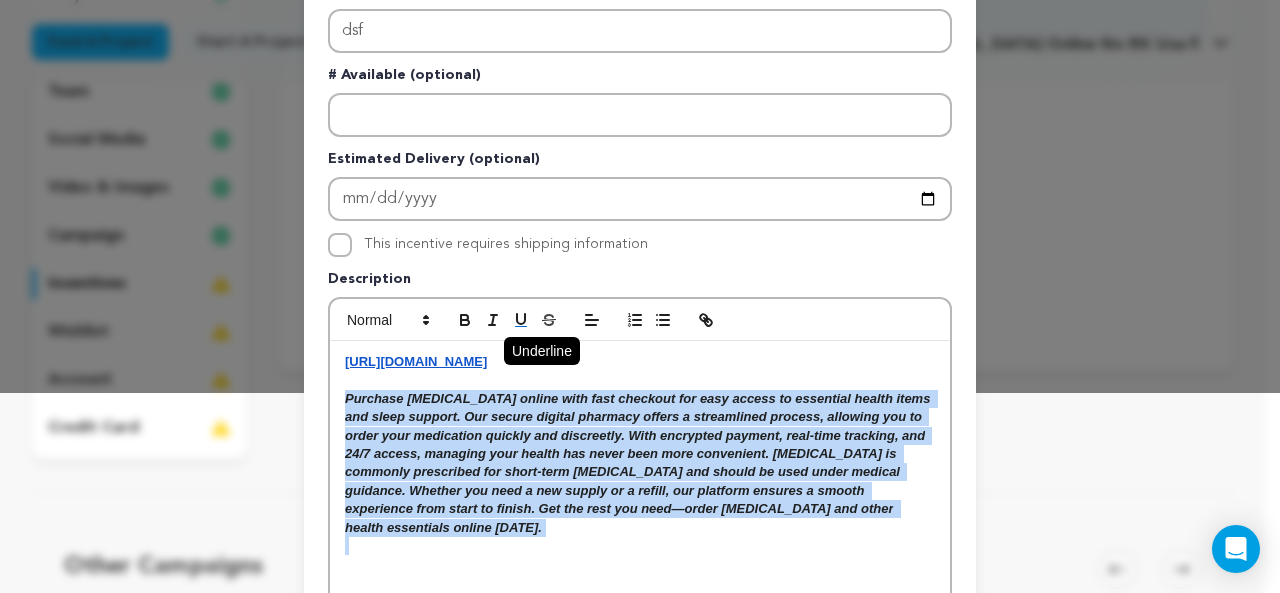click 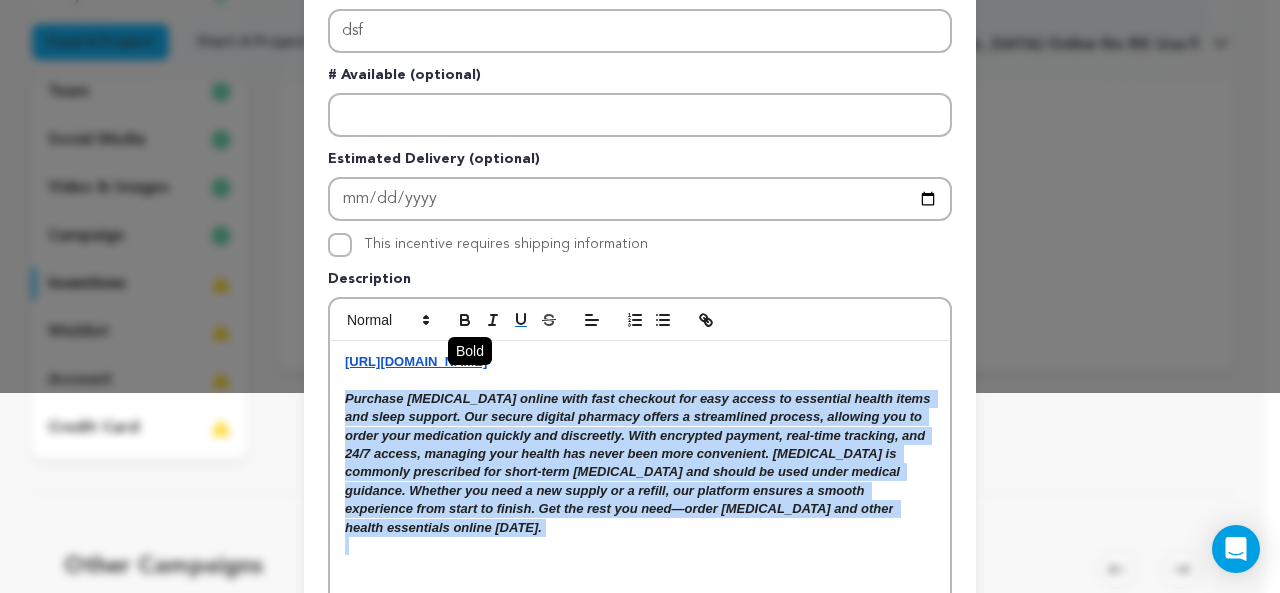click 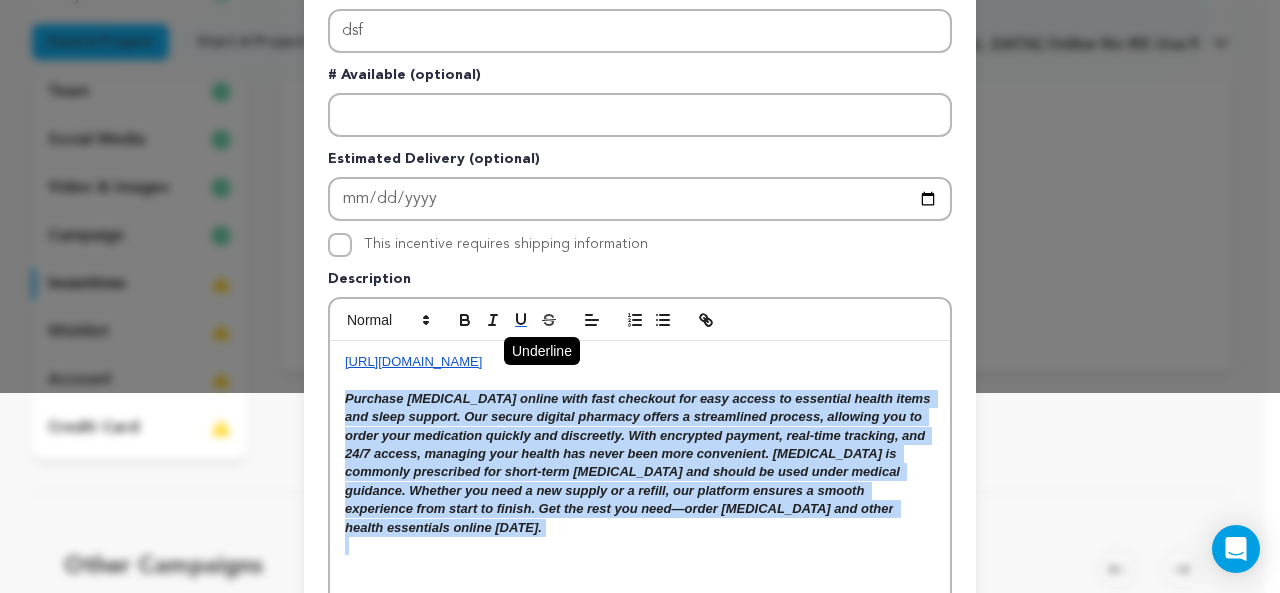click 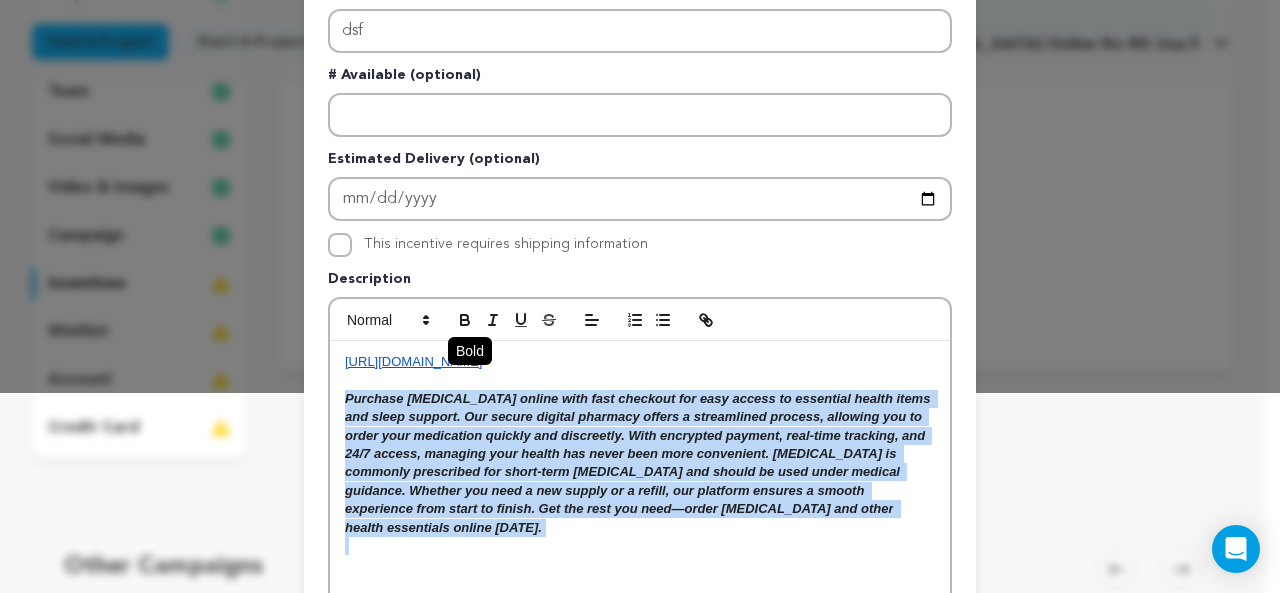 click 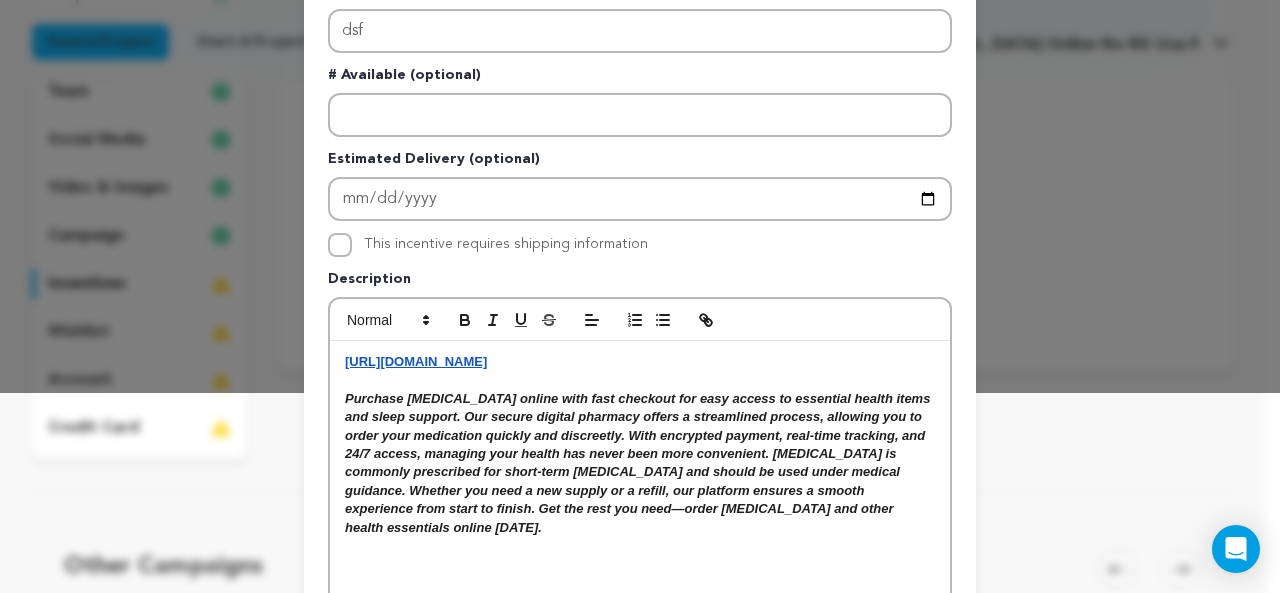 click at bounding box center (640, 380) 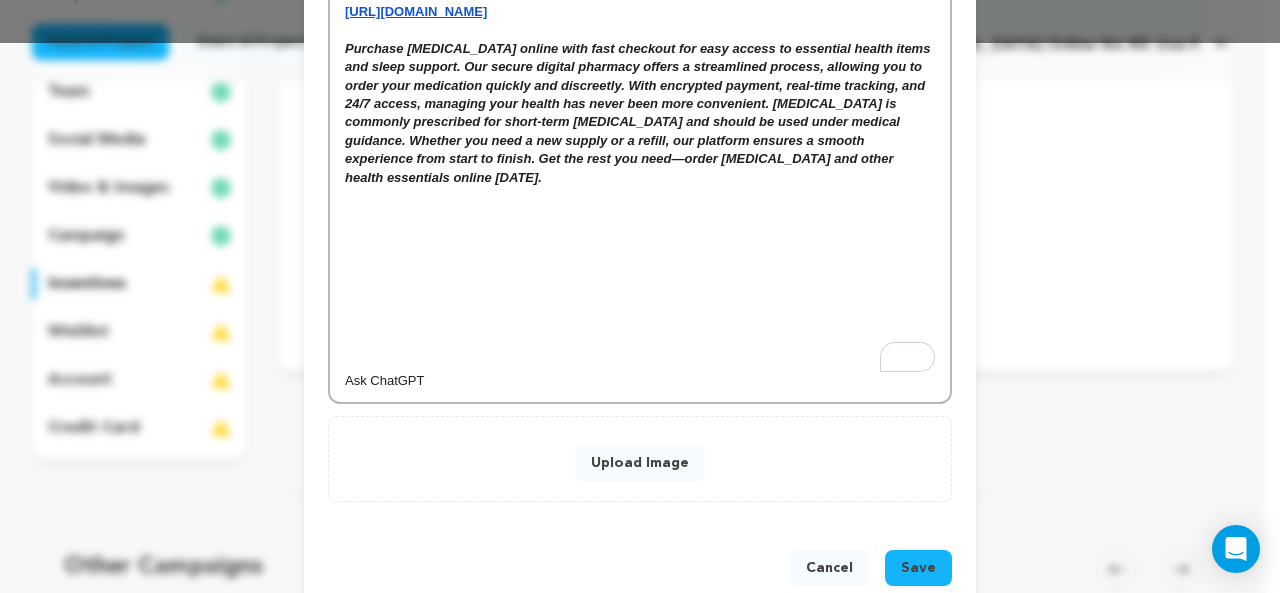 scroll, scrollTop: 573, scrollLeft: 0, axis: vertical 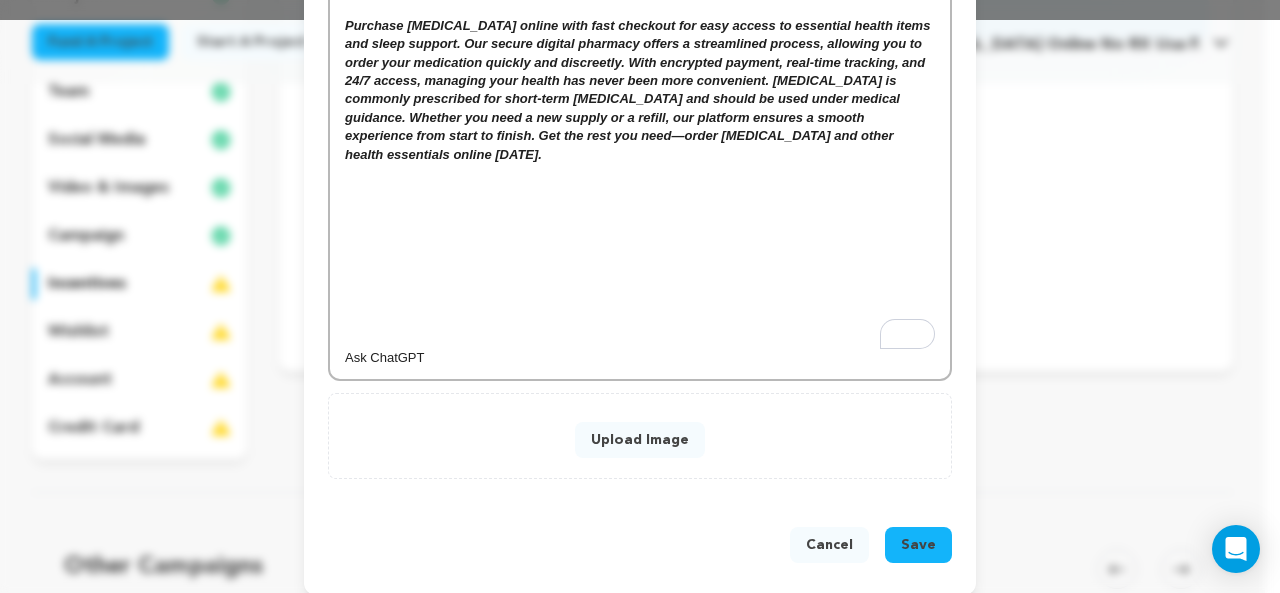 click on "Save" at bounding box center [918, 545] 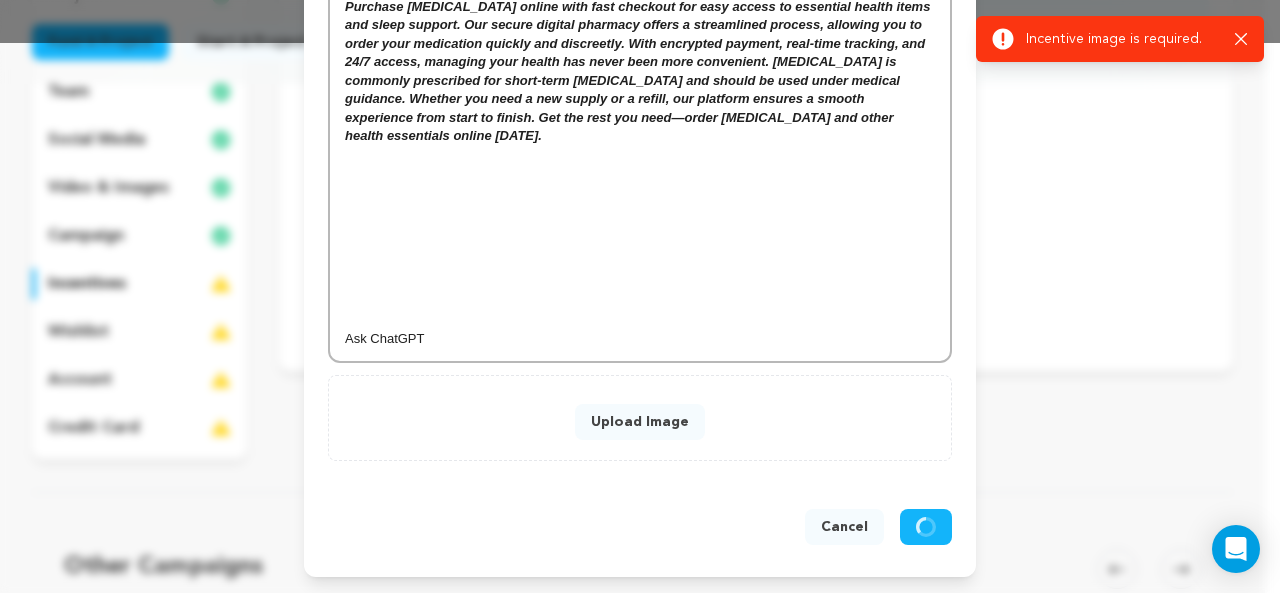 scroll, scrollTop: 531, scrollLeft: 0, axis: vertical 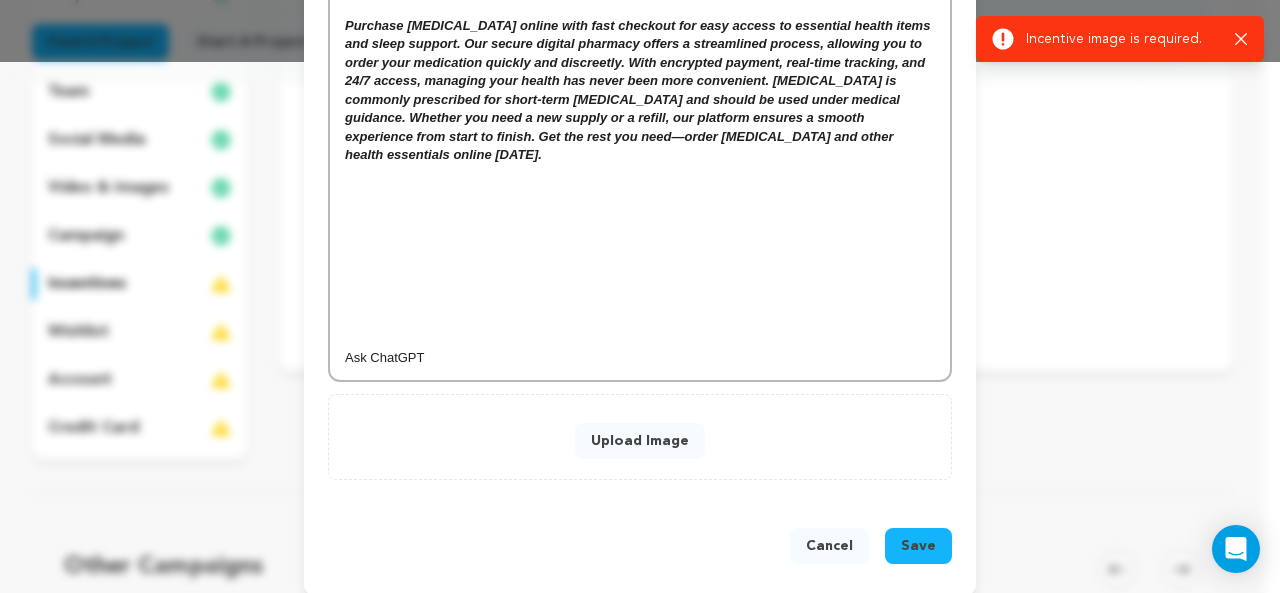 click on "Upload Image" at bounding box center (640, 441) 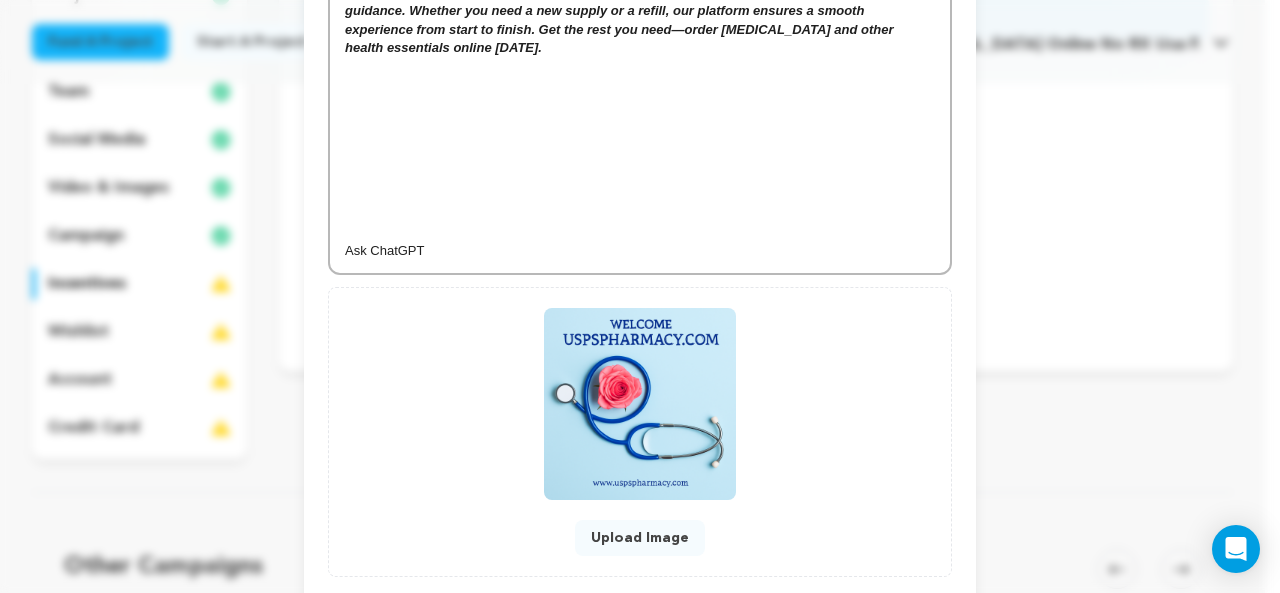 scroll, scrollTop: 735, scrollLeft: 0, axis: vertical 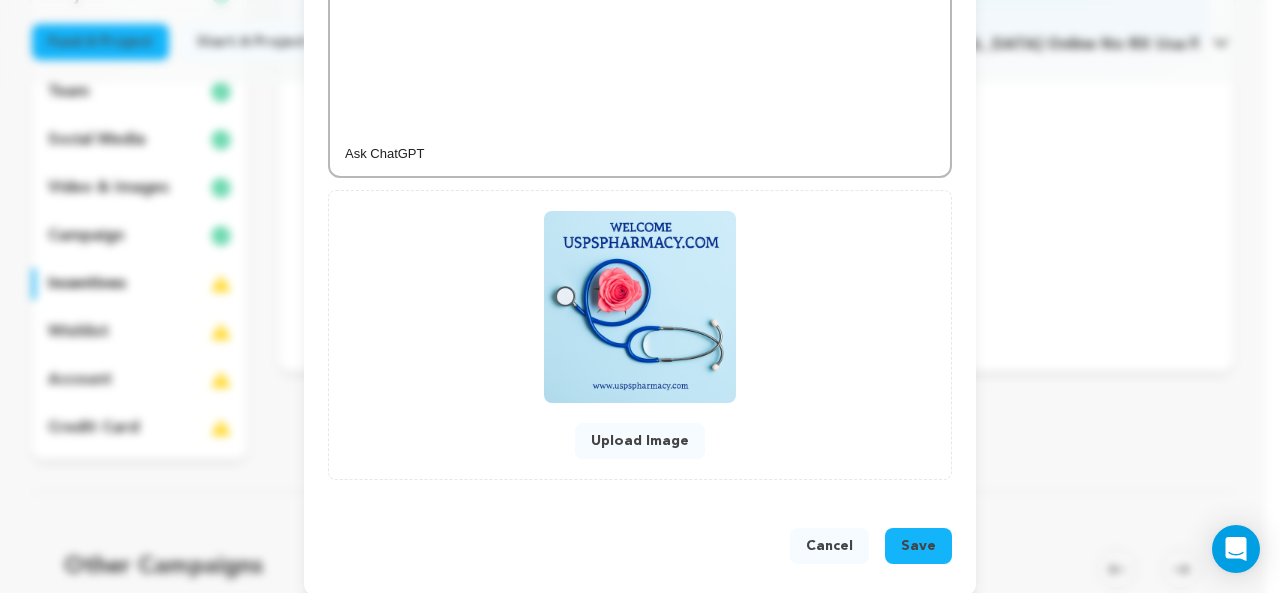 click on "Save" at bounding box center (918, 546) 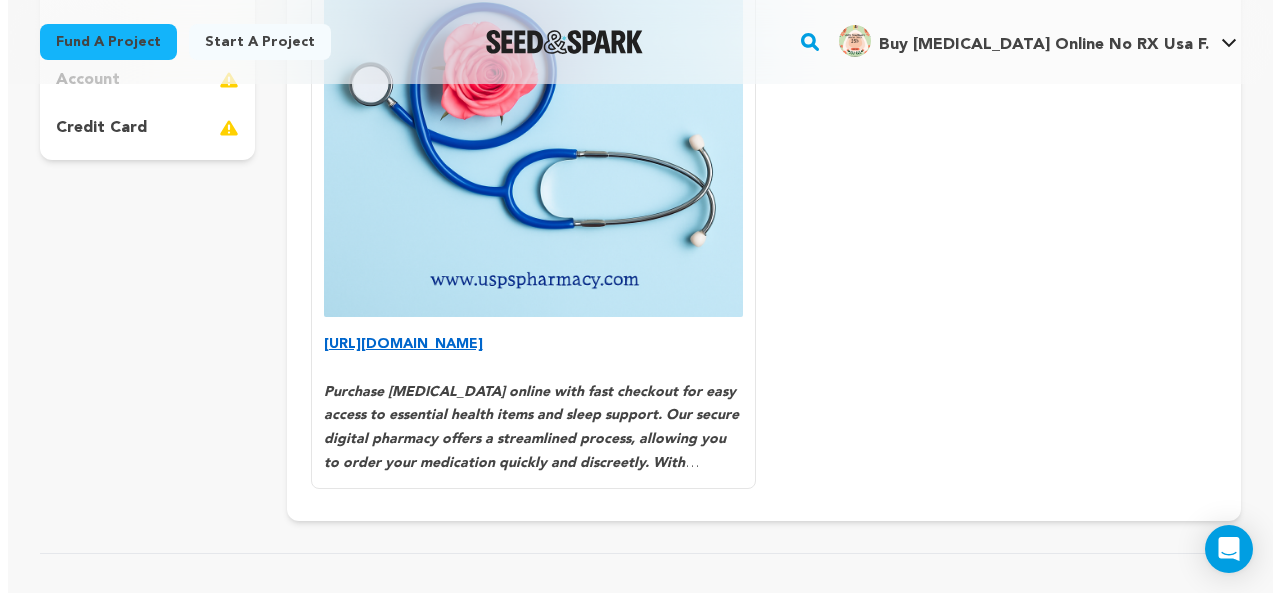 scroll, scrollTop: 400, scrollLeft: 0, axis: vertical 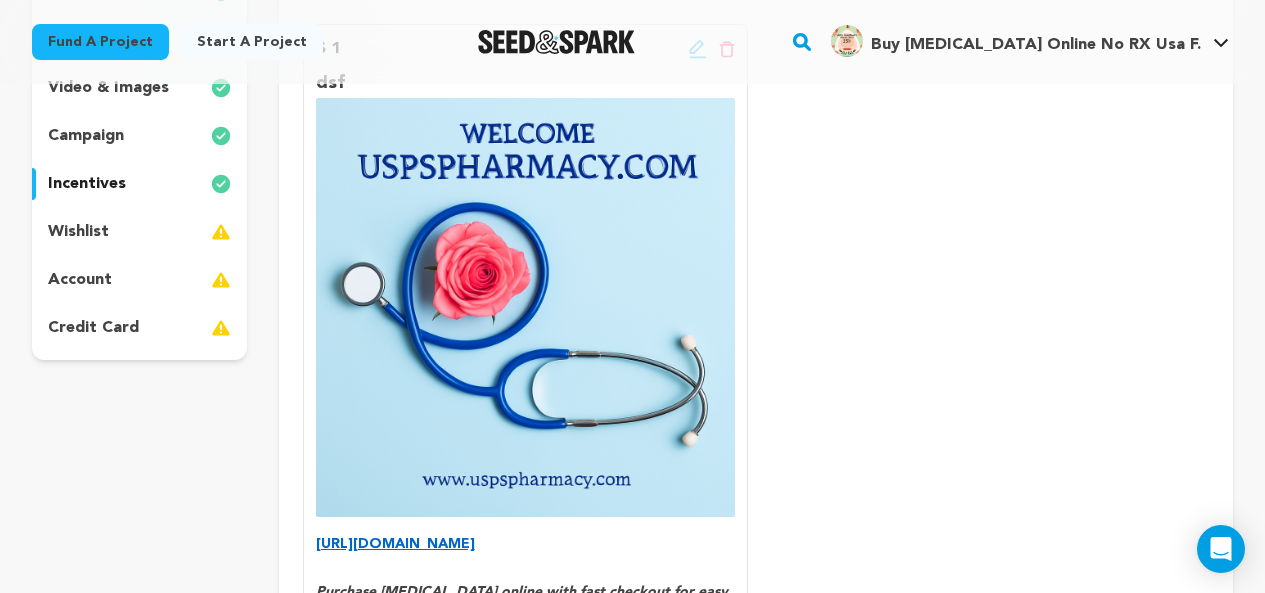 click on "wishlist" at bounding box center [139, 232] 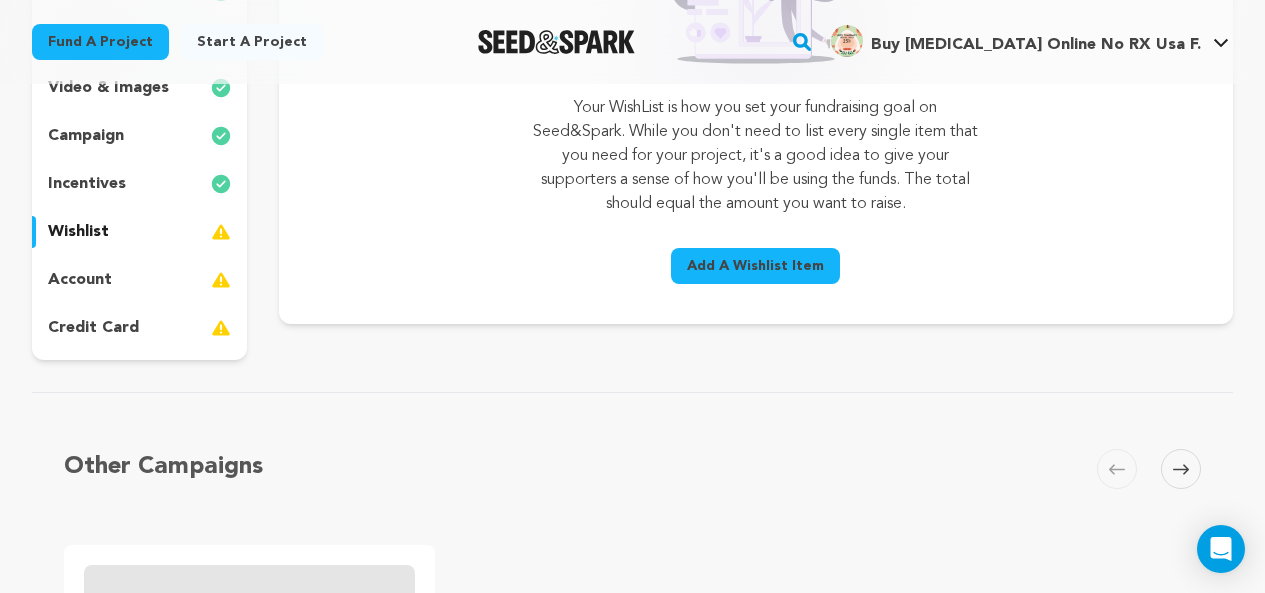 click on "Add A Wishlist Item" at bounding box center (755, 266) 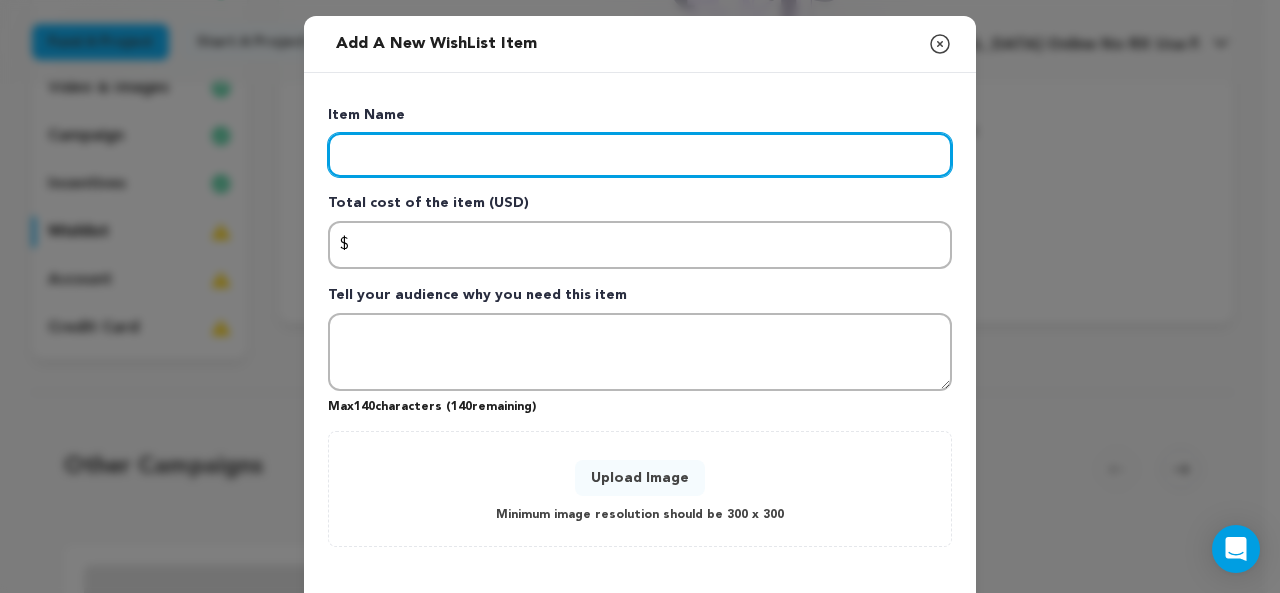 click at bounding box center [640, 155] 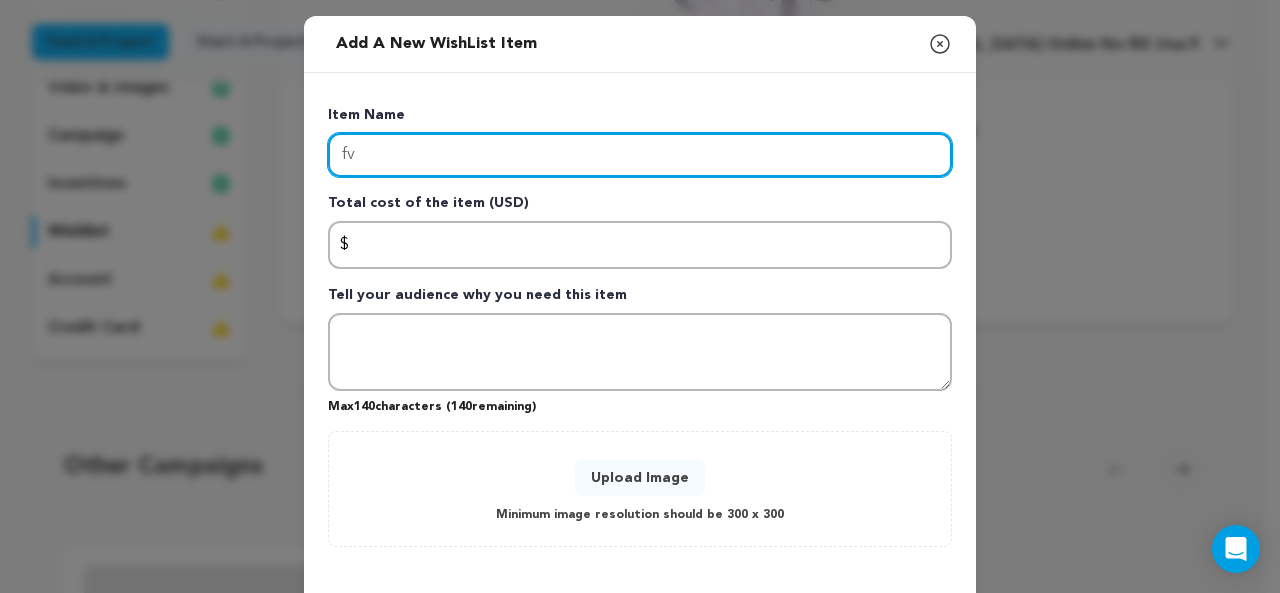type on "fv" 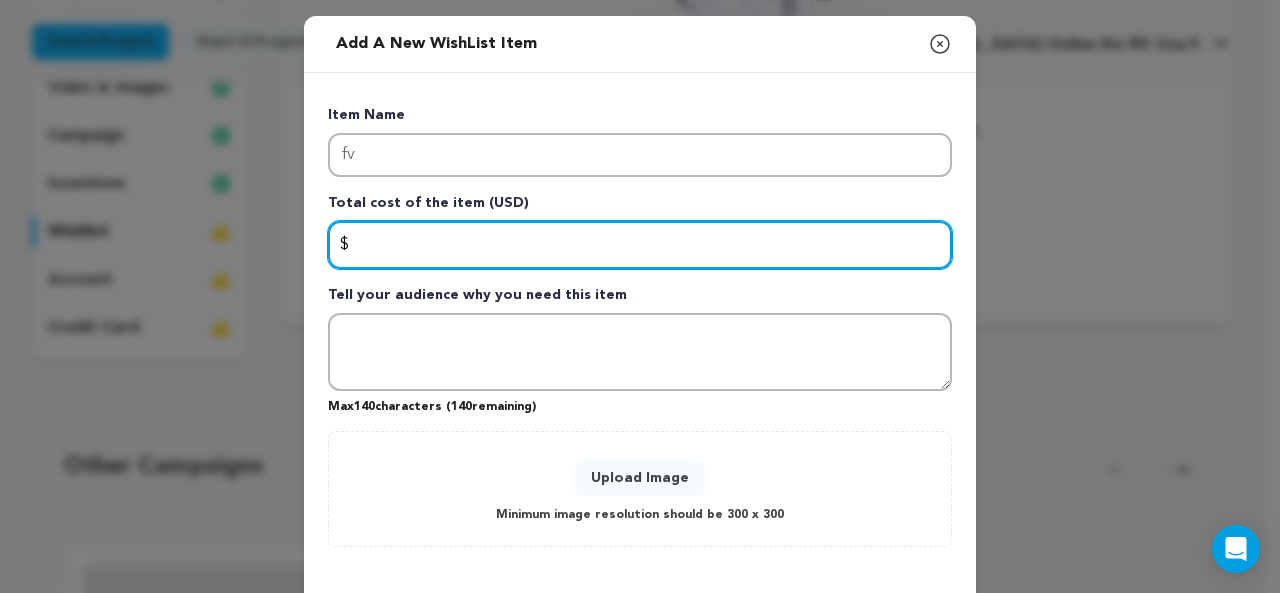 click at bounding box center [640, 245] 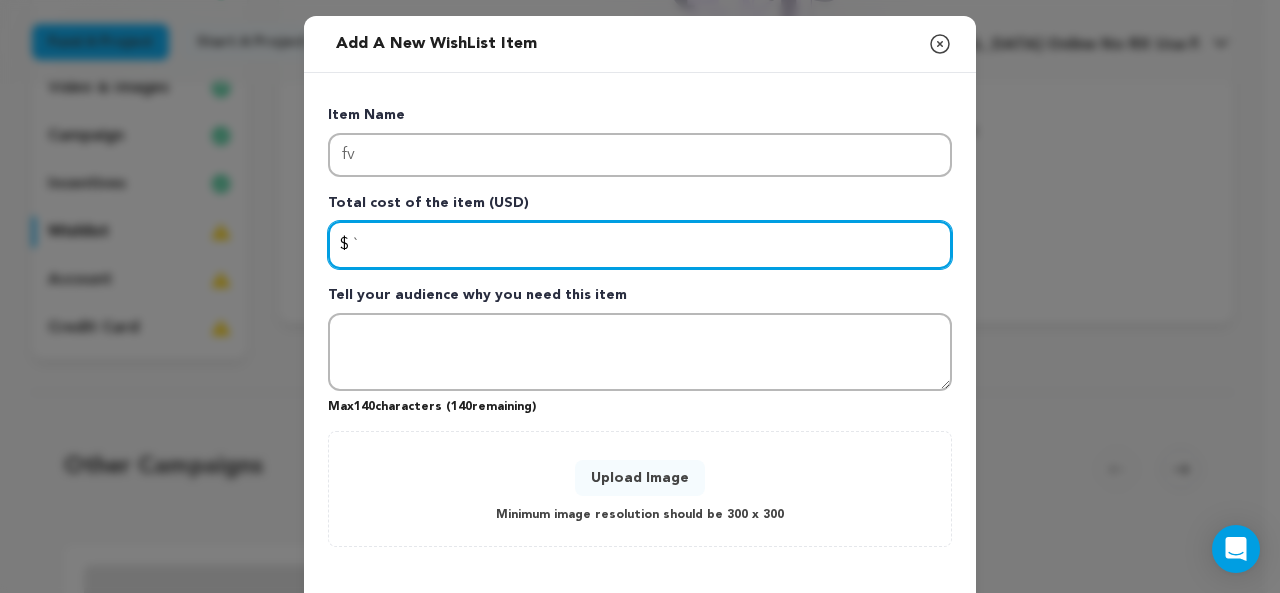type 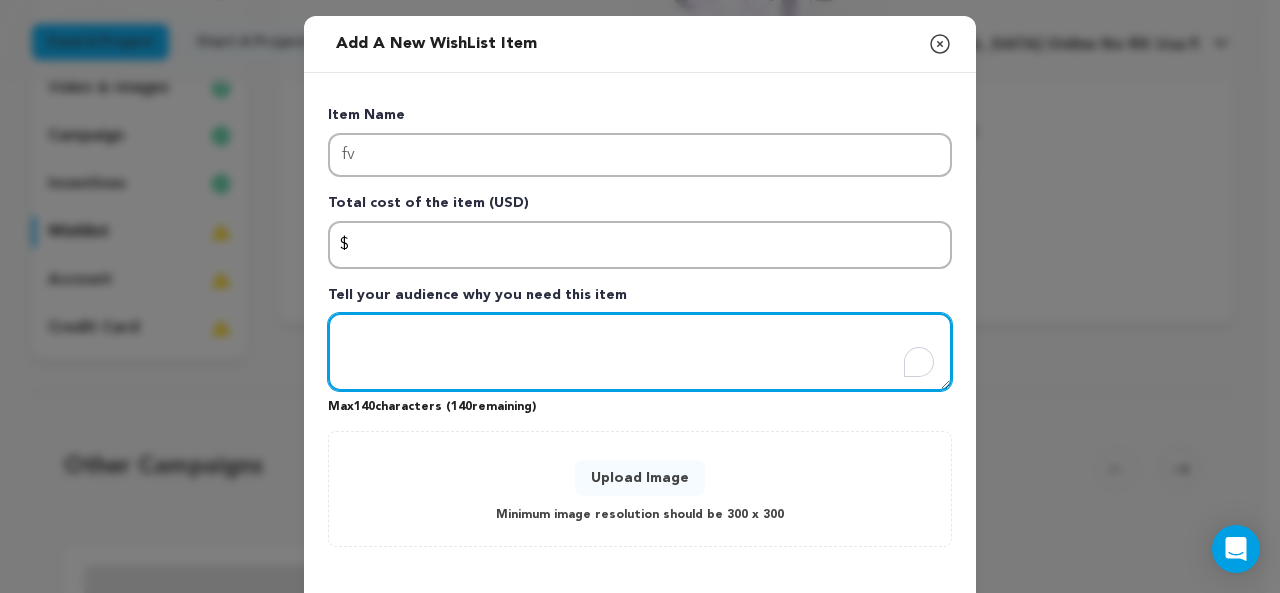click at bounding box center [640, 352] 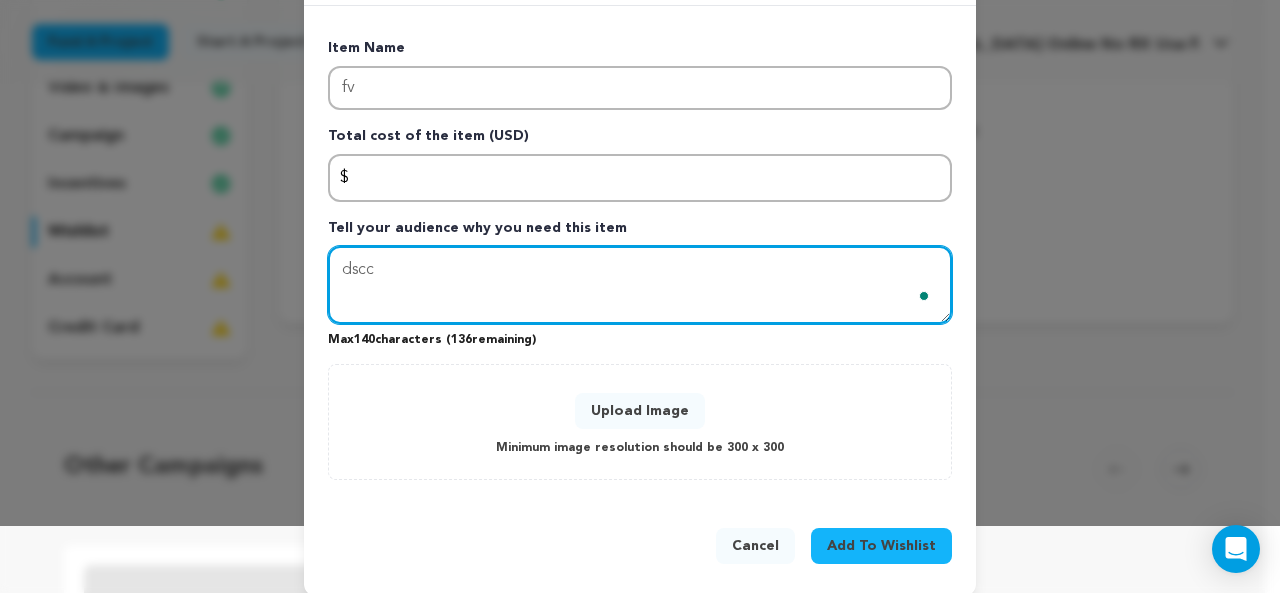 scroll, scrollTop: 86, scrollLeft: 0, axis: vertical 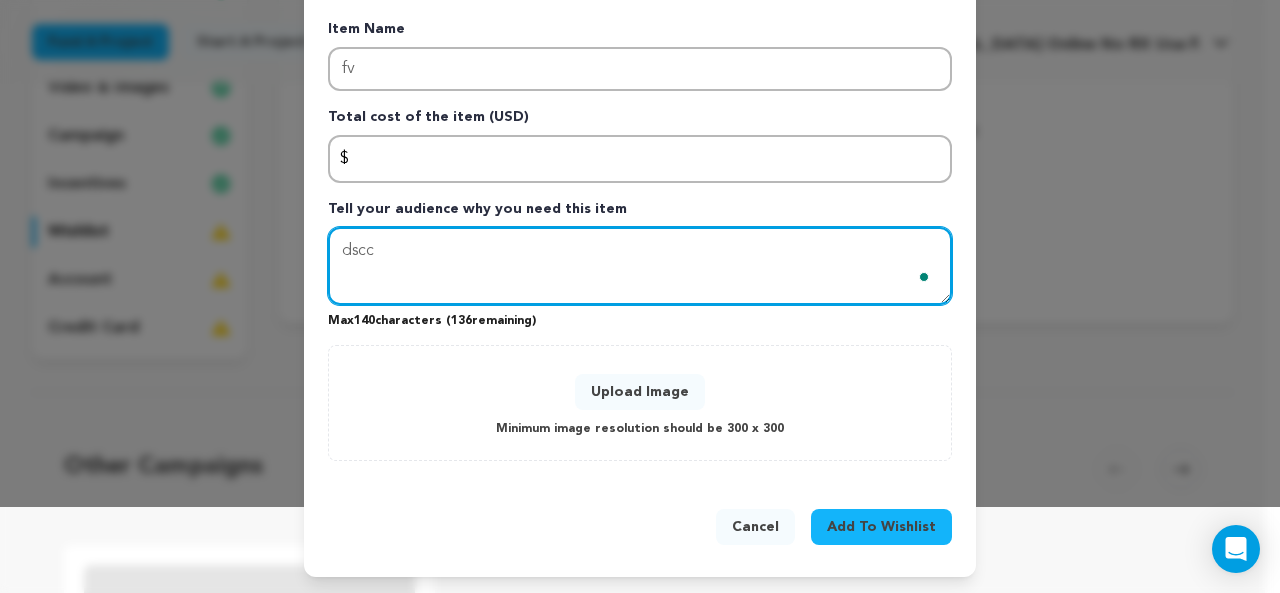 type on "dscc" 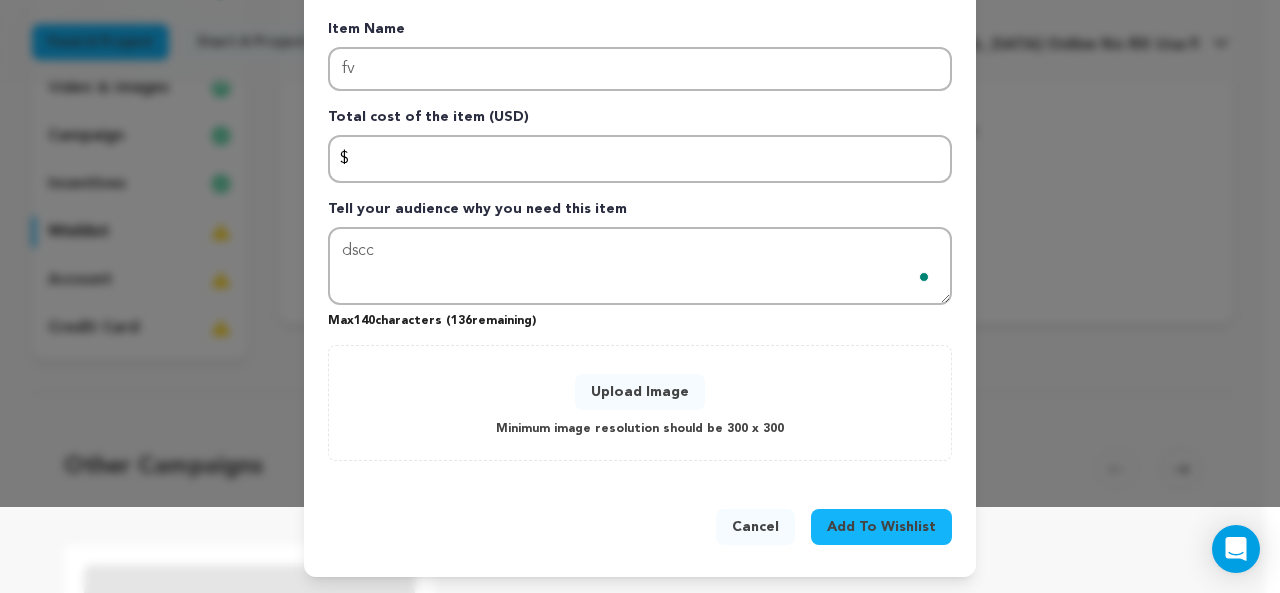 click on "Upload Image" at bounding box center [640, 392] 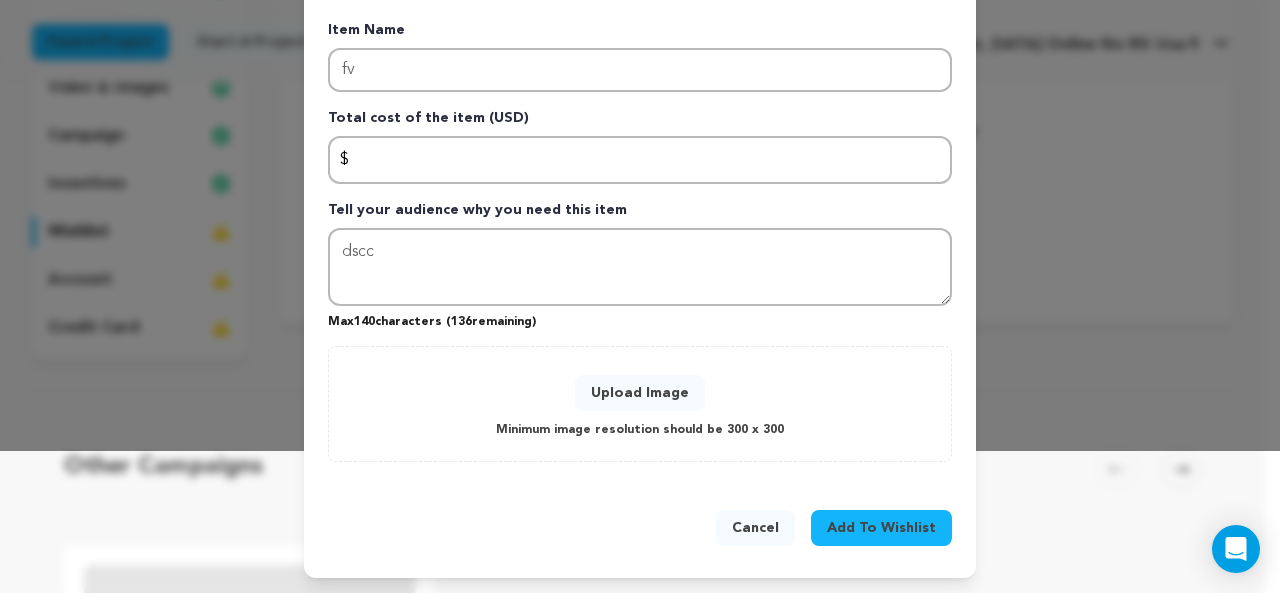 scroll, scrollTop: 143, scrollLeft: 0, axis: vertical 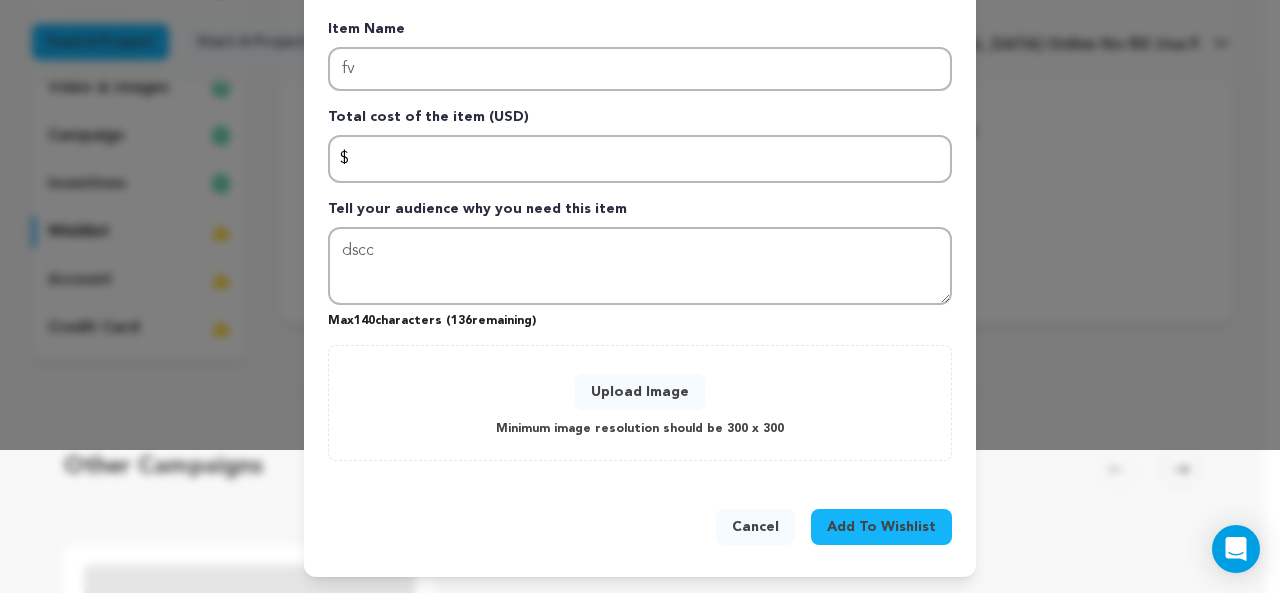 click on "Upload Image" at bounding box center (640, 392) 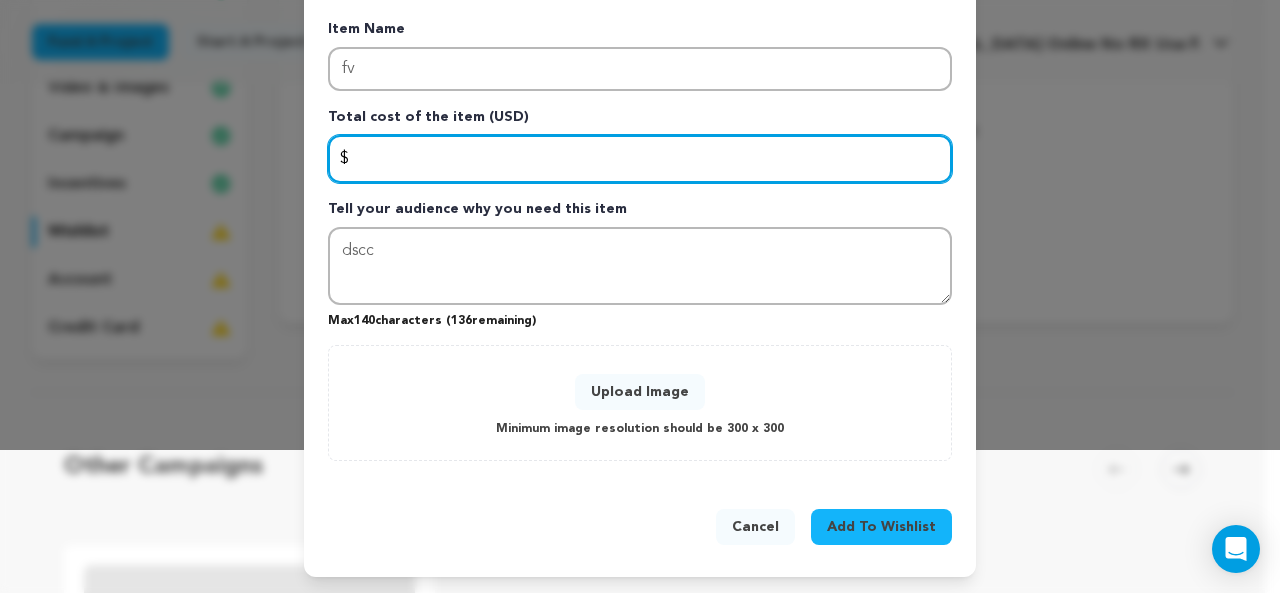 click at bounding box center [640, 159] 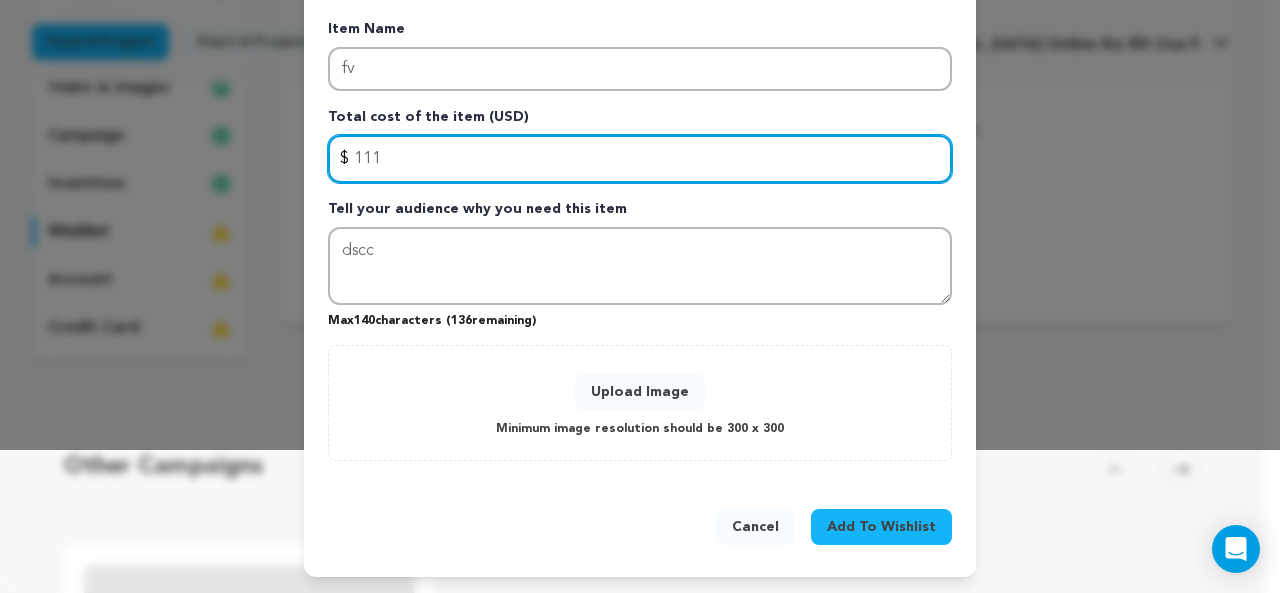 type on "111" 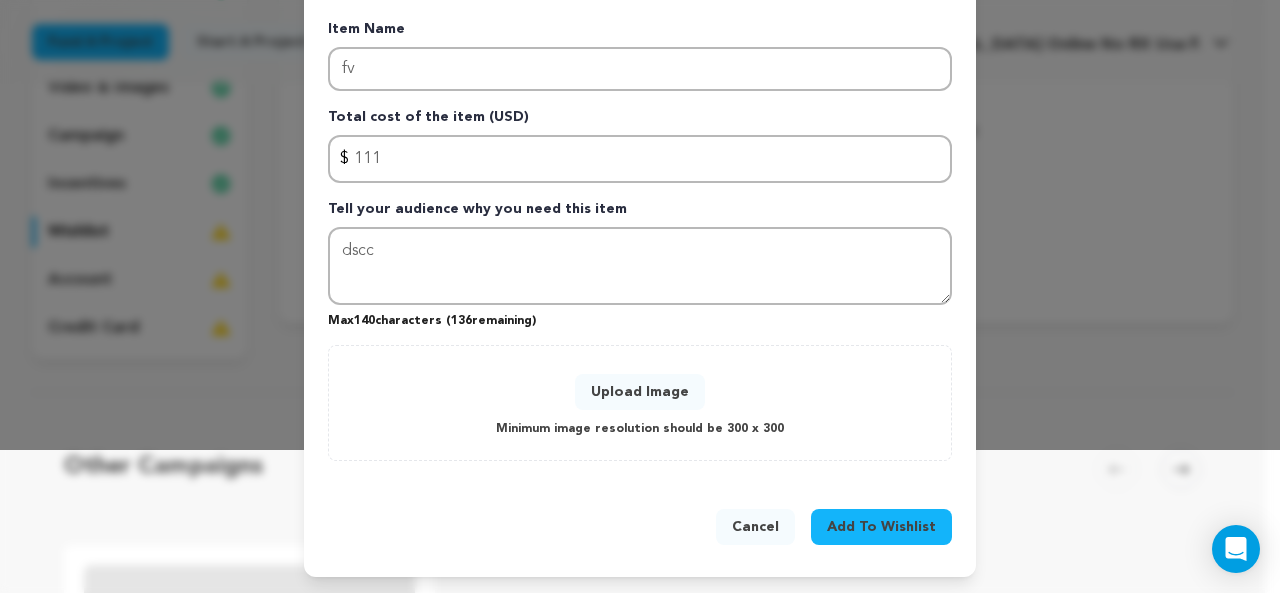 click on "Add To Wishlist" at bounding box center (881, 527) 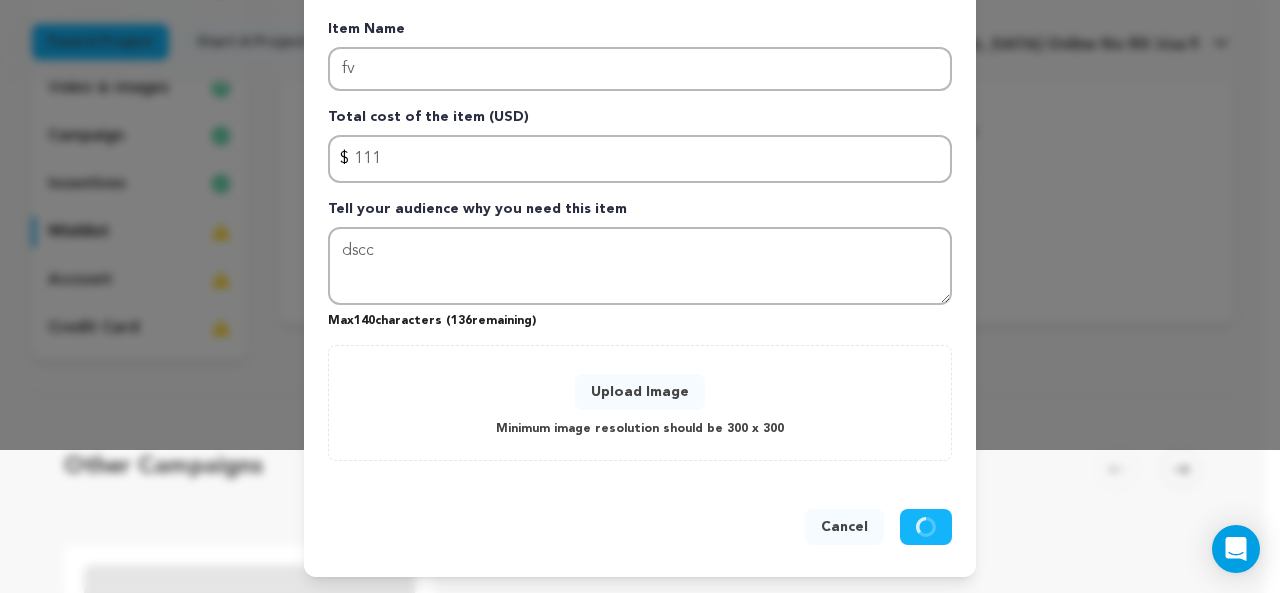 type 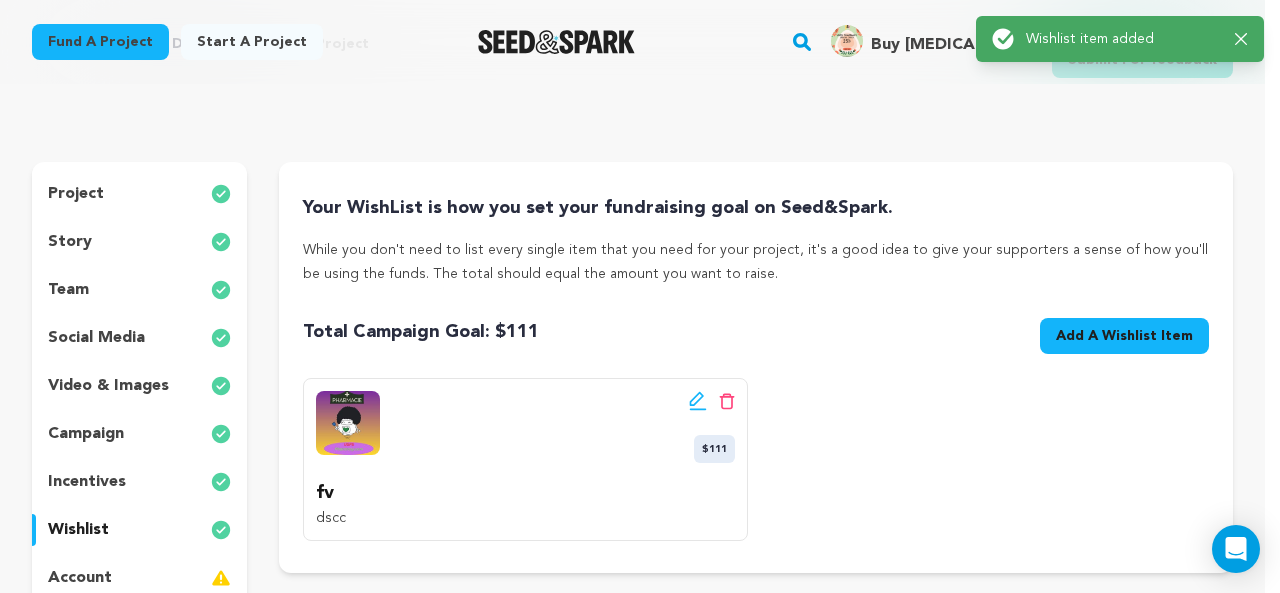 scroll, scrollTop: 0, scrollLeft: 0, axis: both 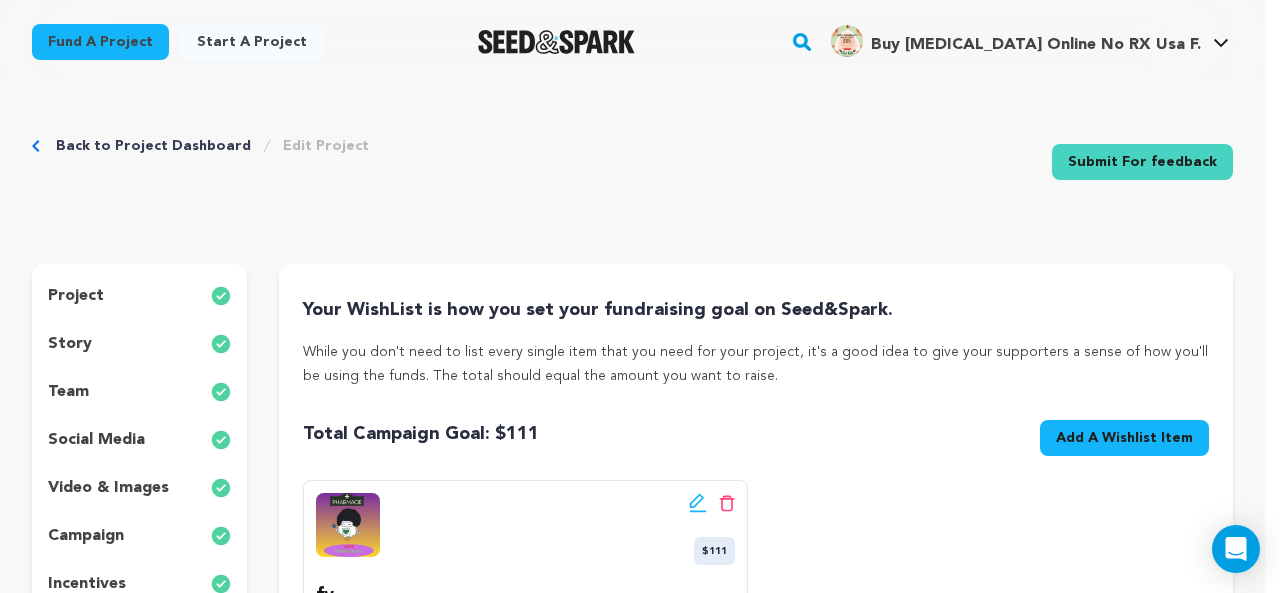 drag, startPoint x: 398, startPoint y: 539, endPoint x: 386, endPoint y: 512, distance: 29.546574 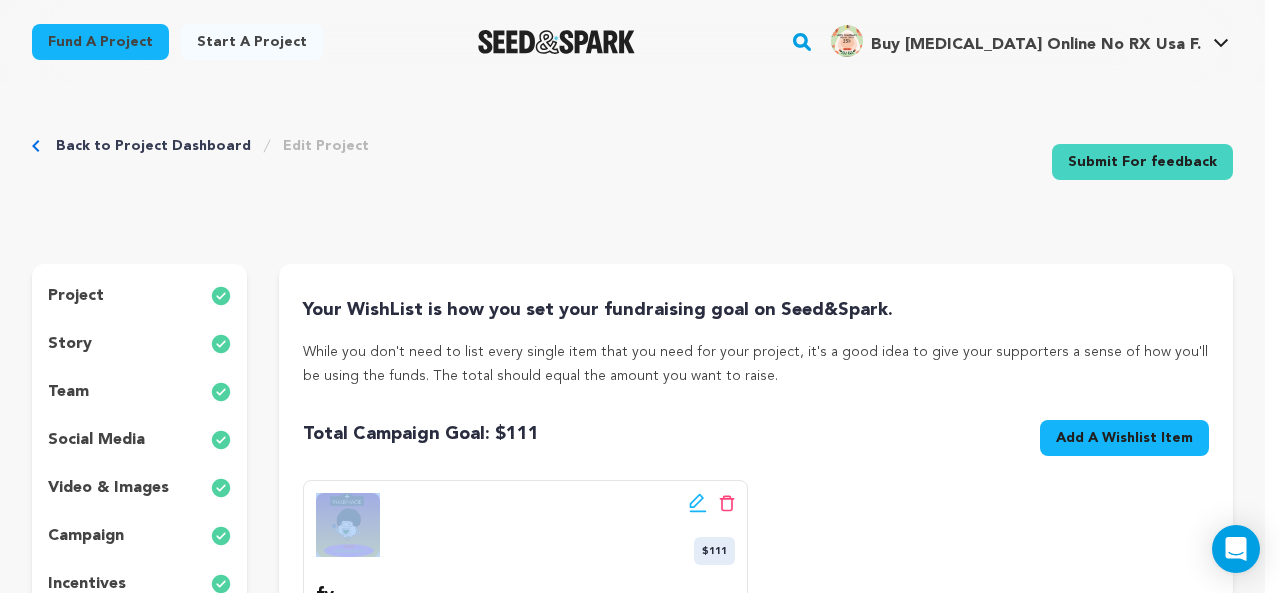 drag, startPoint x: 357, startPoint y: 477, endPoint x: 368, endPoint y: 517, distance: 41.484936 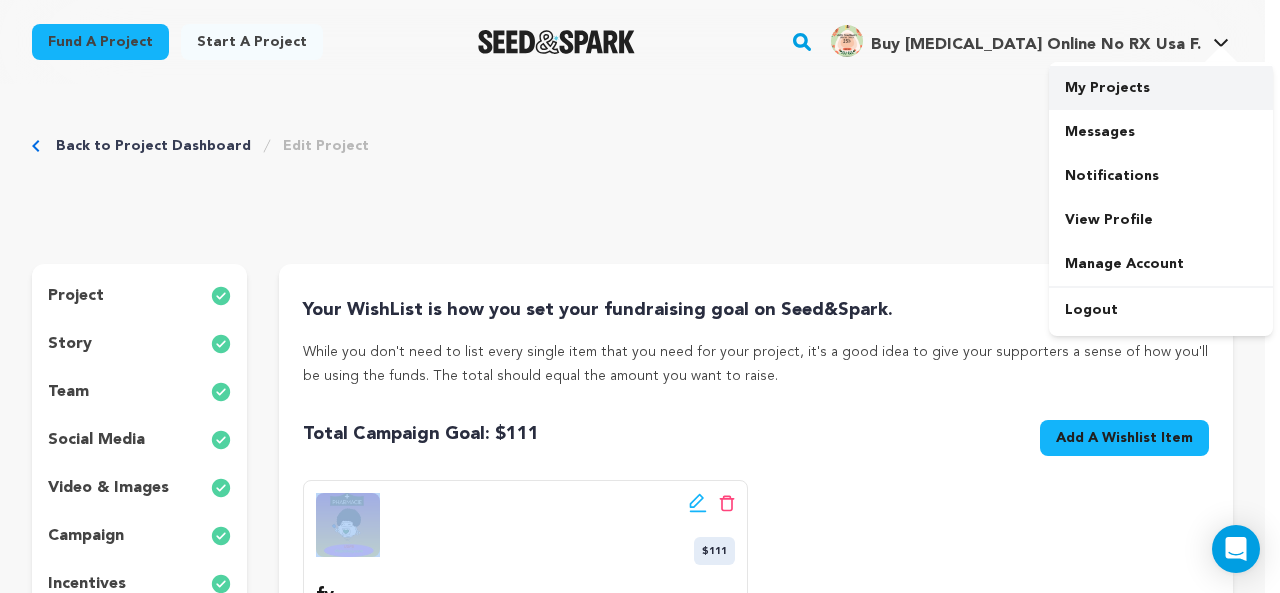 click on "My Projects" at bounding box center [1161, 88] 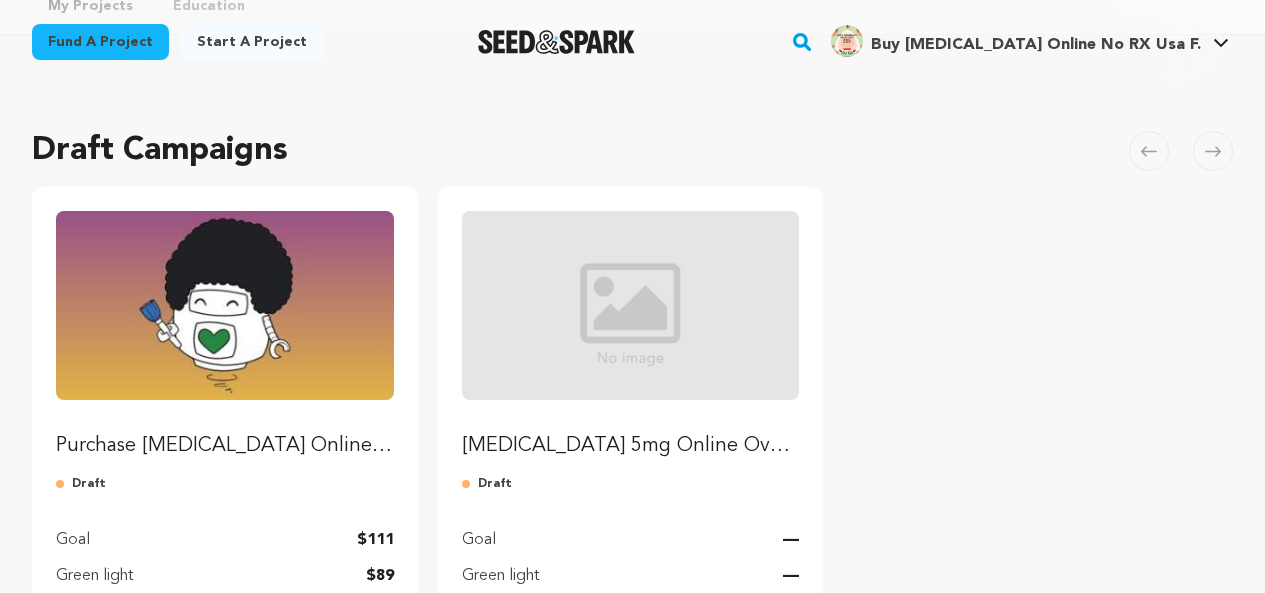 scroll, scrollTop: 200, scrollLeft: 0, axis: vertical 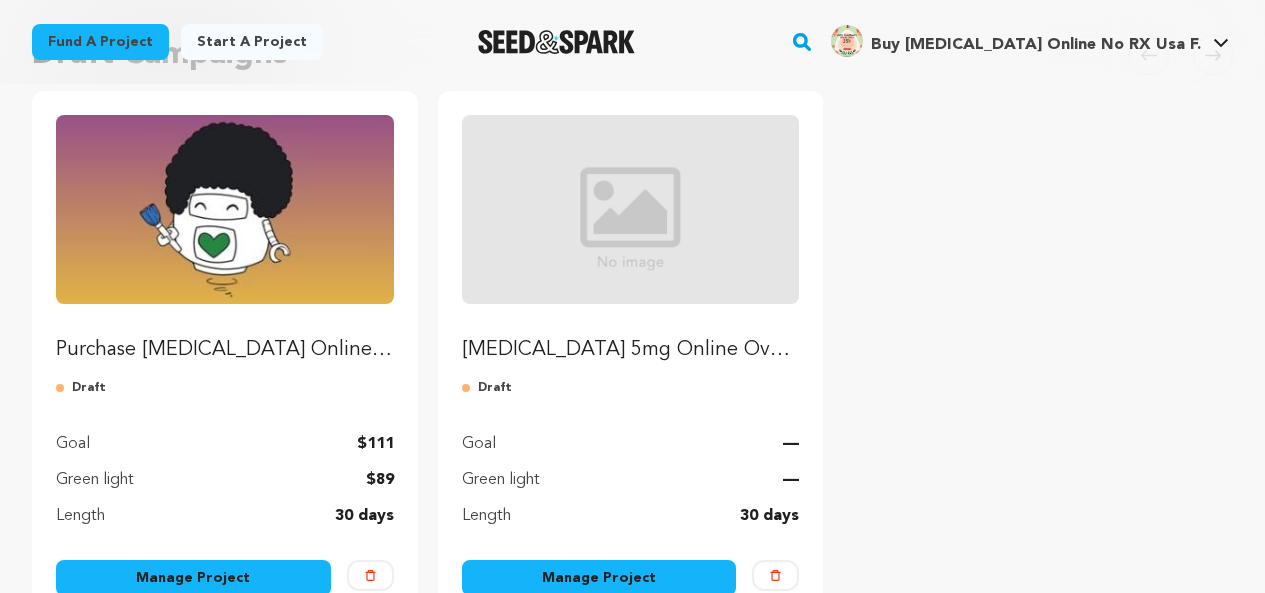 click on "Purchase [MEDICAL_DATA] Online Fast Checkout Health Items" at bounding box center (225, 350) 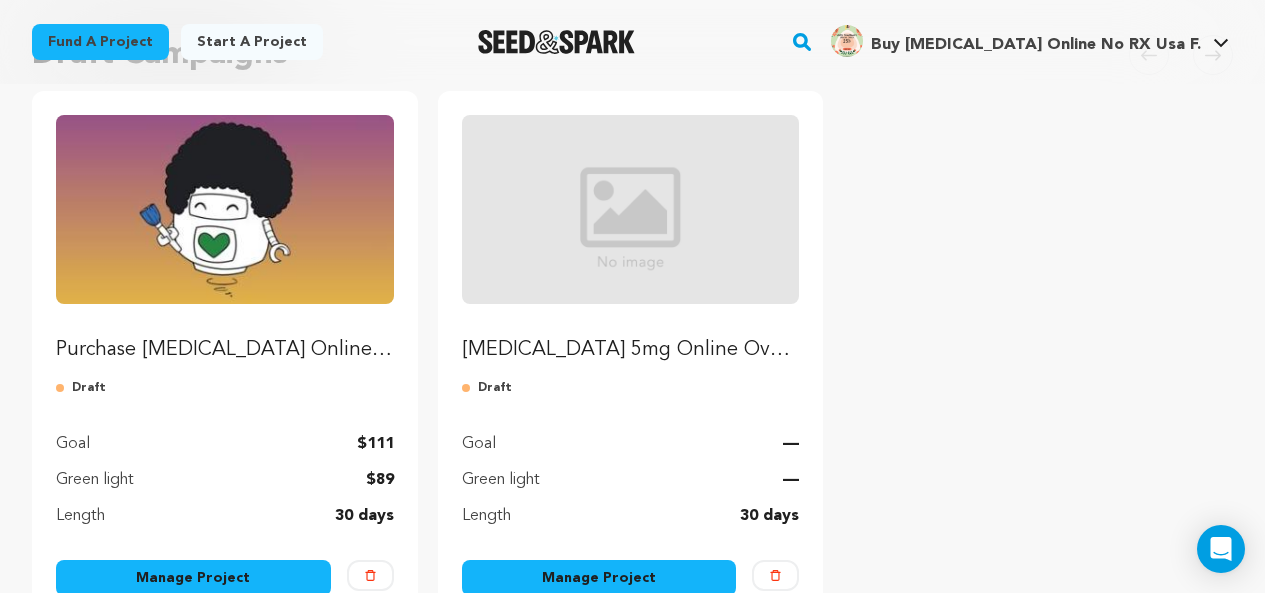 scroll, scrollTop: 300, scrollLeft: 0, axis: vertical 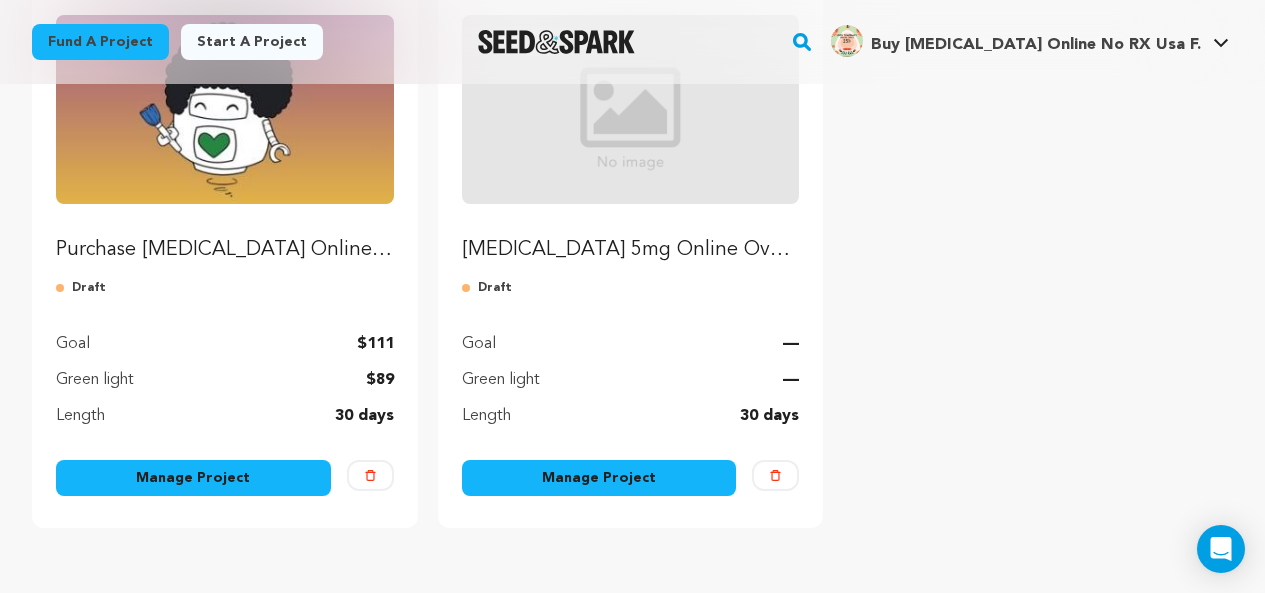 click on "[MEDICAL_DATA] 5mg Online Overnight Online Prescription Order Now" at bounding box center (631, 250) 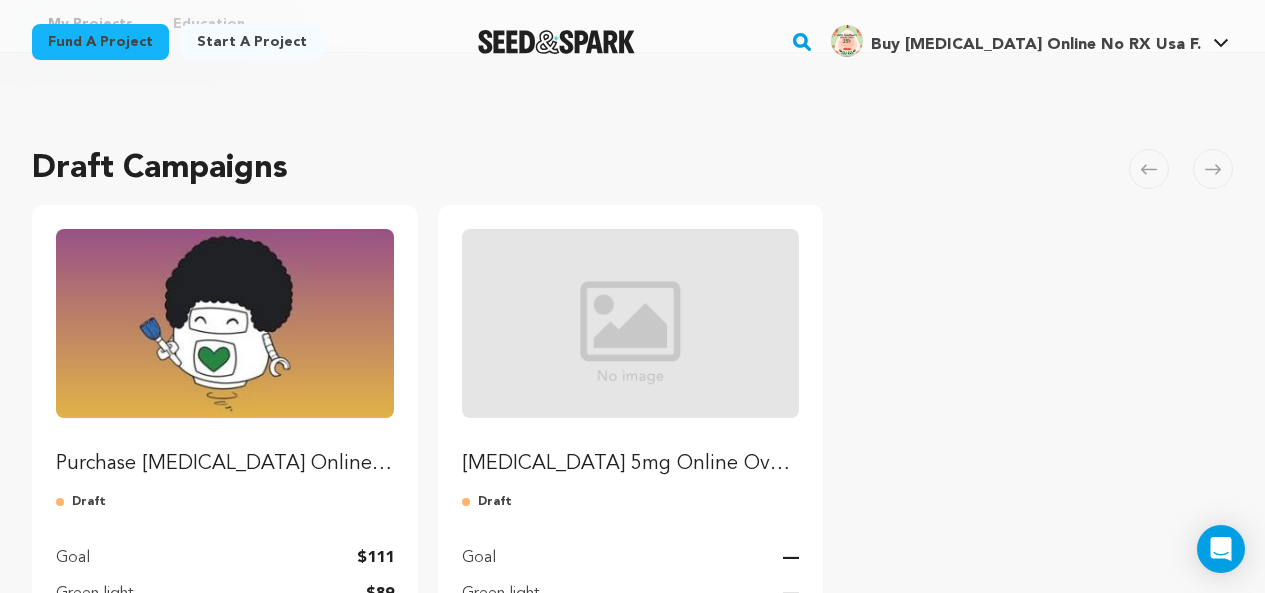 scroll, scrollTop: 0, scrollLeft: 0, axis: both 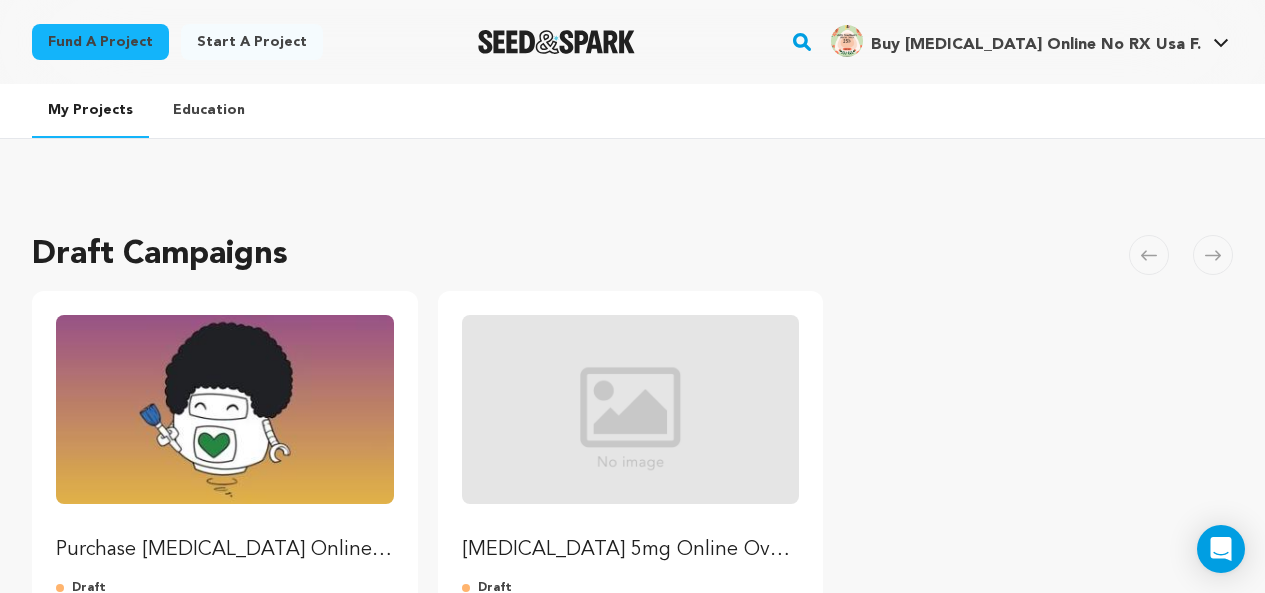 click on "Start a project" at bounding box center [252, 42] 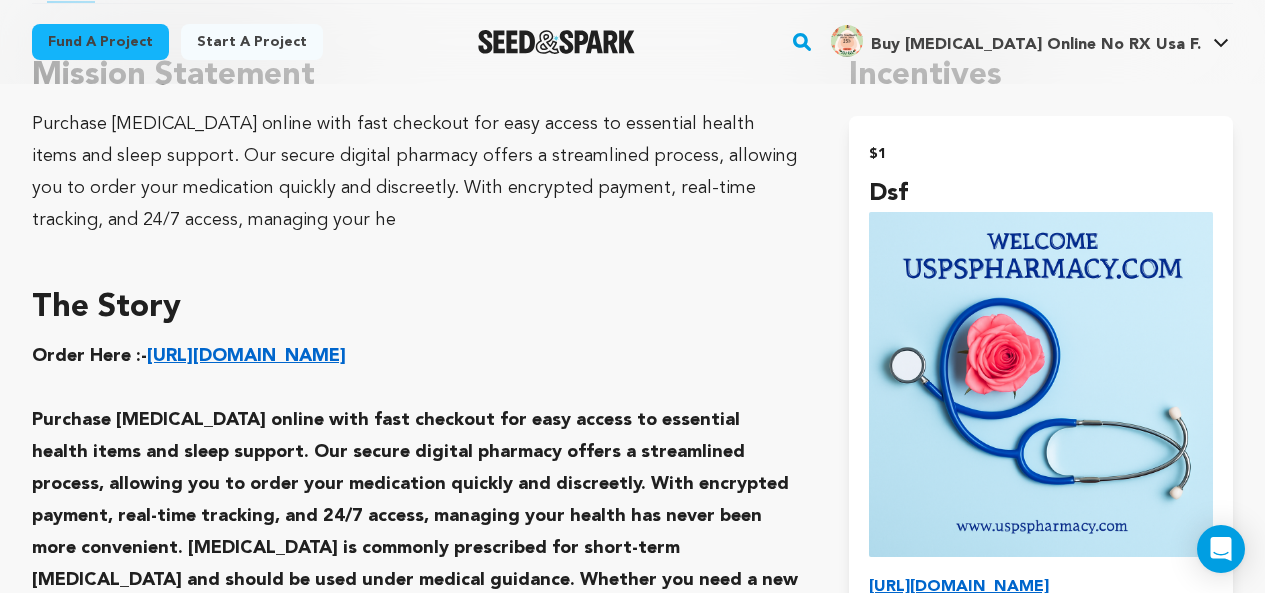 scroll, scrollTop: 1100, scrollLeft: 0, axis: vertical 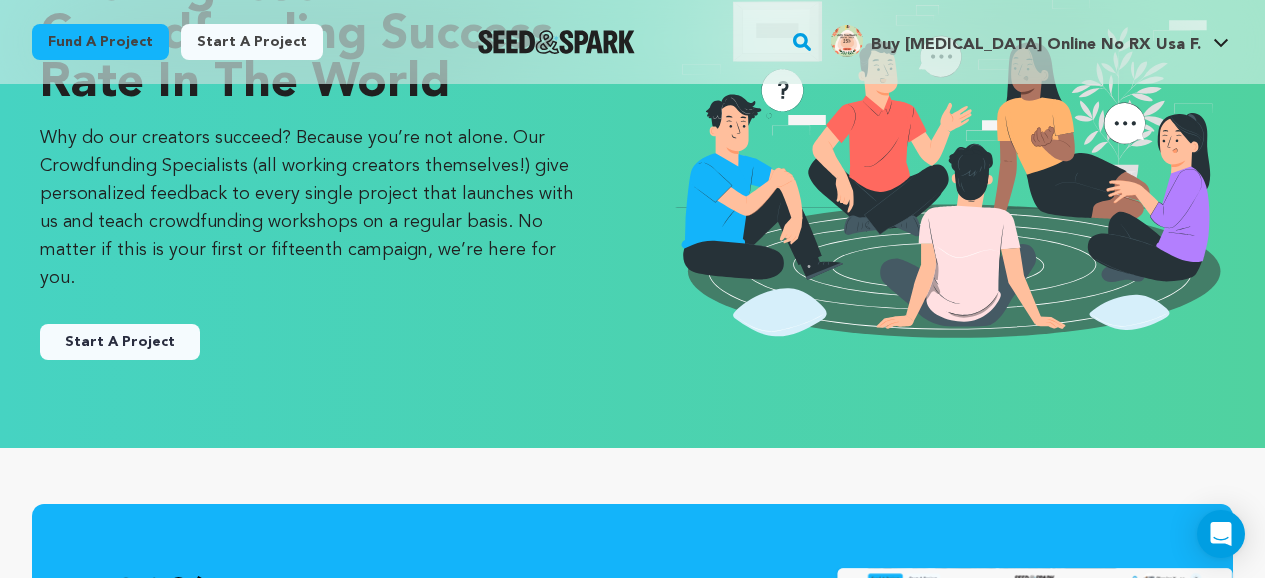 drag, startPoint x: 147, startPoint y: 292, endPoint x: 156, endPoint y: 299, distance: 11.401754 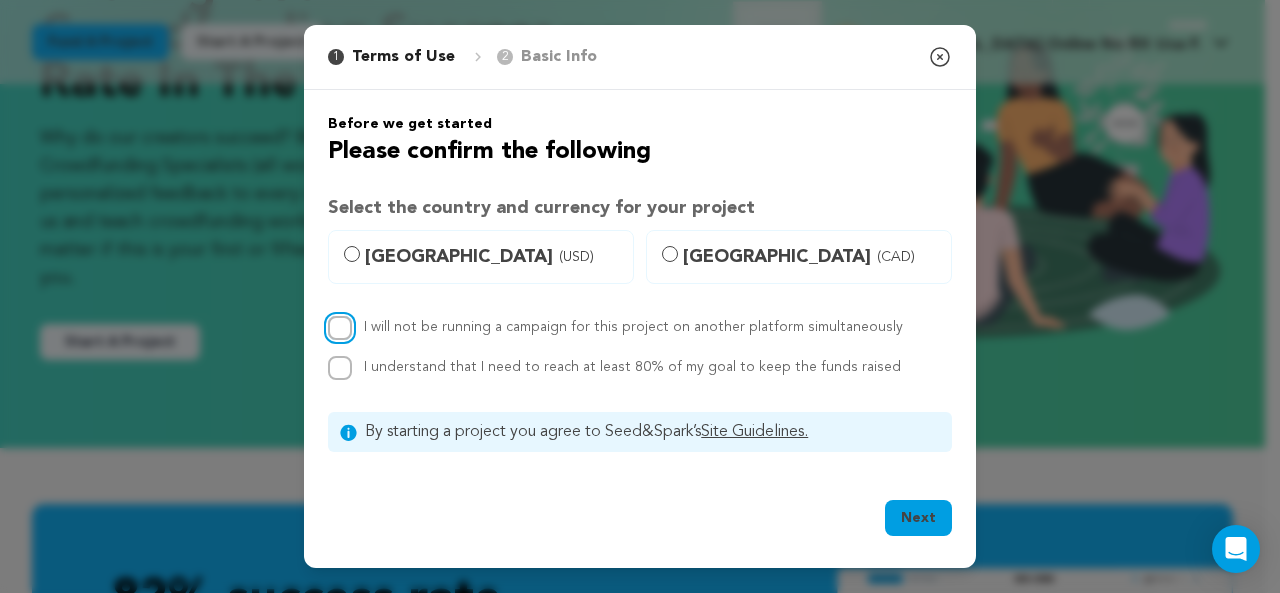 click on "I will not be running a campaign for this project on another platform
simultaneously" at bounding box center [340, 328] 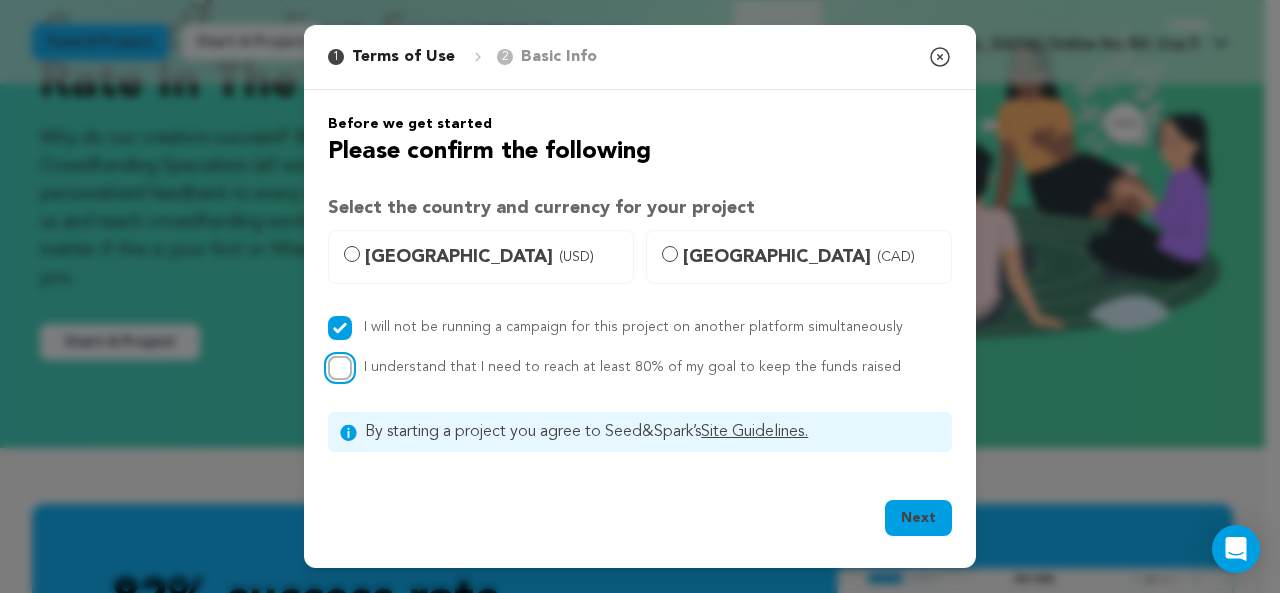 click on "I understand that I need to reach at least 80% of my goal to keep the
funds raised" at bounding box center (340, 368) 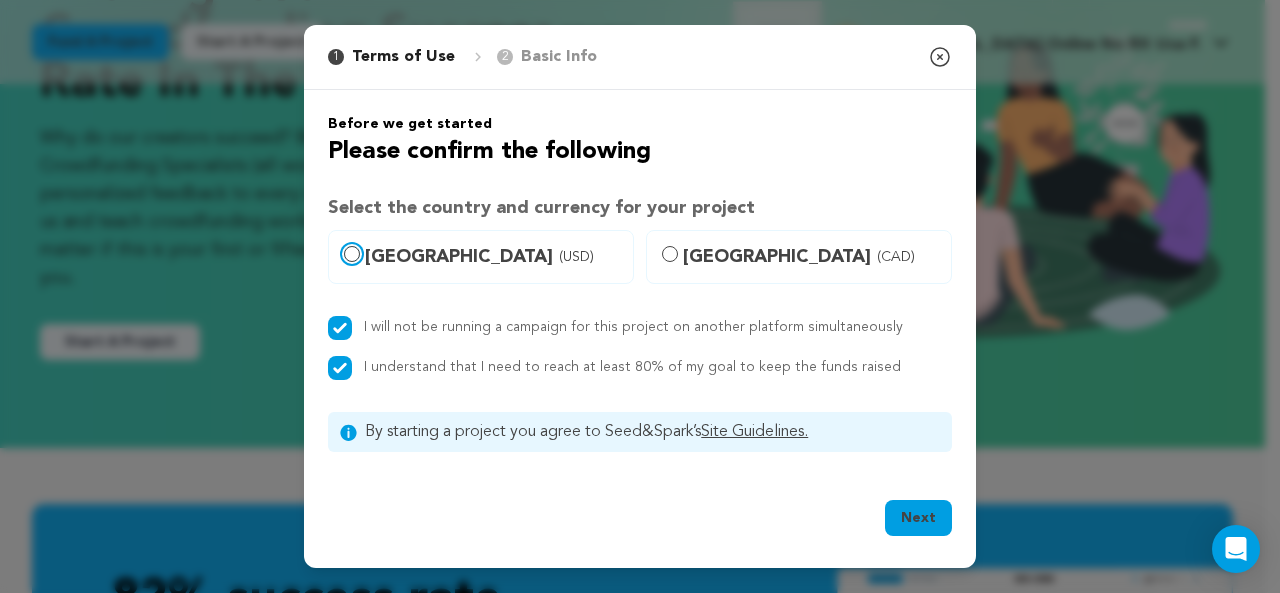 click on "[GEOGRAPHIC_DATA]
(USD)" at bounding box center (352, 254) 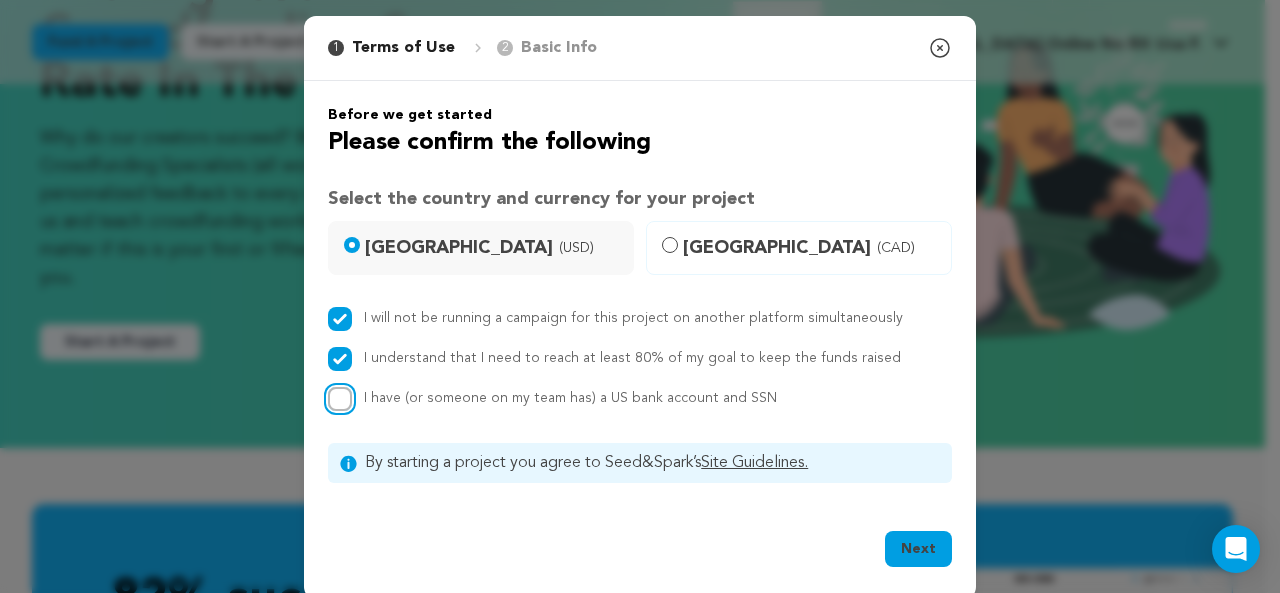 click on "I have (or someone on my team has) a US bank account and SSN" at bounding box center [340, 399] 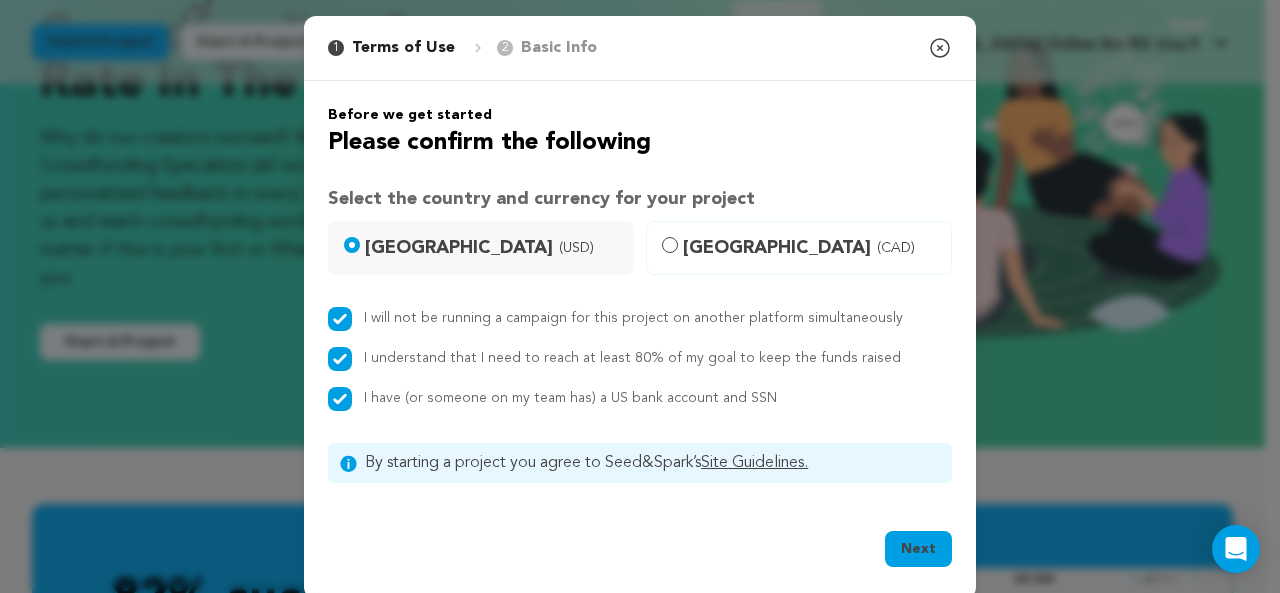 drag, startPoint x: 909, startPoint y: 543, endPoint x: 913, endPoint y: 556, distance: 13.601471 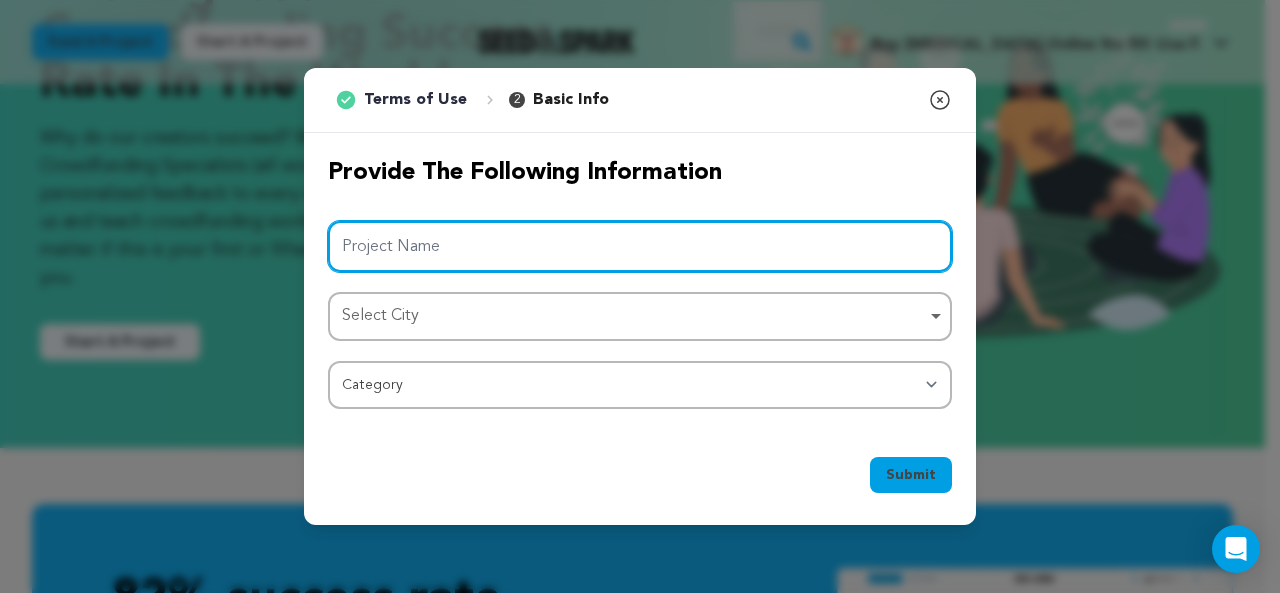click on "Project Name" at bounding box center [640, 246] 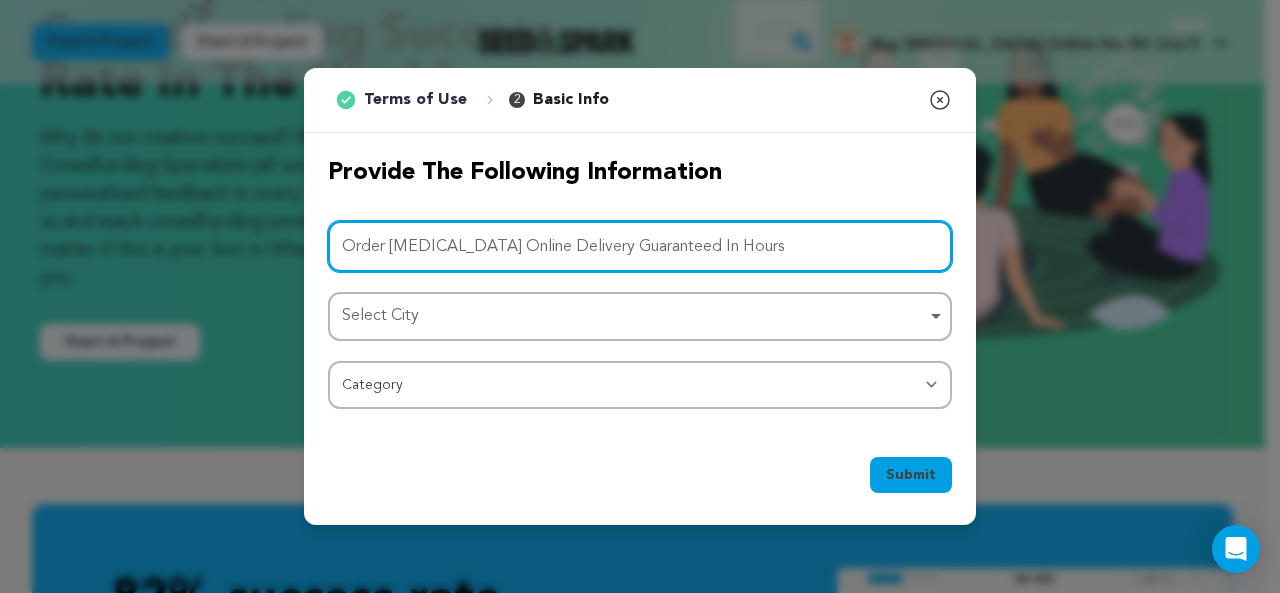 click on "Select City Remove item" at bounding box center [634, 316] 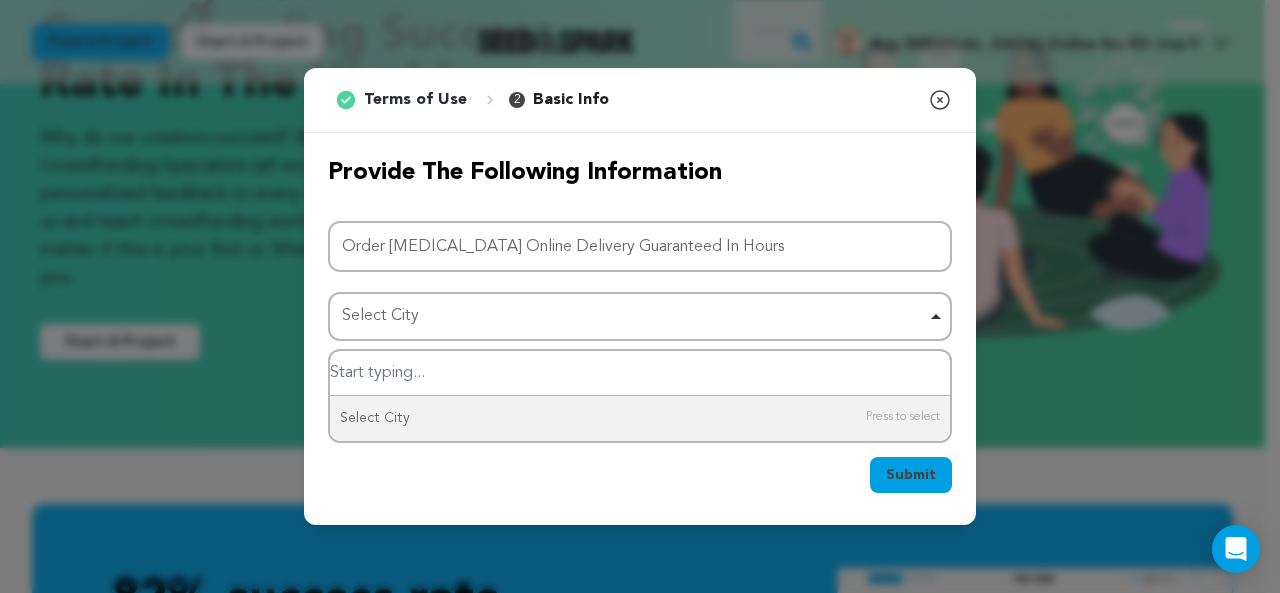 type on "h" 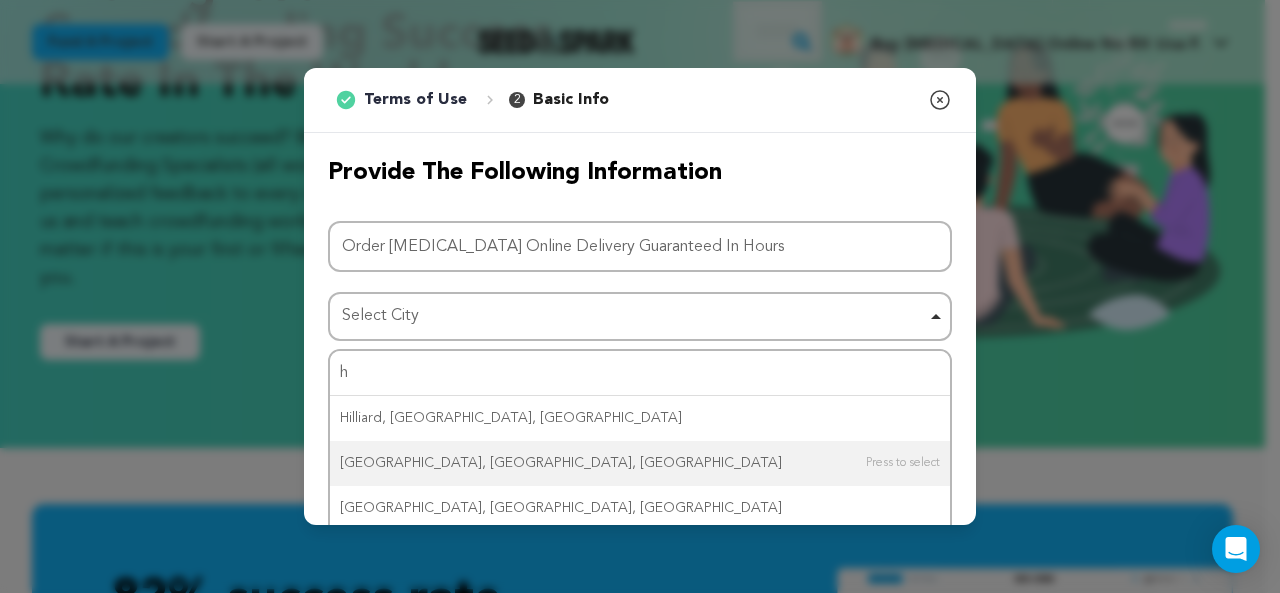 type 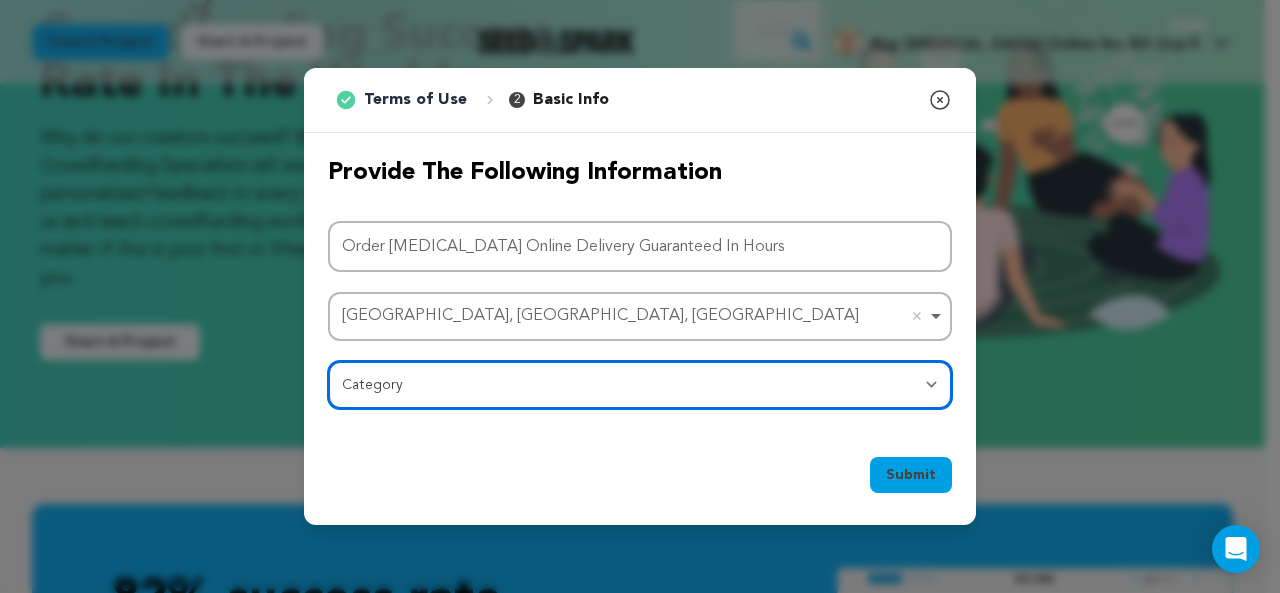click on "Category
Film Feature
Film Short
Series
Film Festival
Company
Music Video
VR Experience
Comics
Artist Residency
Art & Photography
Collective
Dance
Games
Music
Radio & Podcasts
Orgs & Companies
Writing & Publishing
Venue & Spaces
Theatre" at bounding box center (640, 385) 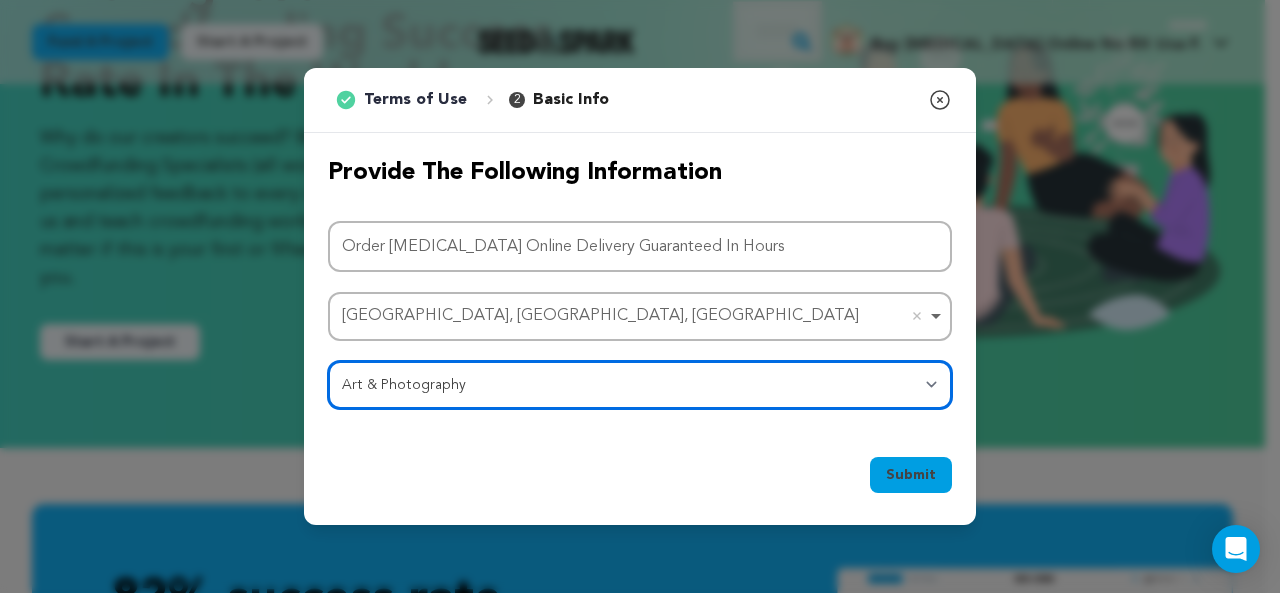 click on "Category
Film Feature
Film Short
Series
Film Festival
Company
Music Video
VR Experience
Comics
Artist Residency
Art & Photography
Collective
Dance
Games
Music
Radio & Podcasts
Orgs & Companies
Writing & Publishing
Venue & Spaces
Theatre" at bounding box center (640, 385) 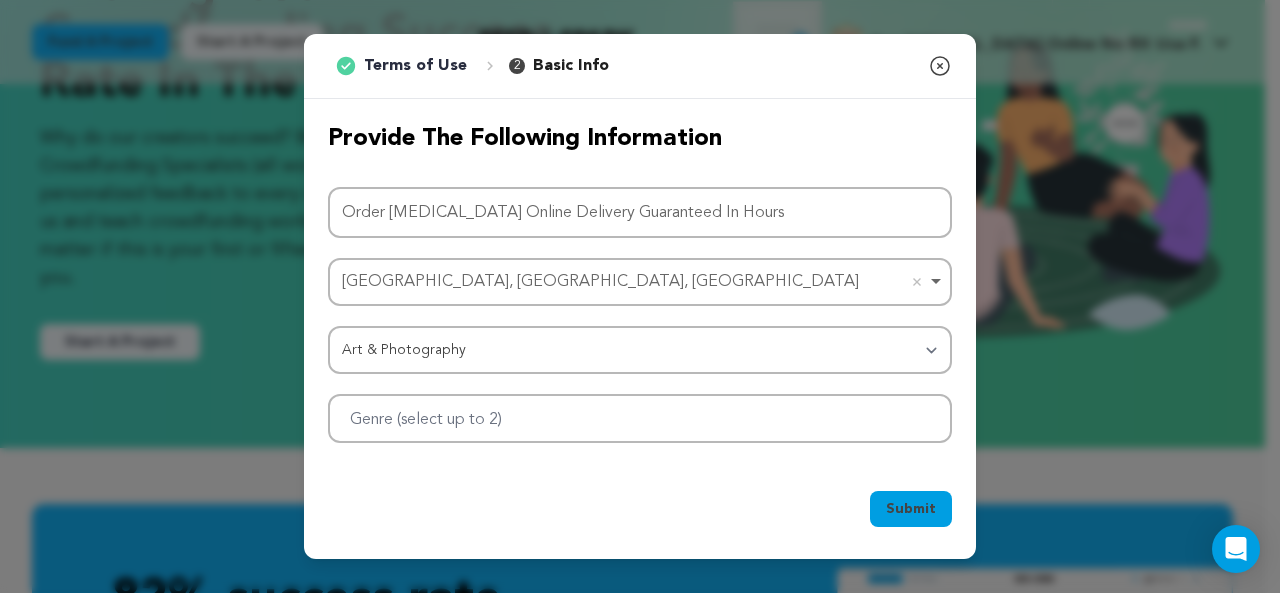 click on "Submit" at bounding box center (911, 509) 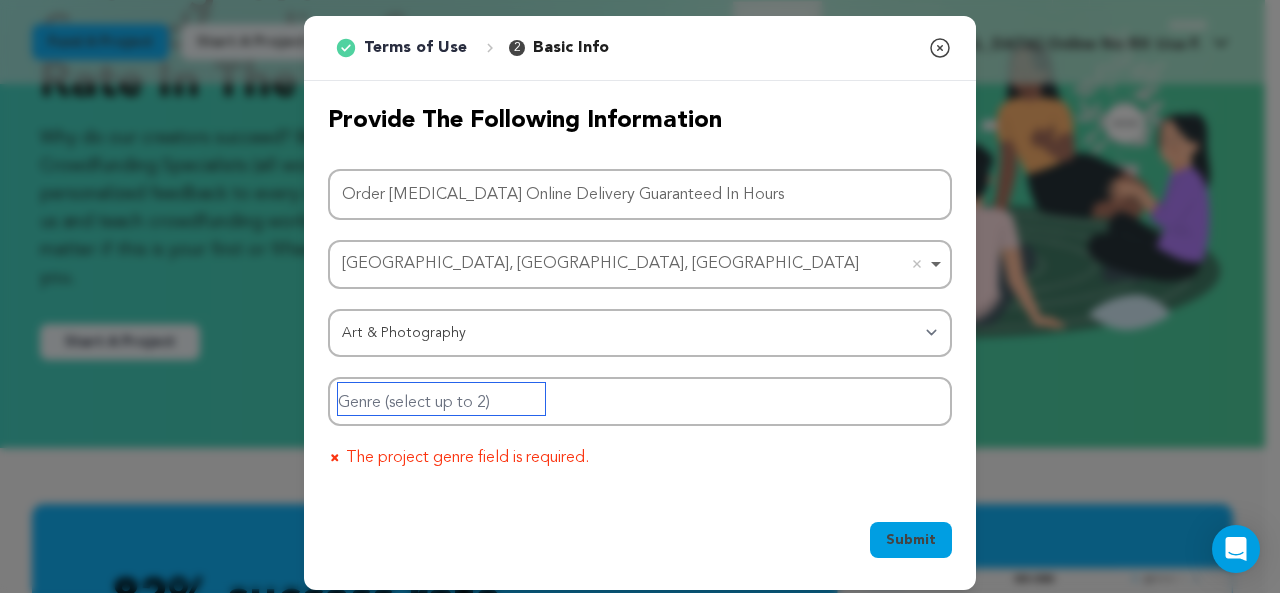 click at bounding box center (441, 399) 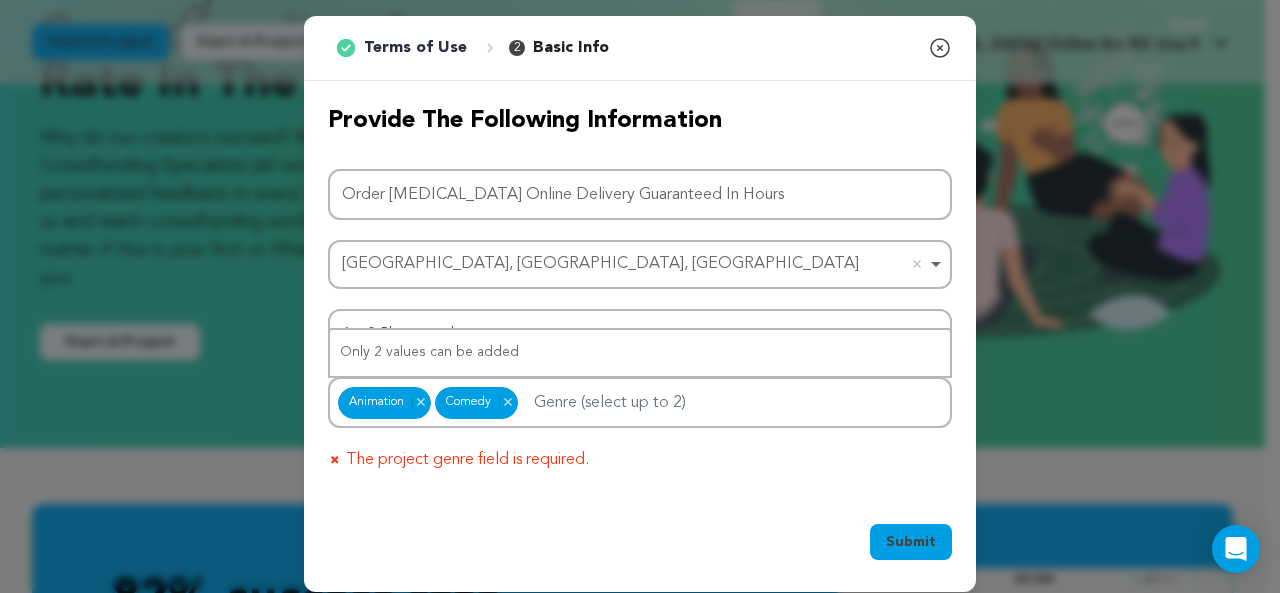 click on "Submit" at bounding box center (911, 542) 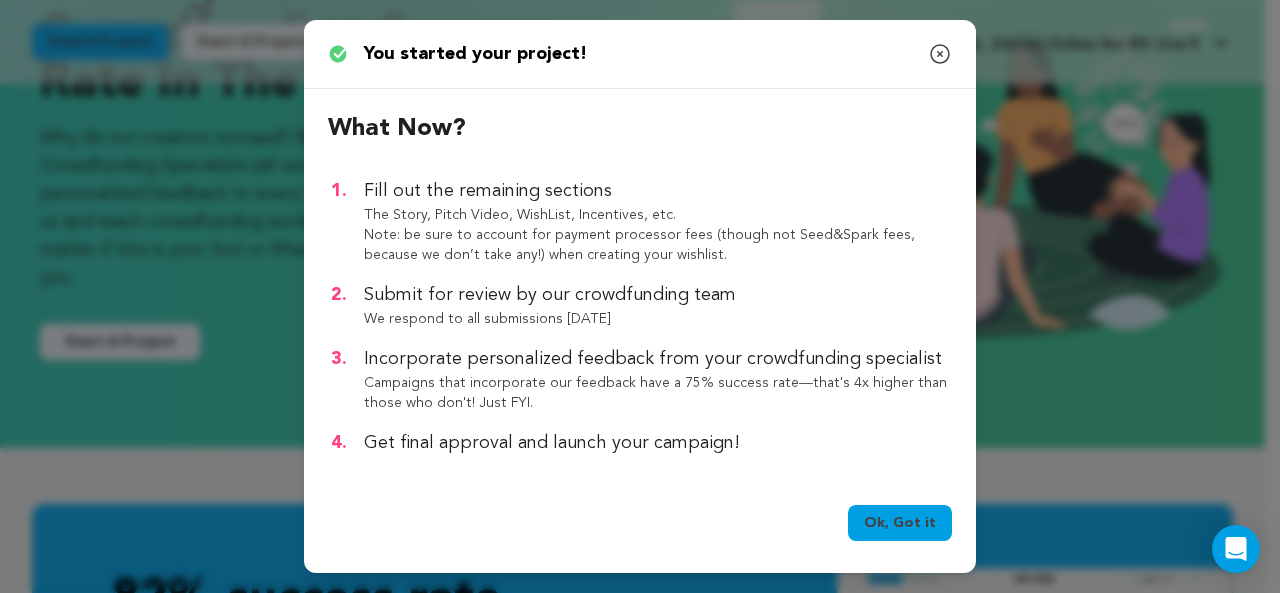 click on "Ok, Got it" at bounding box center (900, 523) 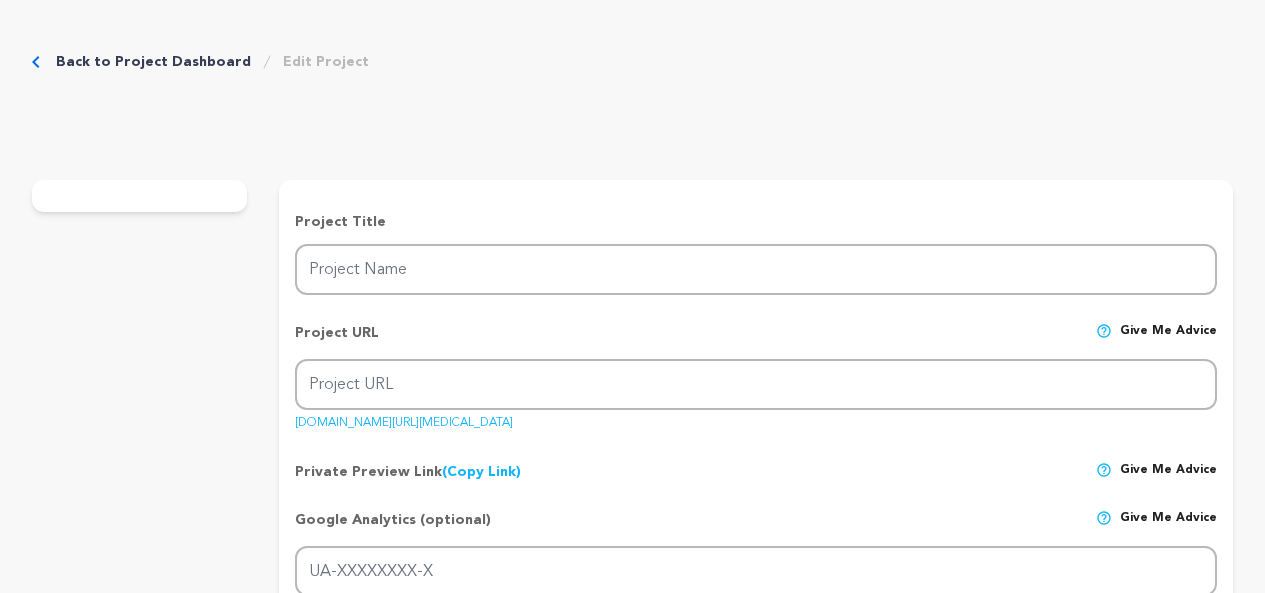 click on "Project Name" at bounding box center [756, 269] 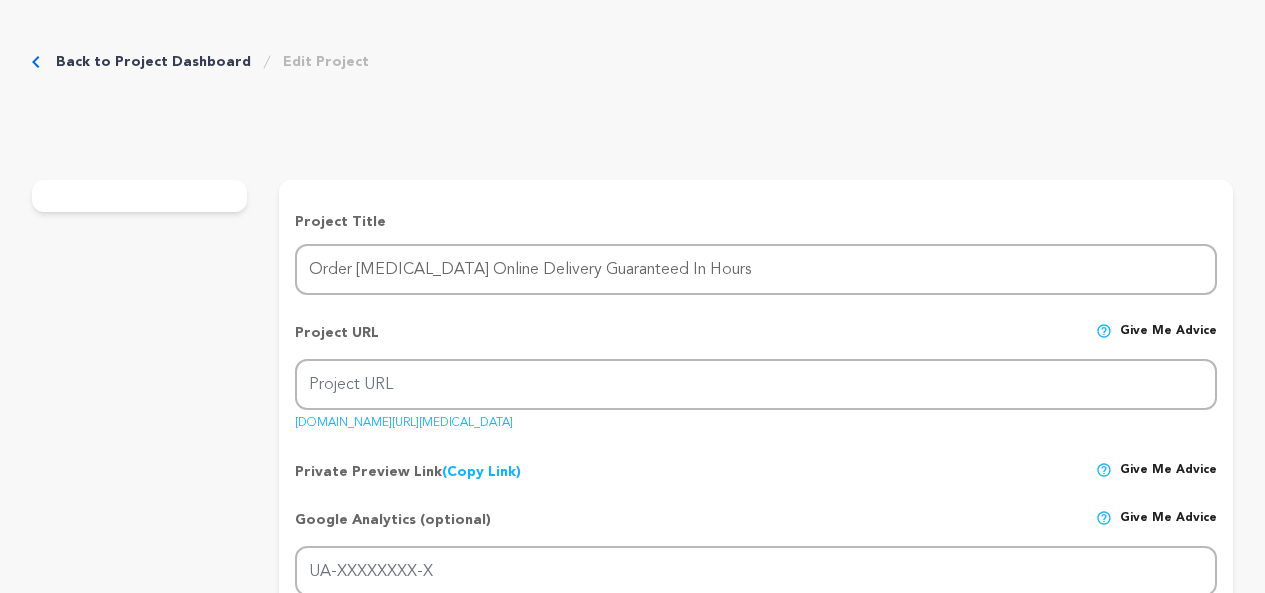 type on "Order [MEDICAL_DATA] Online Delivery Guaranteed In Hours" 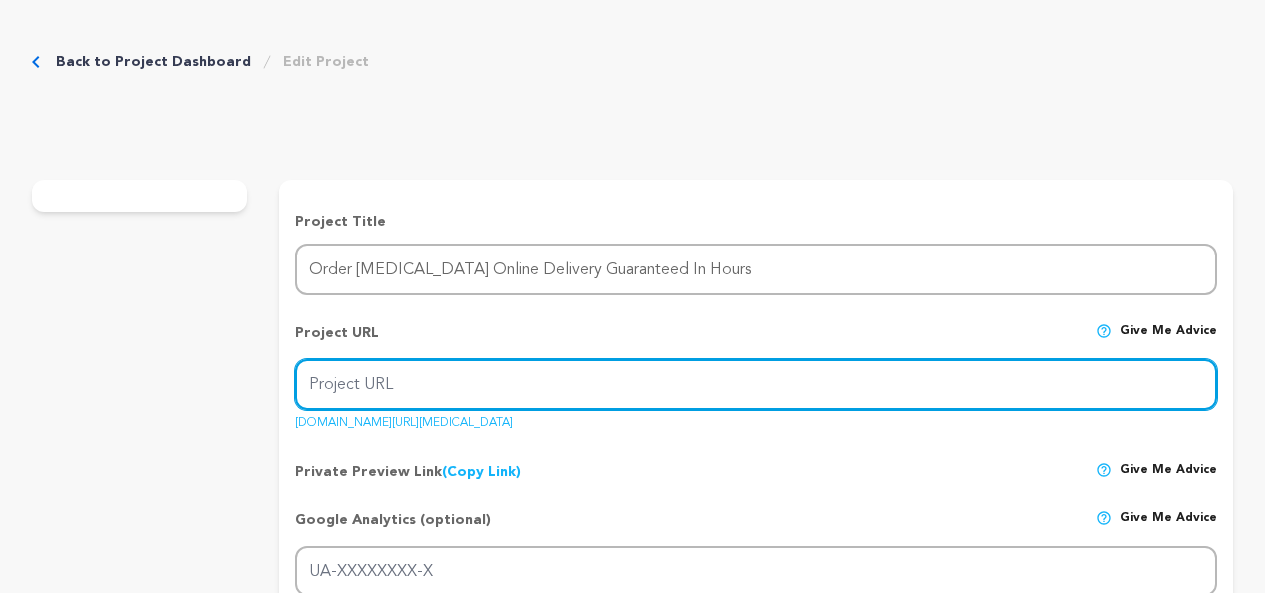 click on "Project URL" at bounding box center (756, 384) 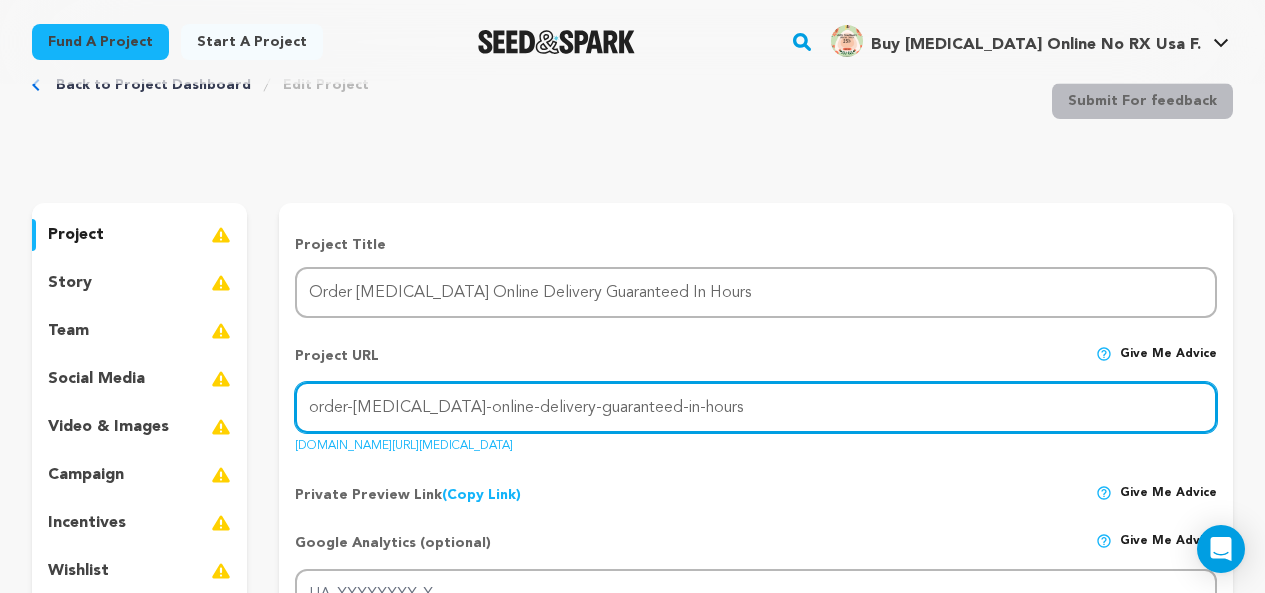 scroll, scrollTop: 200, scrollLeft: 0, axis: vertical 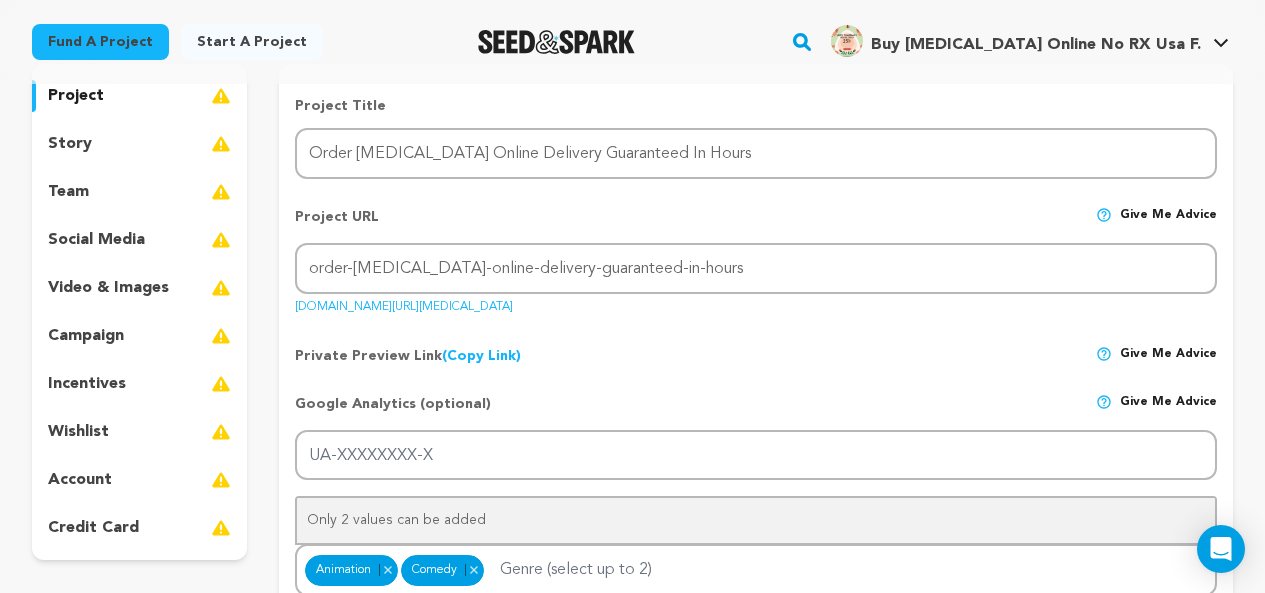 click on "(Copy Link)
Copy private preview link" at bounding box center (481, 356) 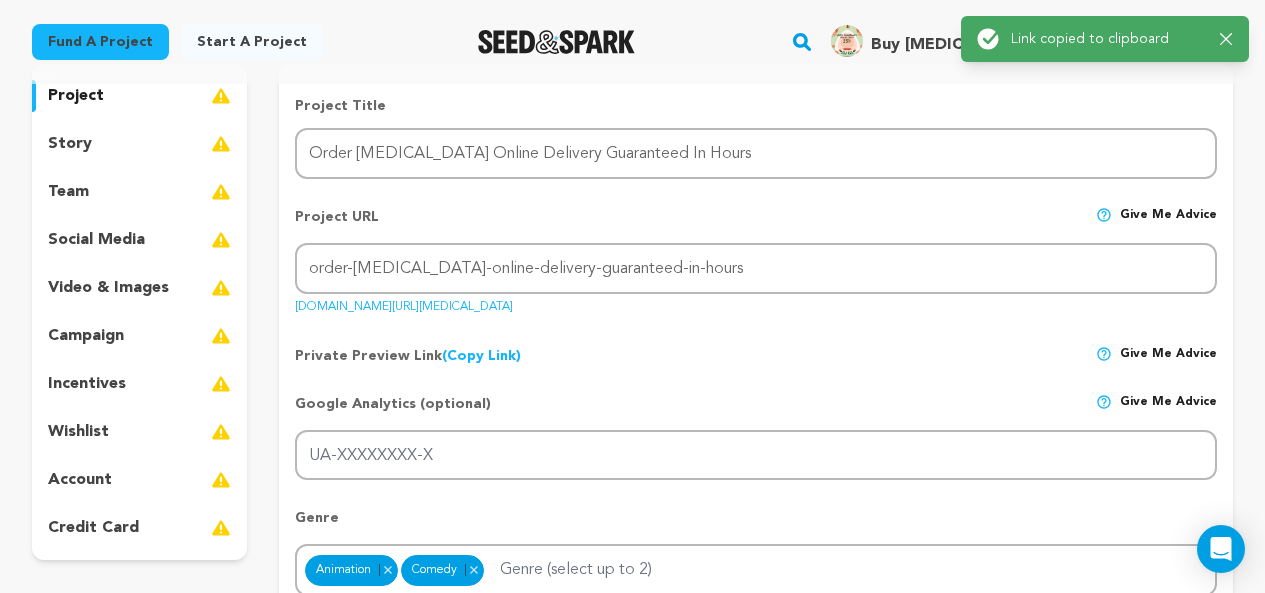scroll, scrollTop: 0, scrollLeft: 0, axis: both 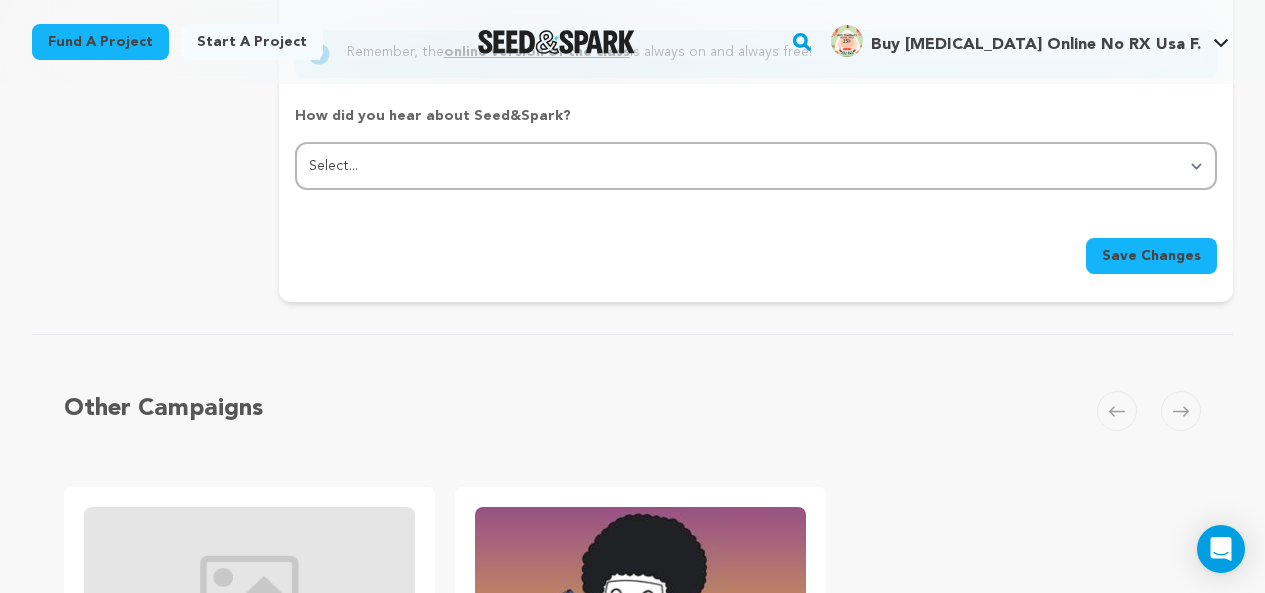 drag, startPoint x: 1160, startPoint y: 230, endPoint x: 1145, endPoint y: 233, distance: 15.297058 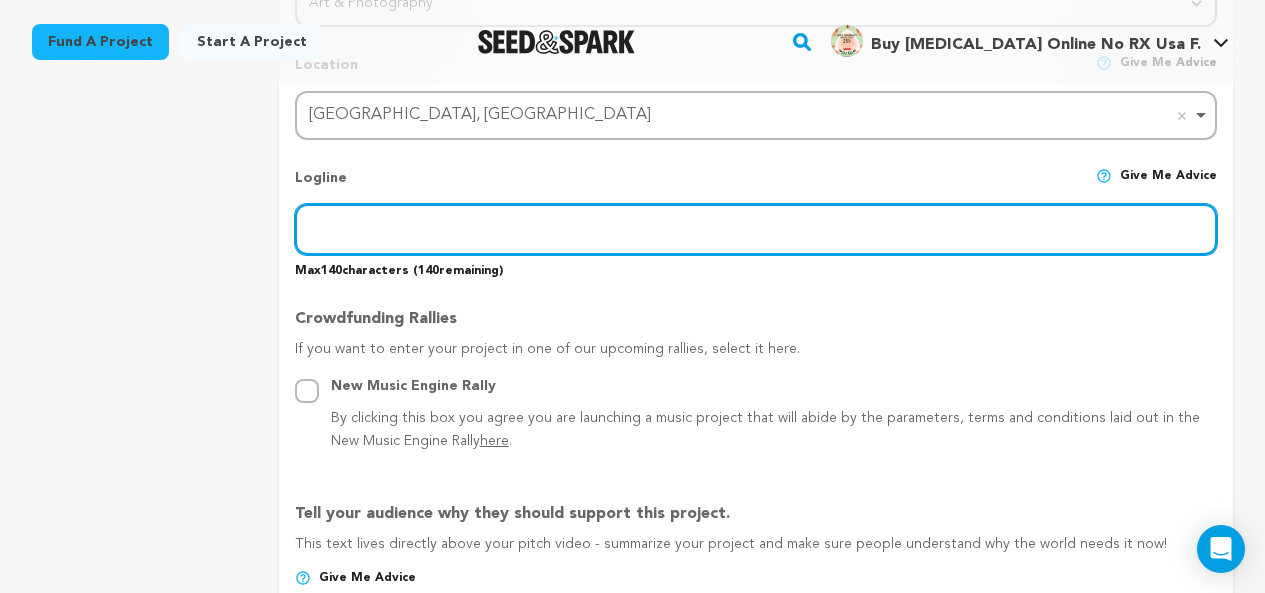 scroll, scrollTop: 786, scrollLeft: 0, axis: vertical 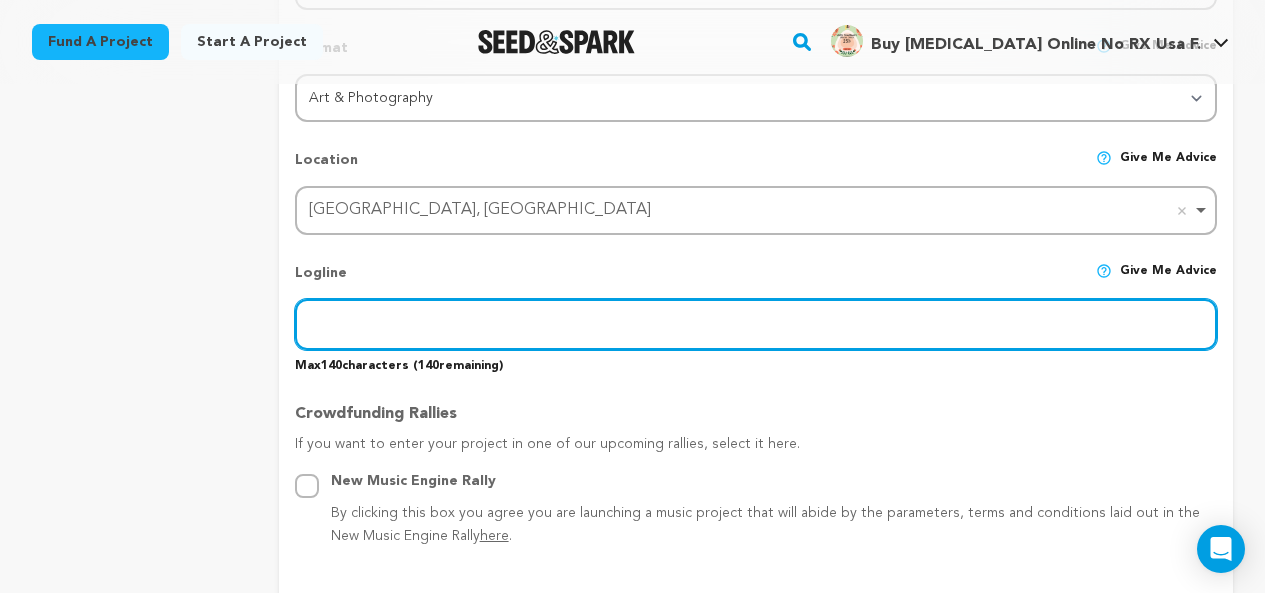 click at bounding box center [756, 324] 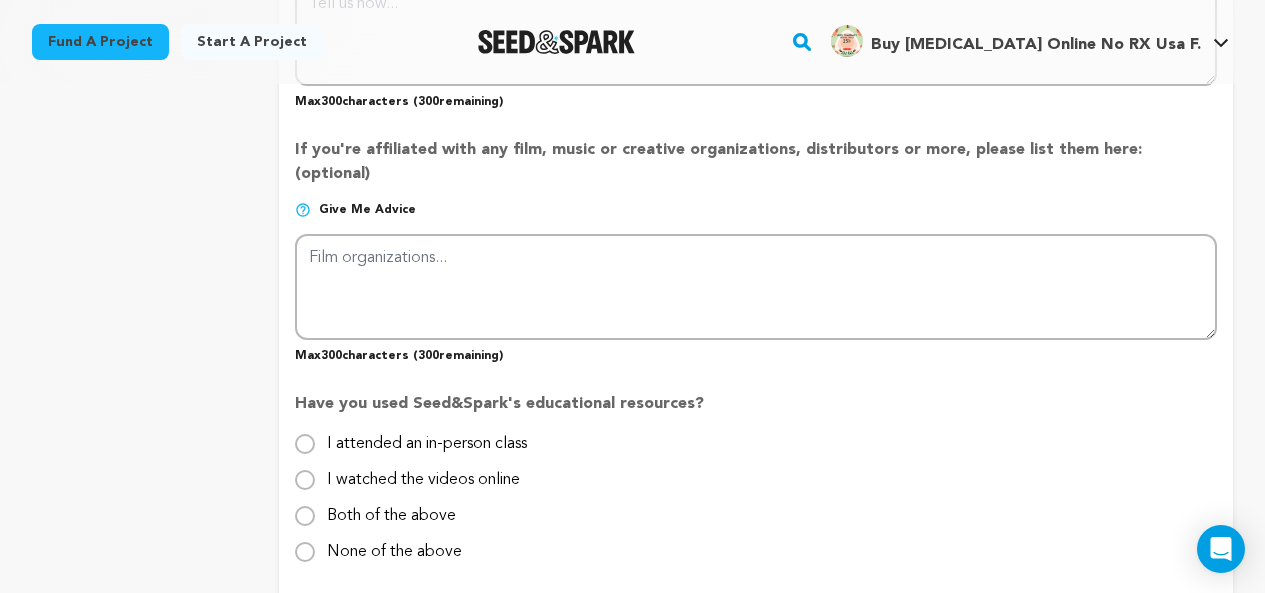 scroll, scrollTop: 1986, scrollLeft: 0, axis: vertical 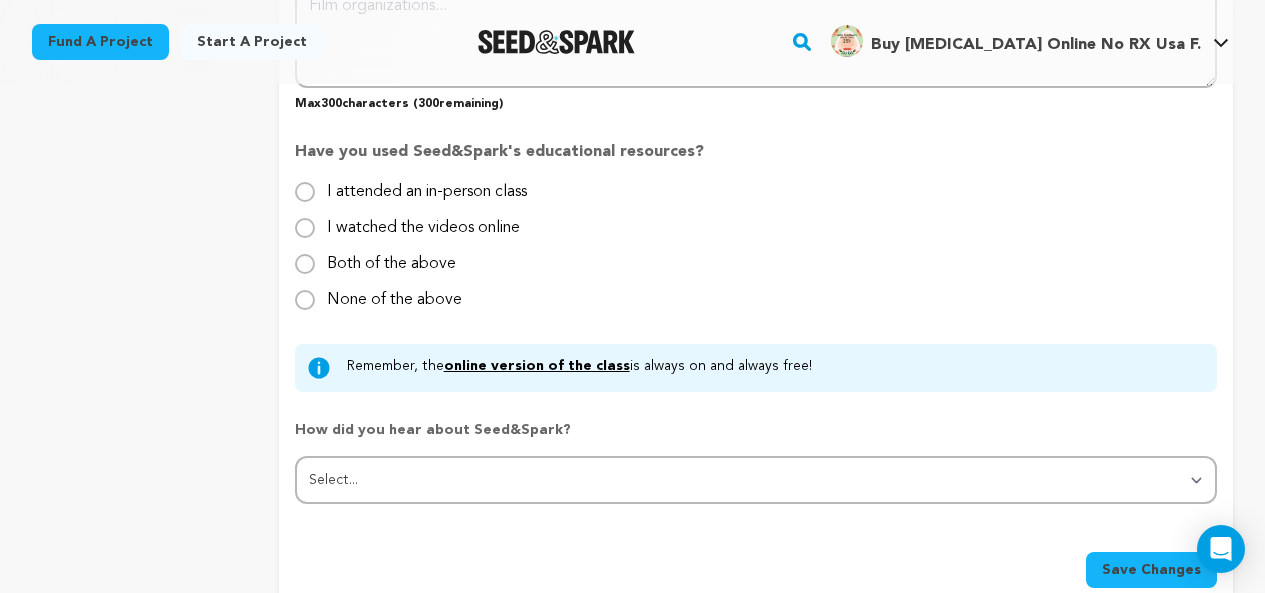 type on "cxz" 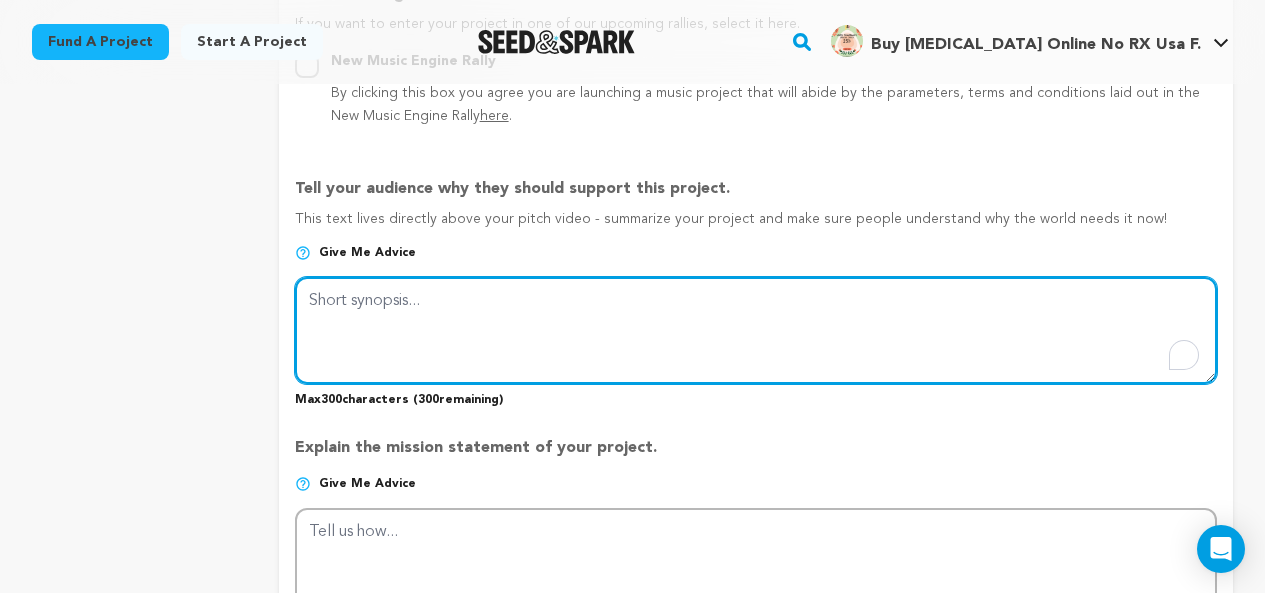 scroll, scrollTop: 1186, scrollLeft: 0, axis: vertical 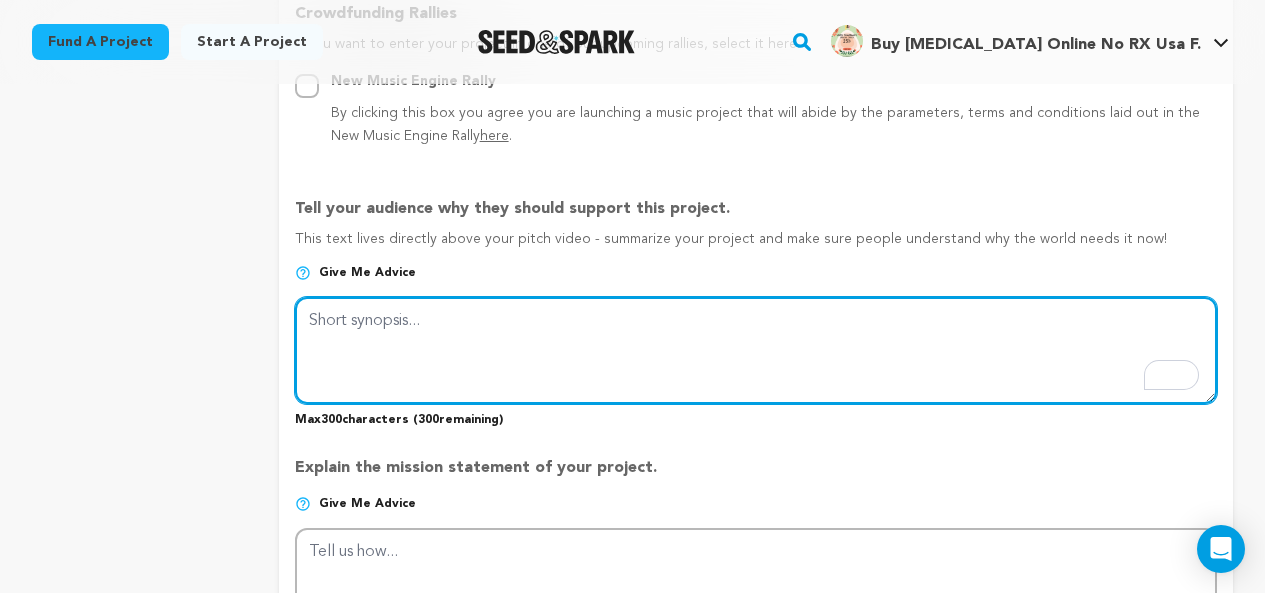 click at bounding box center [756, 350] 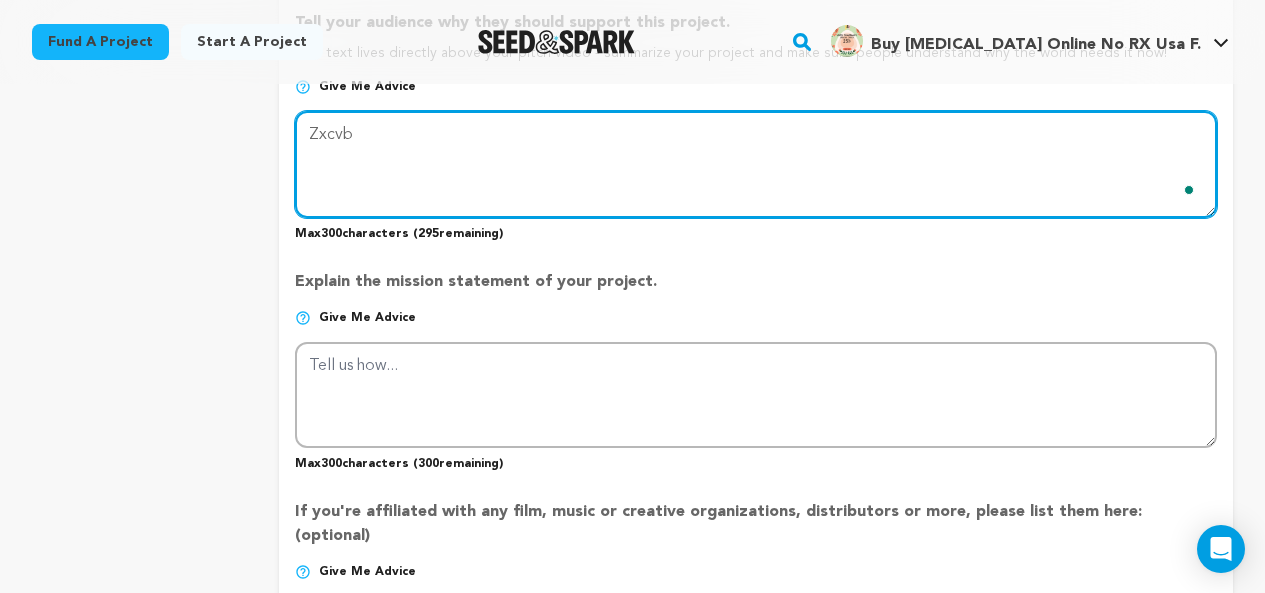 scroll, scrollTop: 1486, scrollLeft: 0, axis: vertical 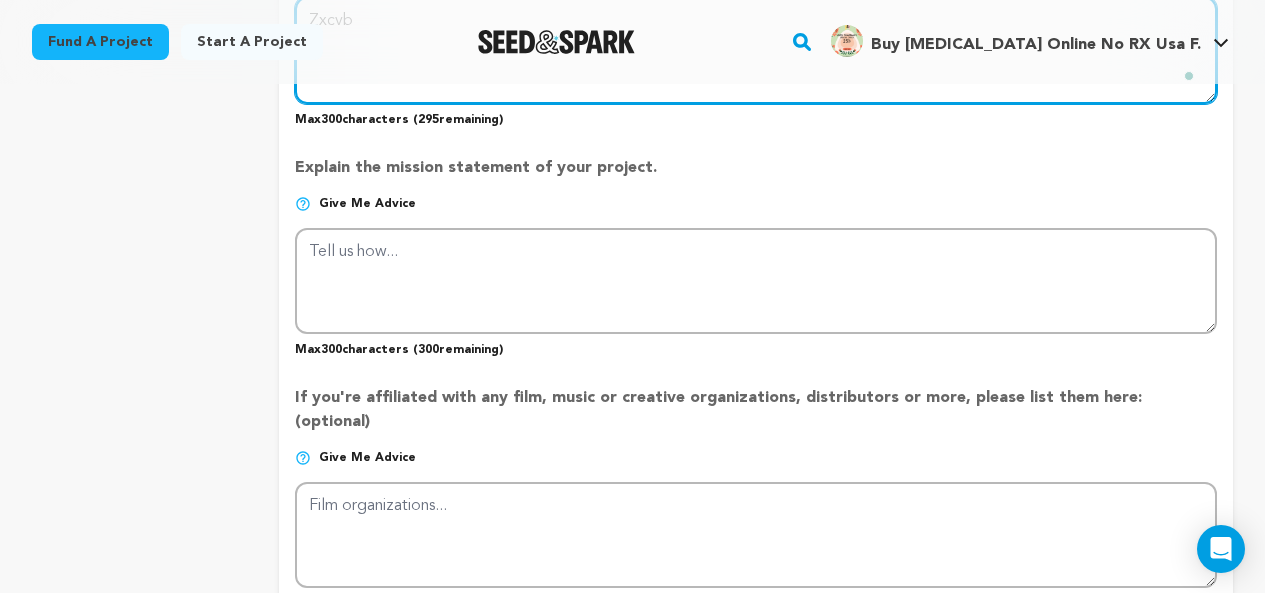 type on "Zxcvb" 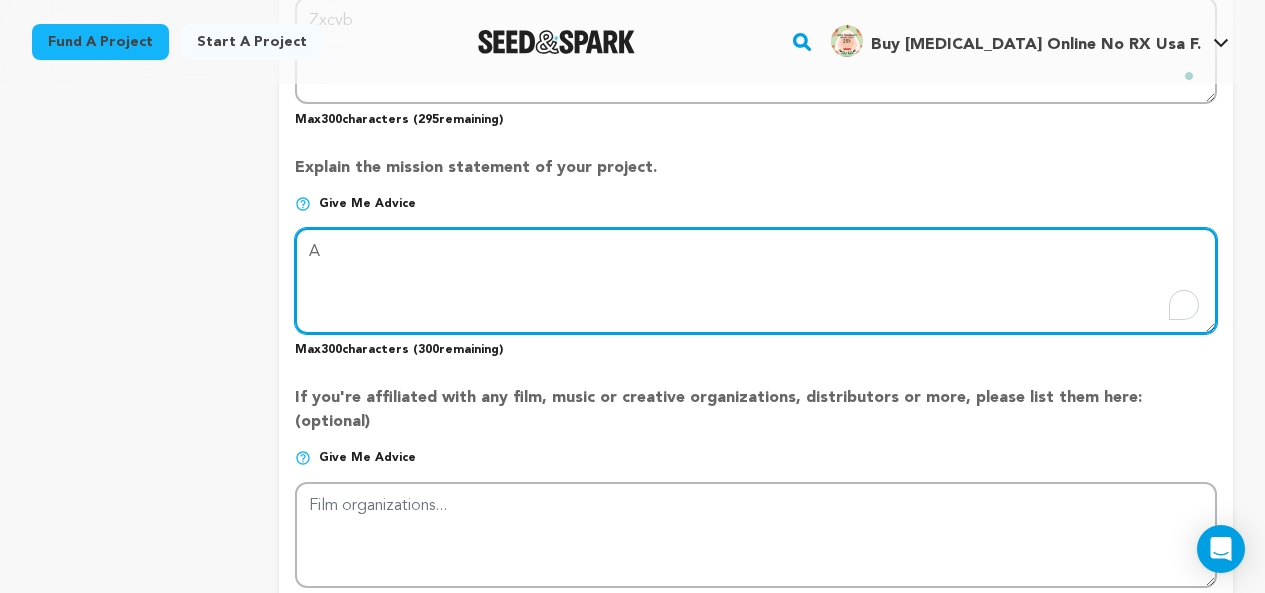 drag, startPoint x: 394, startPoint y: 280, endPoint x: 425, endPoint y: 290, distance: 32.572994 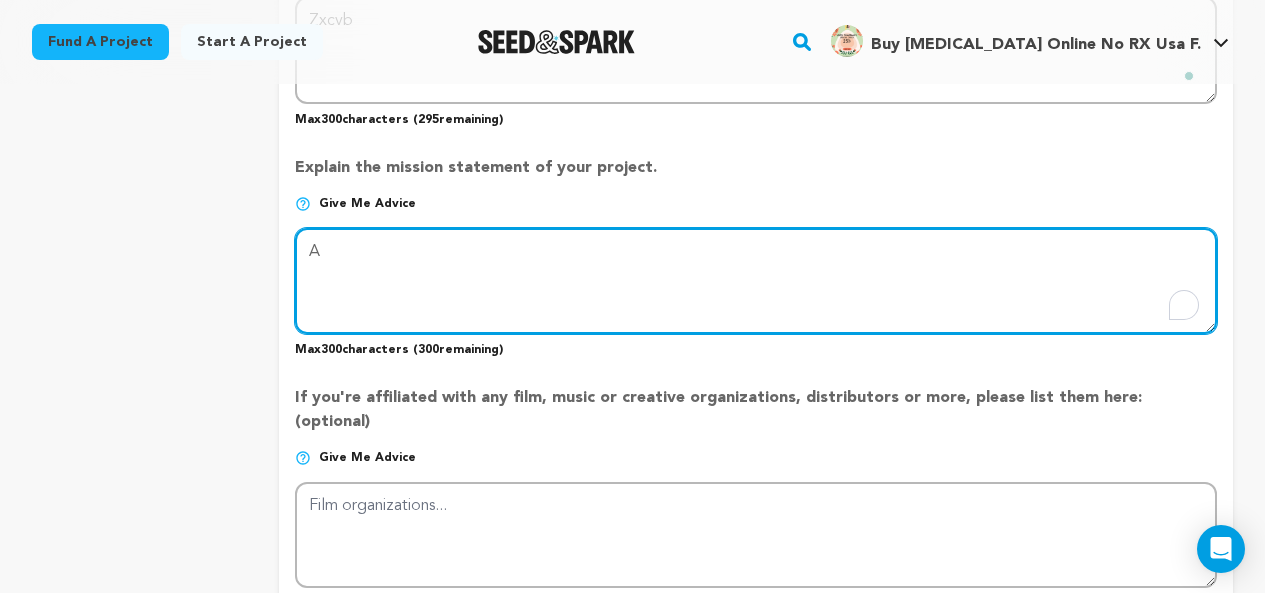 click at bounding box center (756, 281) 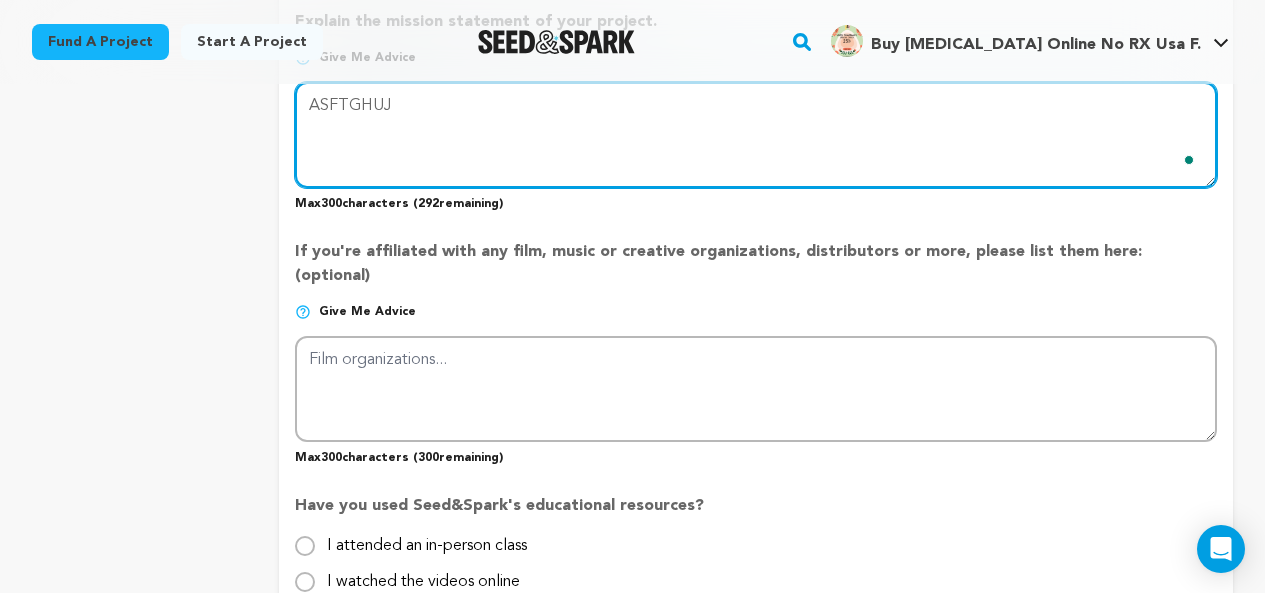 scroll, scrollTop: 1786, scrollLeft: 0, axis: vertical 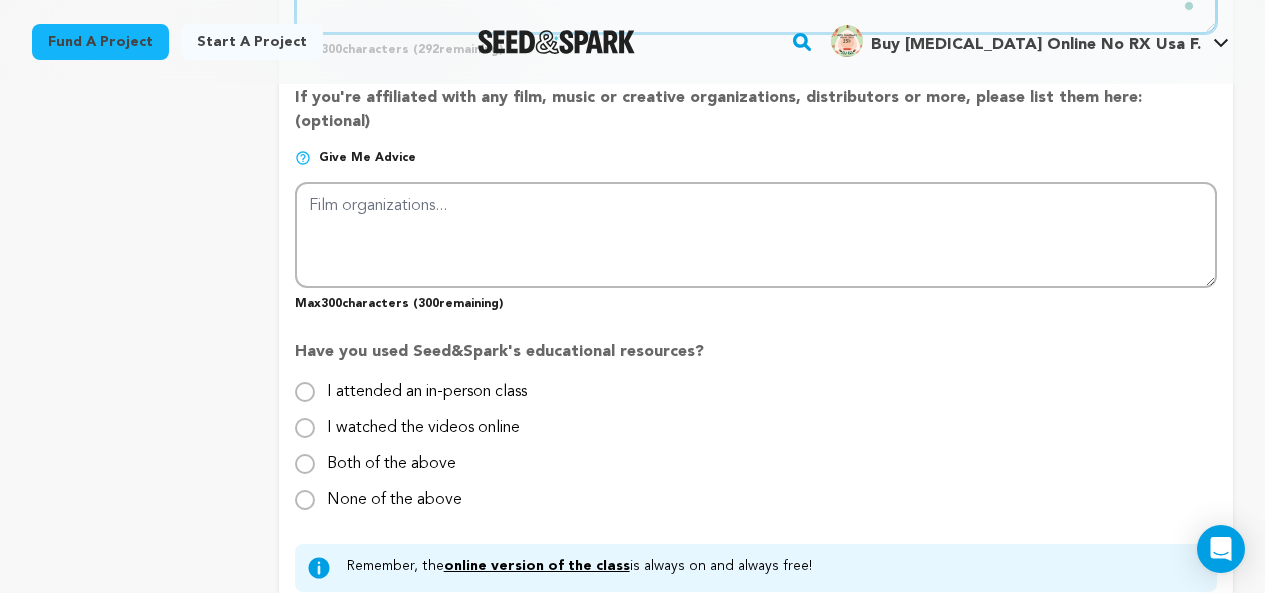 type on "ASFTGHUJ" 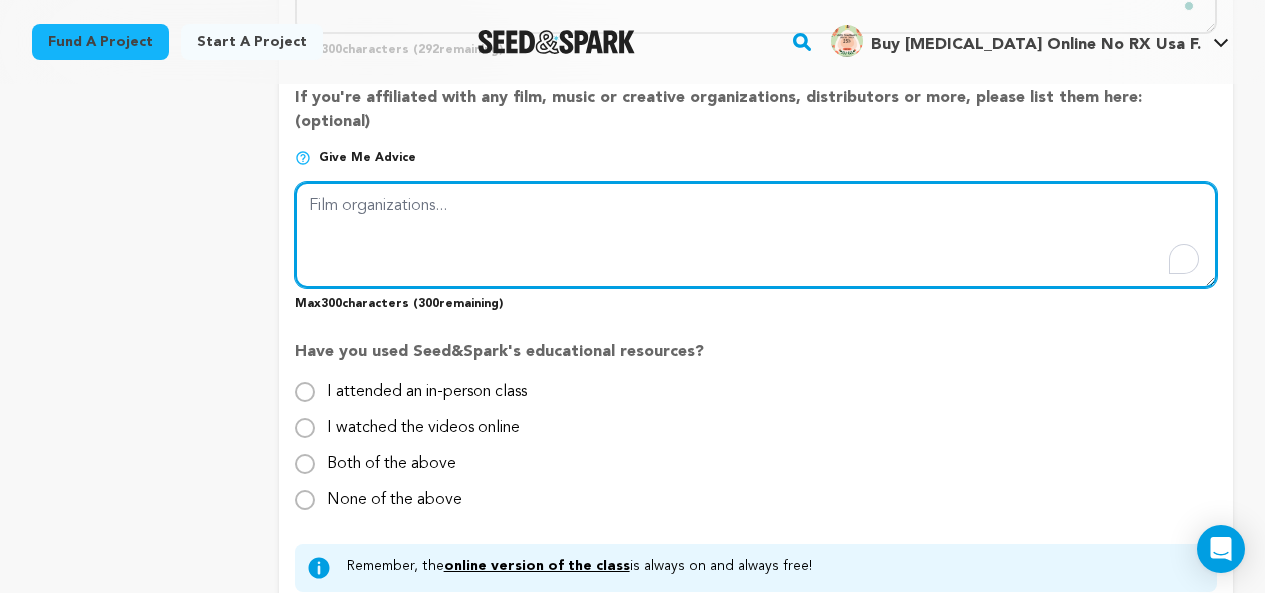 click at bounding box center [756, 235] 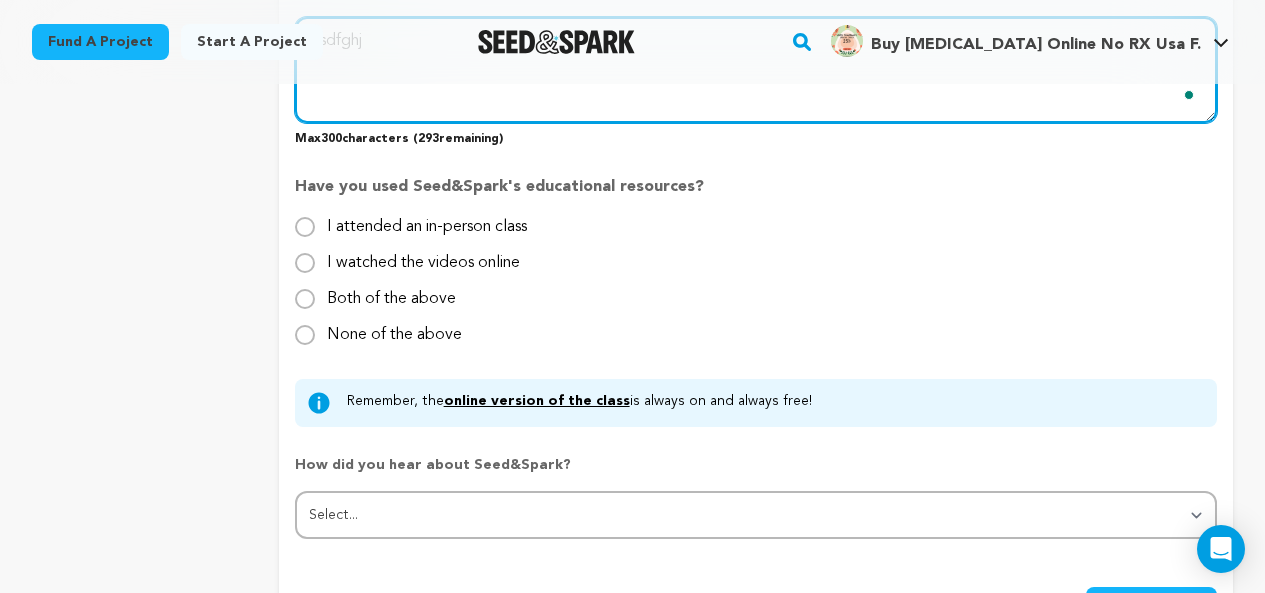 scroll, scrollTop: 1986, scrollLeft: 0, axis: vertical 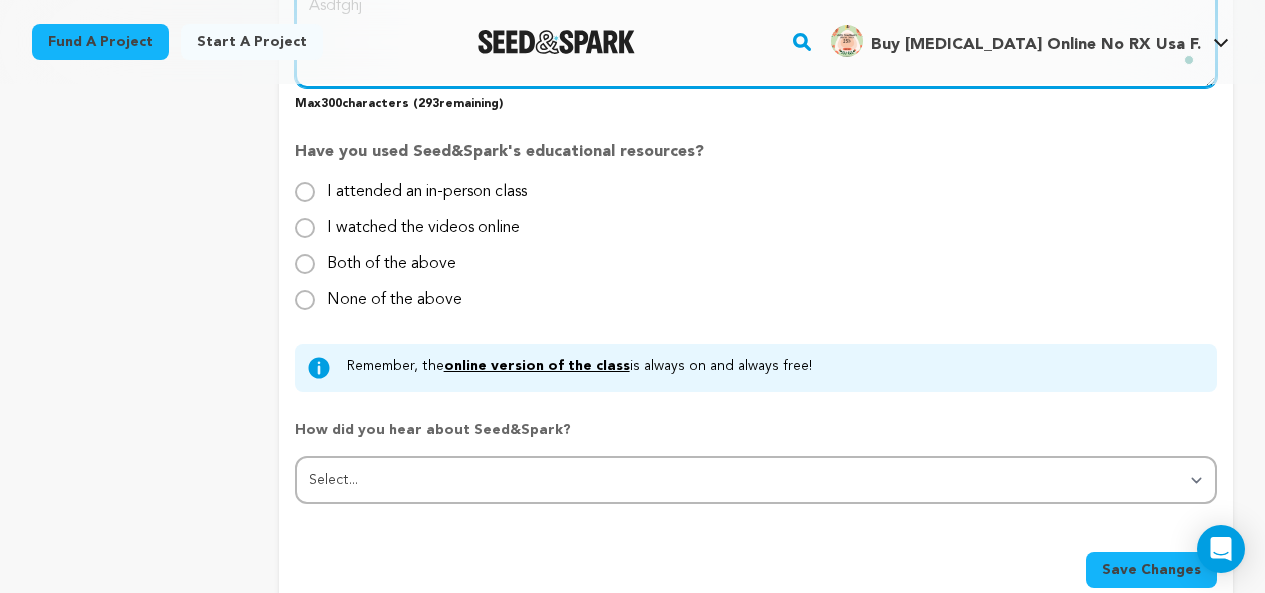type on "Asdfghj" 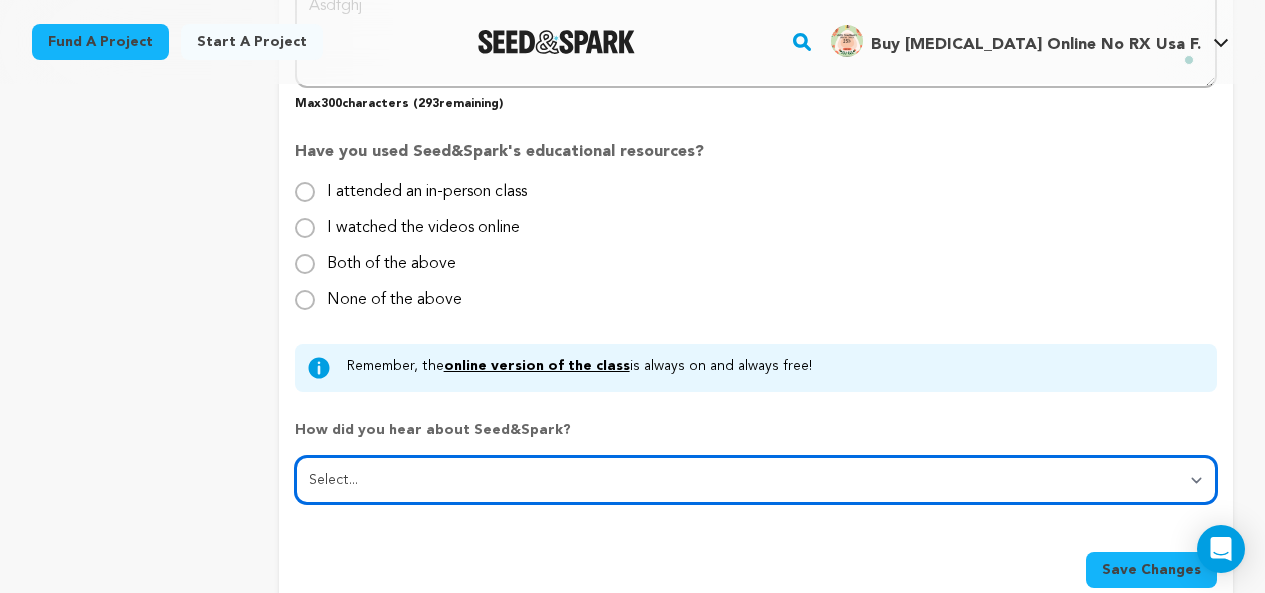 drag, startPoint x: 389, startPoint y: 460, endPoint x: 382, endPoint y: 436, distance: 25 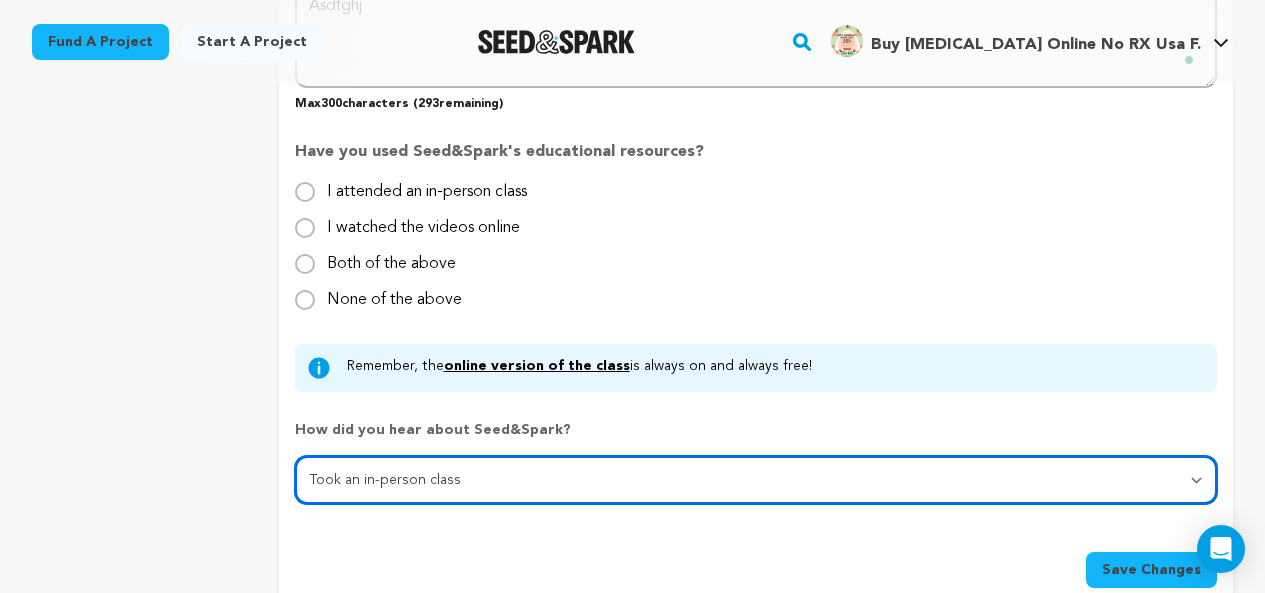 click on "Select...
From a friend Social media Film festival or film organization Took an in-person class Online search Article or podcast Email Other" at bounding box center (756, 480) 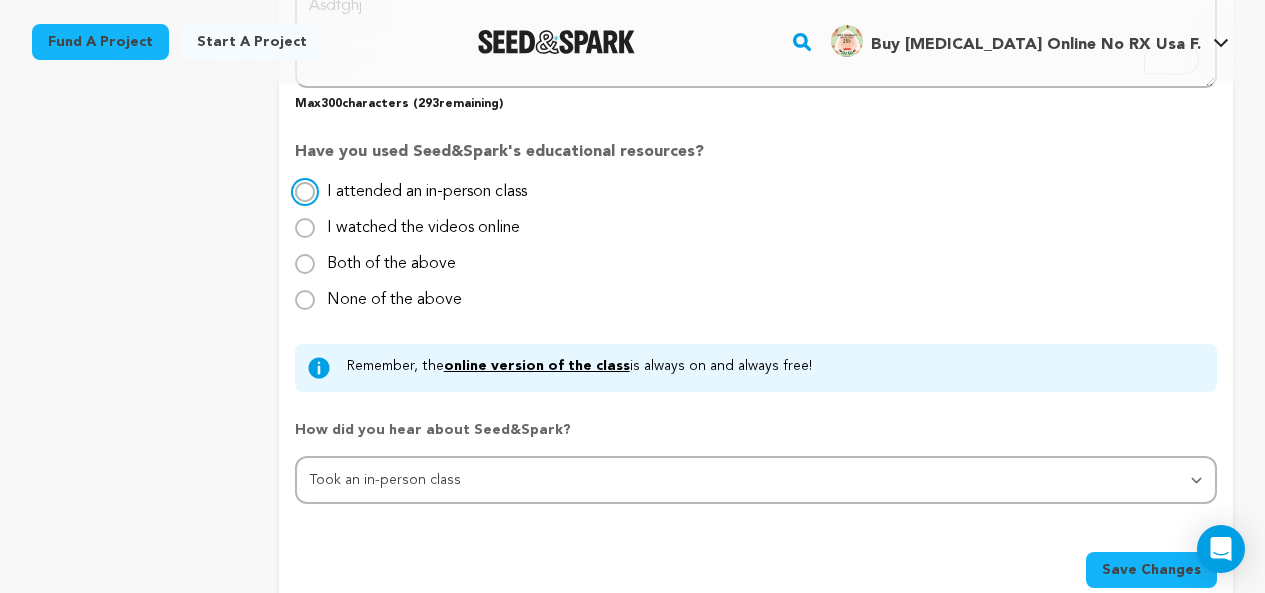 click on "I attended an in-person class" at bounding box center (305, 192) 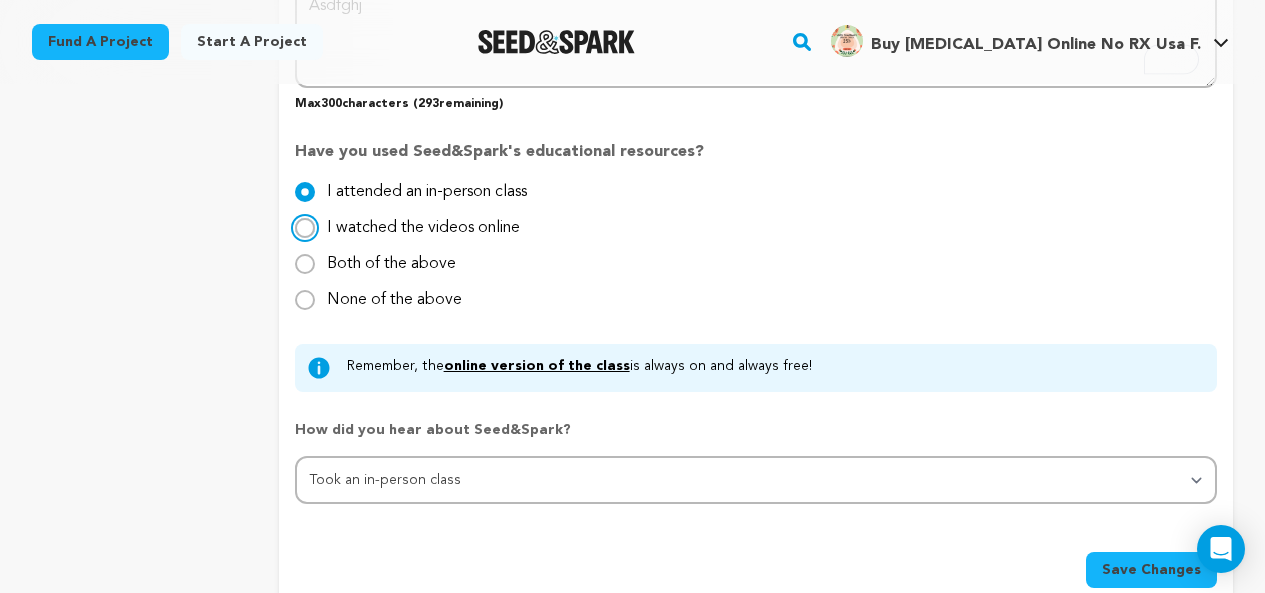 drag, startPoint x: 300, startPoint y: 204, endPoint x: 368, endPoint y: 297, distance: 115.2085 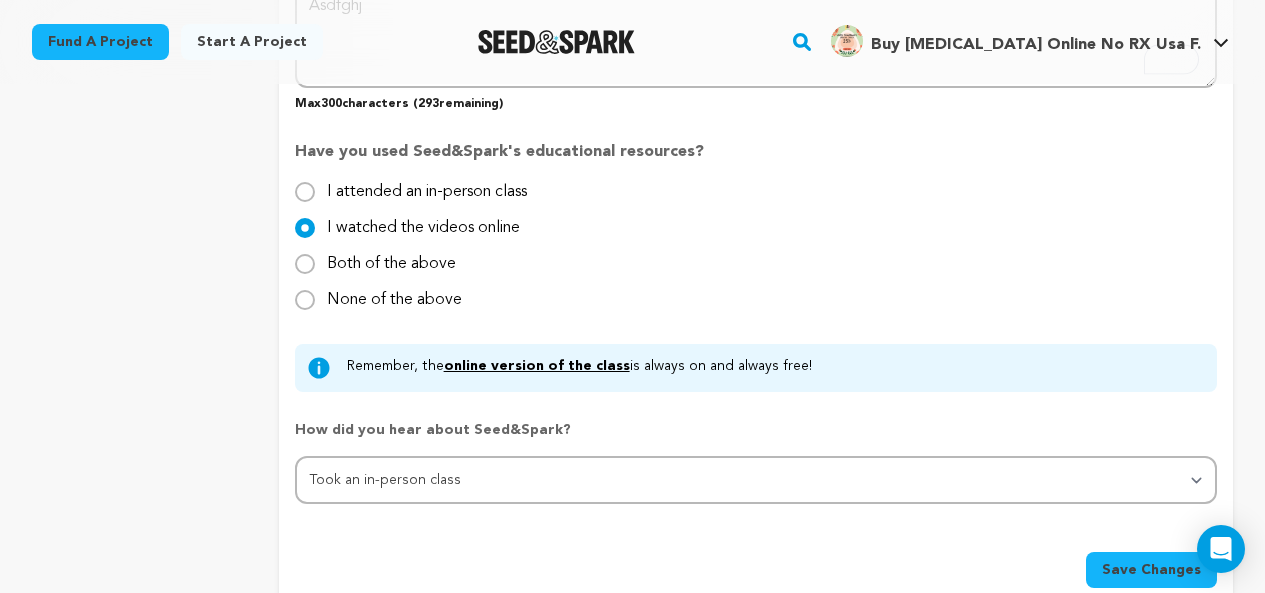 click at bounding box center (305, 192) 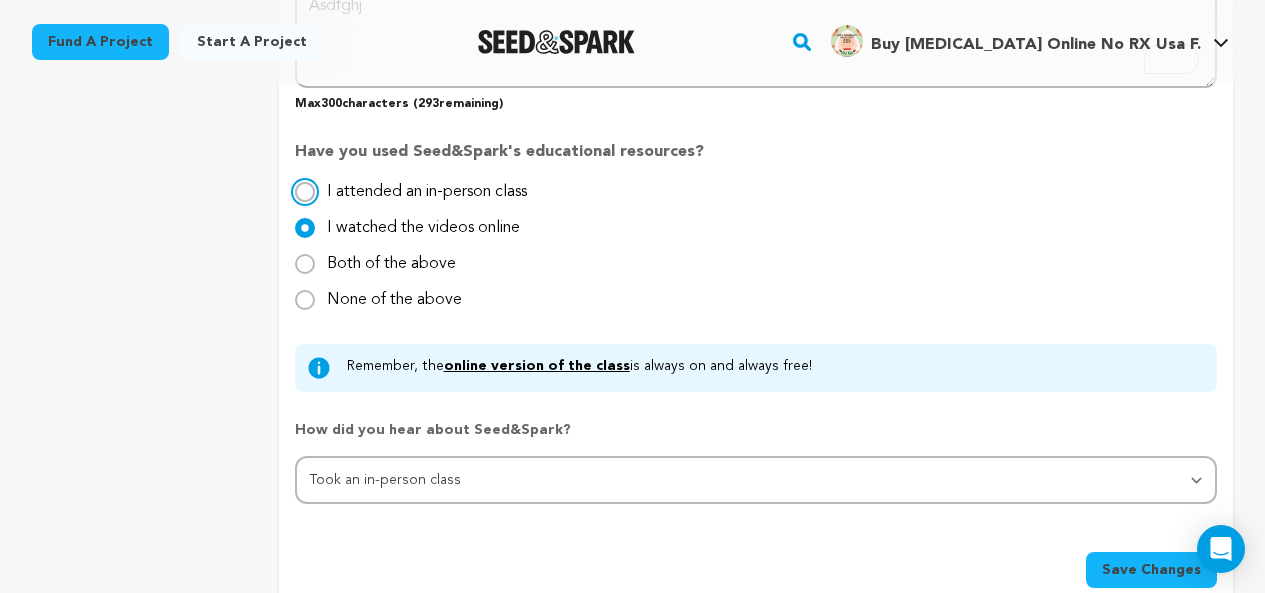 click on "I attended an in-person class" at bounding box center [305, 192] 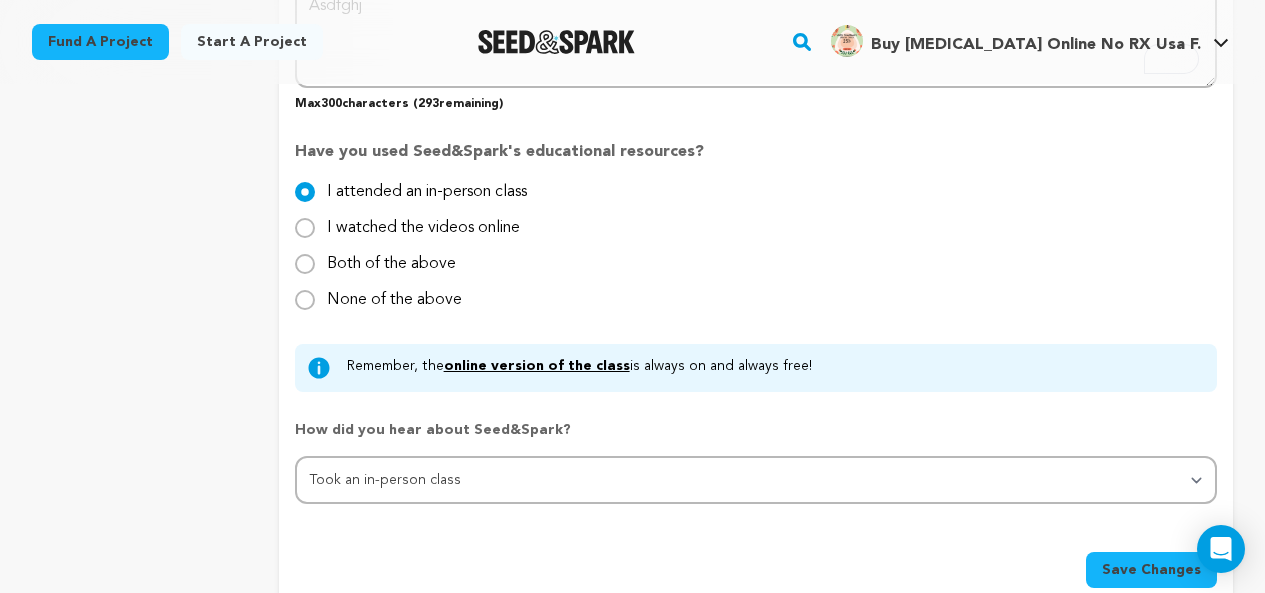 click on "Save Changes" at bounding box center [1151, 570] 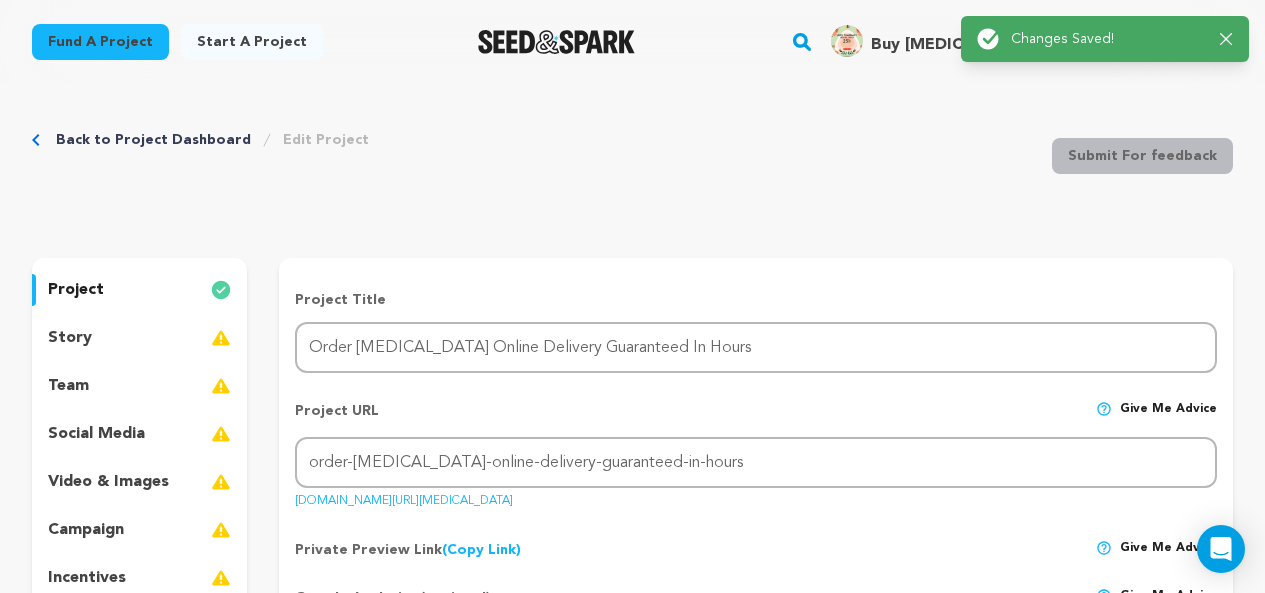 scroll, scrollTop: 100, scrollLeft: 0, axis: vertical 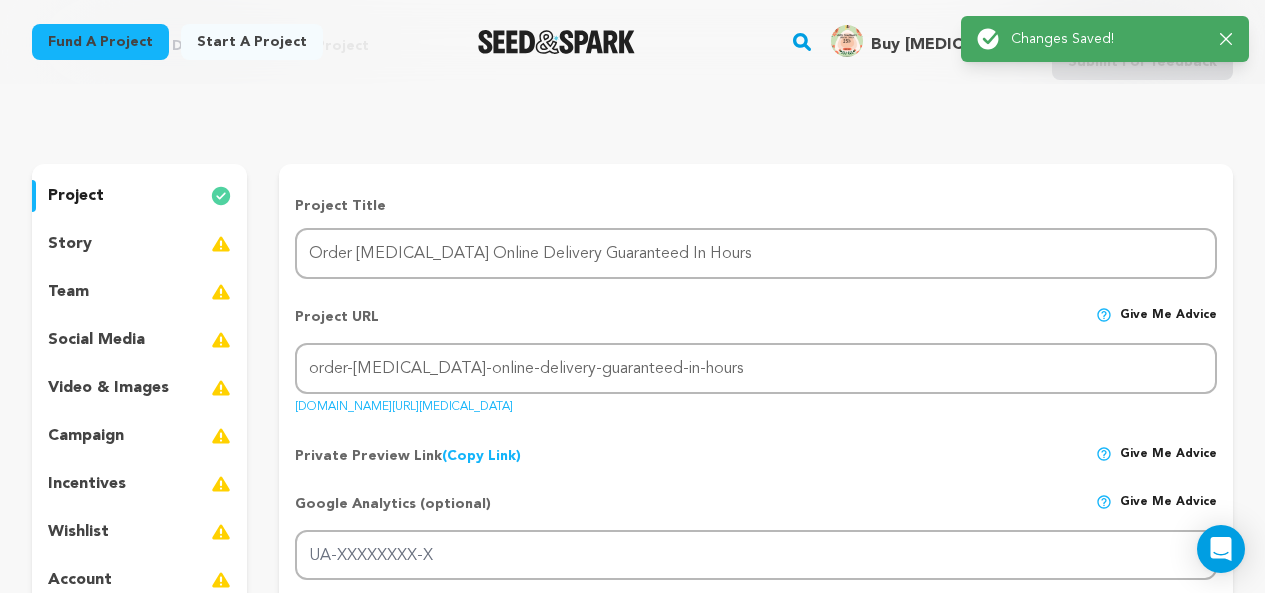 click on "story" at bounding box center [139, 244] 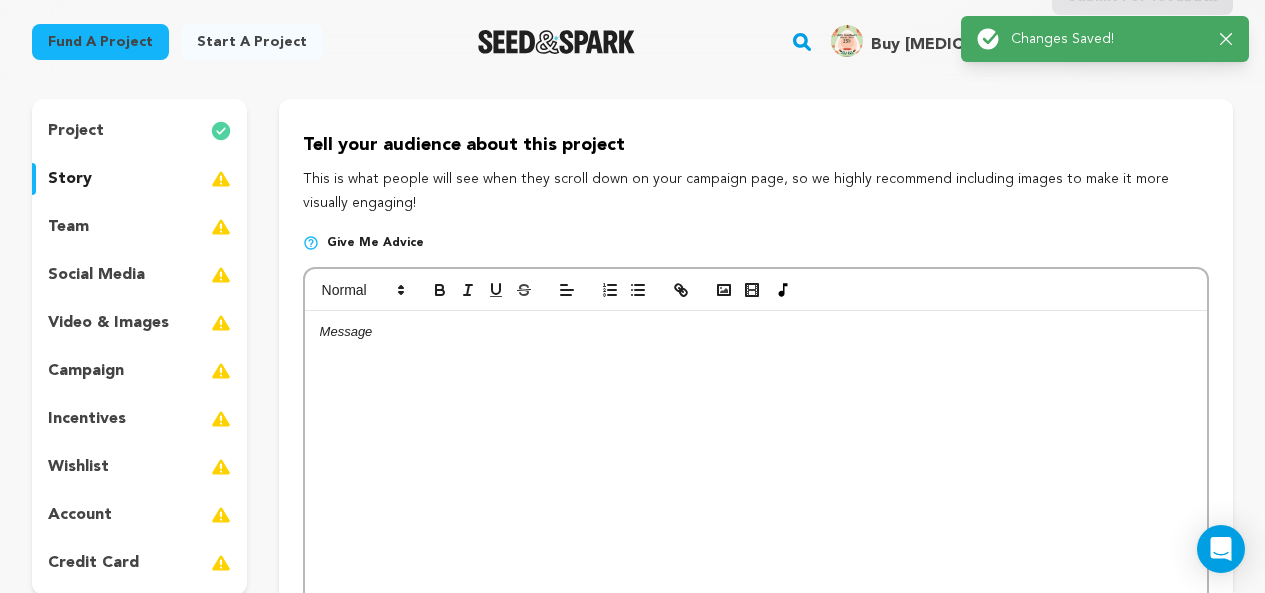 scroll, scrollTop: 200, scrollLeft: 0, axis: vertical 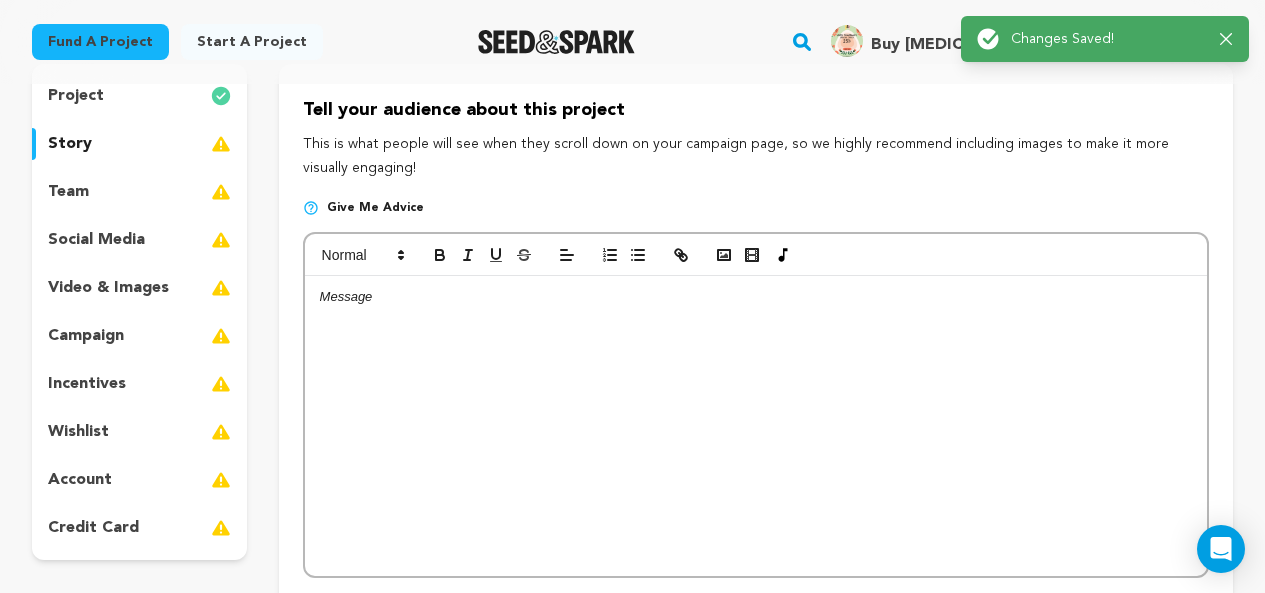 click at bounding box center [756, 426] 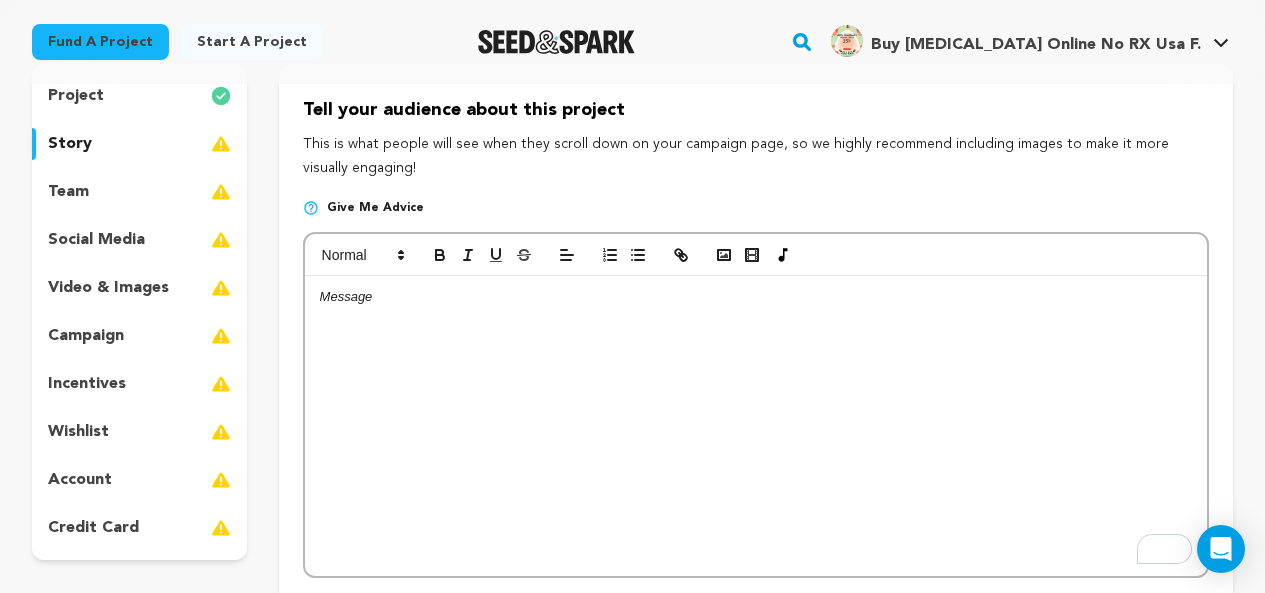 drag, startPoint x: 374, startPoint y: 316, endPoint x: 502, endPoint y: 22, distance: 320.65558 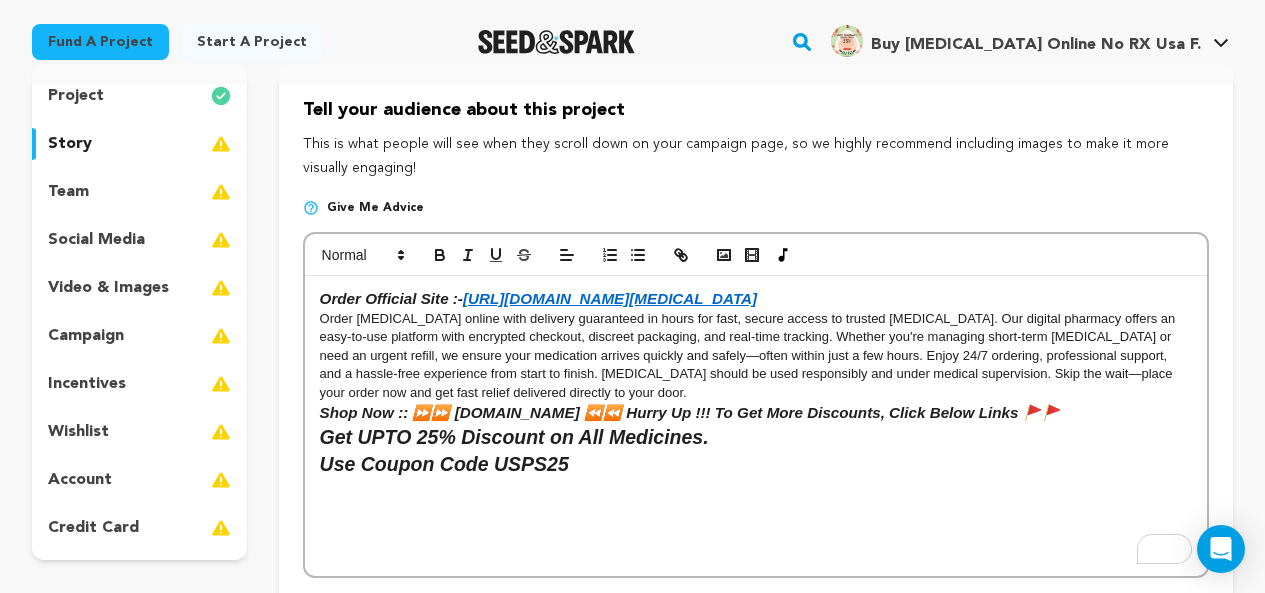 scroll, scrollTop: 0, scrollLeft: 0, axis: both 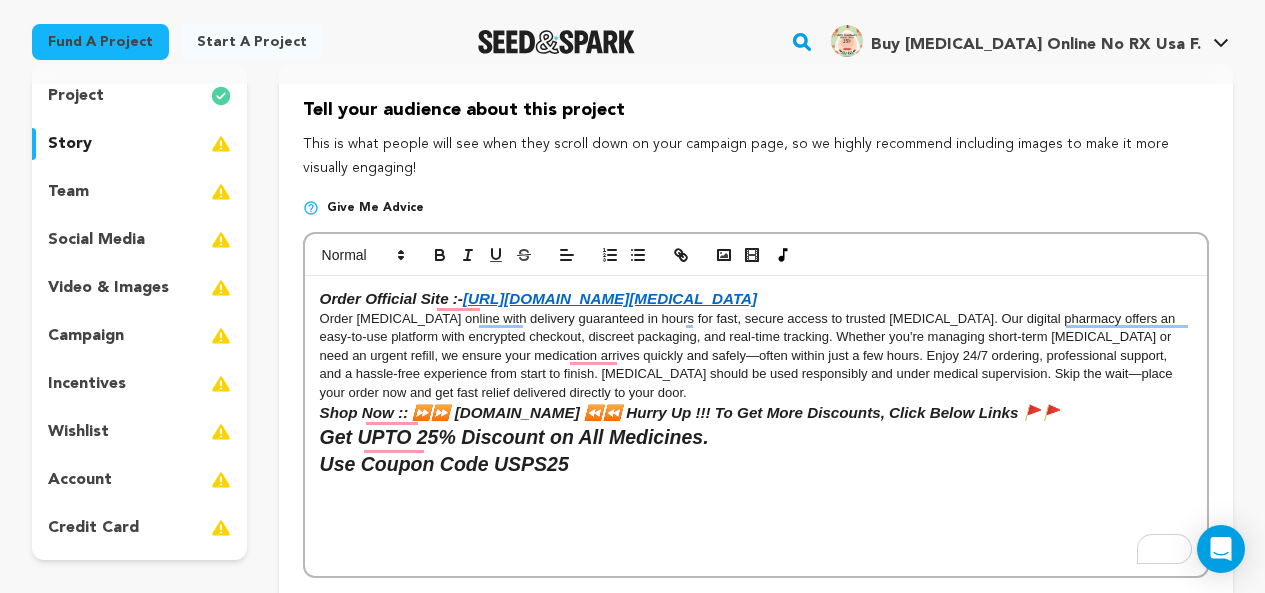 click on "Get UPTO 25% Discount on All Medicines." at bounding box center (514, 437) 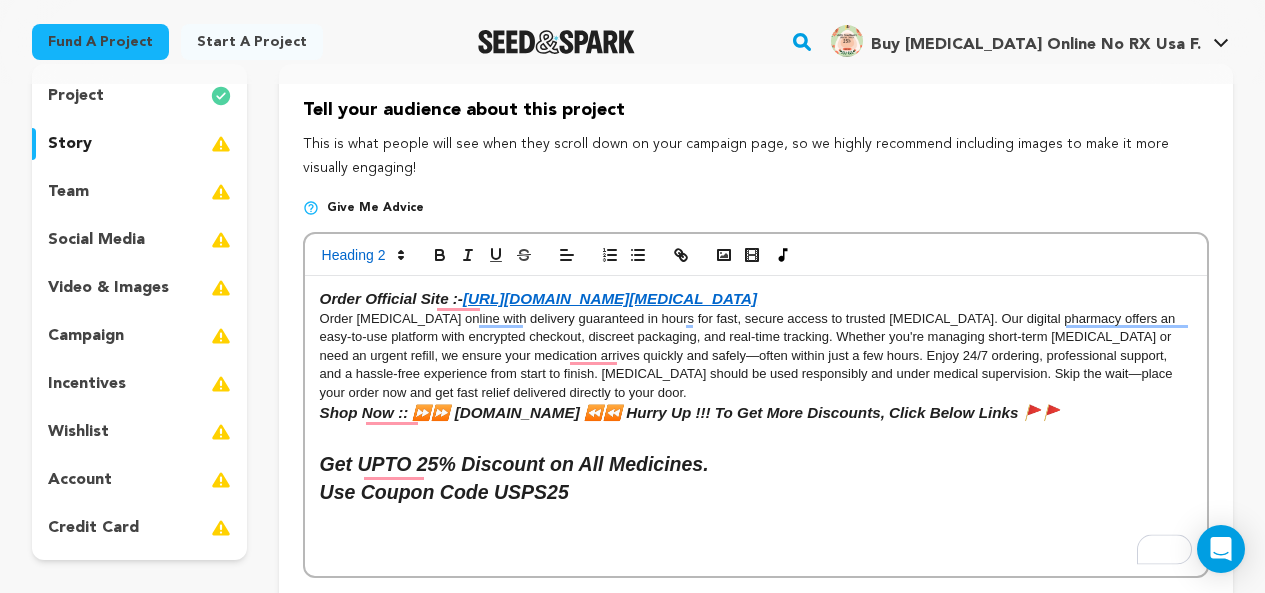 click on "Shop Now :: ⏩⏩ uspspharmacy.com ⏪⏪ Hurry Up !!! To Get More Discounts, Click Below Links 🚩🚩" at bounding box center [690, 412] 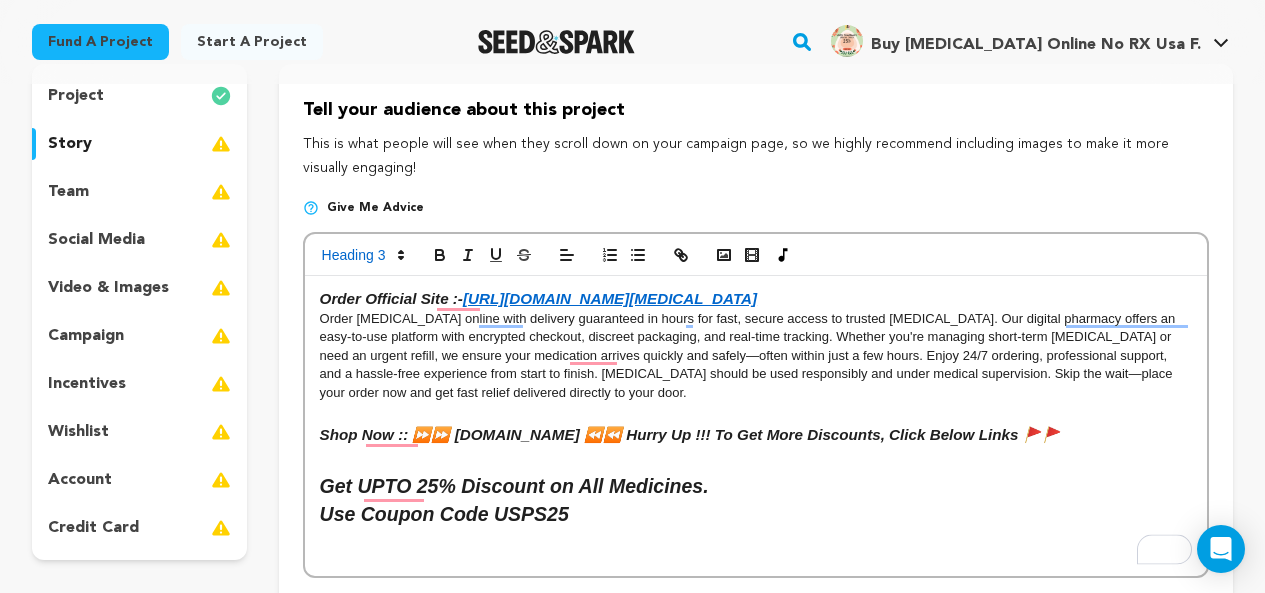 click on "Order Official Site :-   https://tinyurl.com/Buy-Zolpidem-10mg-Online" at bounding box center [756, 299] 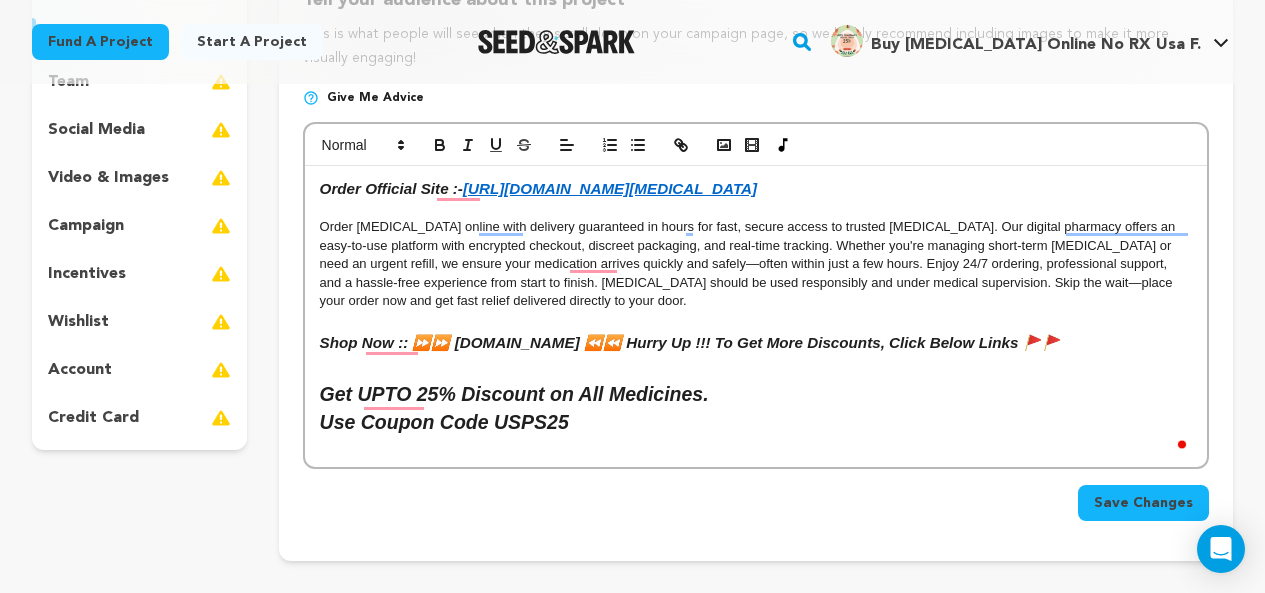 scroll, scrollTop: 400, scrollLeft: 0, axis: vertical 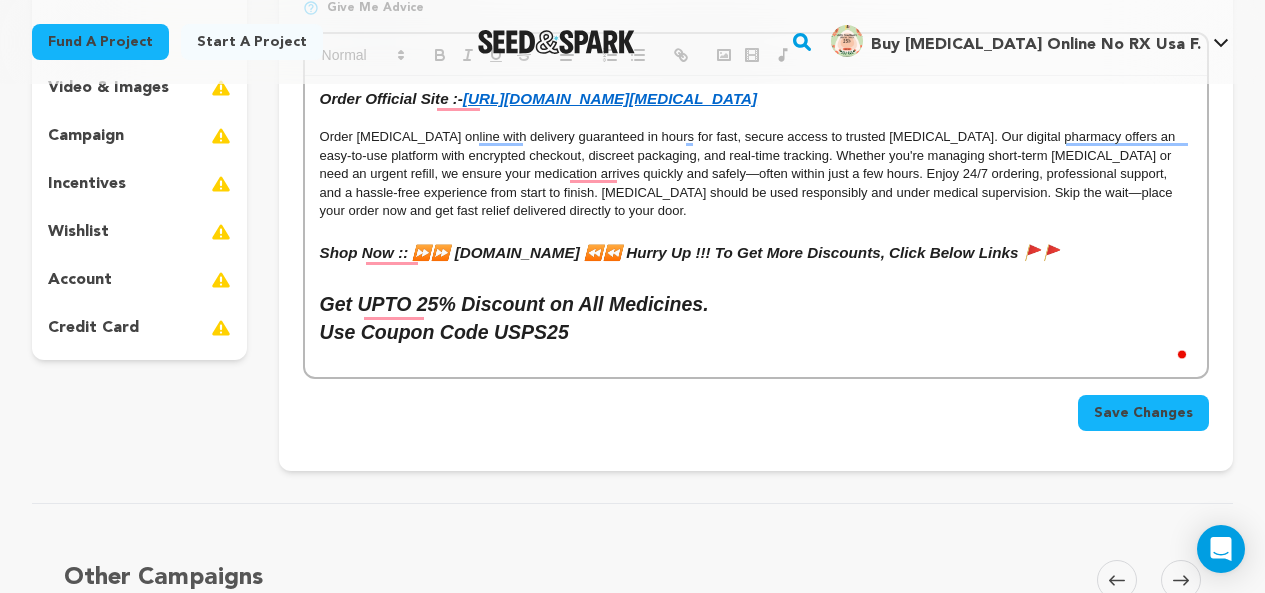 click on "Save Changes" at bounding box center [1143, 413] 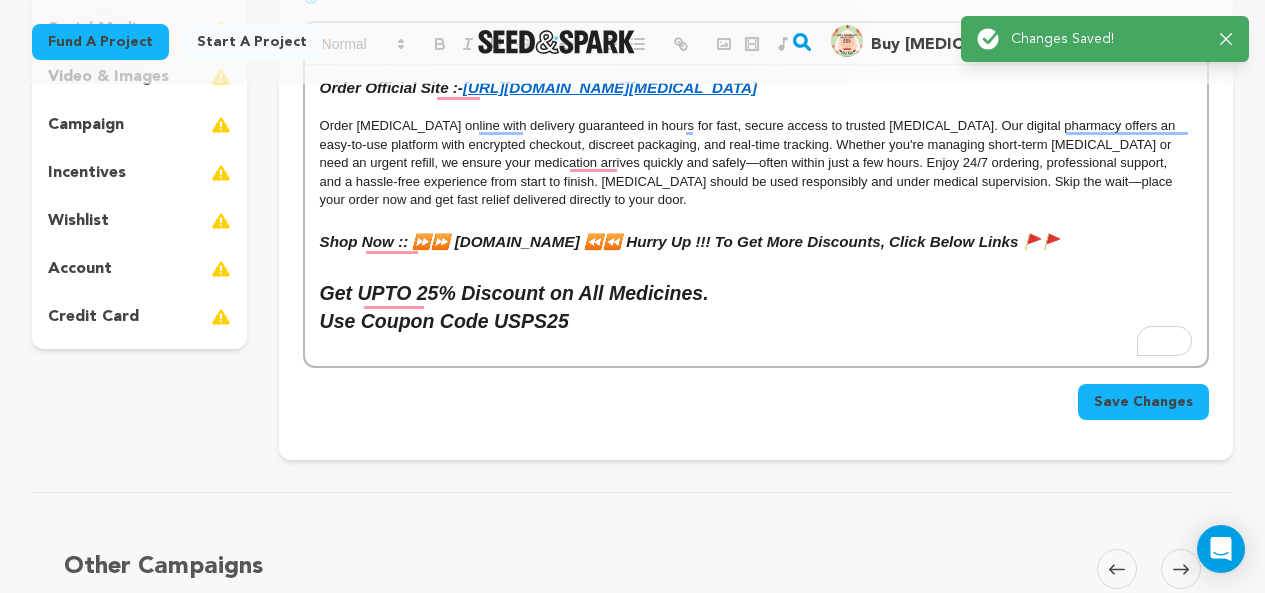 scroll, scrollTop: 500, scrollLeft: 0, axis: vertical 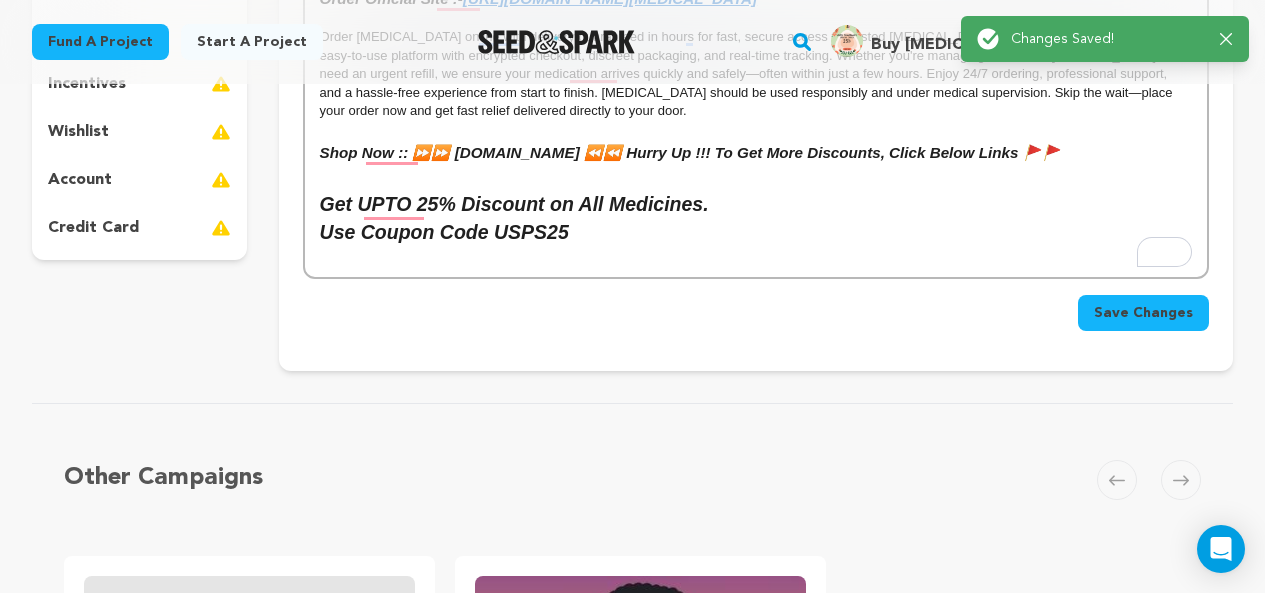 click on "Save Changes" at bounding box center [1143, 313] 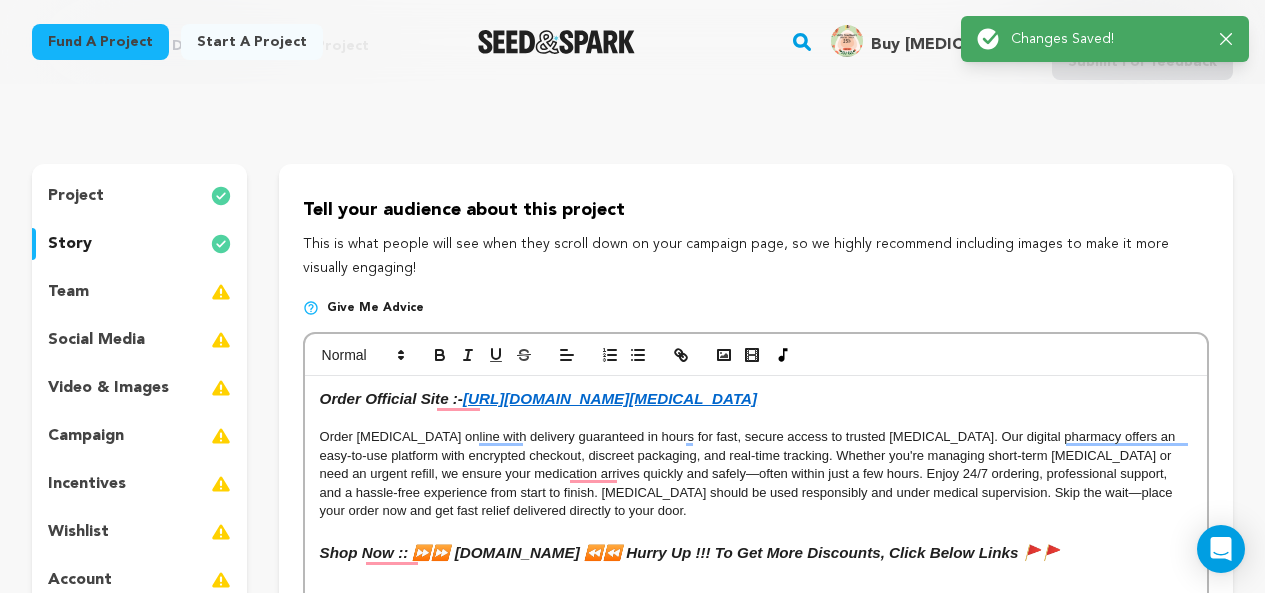scroll, scrollTop: 200, scrollLeft: 0, axis: vertical 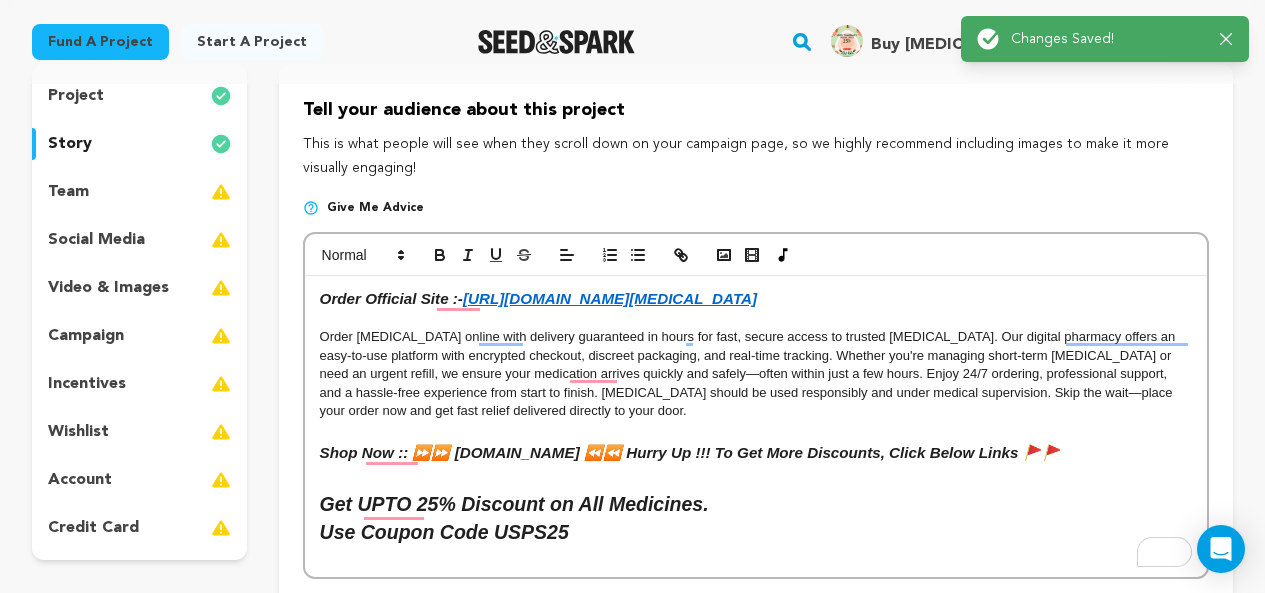 click on "social media" at bounding box center (96, 240) 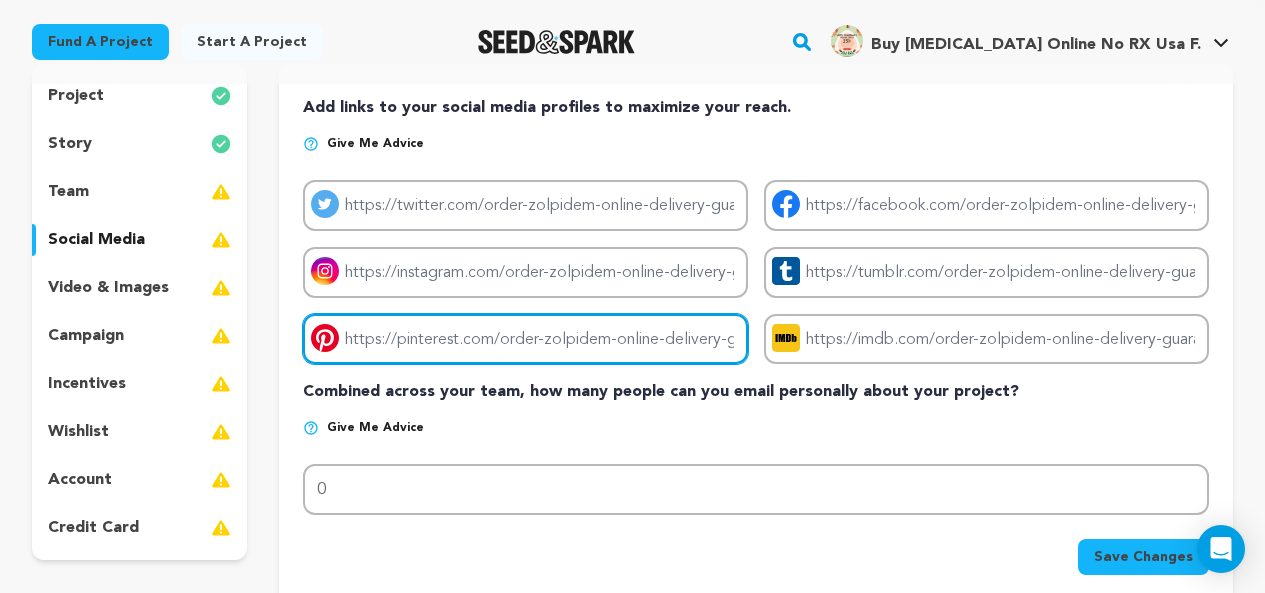 click on "Project pinterest link" at bounding box center [525, 339] 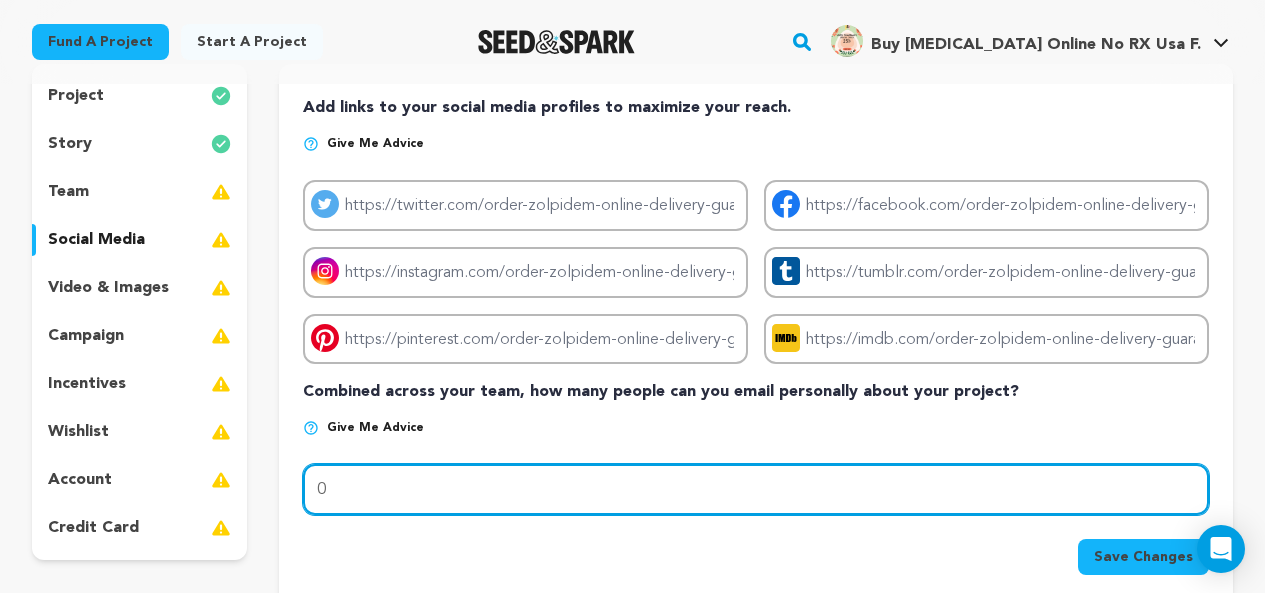 click on "0" at bounding box center (756, 489) 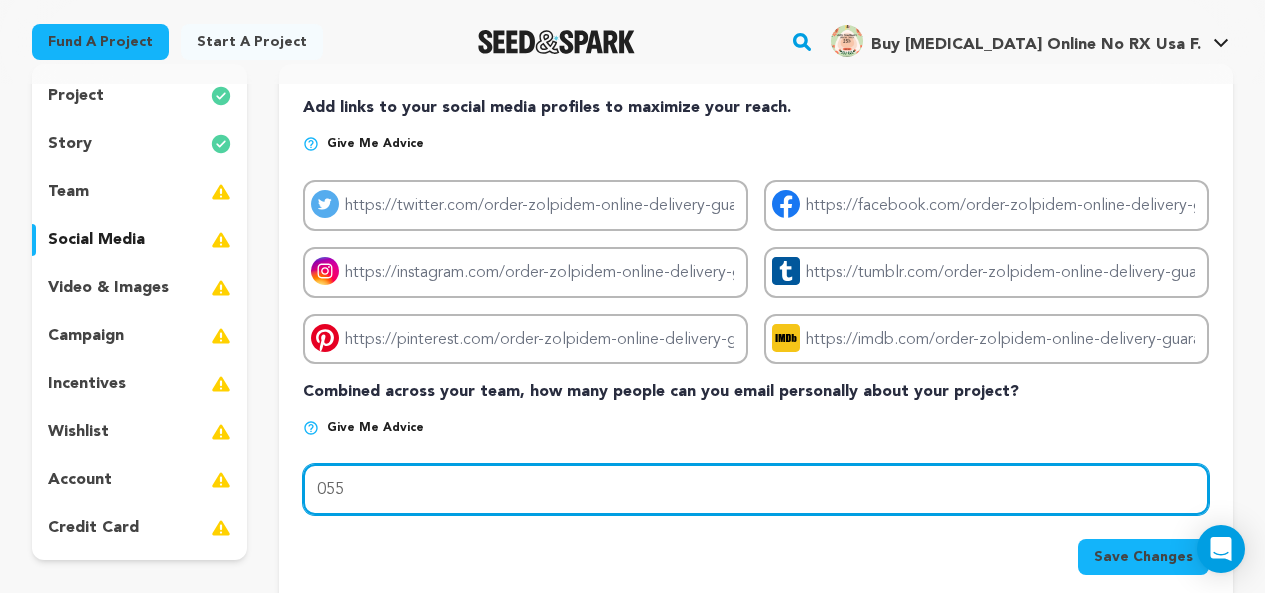 type on "055" 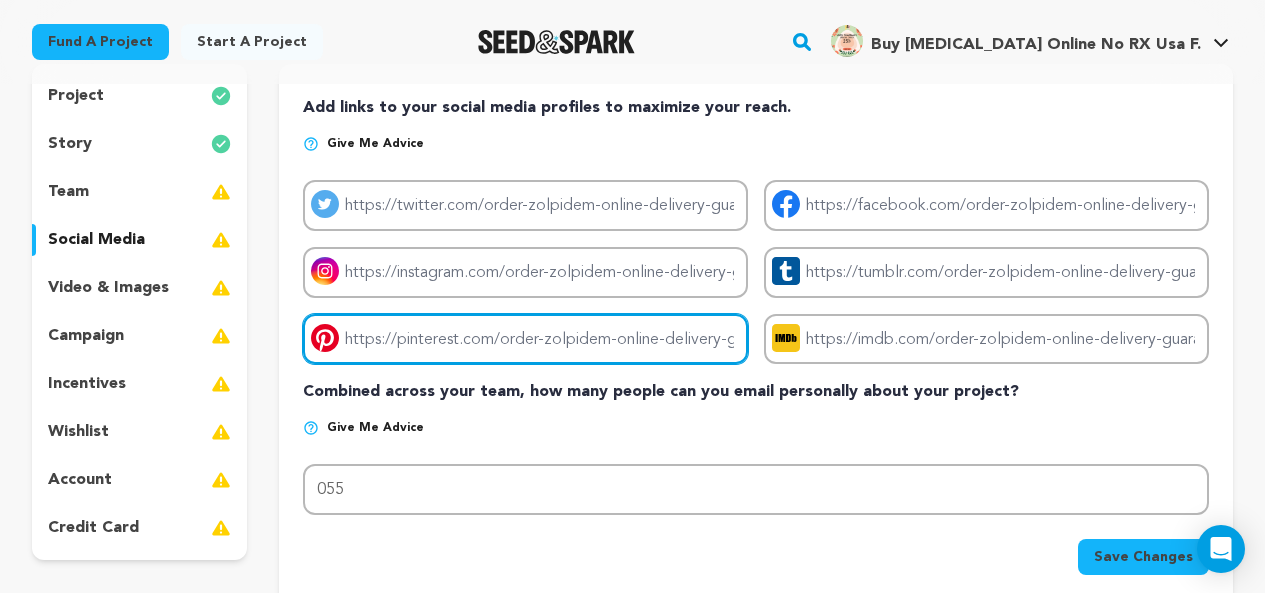 click on "Project pinterest link" at bounding box center [525, 339] 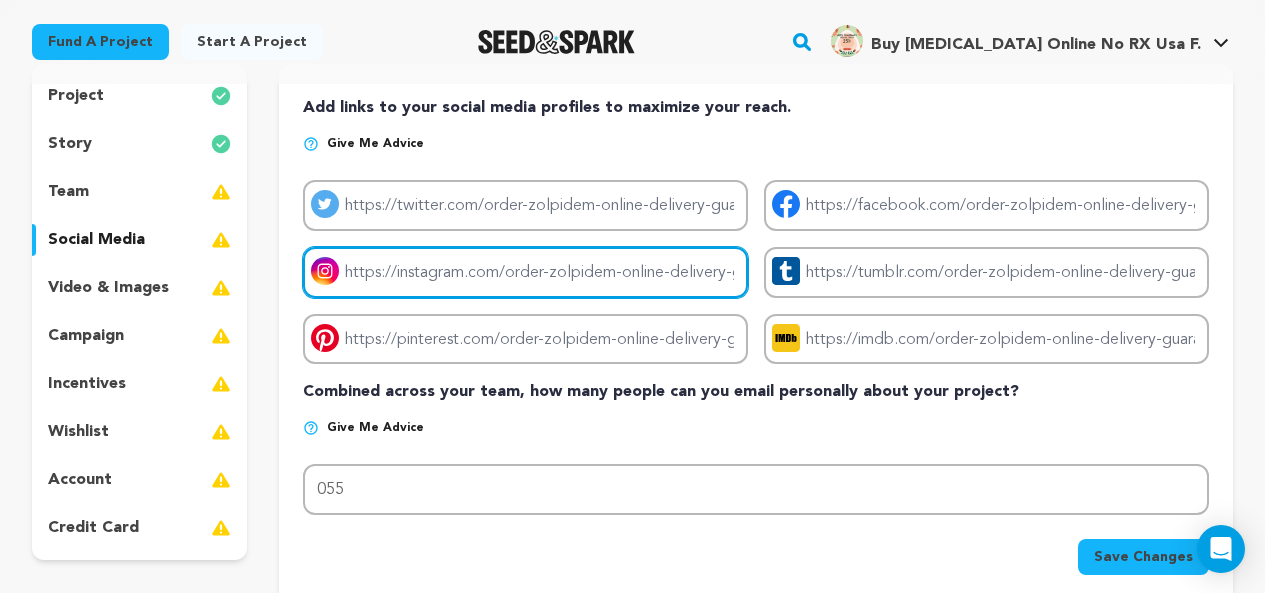 click on "Project instagram link" at bounding box center (525, 272) 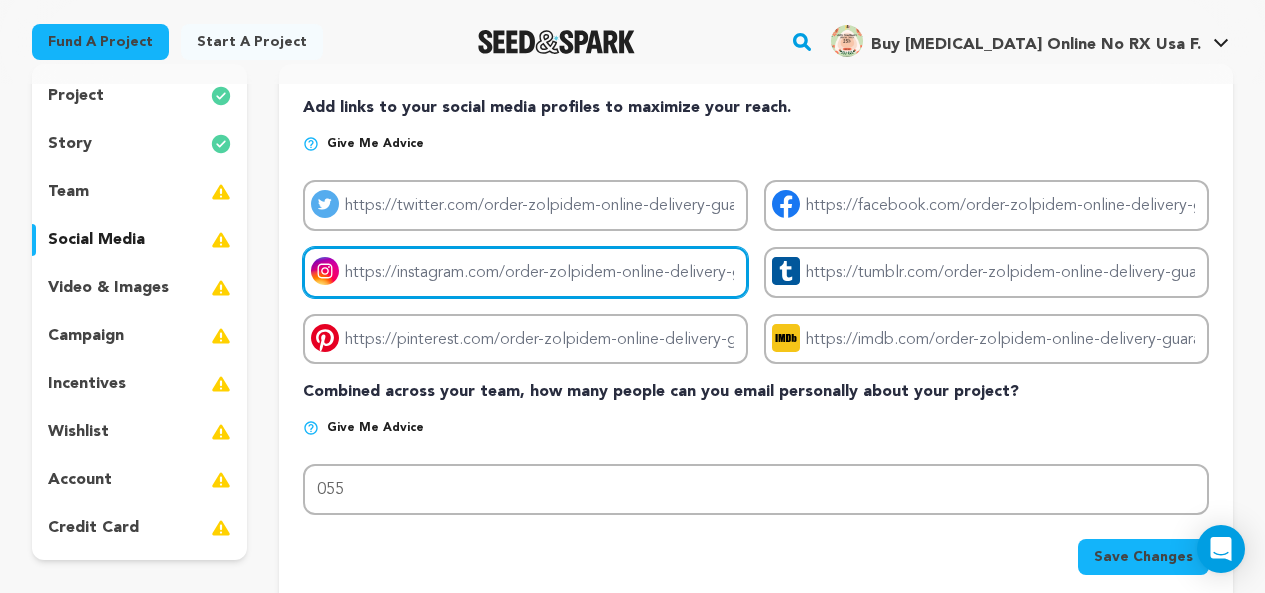 type on "https://uspspharmacy0.weebly.com/" 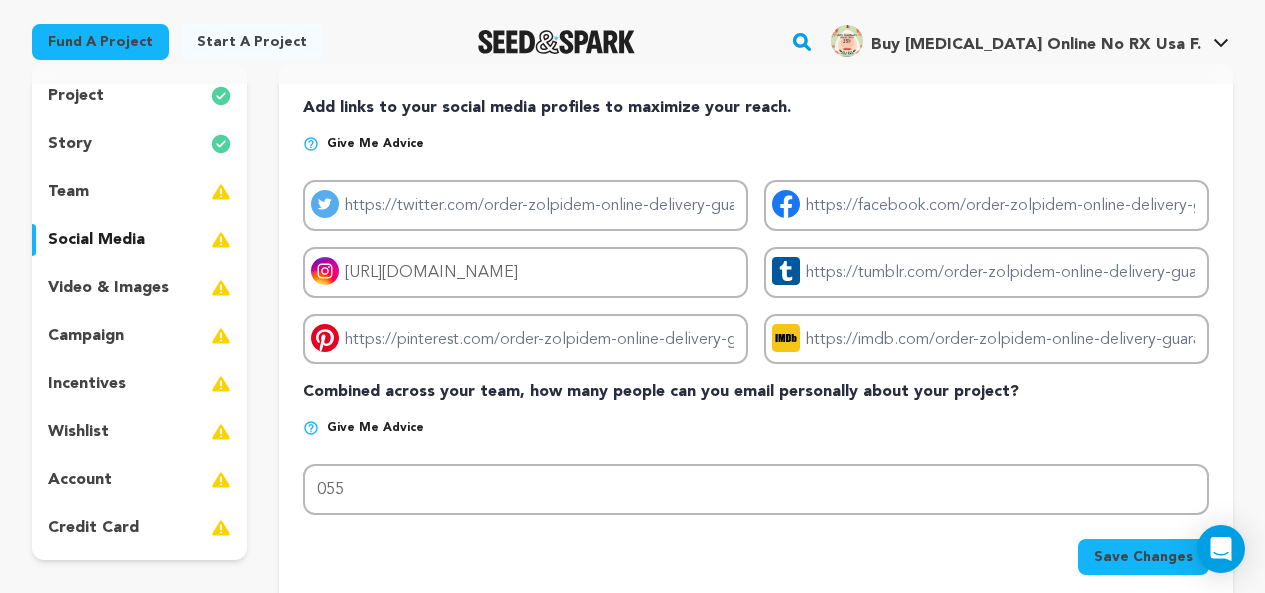 click on "Save Changes" at bounding box center [1143, 557] 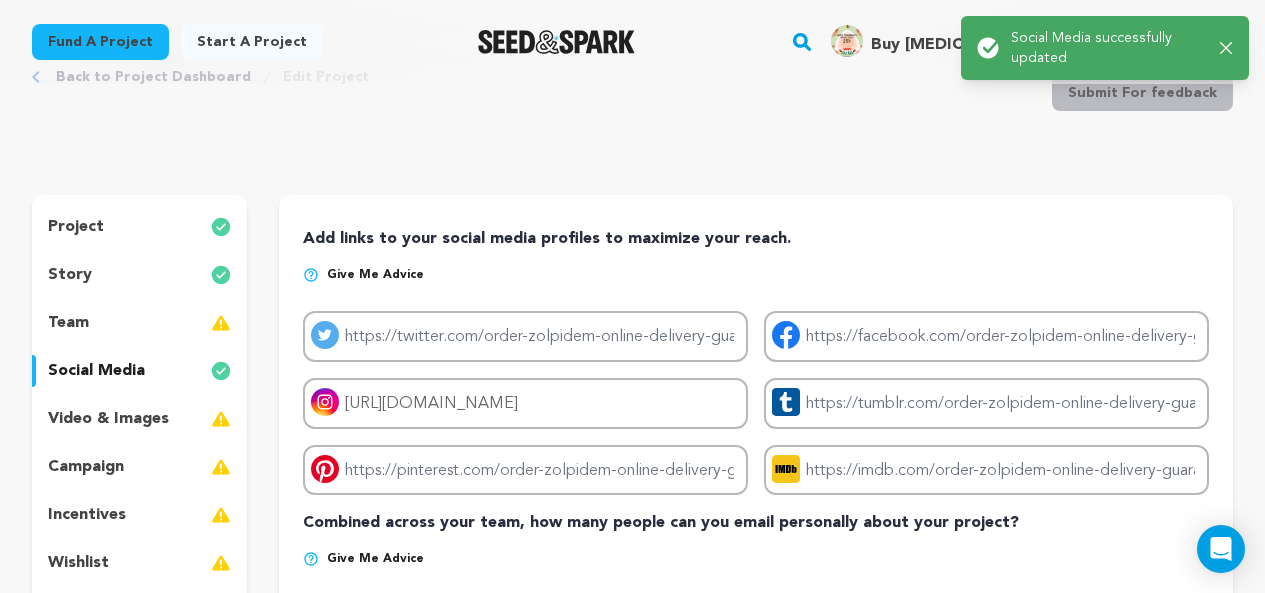 scroll, scrollTop: 200, scrollLeft: 0, axis: vertical 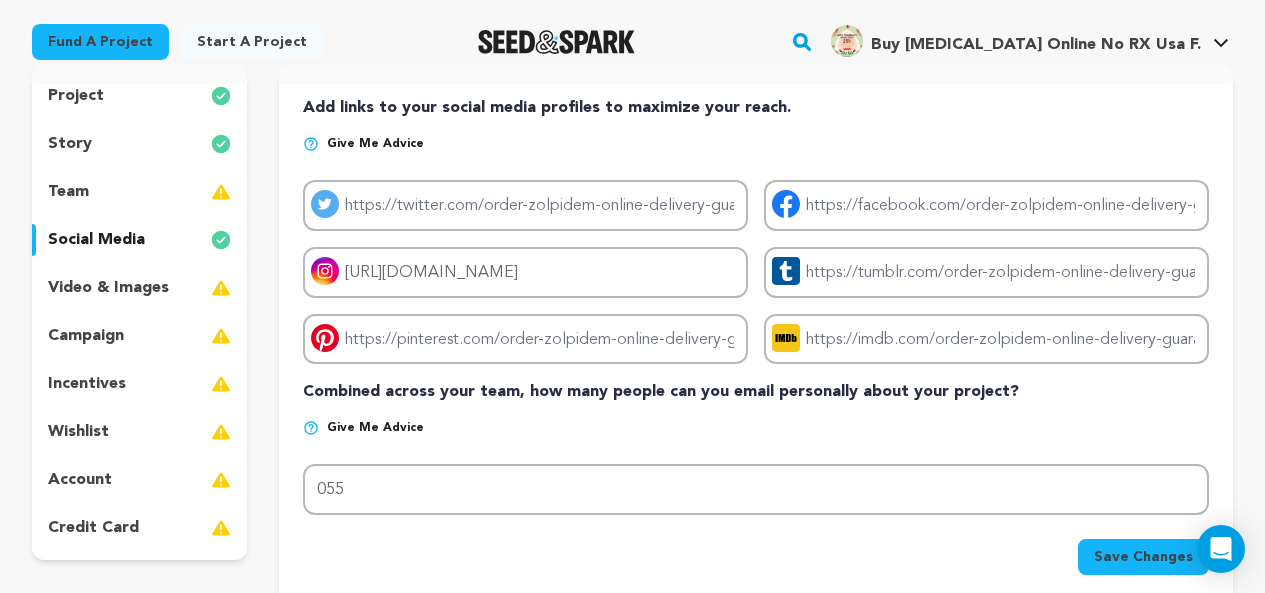click on "video & images" at bounding box center (108, 288) 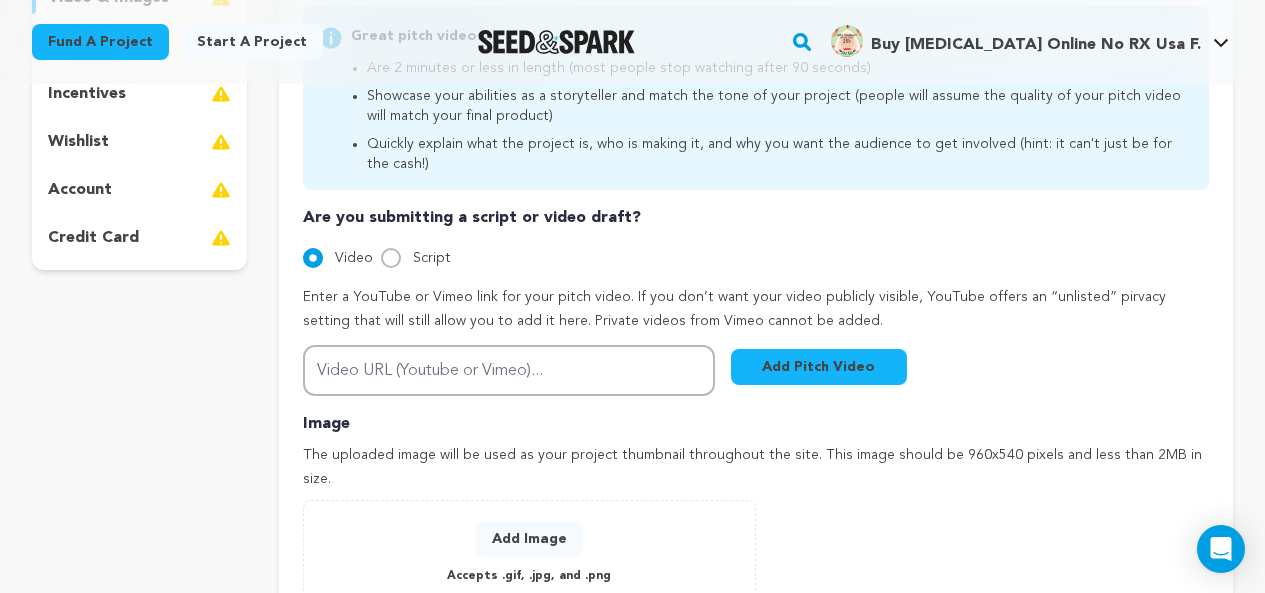 scroll, scrollTop: 500, scrollLeft: 0, axis: vertical 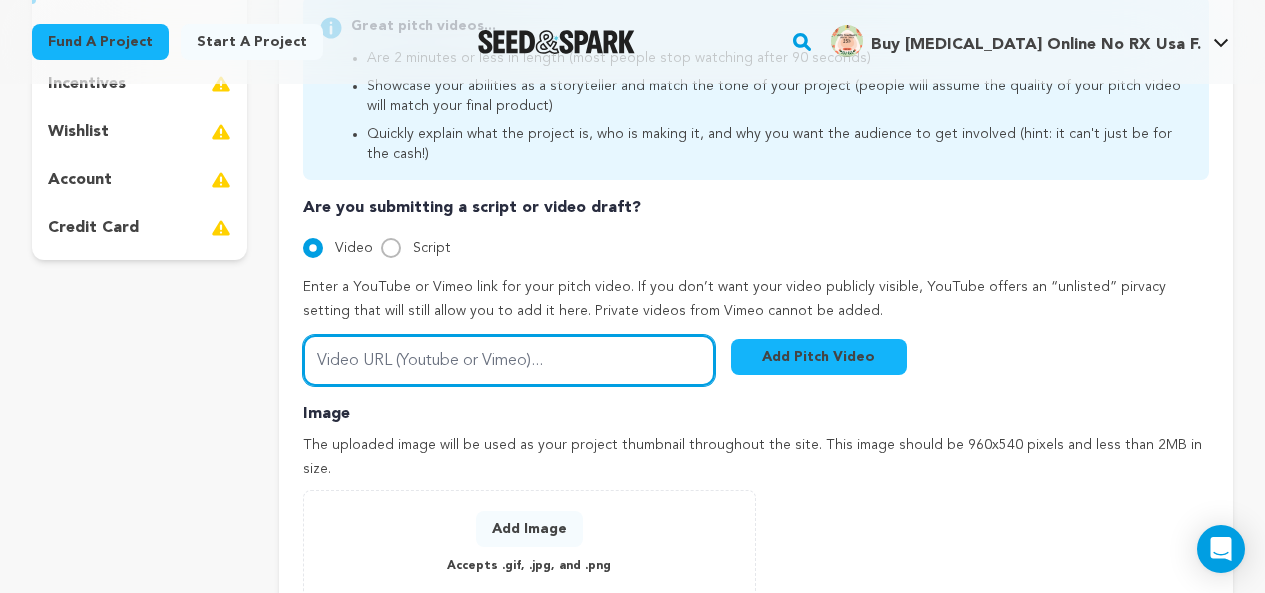 drag, startPoint x: 559, startPoint y: 368, endPoint x: 528, endPoint y: 364, distance: 31.257 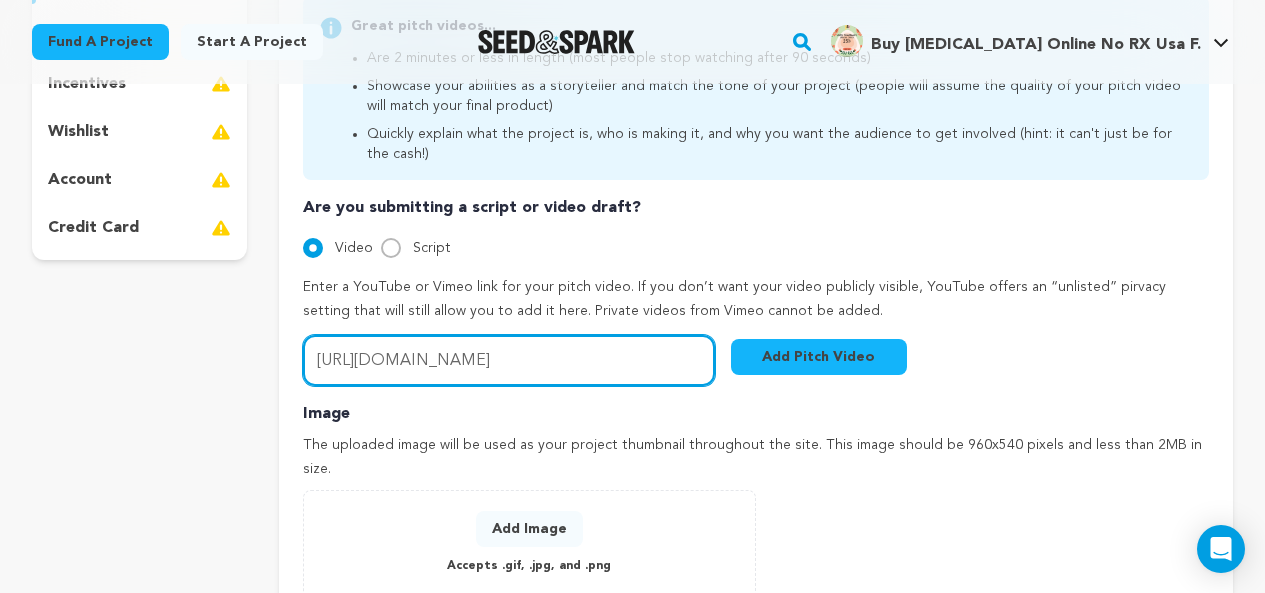 type on "https://www.youtube.com/shorts/sDT7rxt1Mo0" 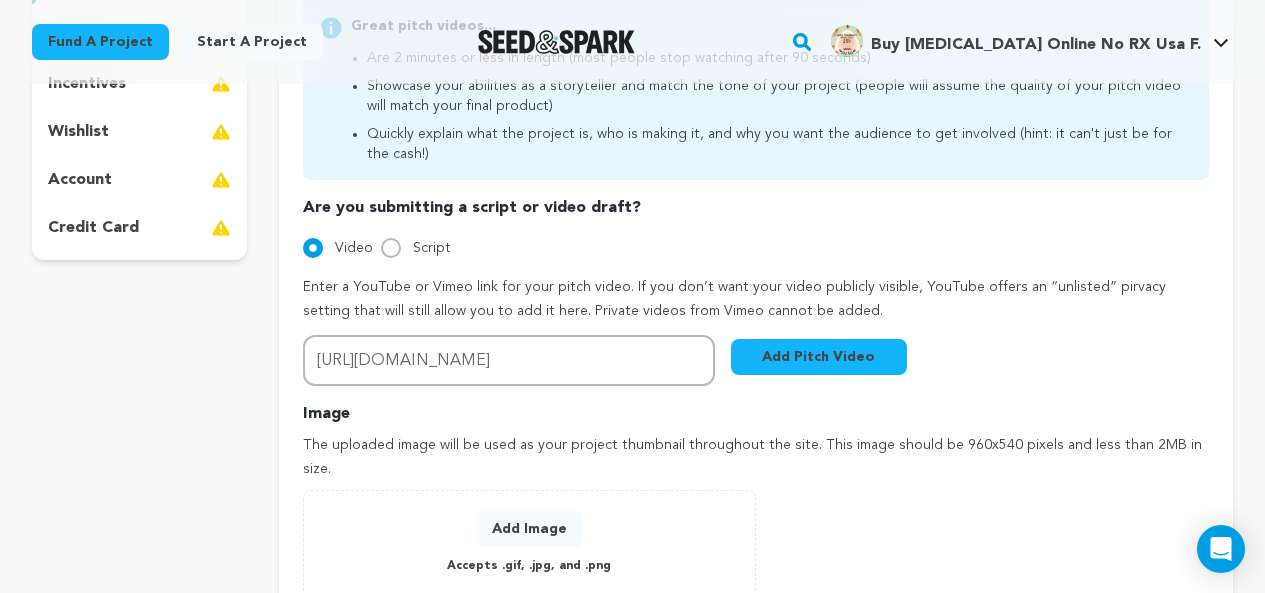 click on "Add Pitch Video" at bounding box center (819, 357) 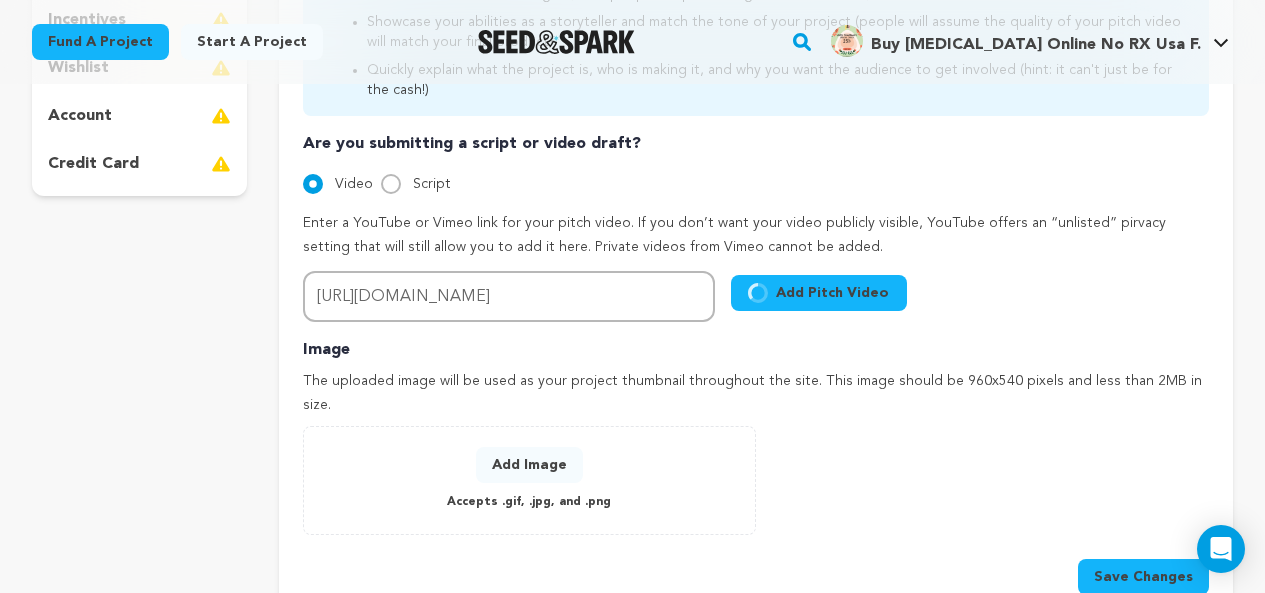 scroll, scrollTop: 600, scrollLeft: 0, axis: vertical 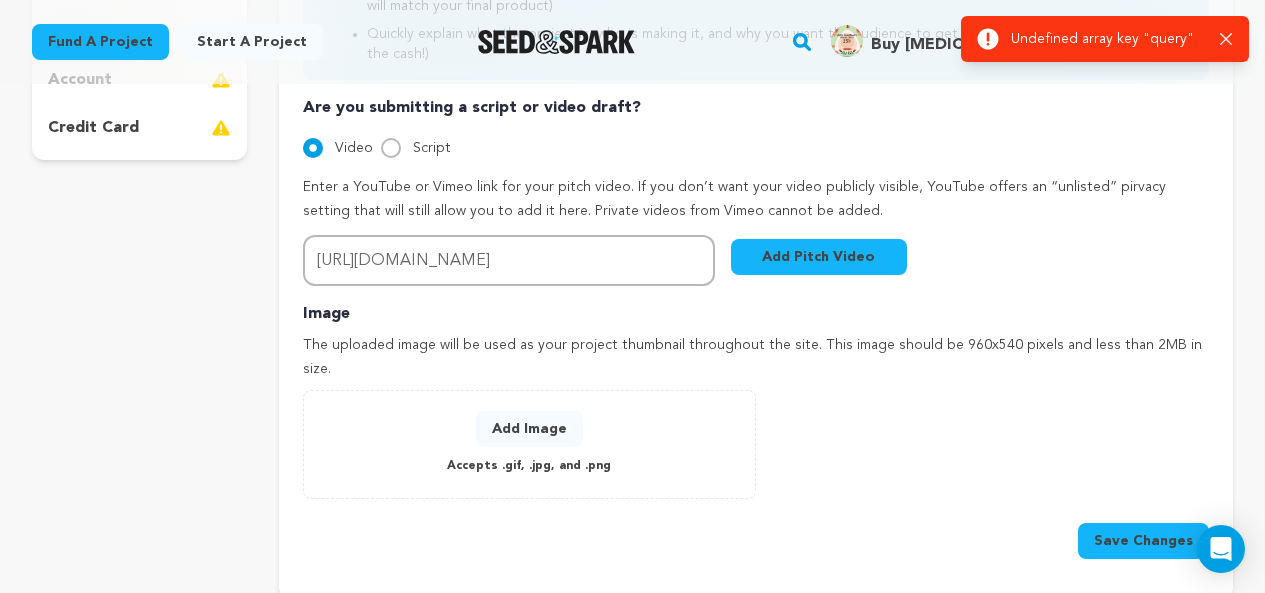 click on "Add Image" at bounding box center [529, 429] 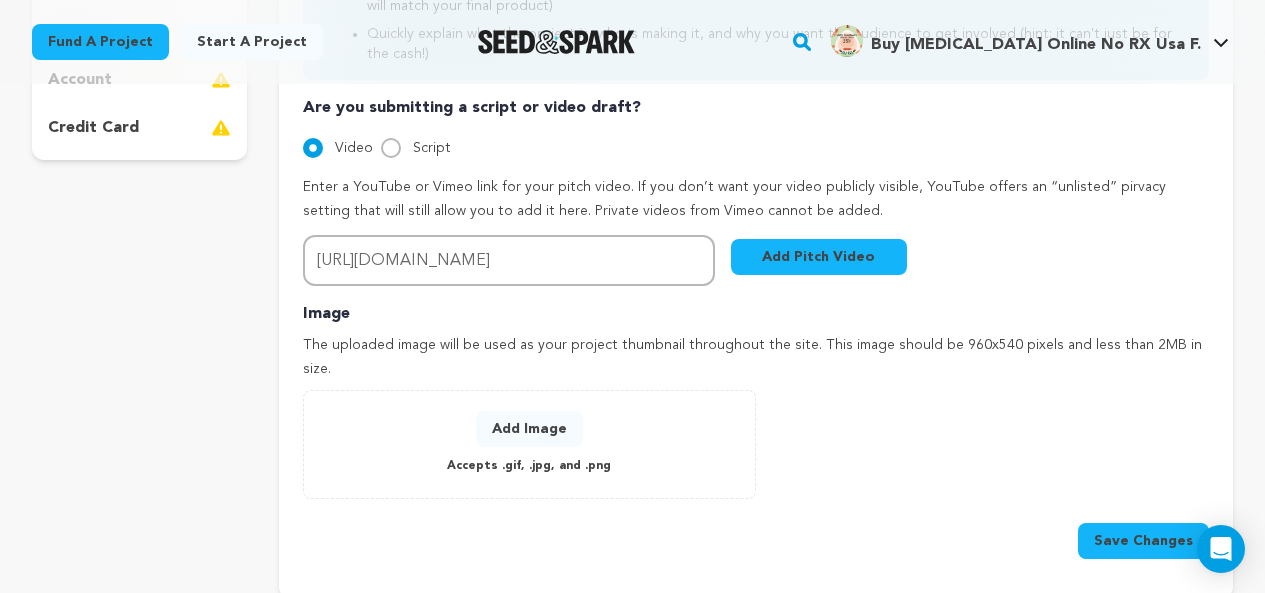 click on "Save Changes" at bounding box center [756, 533] 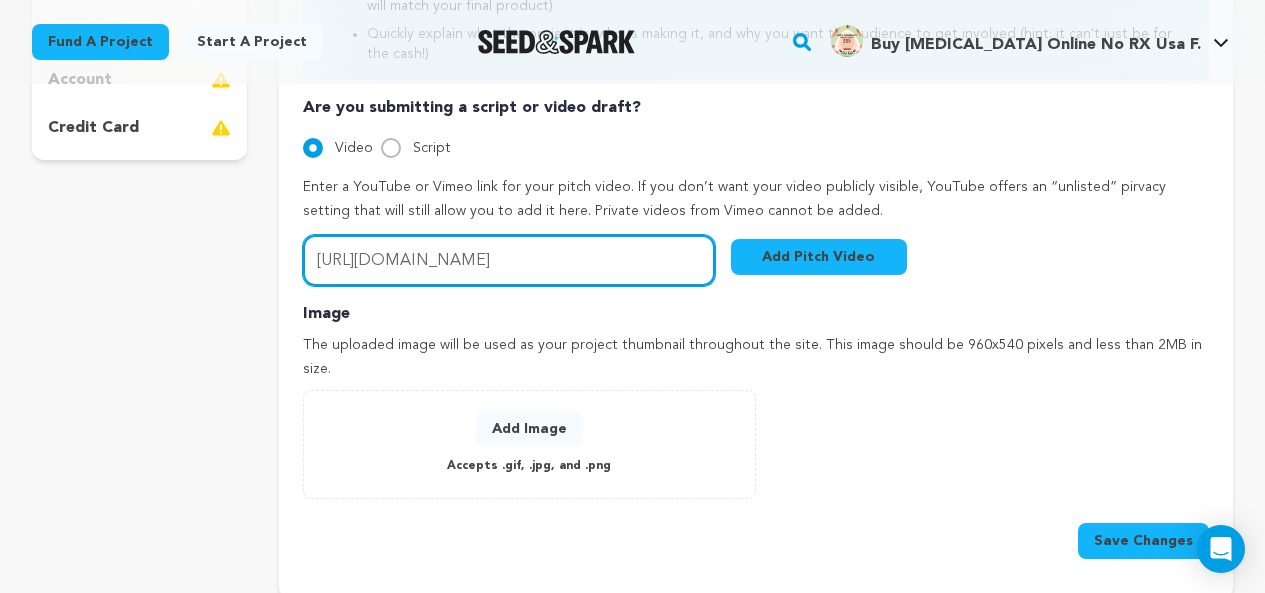 click on "https://www.youtube.com/shorts/sDT7rxt1Mo0" at bounding box center [509, 260] 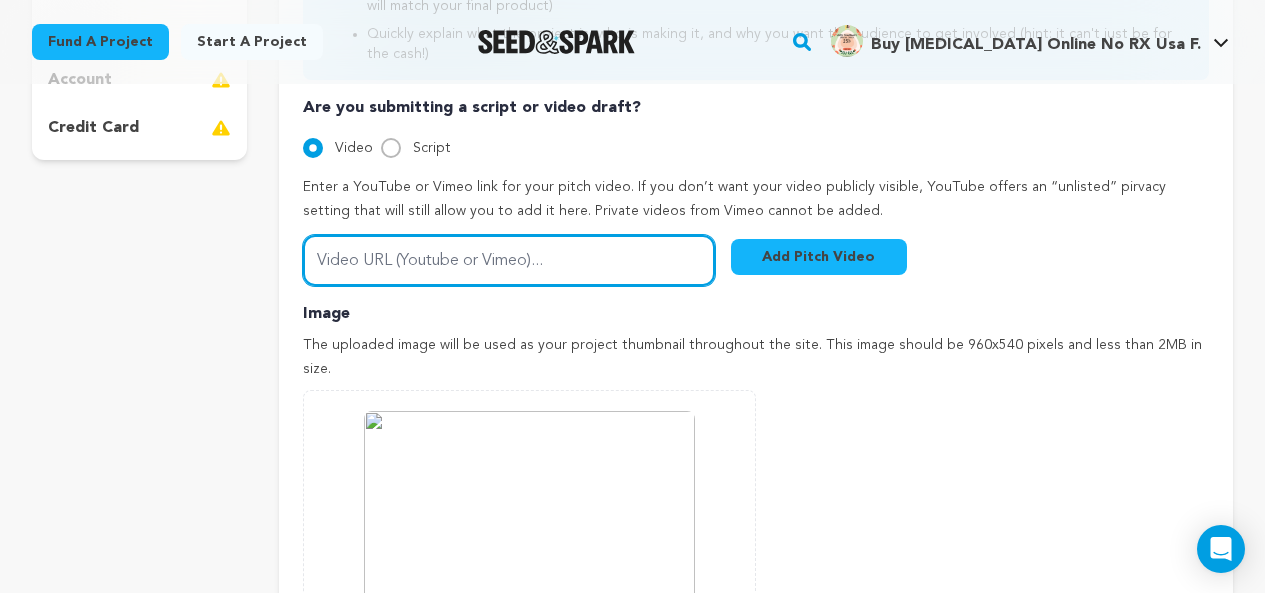 paste on "https://www.youtube.com/shorts/p9t3fOZIE4s" 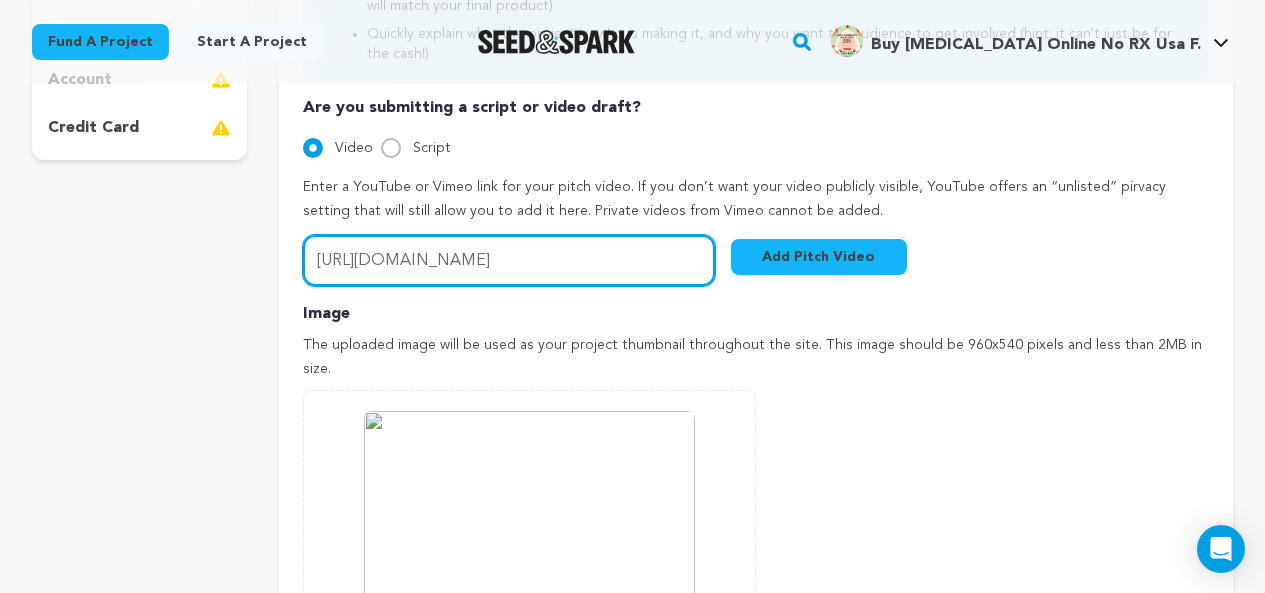type on "https://www.youtube.com/shorts/p9t3fOZIE4s" 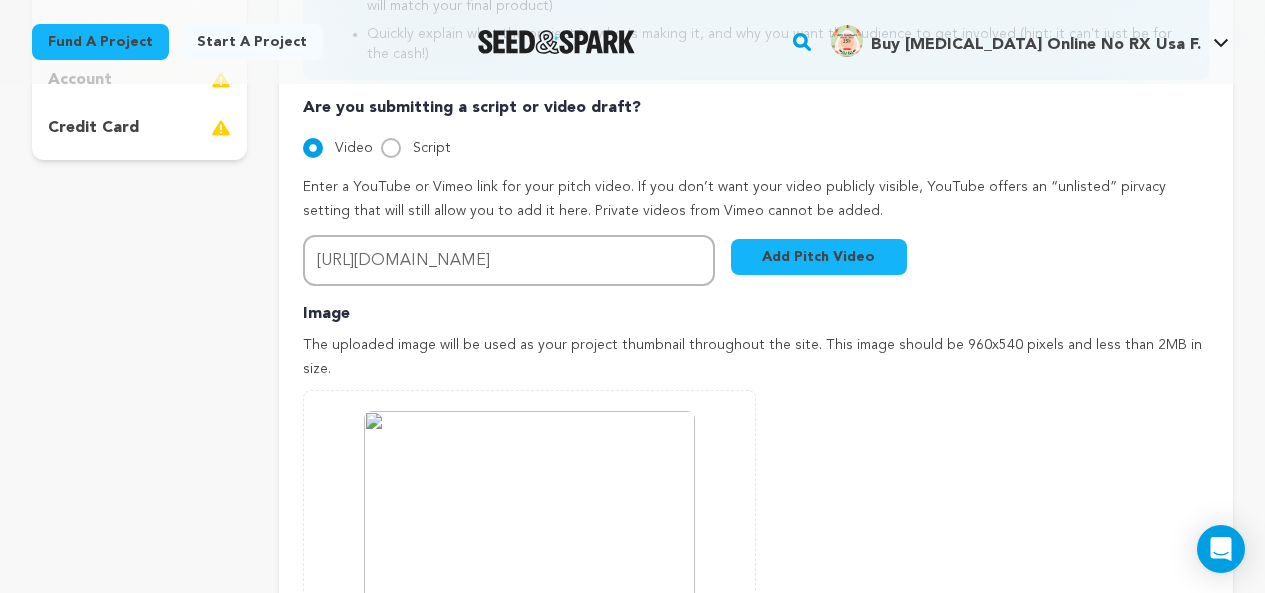 click on "Add Pitch Video" at bounding box center [819, 257] 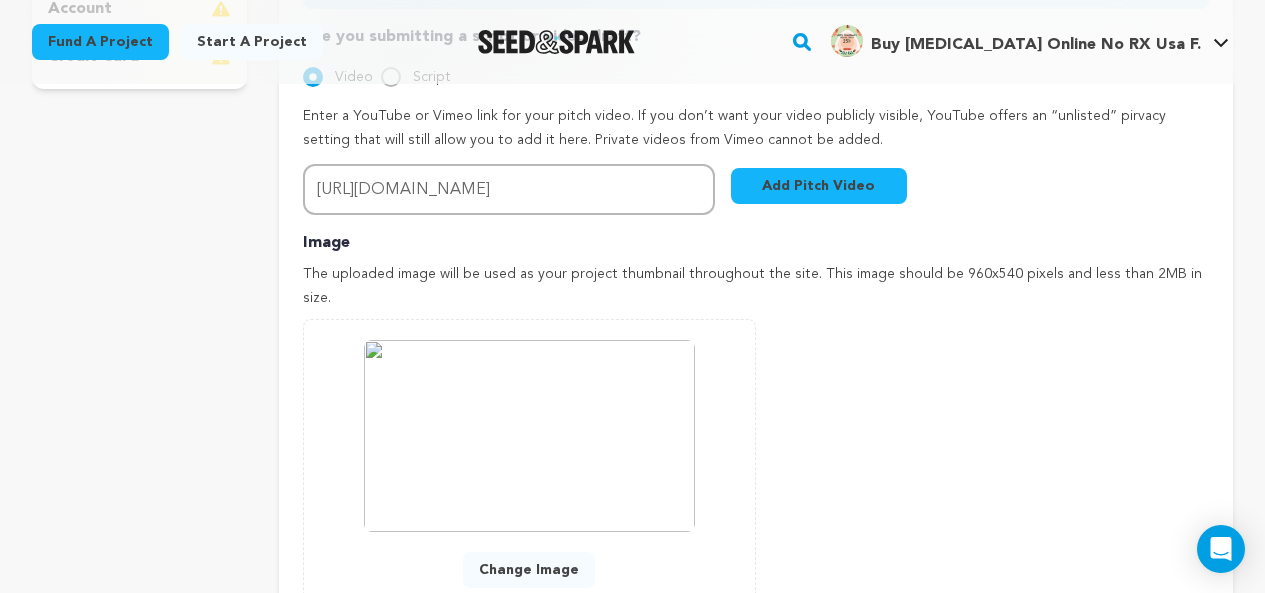 scroll, scrollTop: 800, scrollLeft: 0, axis: vertical 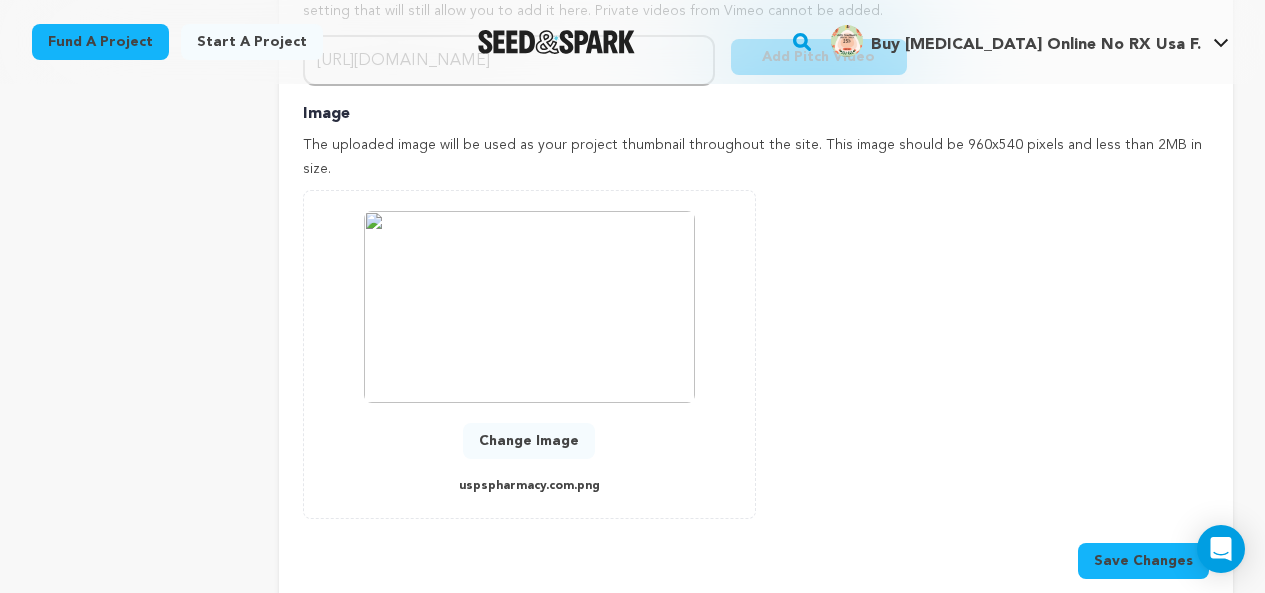 click on "Save Changes" at bounding box center (1143, 561) 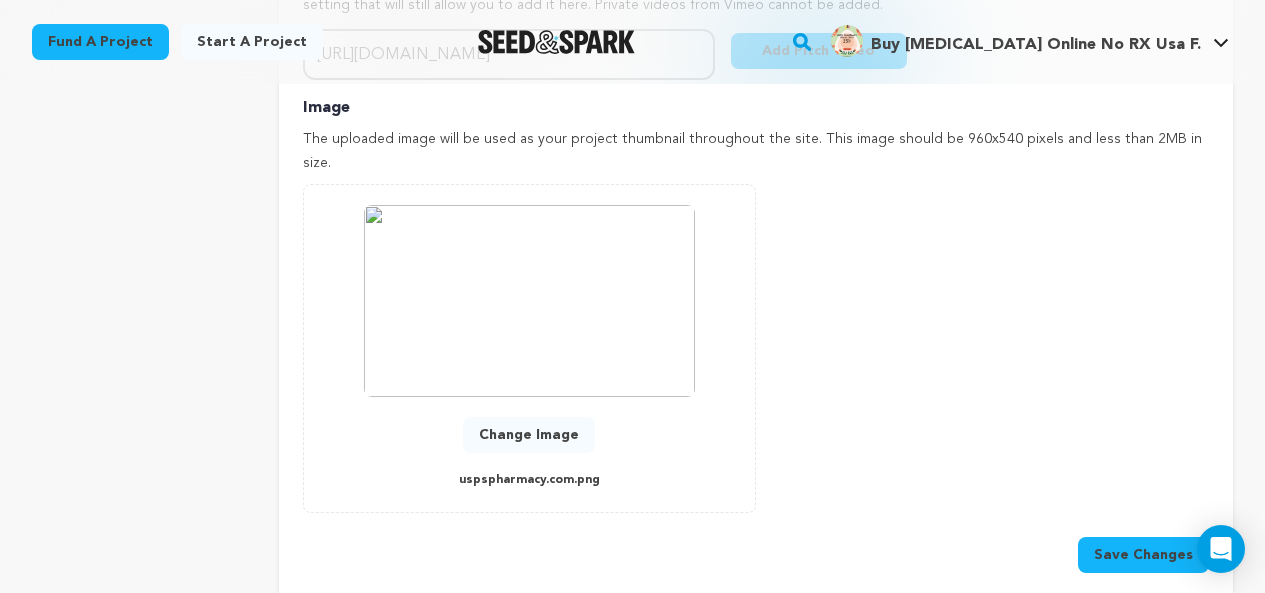 scroll, scrollTop: 1100, scrollLeft: 0, axis: vertical 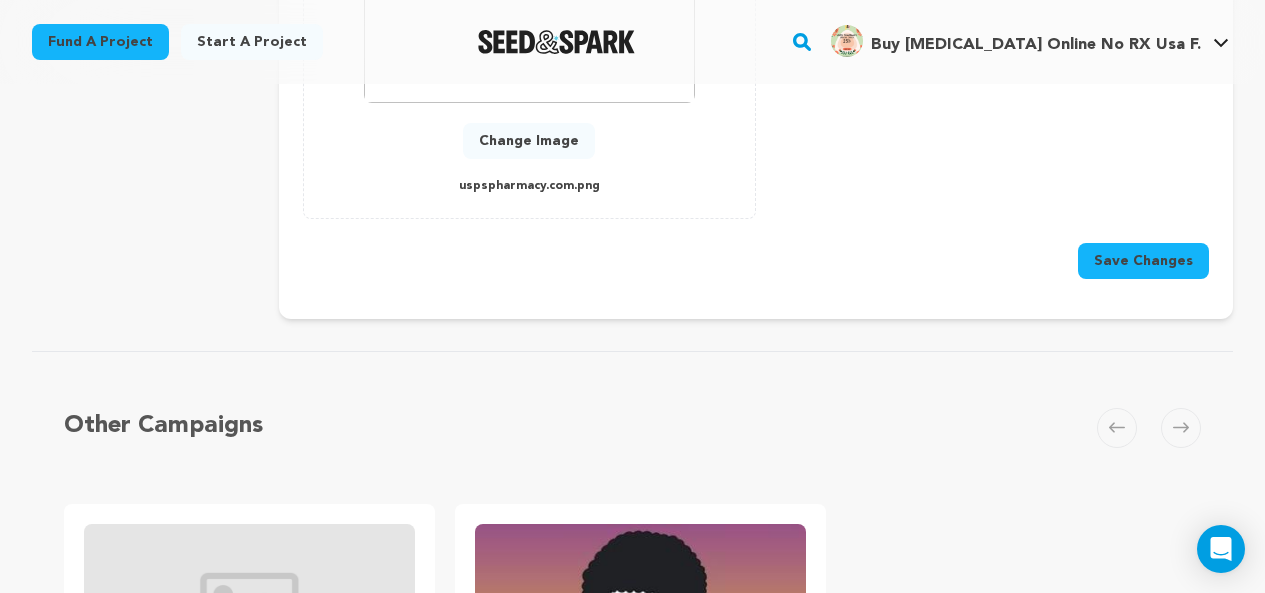 click on "Save Changes" at bounding box center [1143, 261] 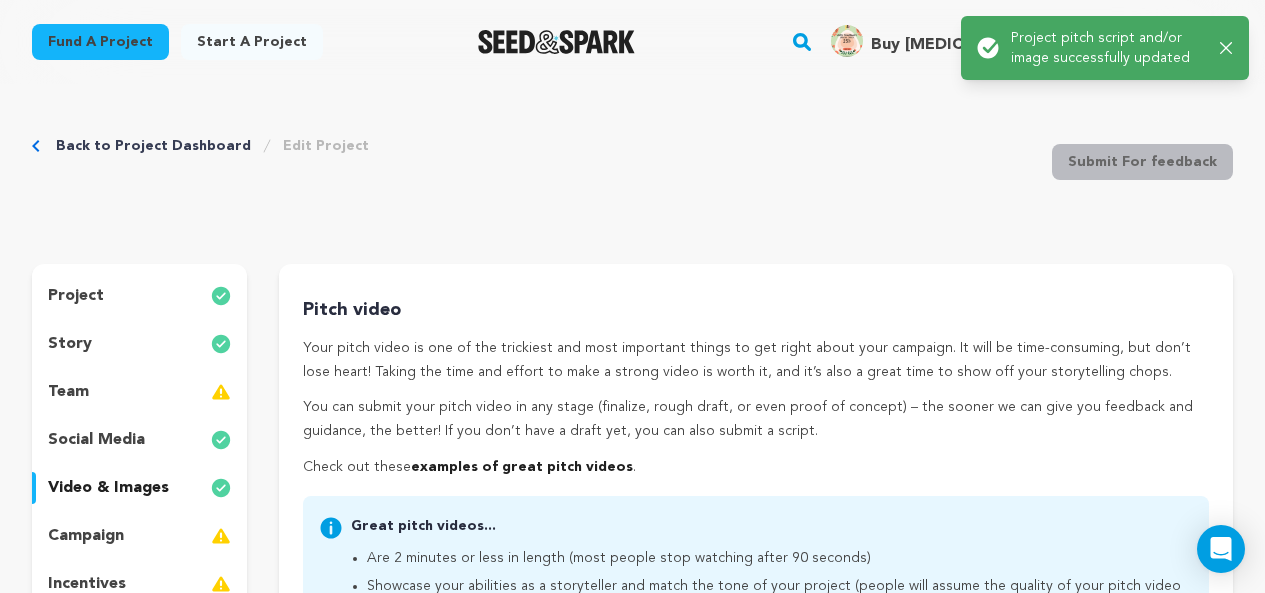 scroll, scrollTop: 100, scrollLeft: 0, axis: vertical 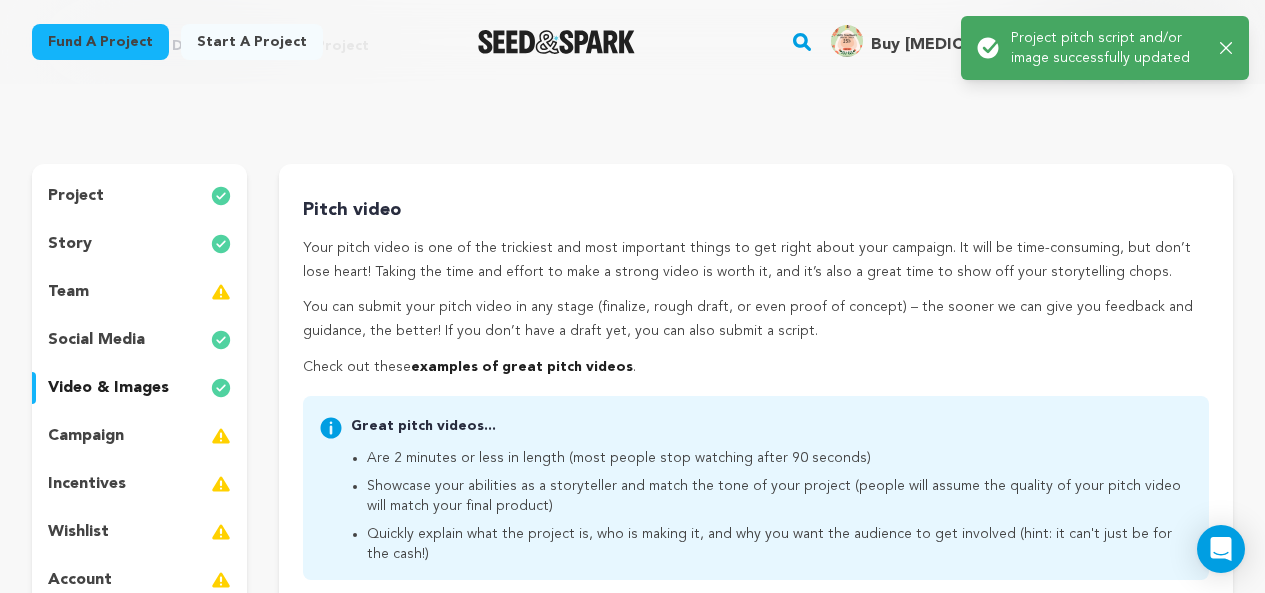 click on "campaign" at bounding box center [86, 436] 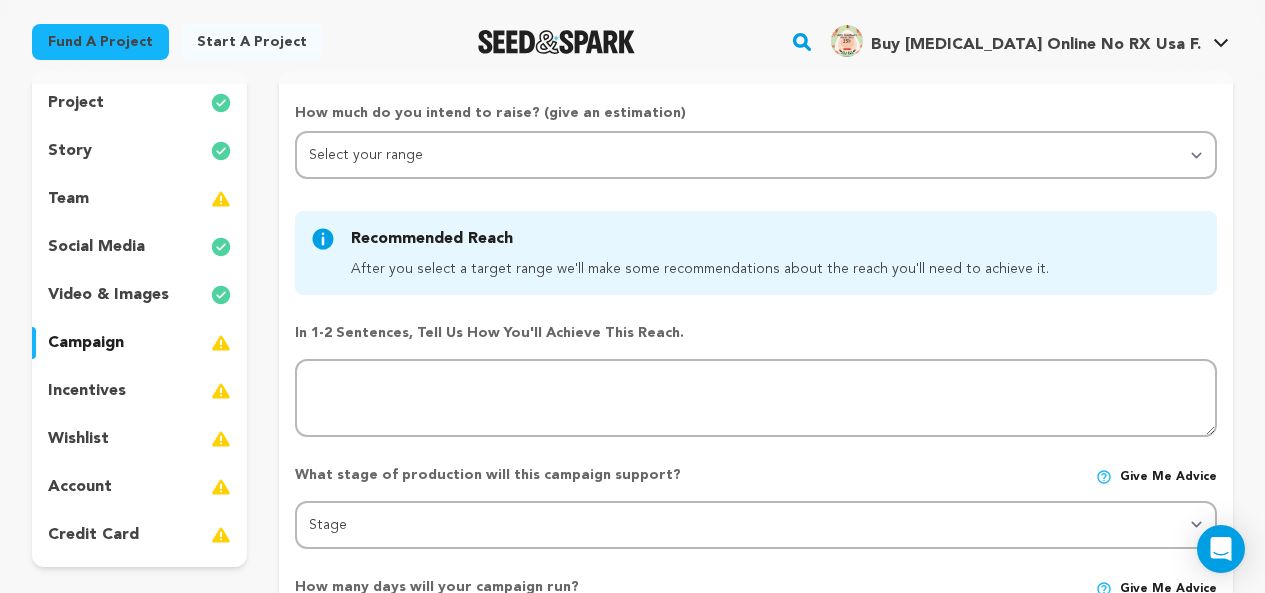 scroll, scrollTop: 100, scrollLeft: 0, axis: vertical 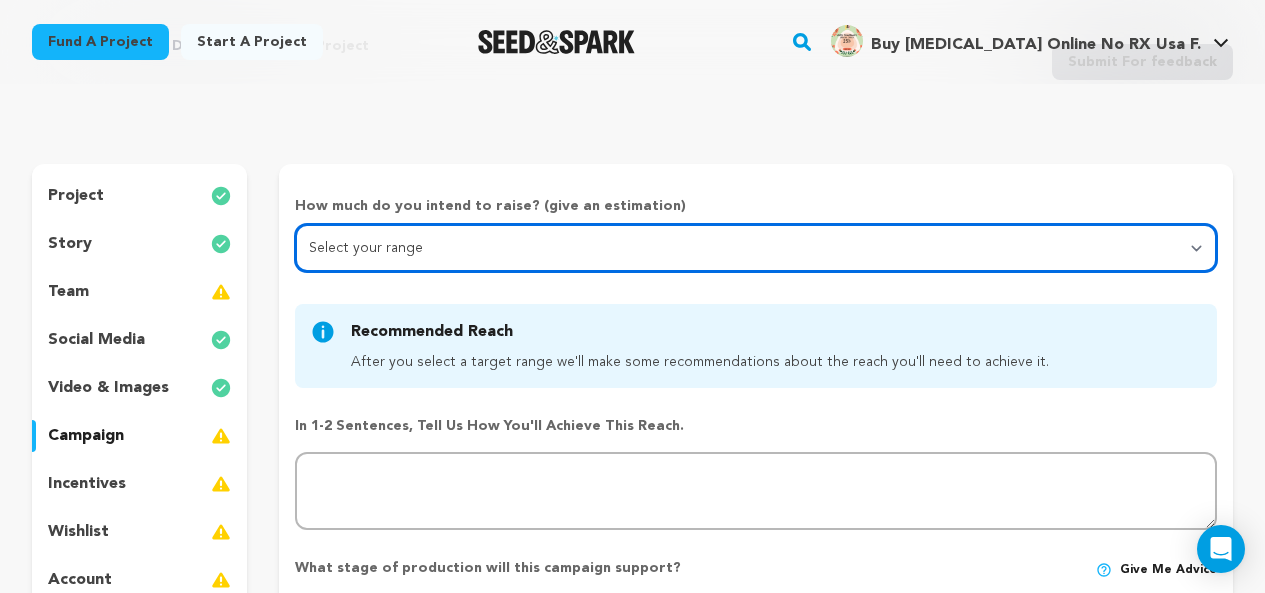 drag, startPoint x: 382, startPoint y: 251, endPoint x: 367, endPoint y: 246, distance: 15.811388 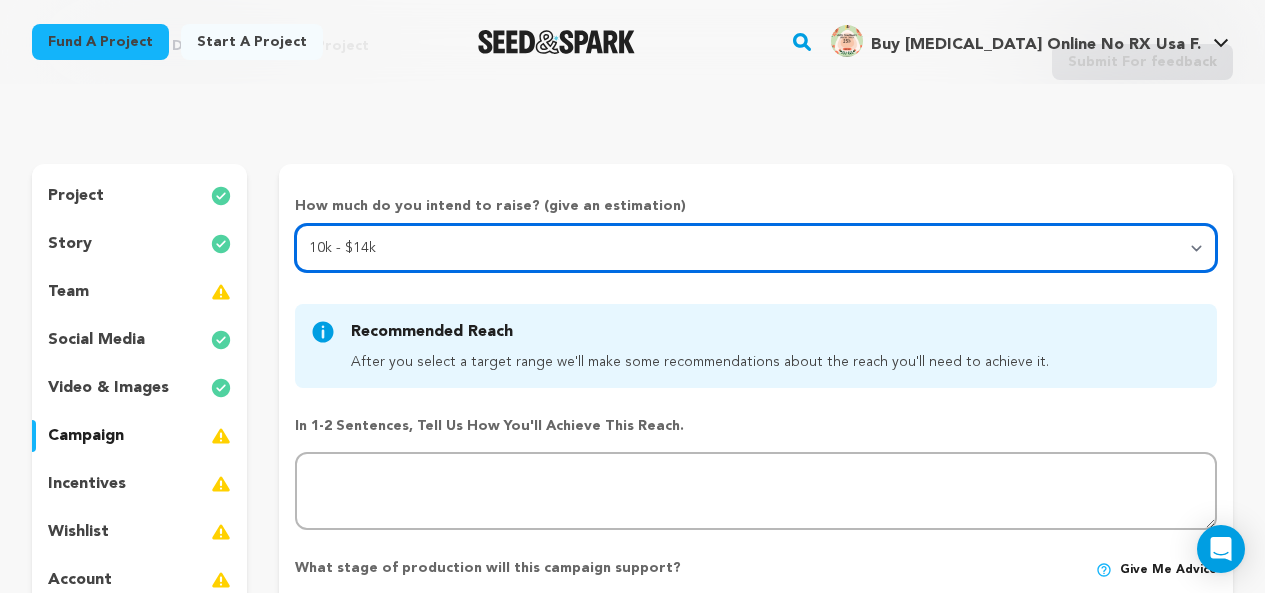 click on "Select your range
Less than $10k 10k - $14k 15k - $24k 25k - $49k 50k or more" at bounding box center (756, 248) 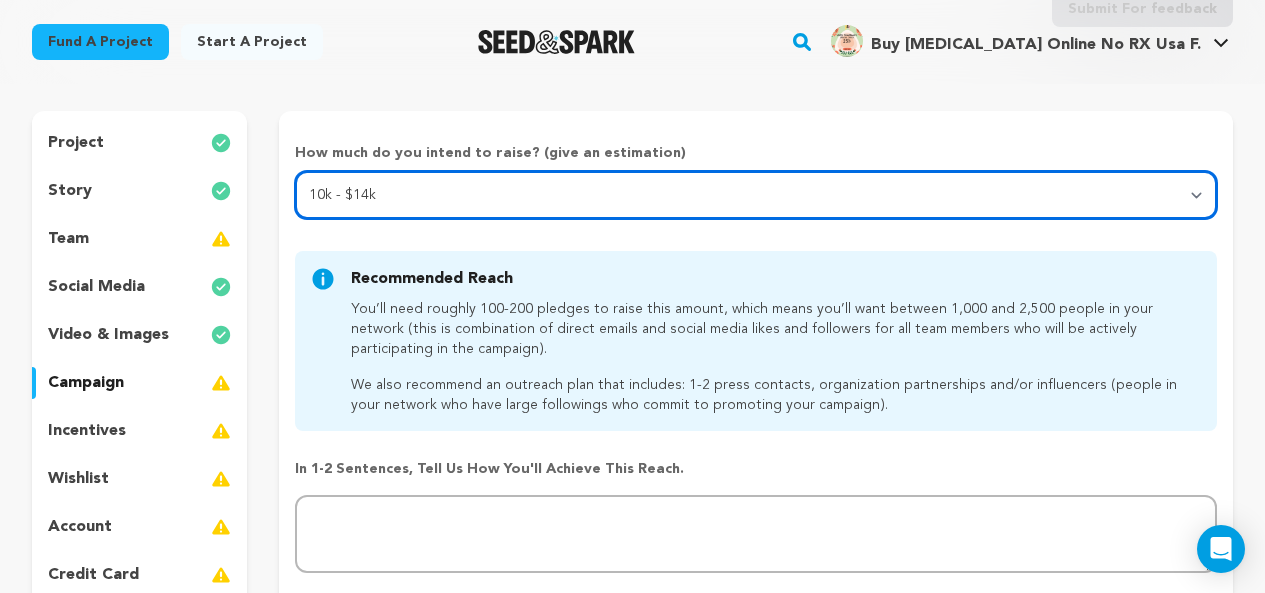 scroll, scrollTop: 400, scrollLeft: 0, axis: vertical 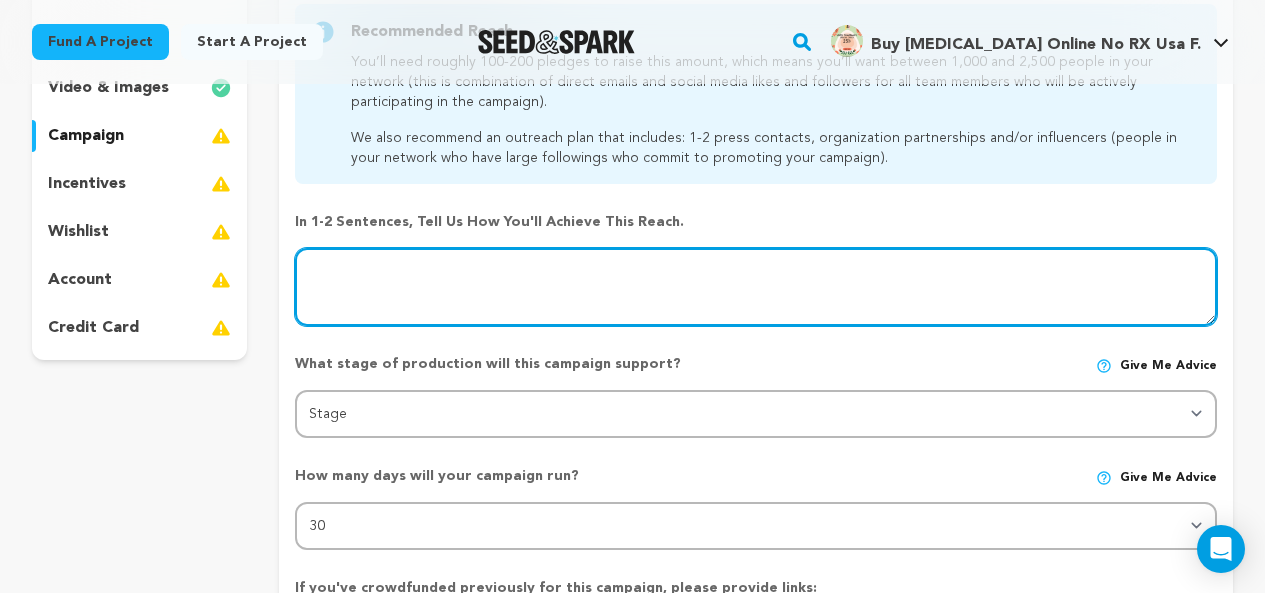 click at bounding box center [756, 287] 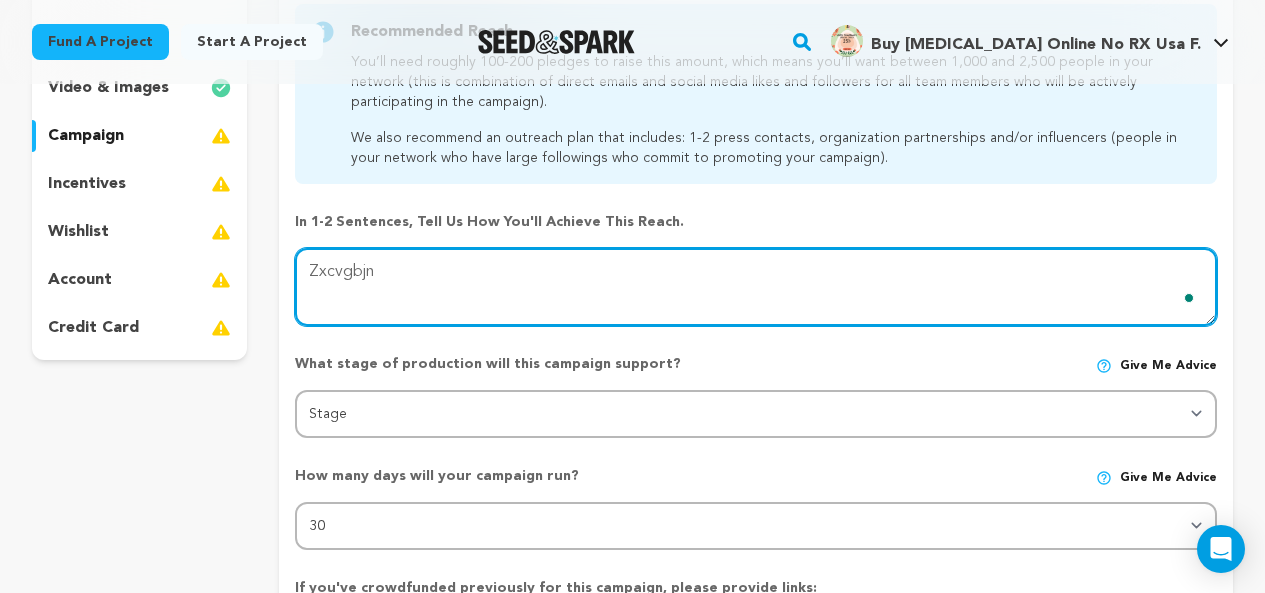 type on "Zxcvgbjn" 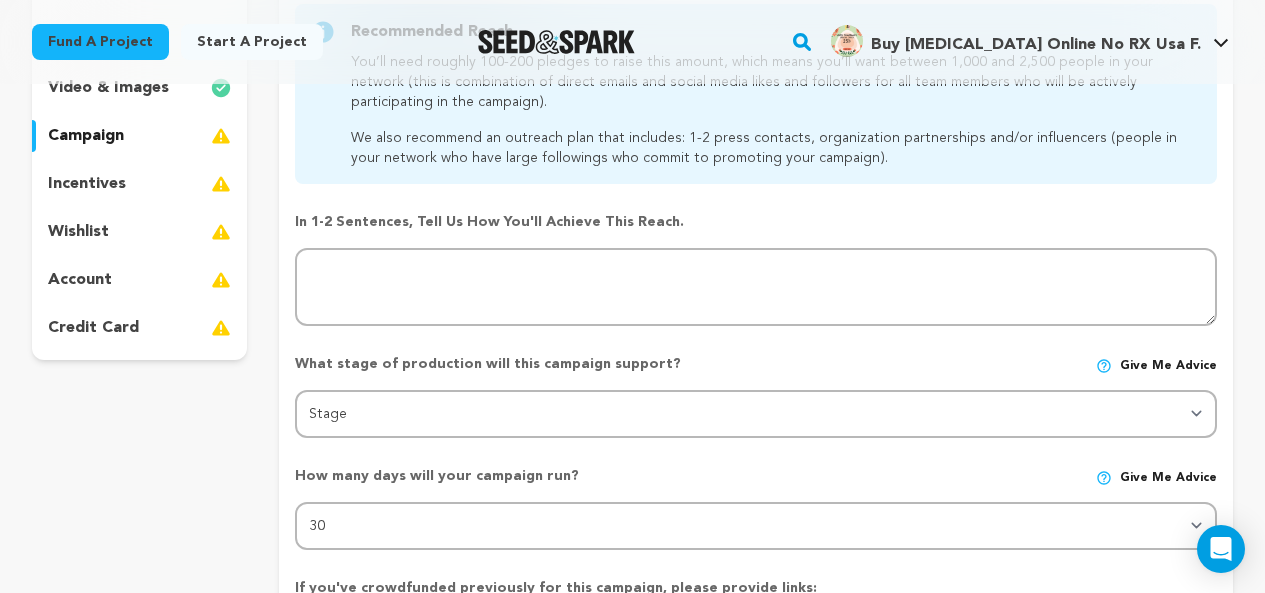 drag, startPoint x: 391, startPoint y: 440, endPoint x: 384, endPoint y: 423, distance: 18.384777 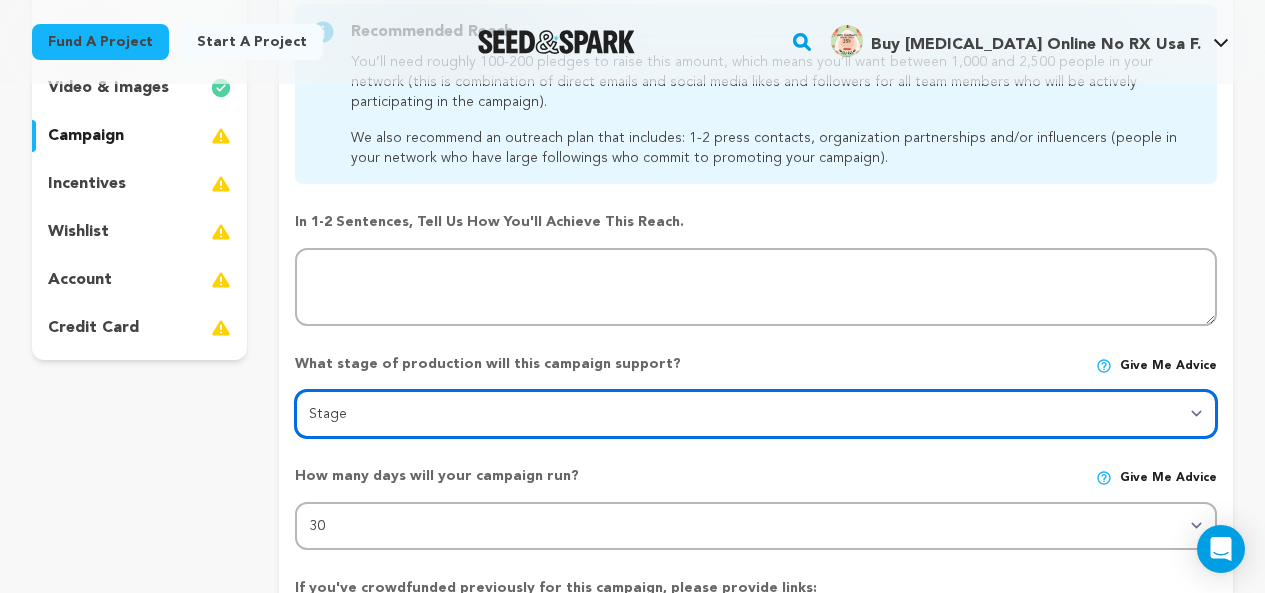 click on "Stage
DEVELOPMENT
PRODUCTION
POST-PRODUCTION
DISTRIBUTION
PRE-PRODUCTION
ENHANCEMENT
PRODUCTION PHASE 2
FESTIVALS
PR/MARKETING
TOUR
IMPACT CAMPAIGN" at bounding box center (756, 414) 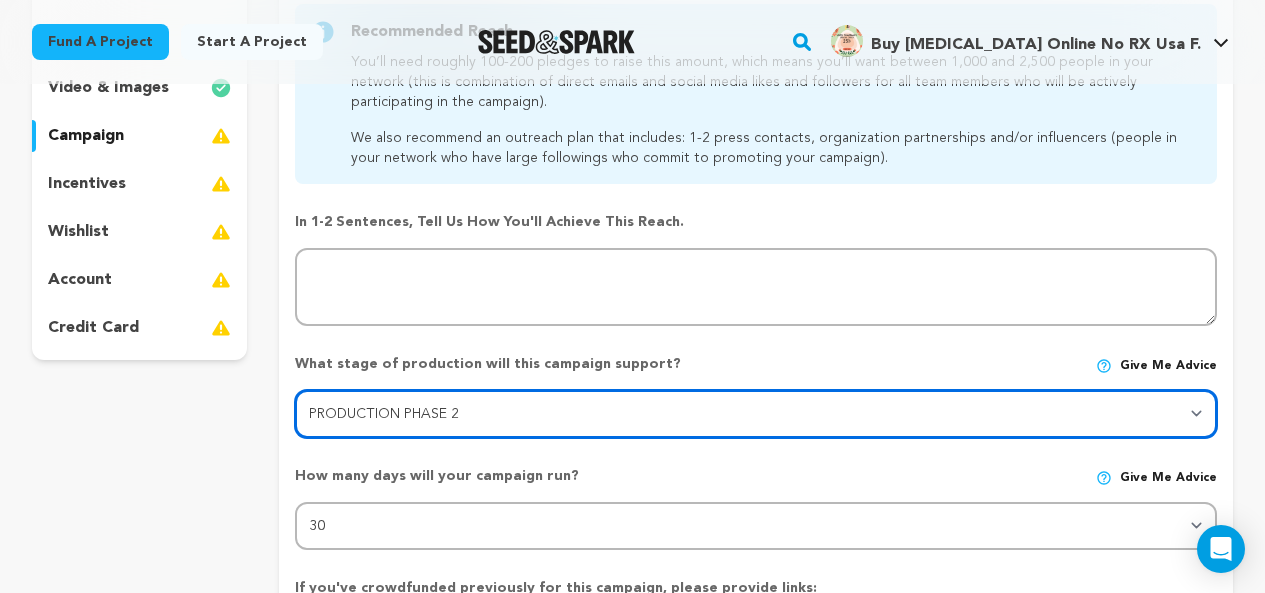 click on "Stage
DEVELOPMENT
PRODUCTION
POST-PRODUCTION
DISTRIBUTION
PRE-PRODUCTION
ENHANCEMENT
PRODUCTION PHASE 2
FESTIVALS
PR/MARKETING
TOUR
IMPACT CAMPAIGN" at bounding box center [756, 414] 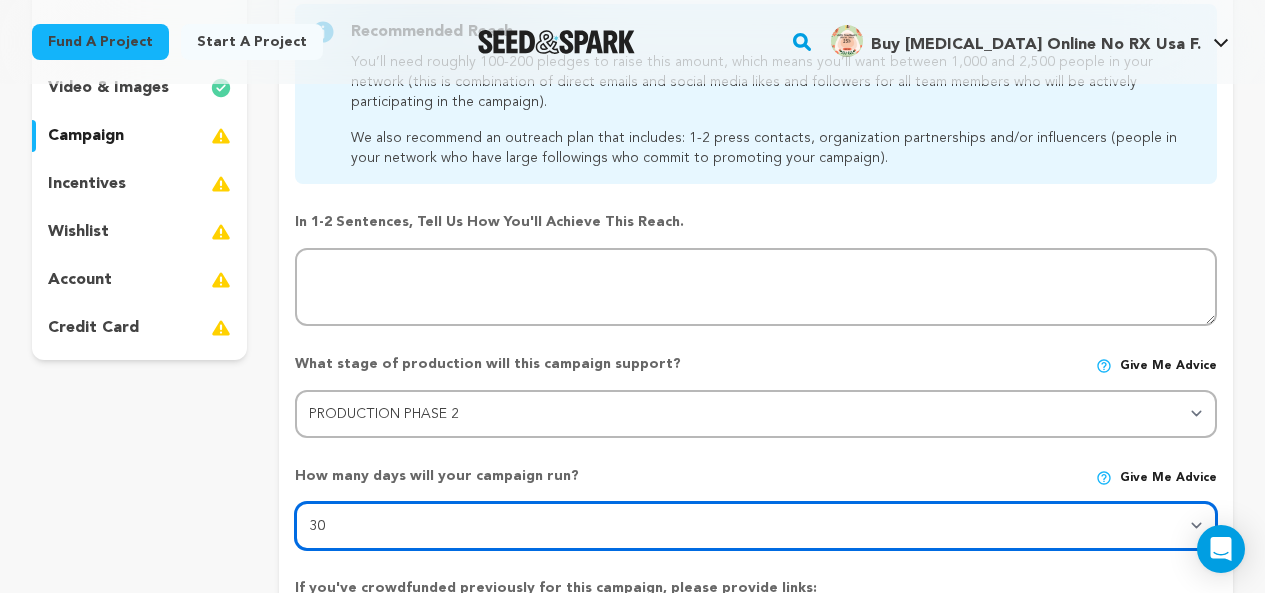 click on "30
45
60" at bounding box center (756, 526) 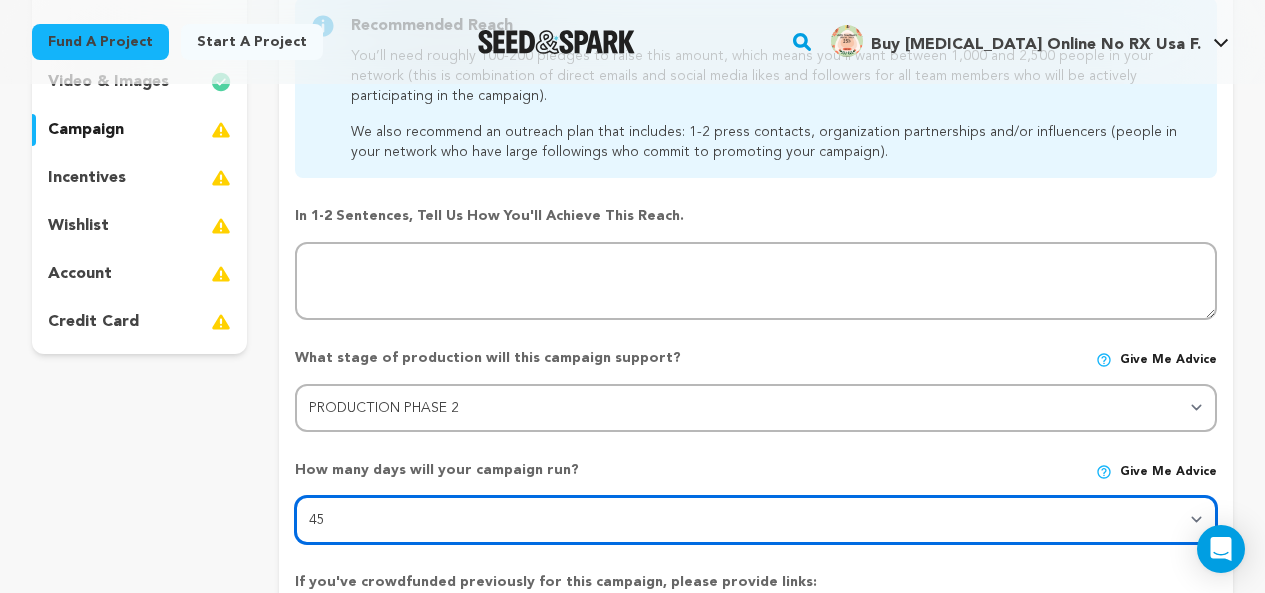 scroll, scrollTop: 600, scrollLeft: 0, axis: vertical 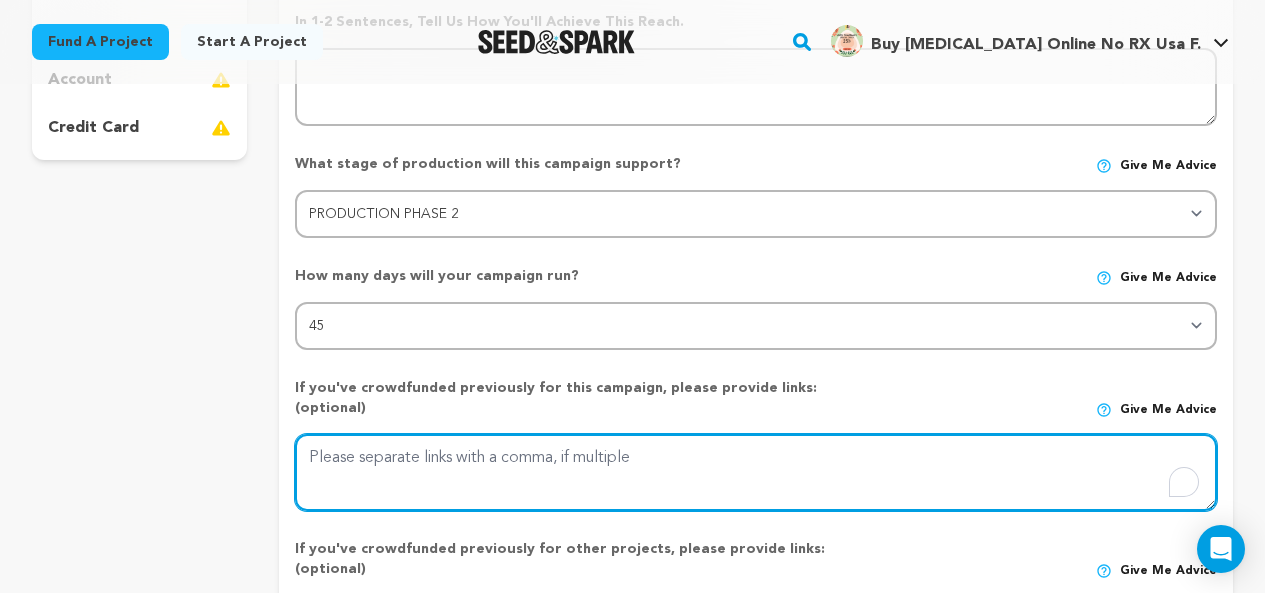 click at bounding box center [756, 473] 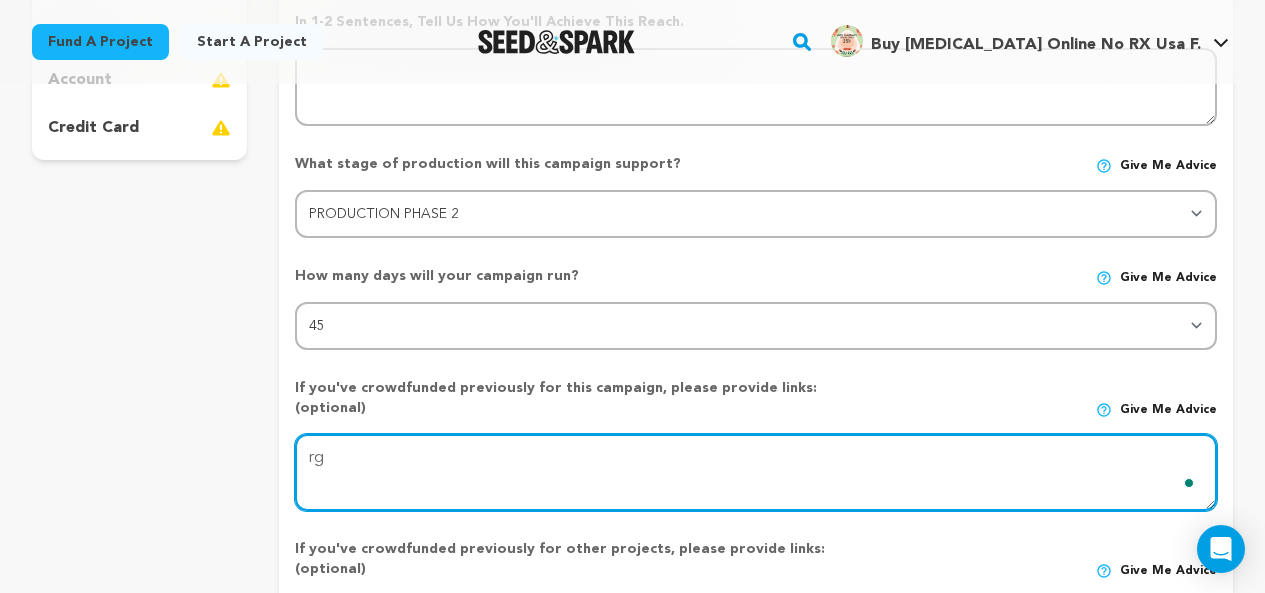 type on "rg" 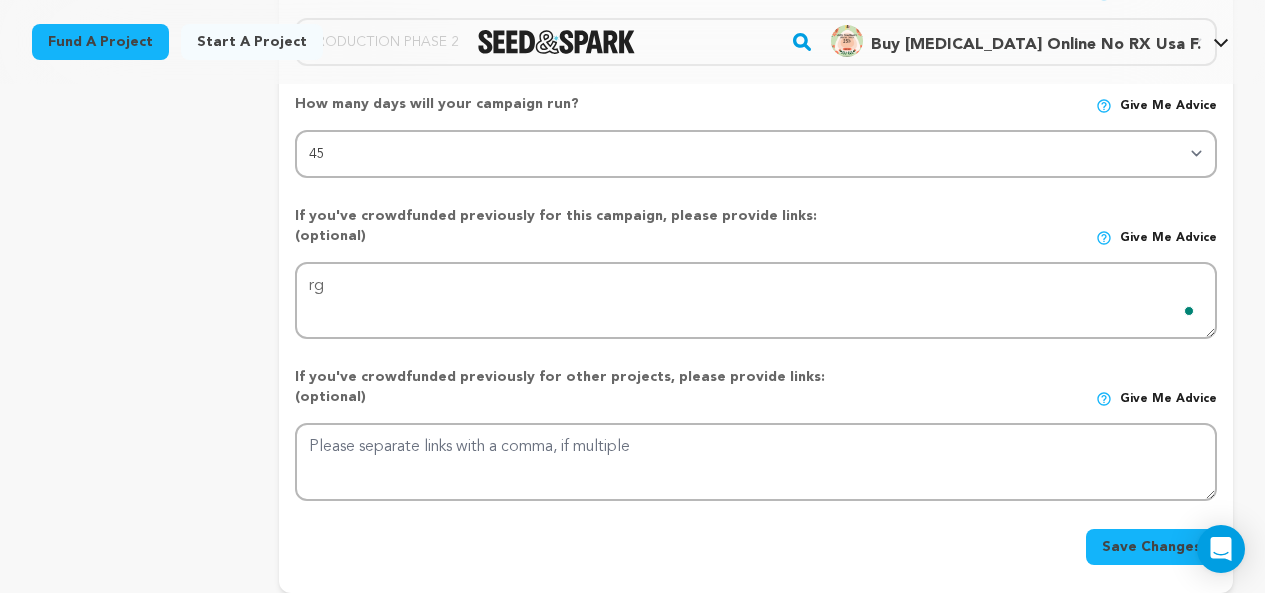 scroll, scrollTop: 900, scrollLeft: 0, axis: vertical 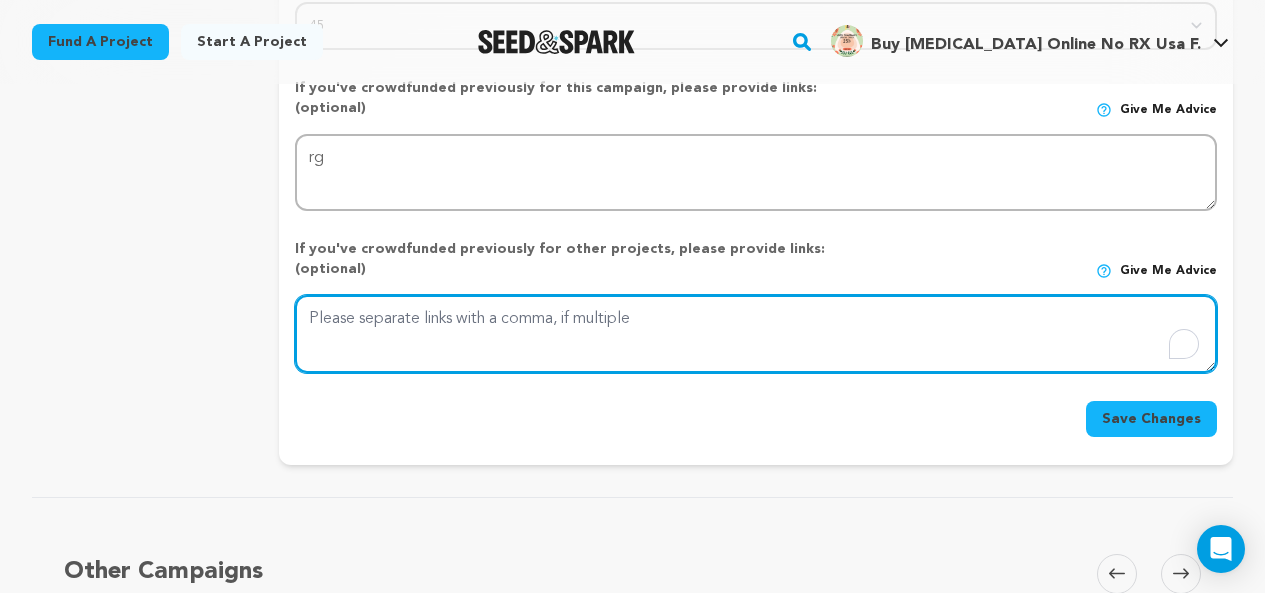 click at bounding box center [756, 334] 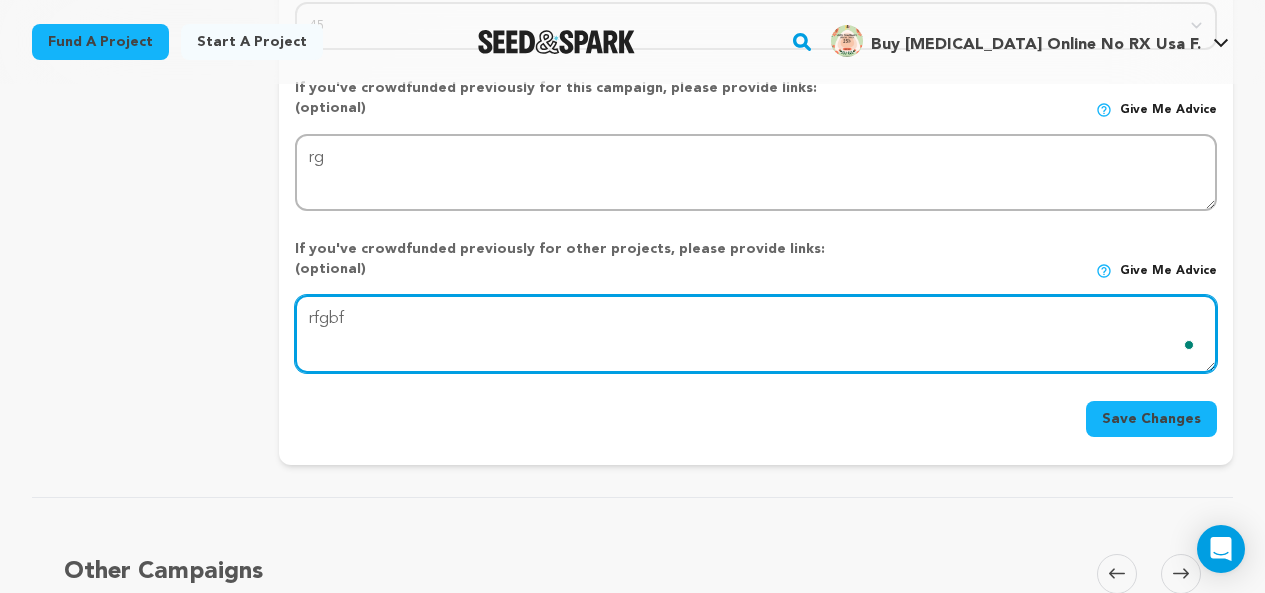 type on "rfgbf" 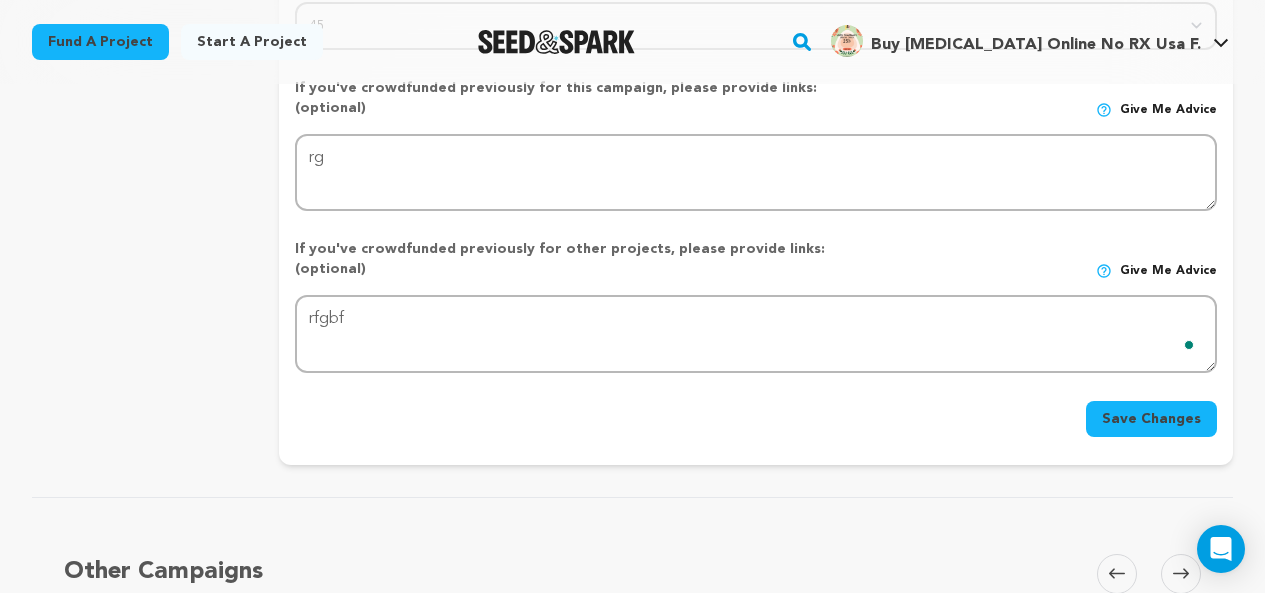 click on "Save Changes" at bounding box center [1151, 419] 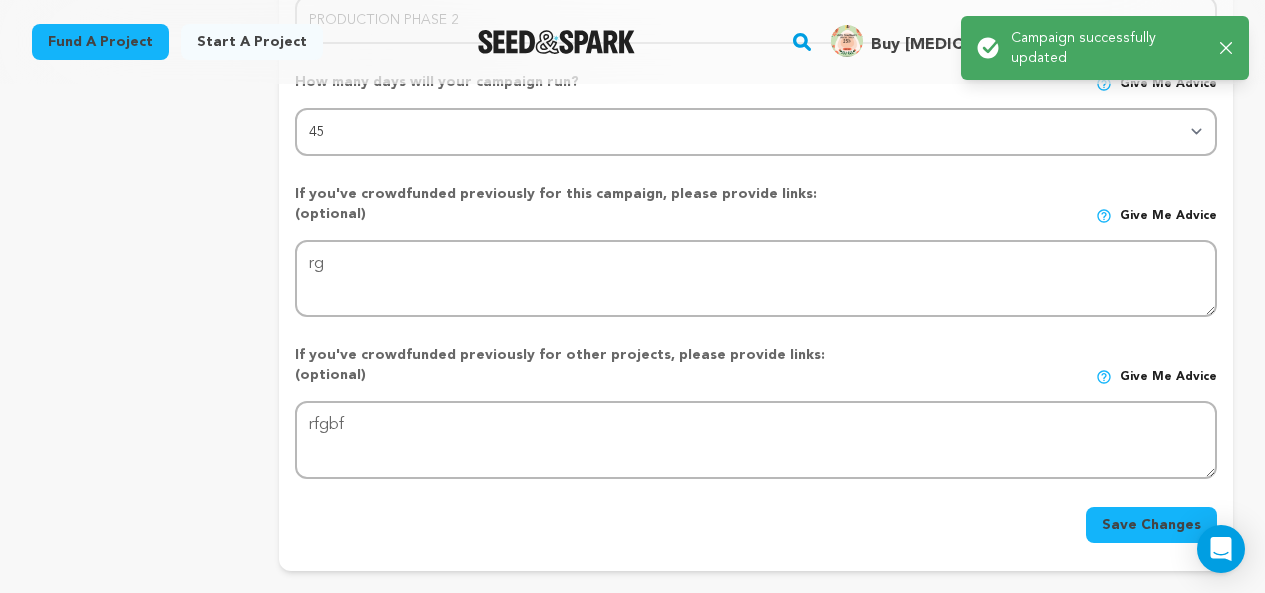 scroll, scrollTop: 800, scrollLeft: 0, axis: vertical 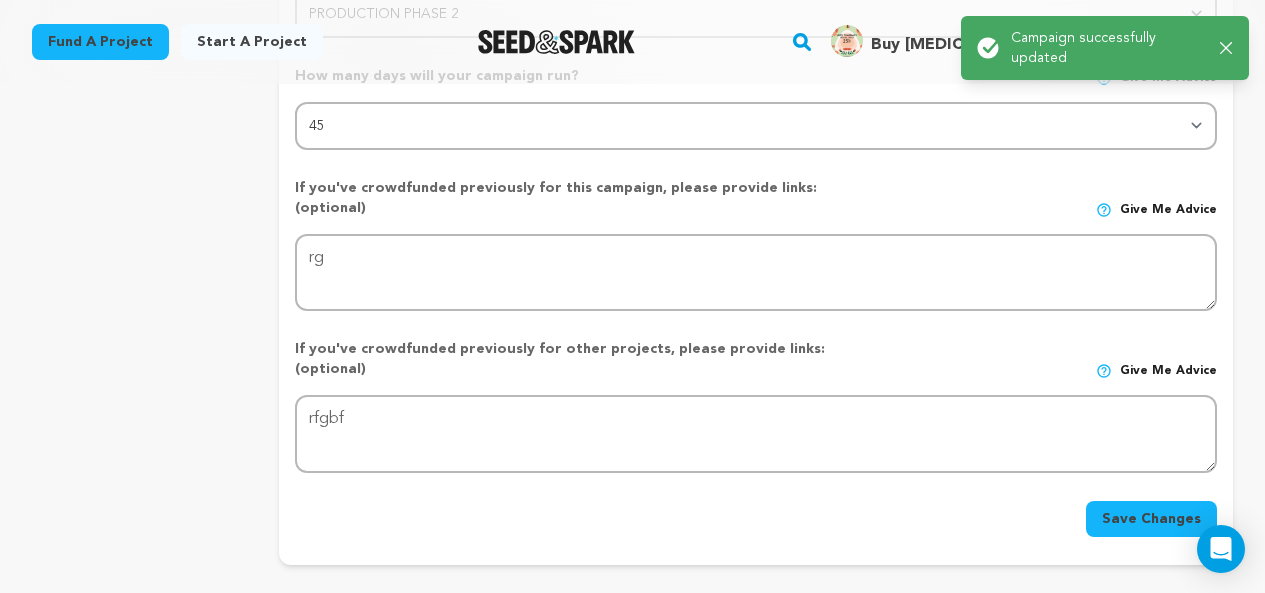click on "Save Changes" at bounding box center [1151, 519] 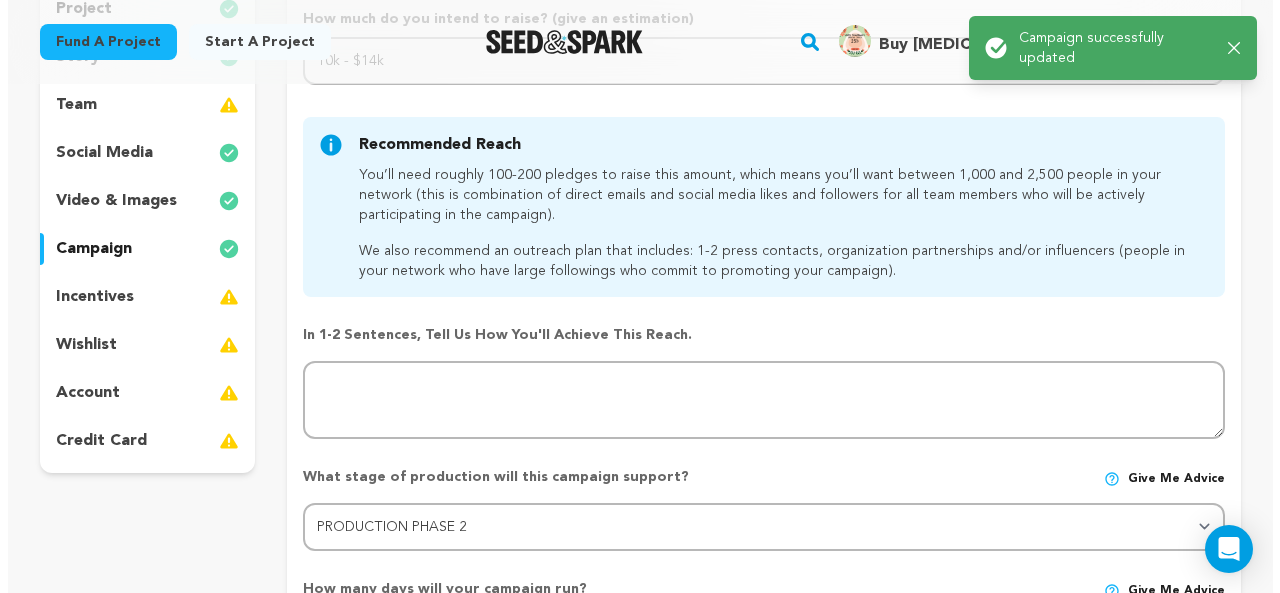scroll, scrollTop: 400, scrollLeft: 0, axis: vertical 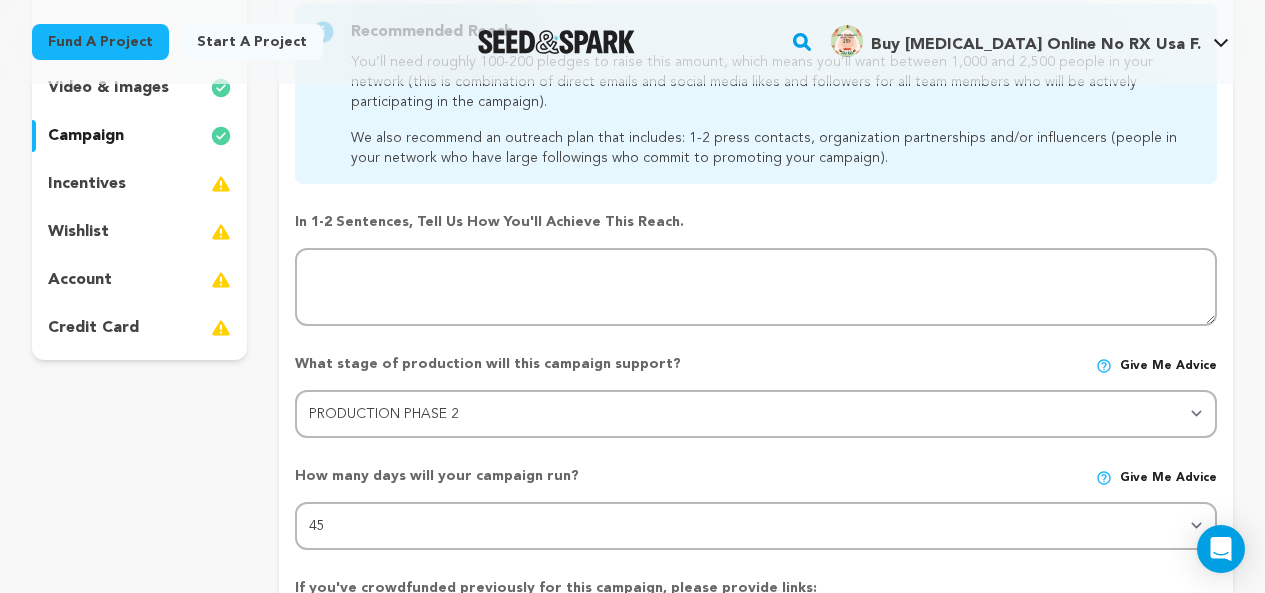drag, startPoint x: 126, startPoint y: 187, endPoint x: 142, endPoint y: 202, distance: 21.931713 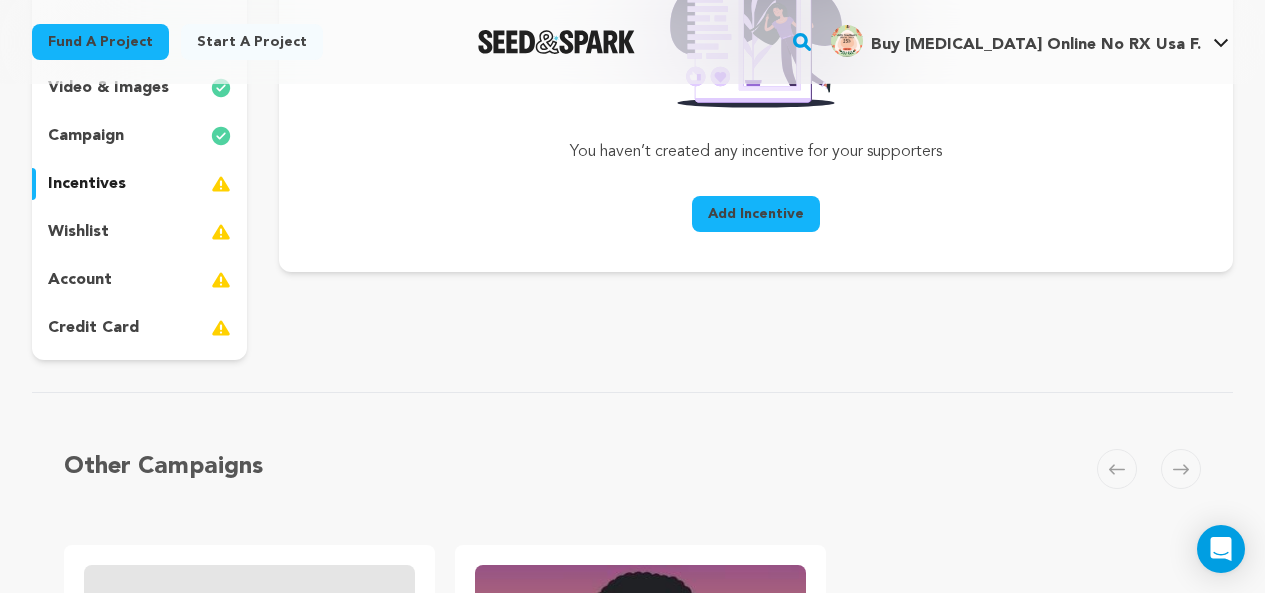 click on "Add Incentive" at bounding box center (756, 214) 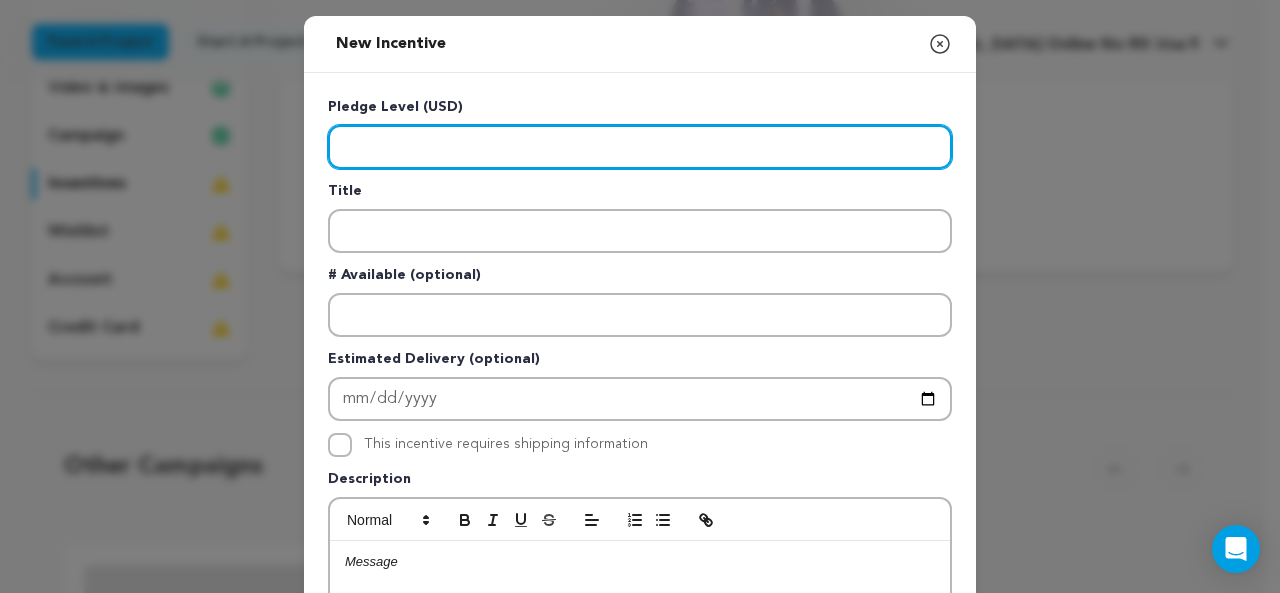click at bounding box center [640, 147] 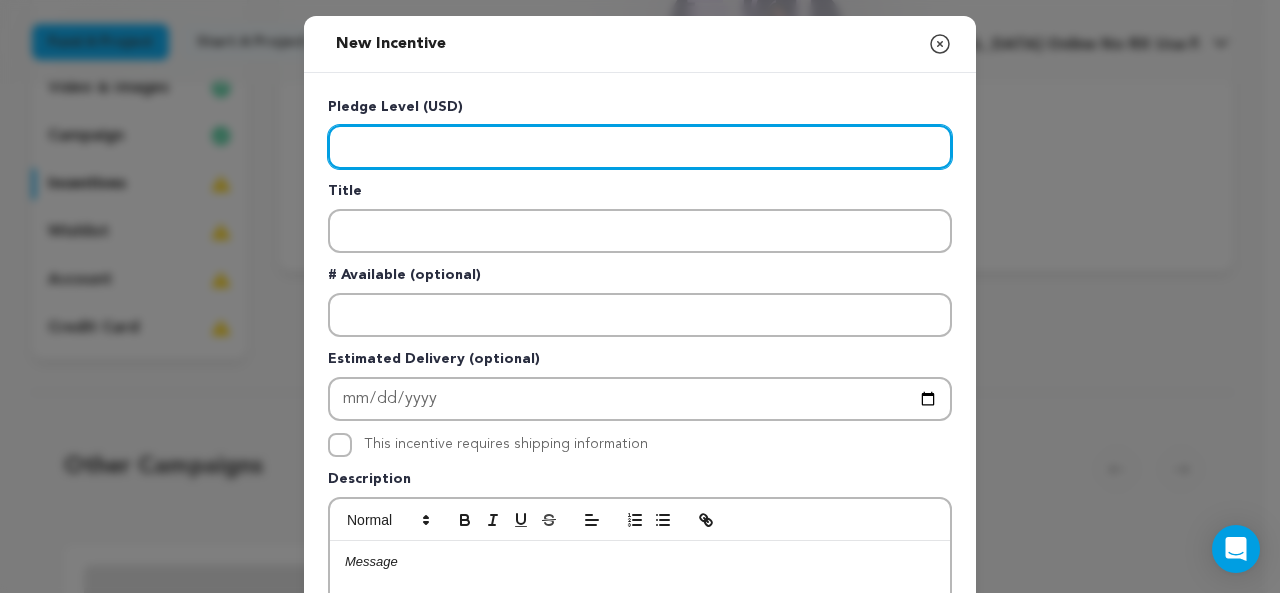 click at bounding box center (640, 147) 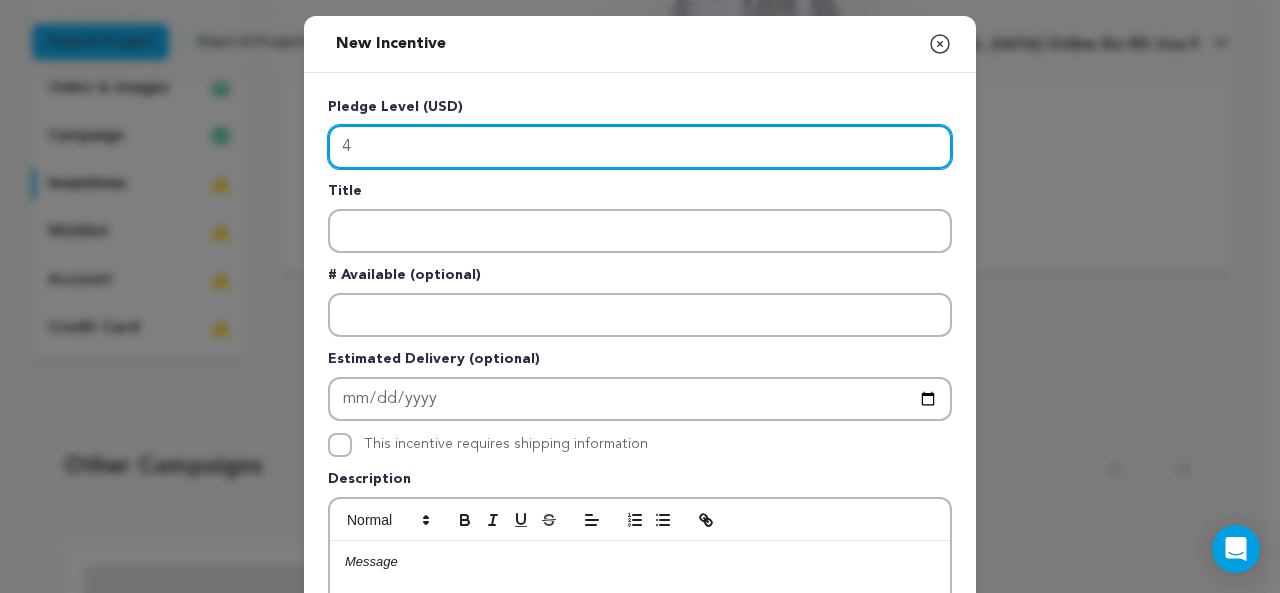type on "4" 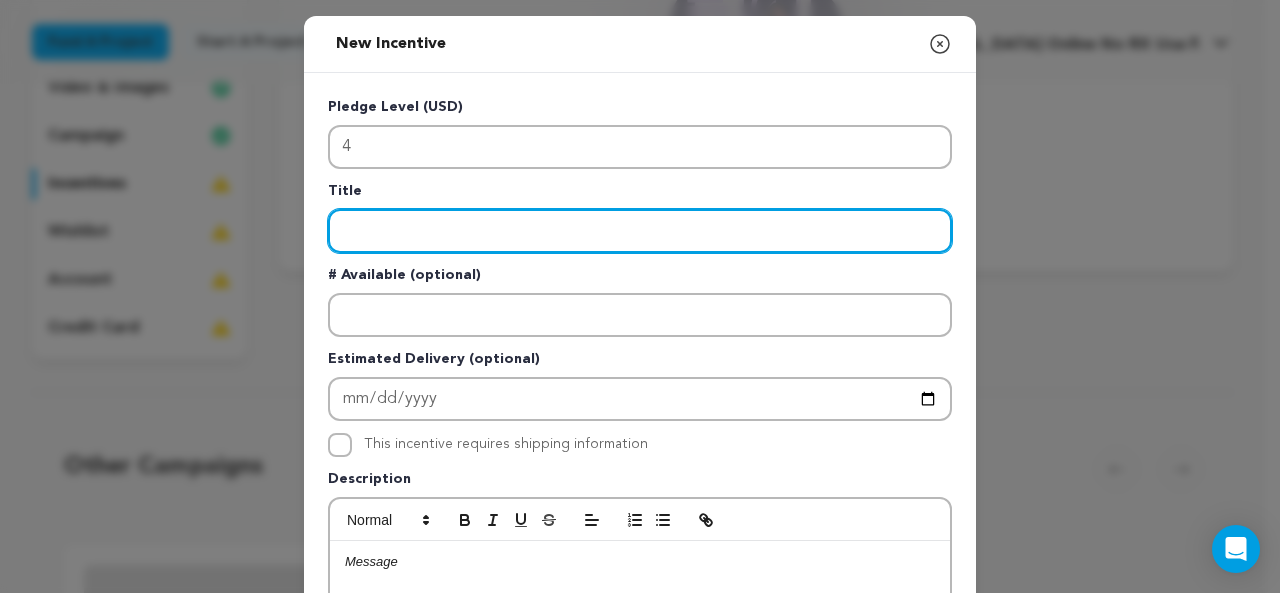 click at bounding box center (640, 231) 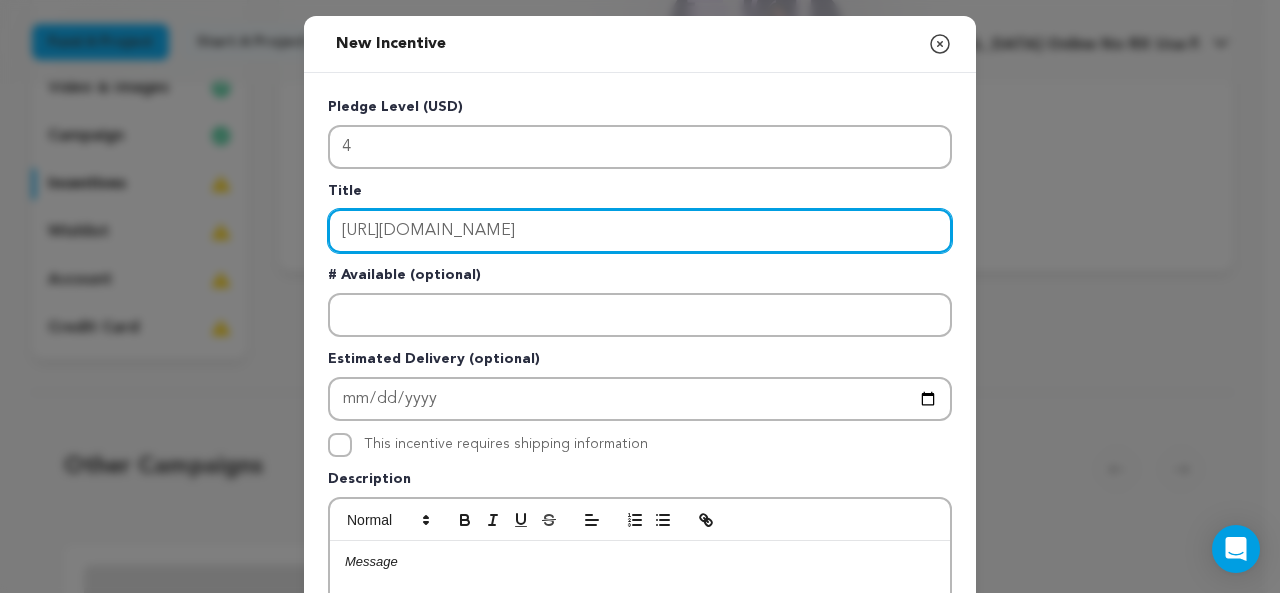 click on "https://www.youtube.com/shorts/p9t3fOZIE4s" at bounding box center (640, 231) 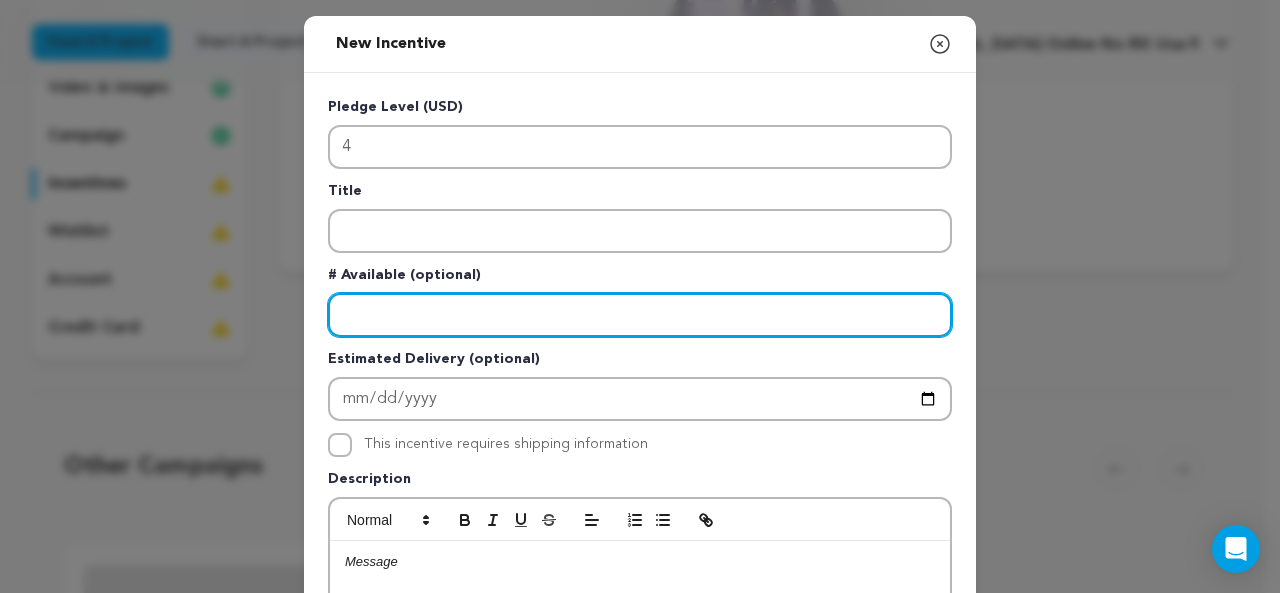click at bounding box center [640, 315] 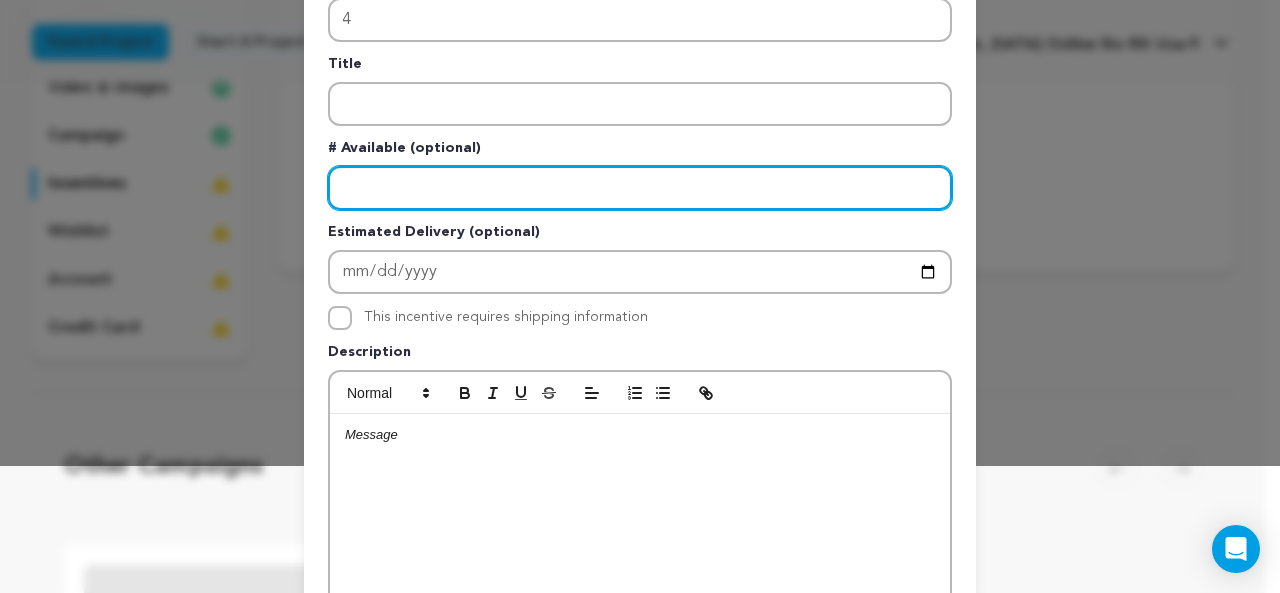 scroll, scrollTop: 200, scrollLeft: 0, axis: vertical 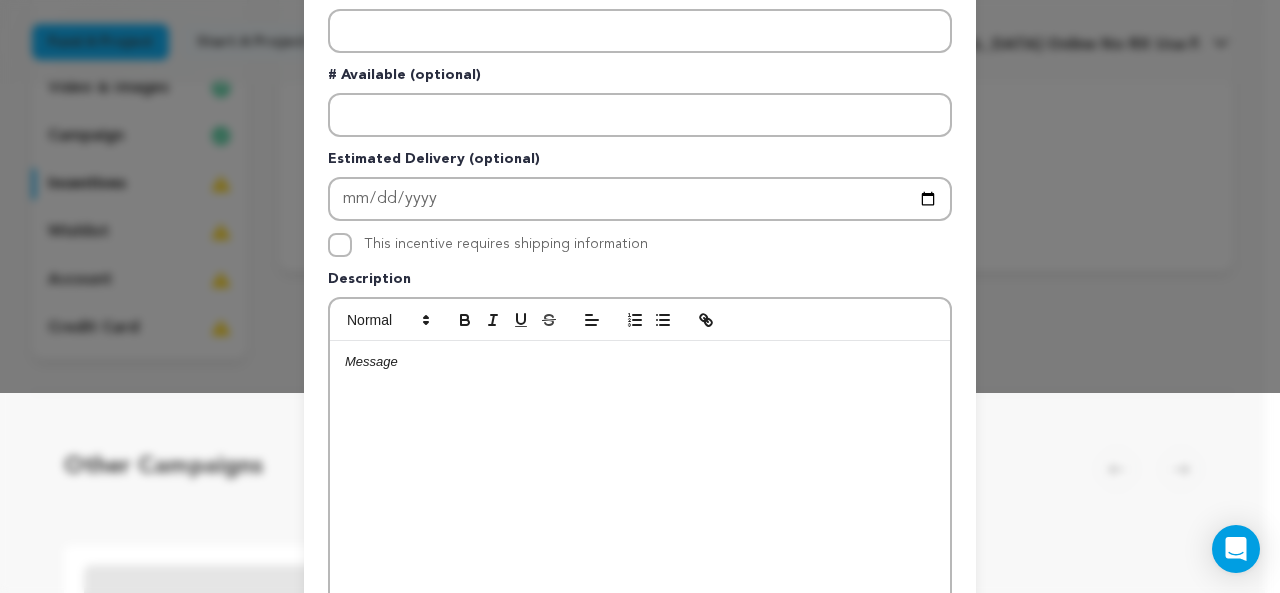 click at bounding box center (640, 491) 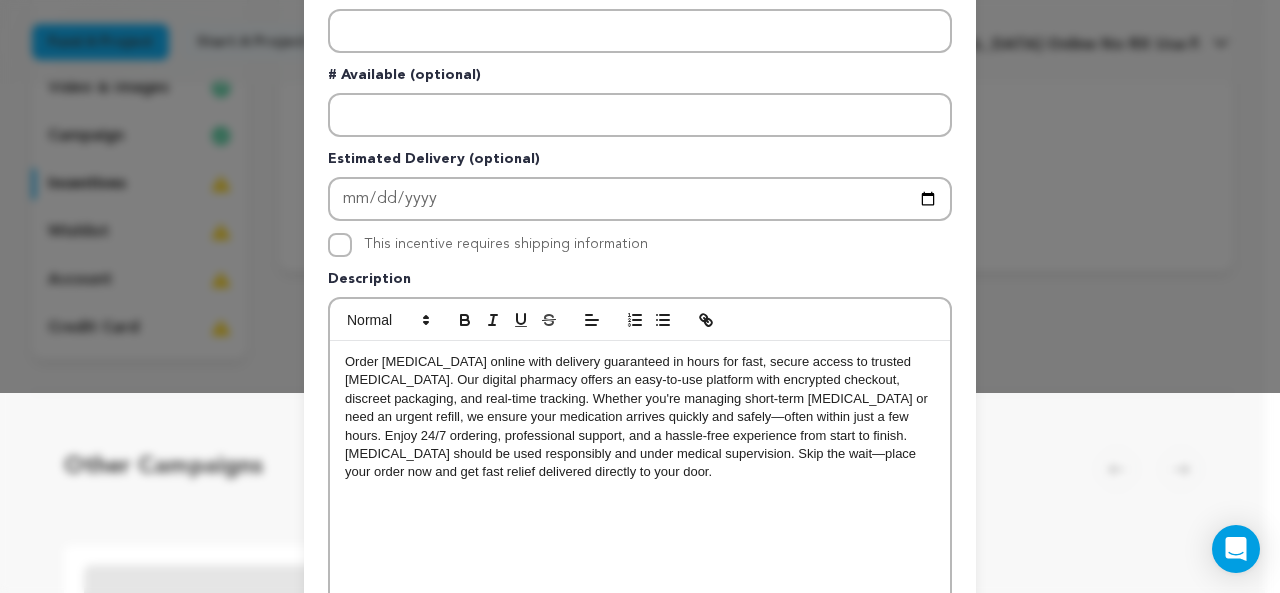 scroll, scrollTop: 0, scrollLeft: 0, axis: both 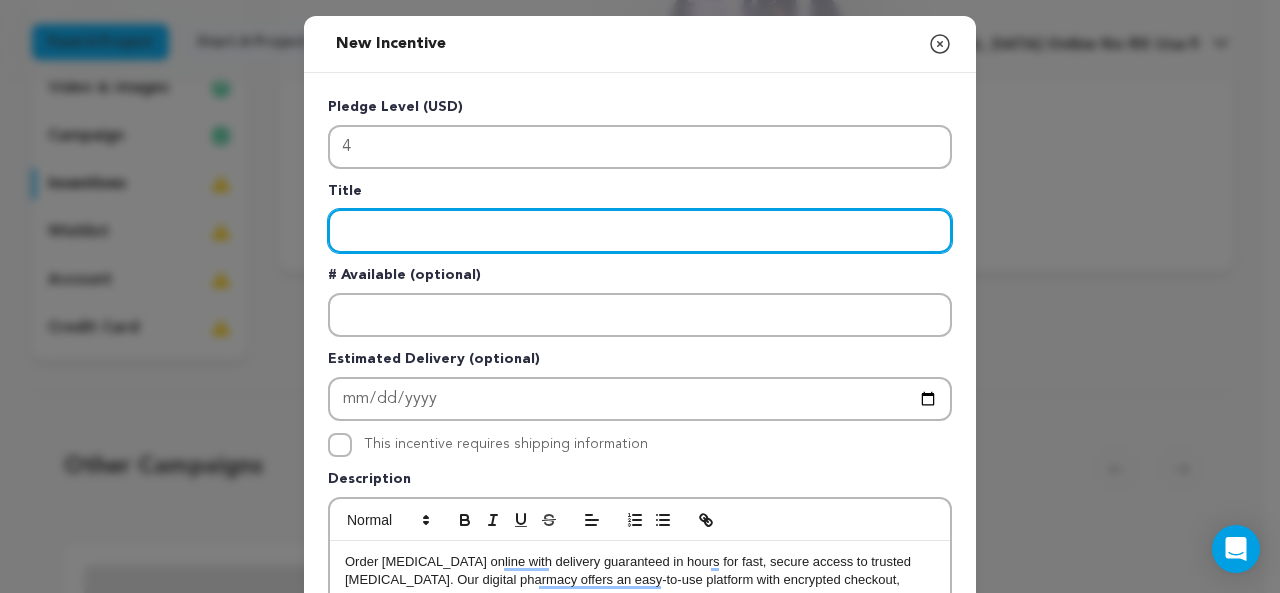 click at bounding box center [640, 231] 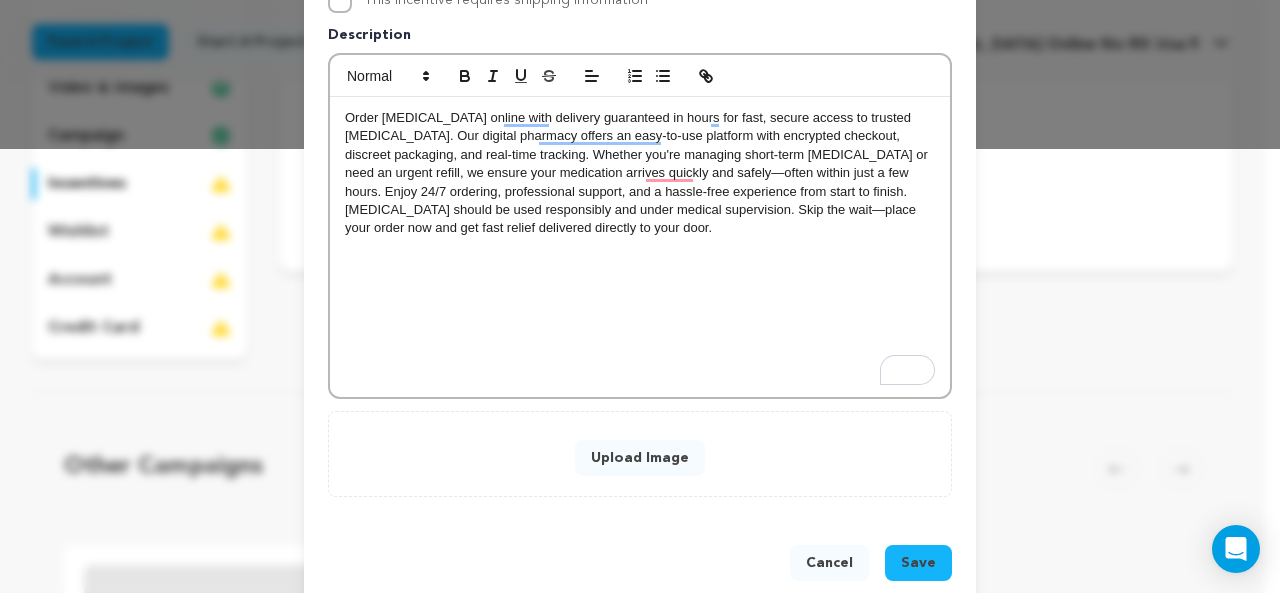 scroll, scrollTop: 480, scrollLeft: 0, axis: vertical 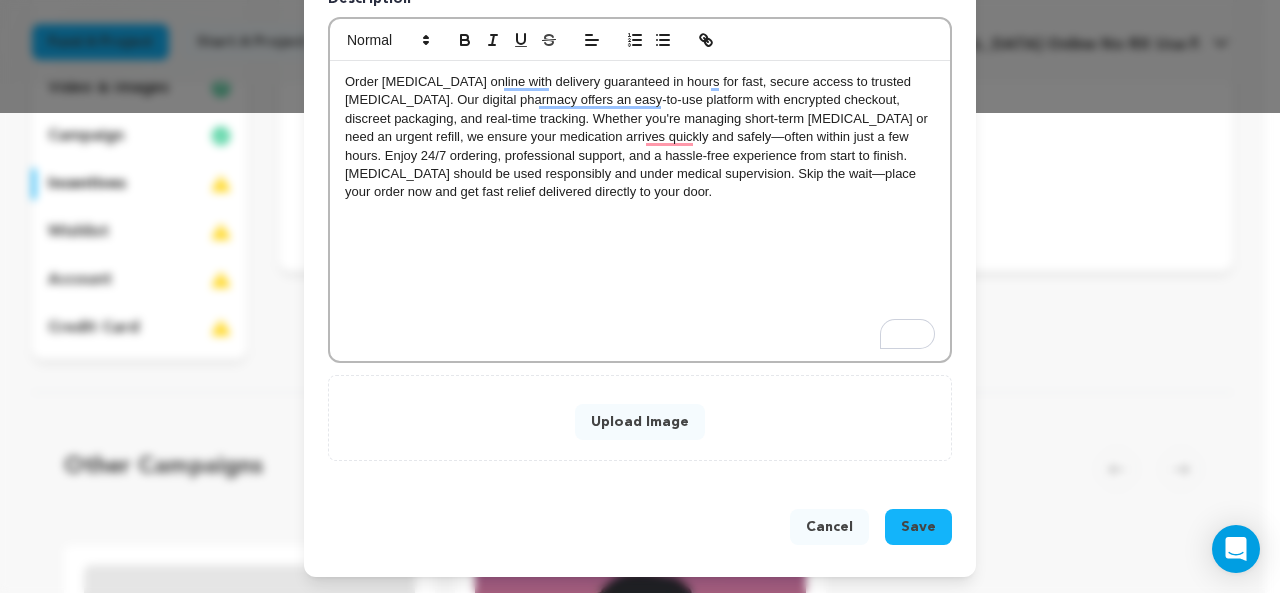 type on "Order [MEDICAL_DATA] Online Delivery Guaranteed In Hours" 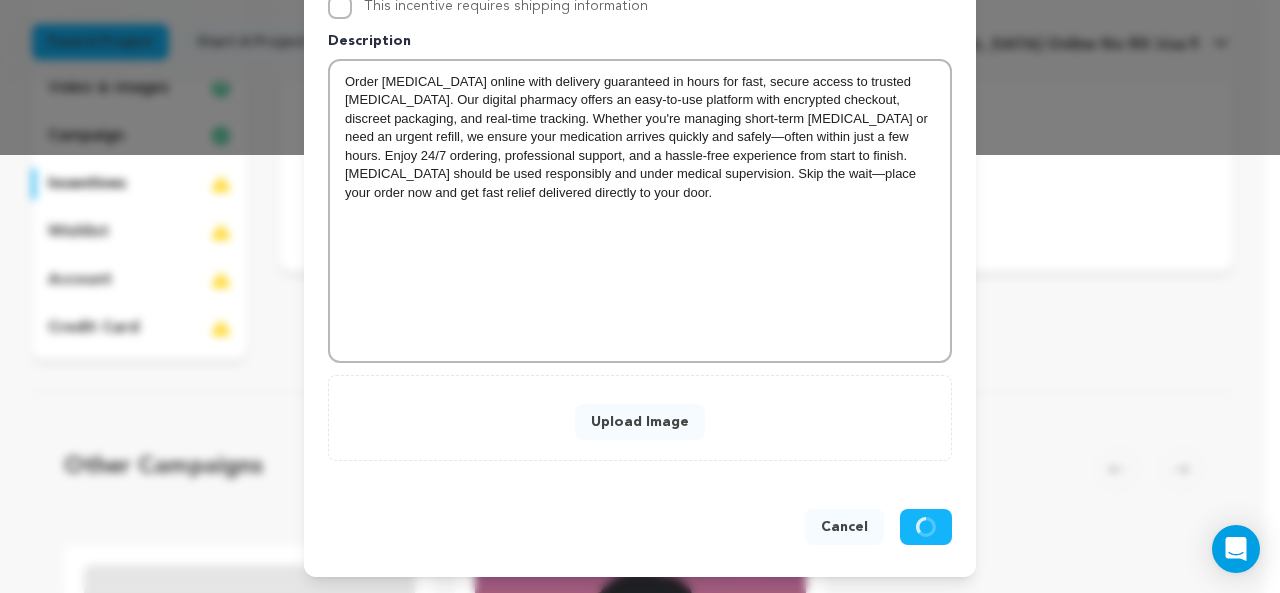 scroll, scrollTop: 438, scrollLeft: 0, axis: vertical 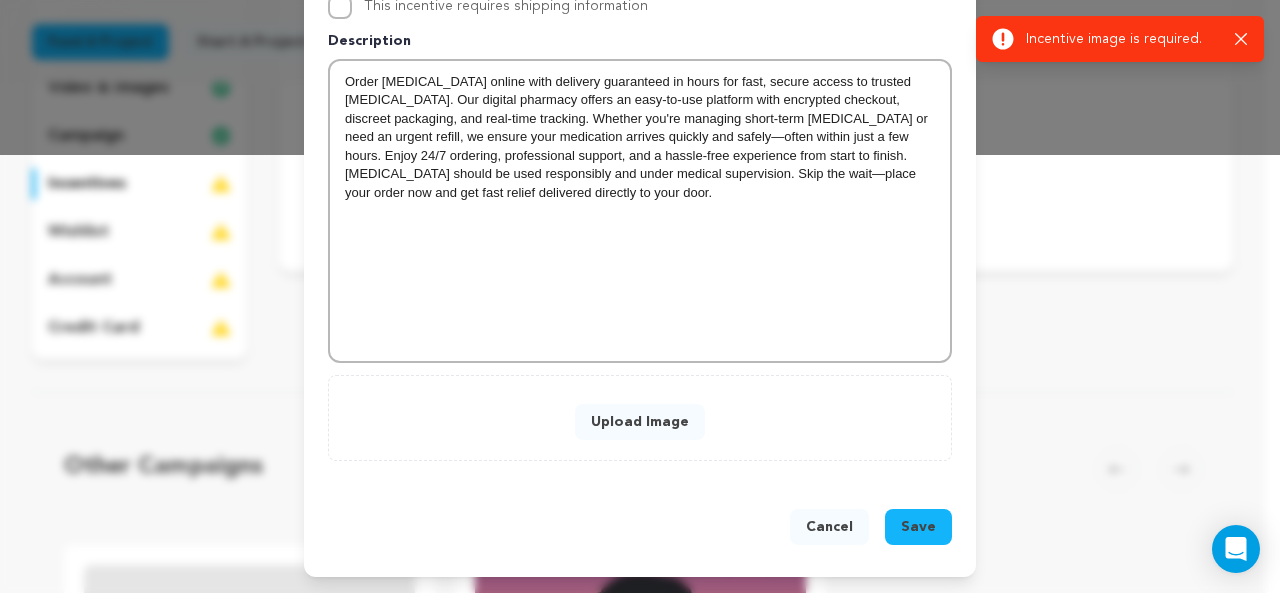 click on "Upload Image" at bounding box center (640, 422) 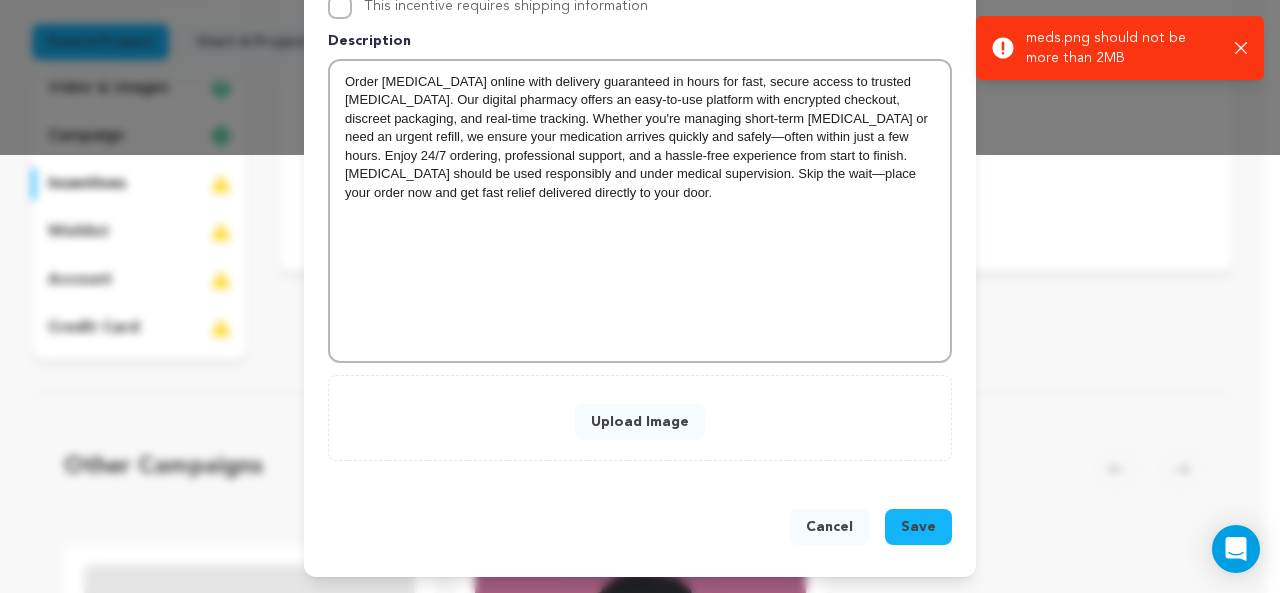click on "Upload Image" at bounding box center [640, 422] 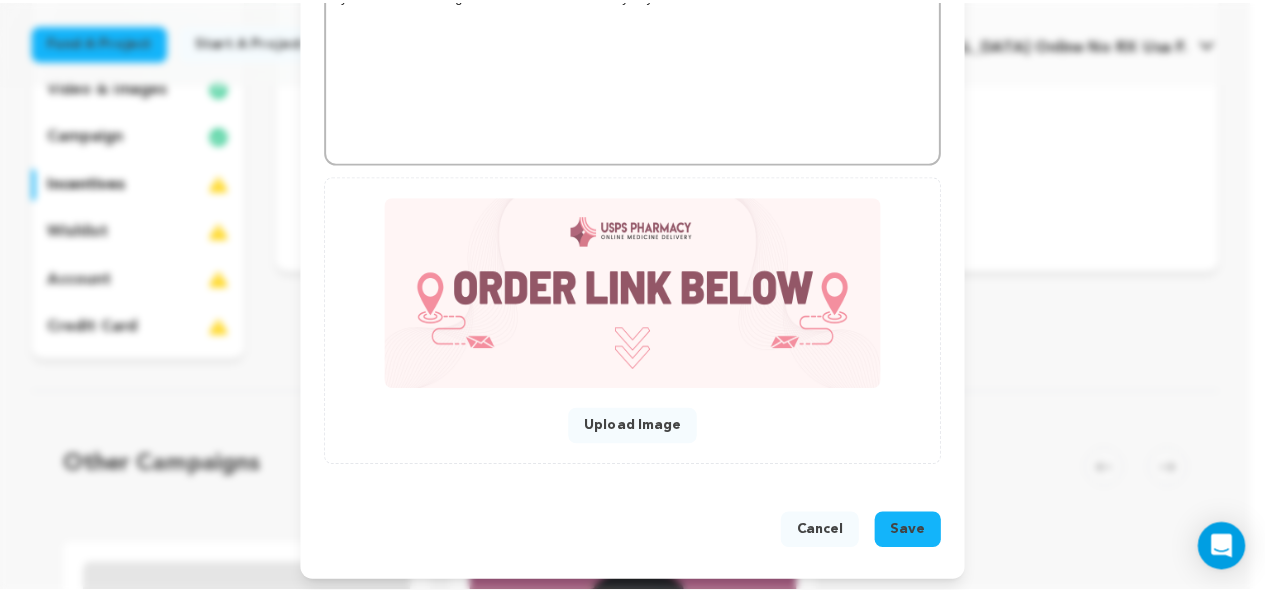 scroll, scrollTop: 642, scrollLeft: 0, axis: vertical 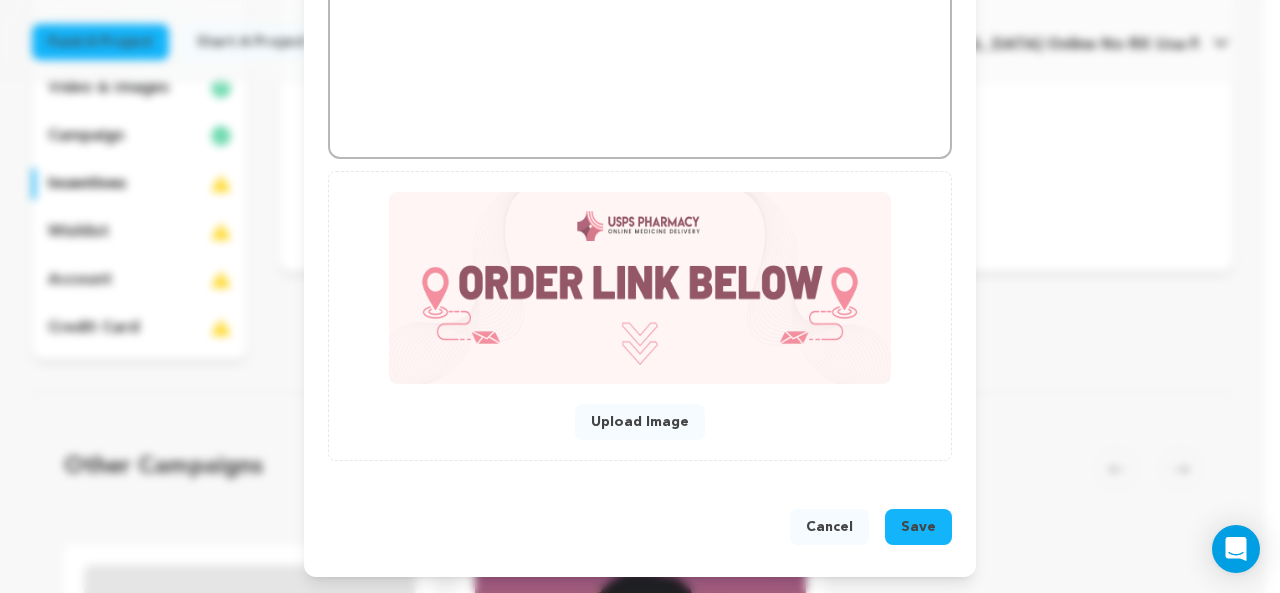 click on "Save" at bounding box center [918, 527] 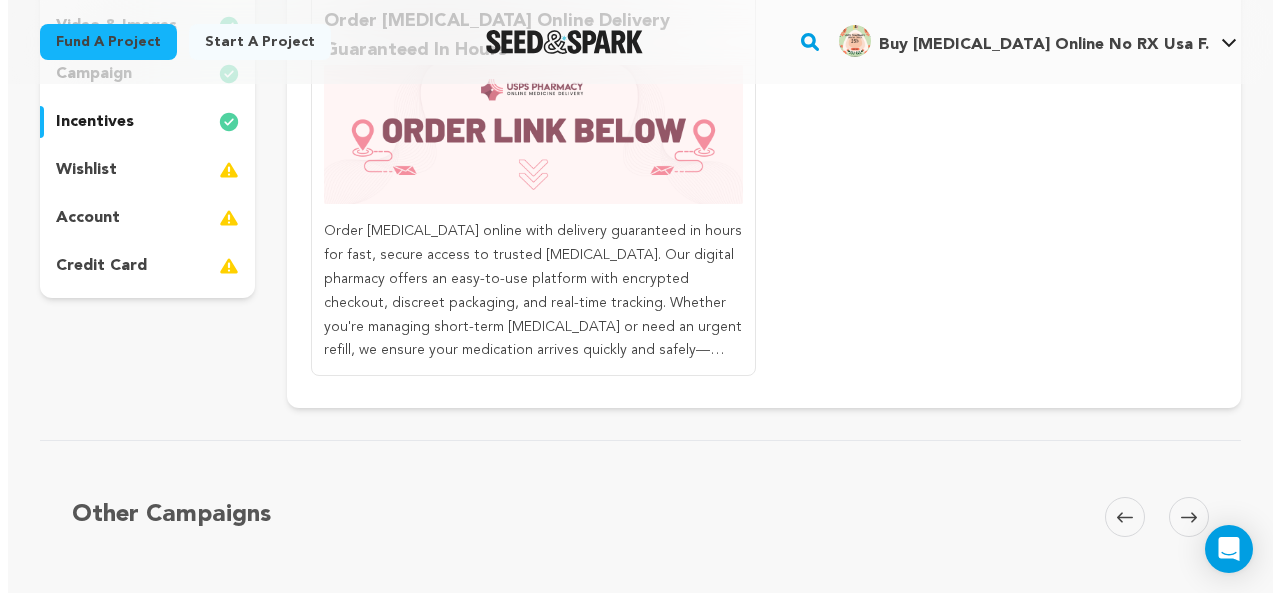 scroll, scrollTop: 400, scrollLeft: 0, axis: vertical 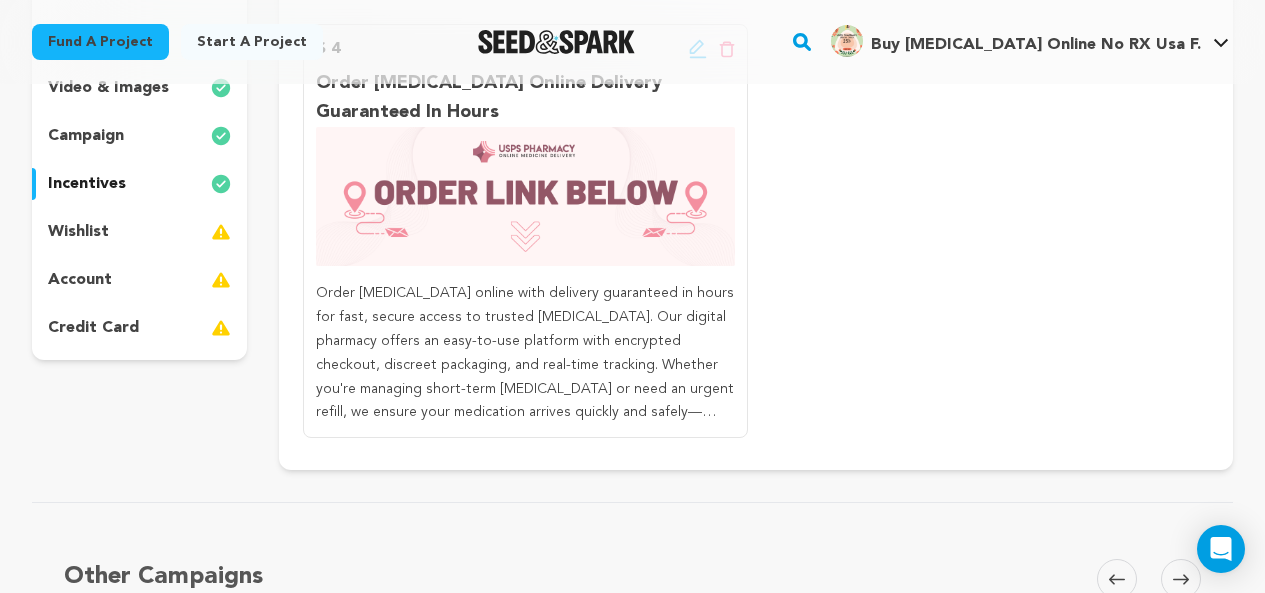 click on "wishlist" at bounding box center (78, 232) 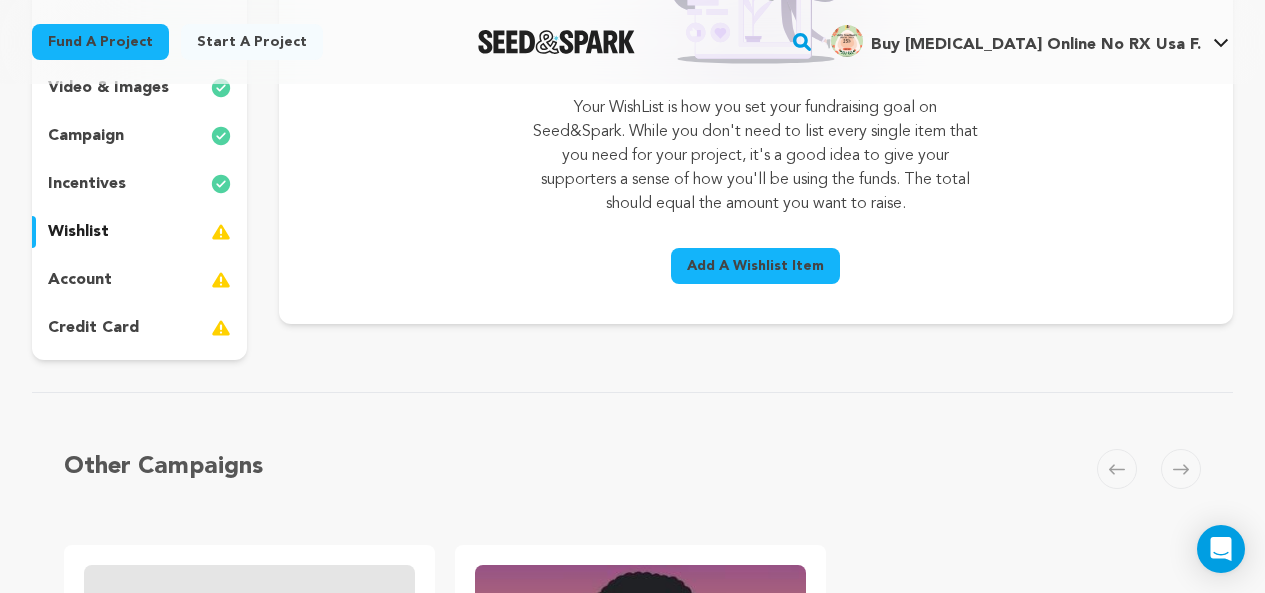 click on "Add A Wishlist Item" at bounding box center [755, 266] 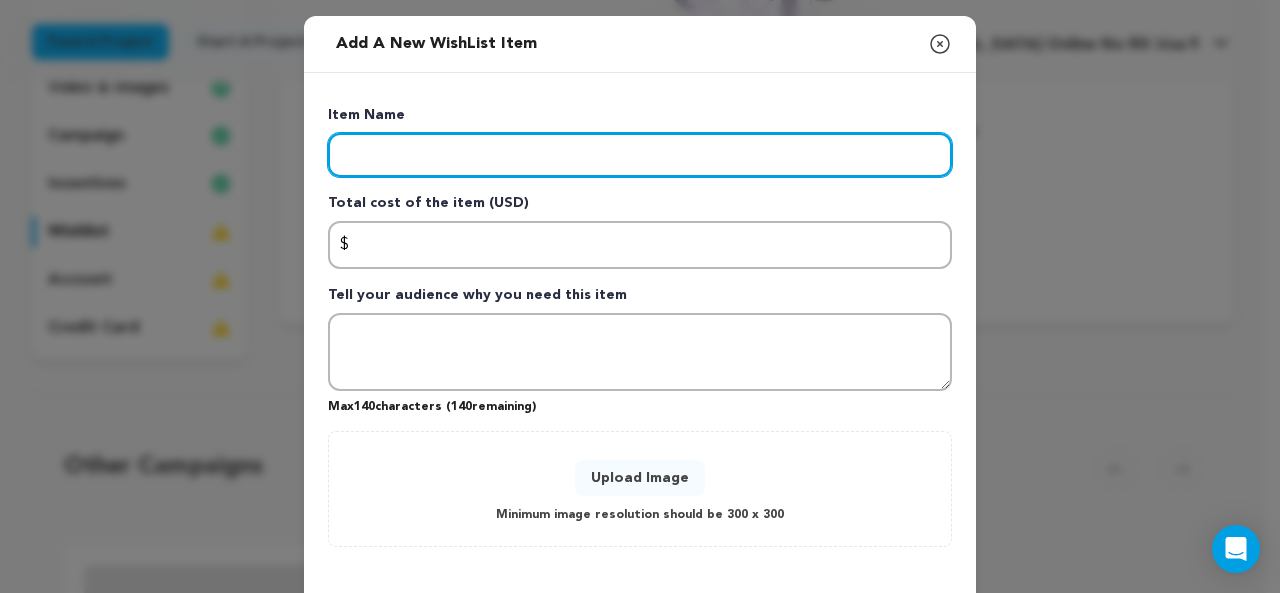 click at bounding box center (640, 155) 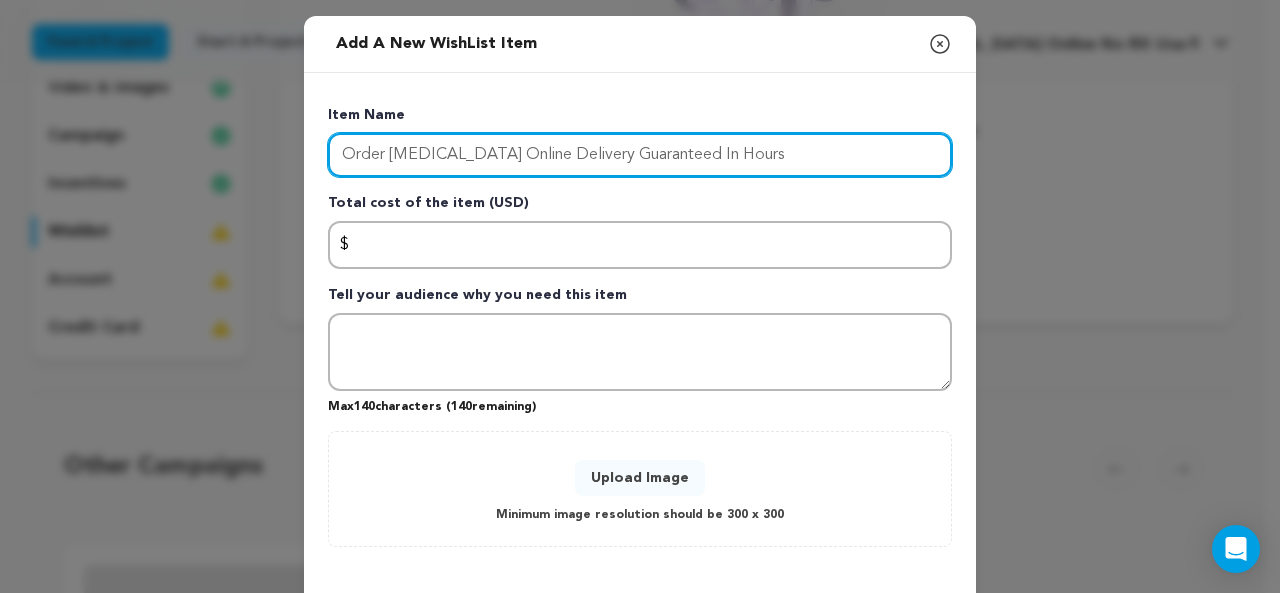 type on "Order [MEDICAL_DATA] Online Delivery Guaranteed In Hours" 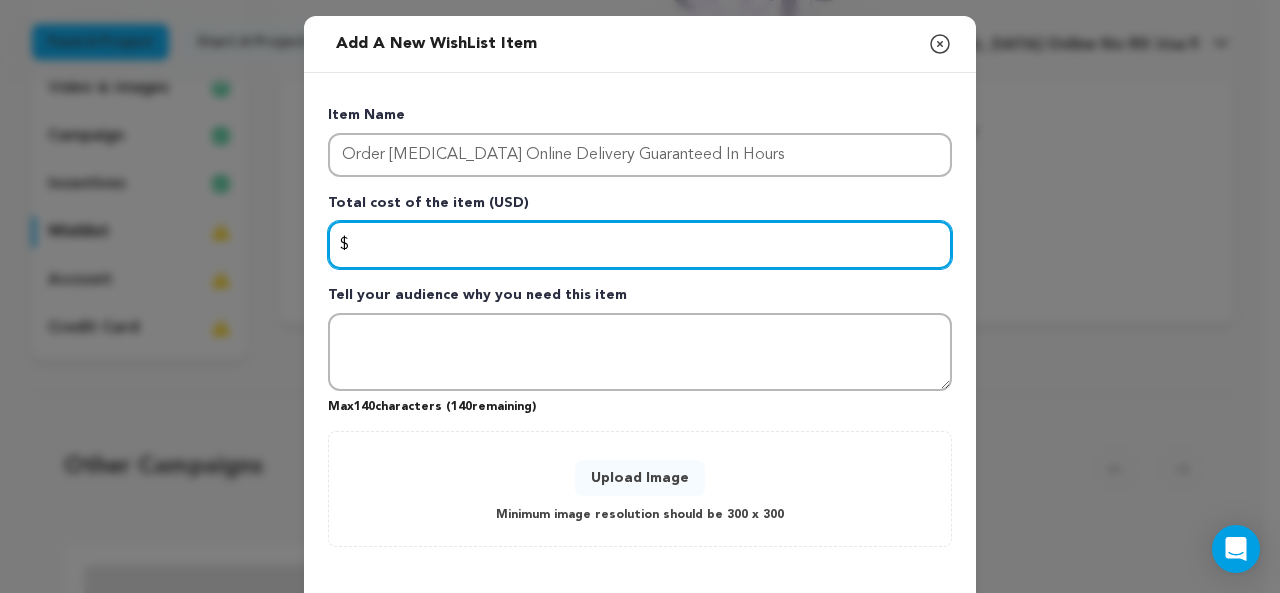 click at bounding box center [640, 245] 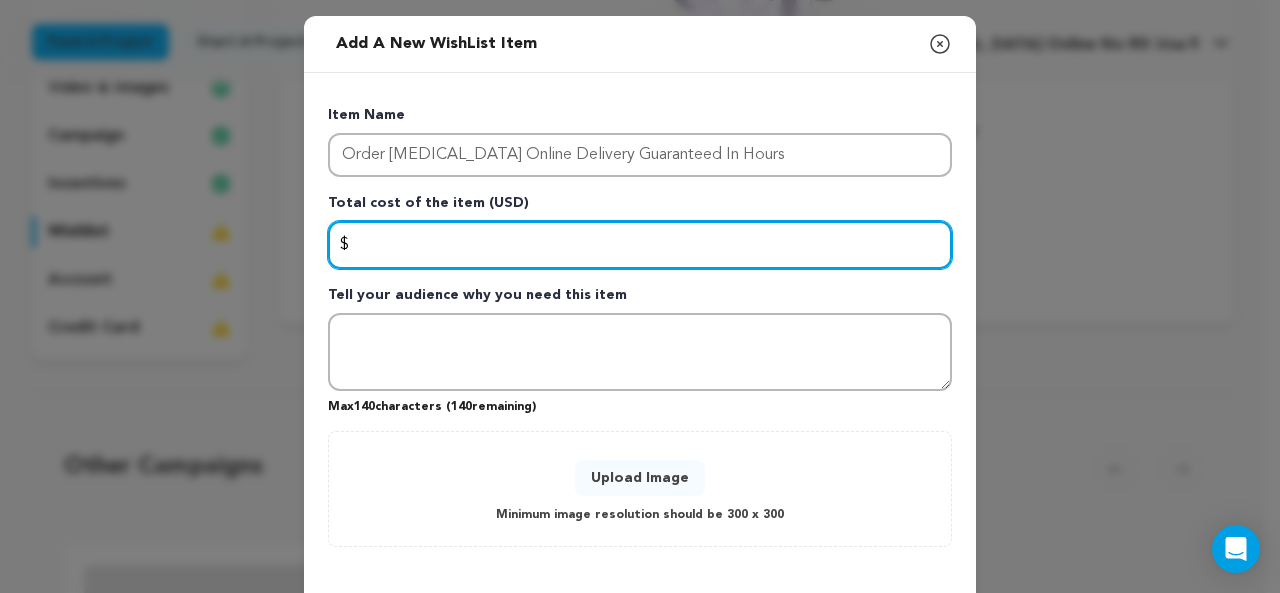 type on "111" 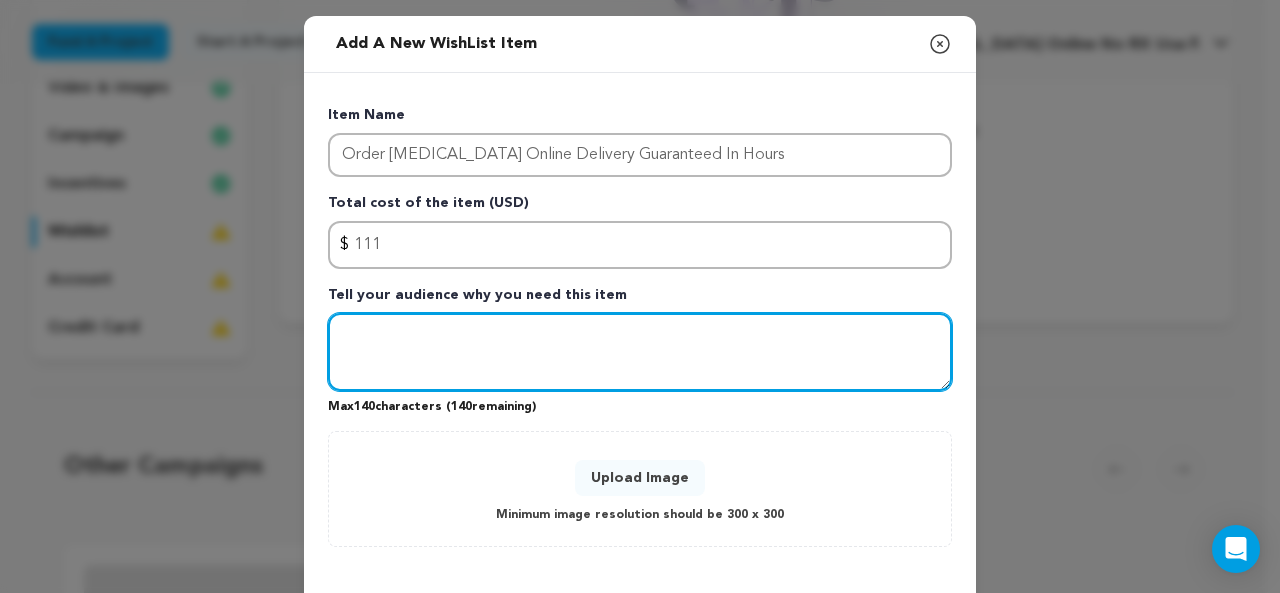 click at bounding box center (640, 352) 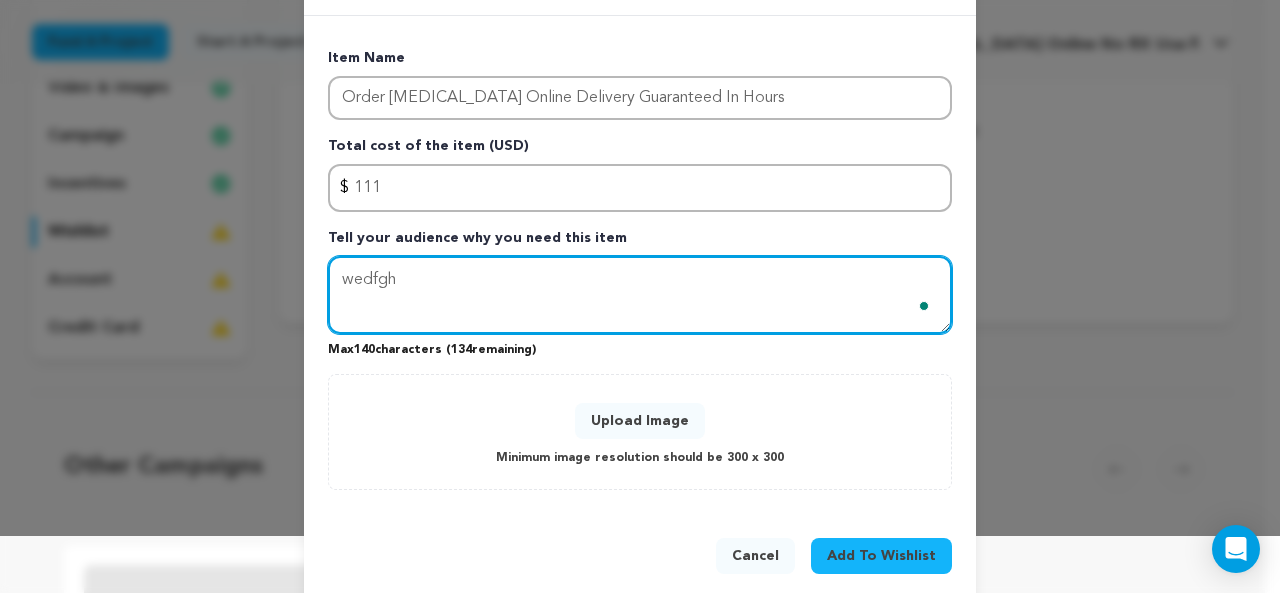 scroll, scrollTop: 86, scrollLeft: 0, axis: vertical 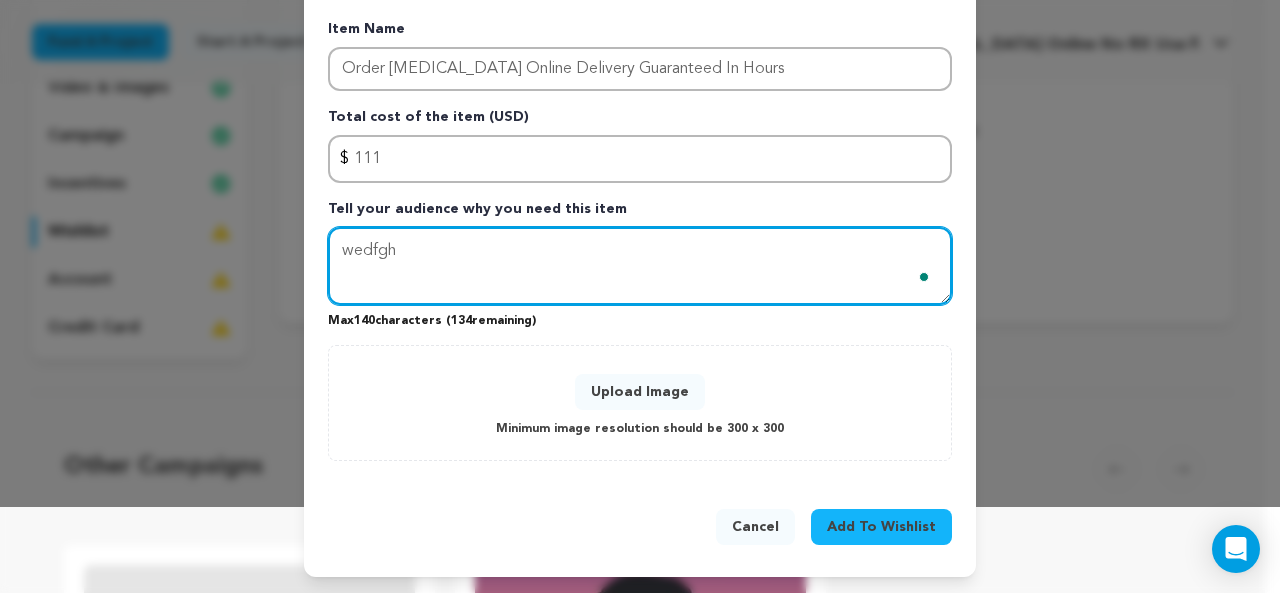 type on "wedfgh" 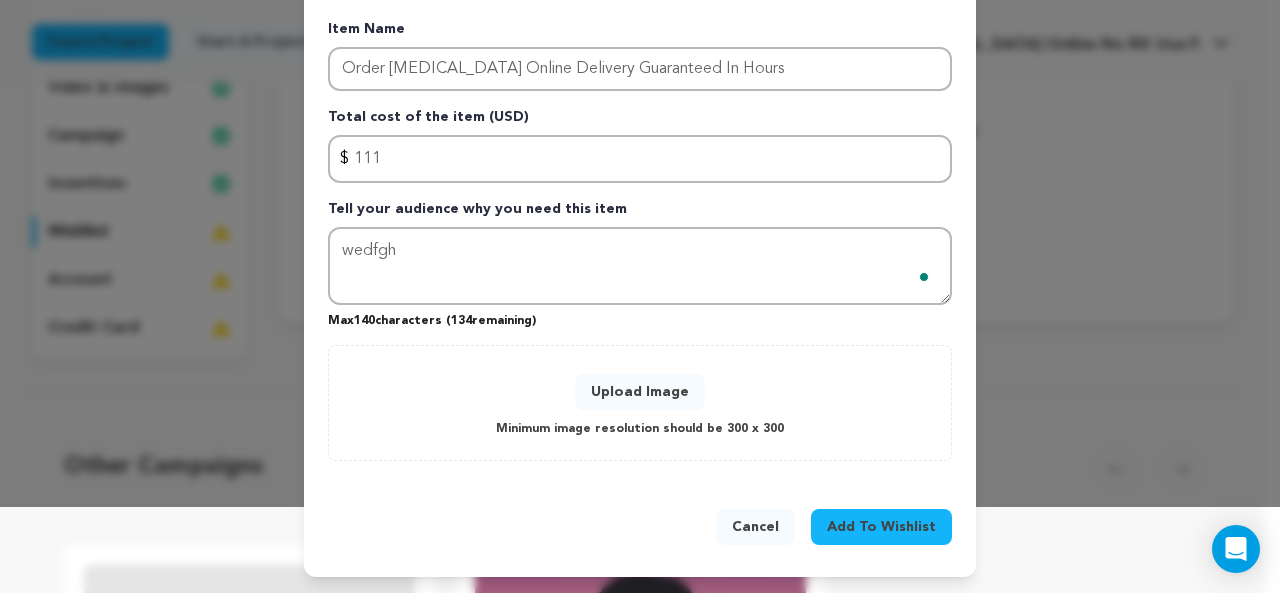 click on "Upload Image" at bounding box center (640, 392) 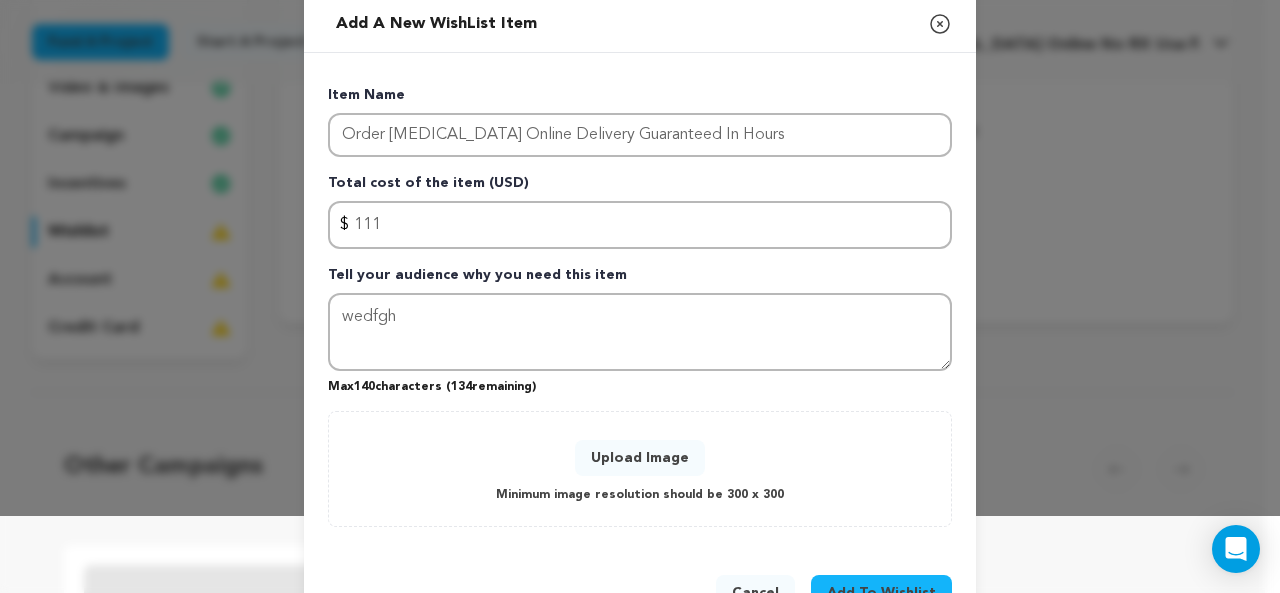 scroll, scrollTop: 143, scrollLeft: 0, axis: vertical 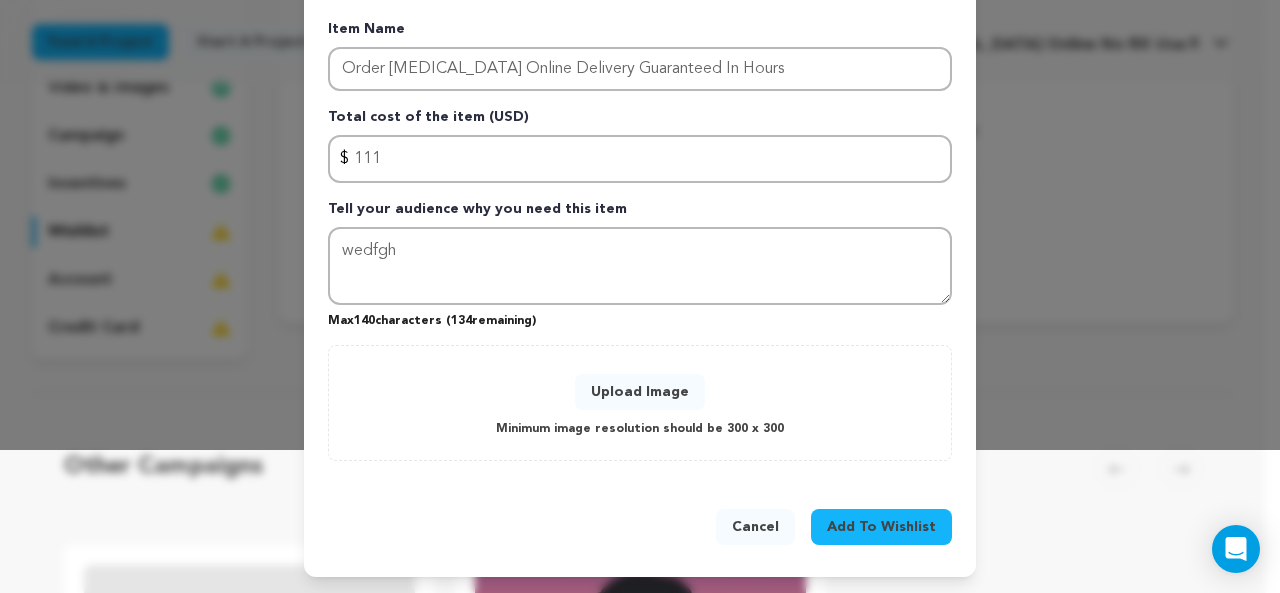 click on "Add To Wishlist" at bounding box center [881, 527] 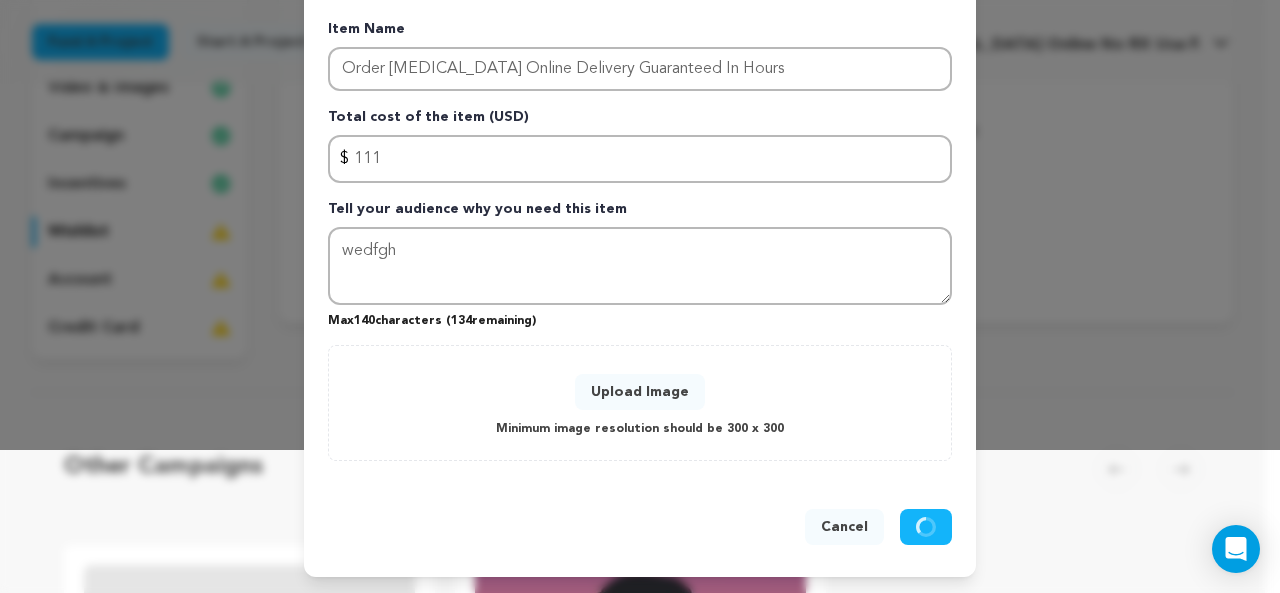 type 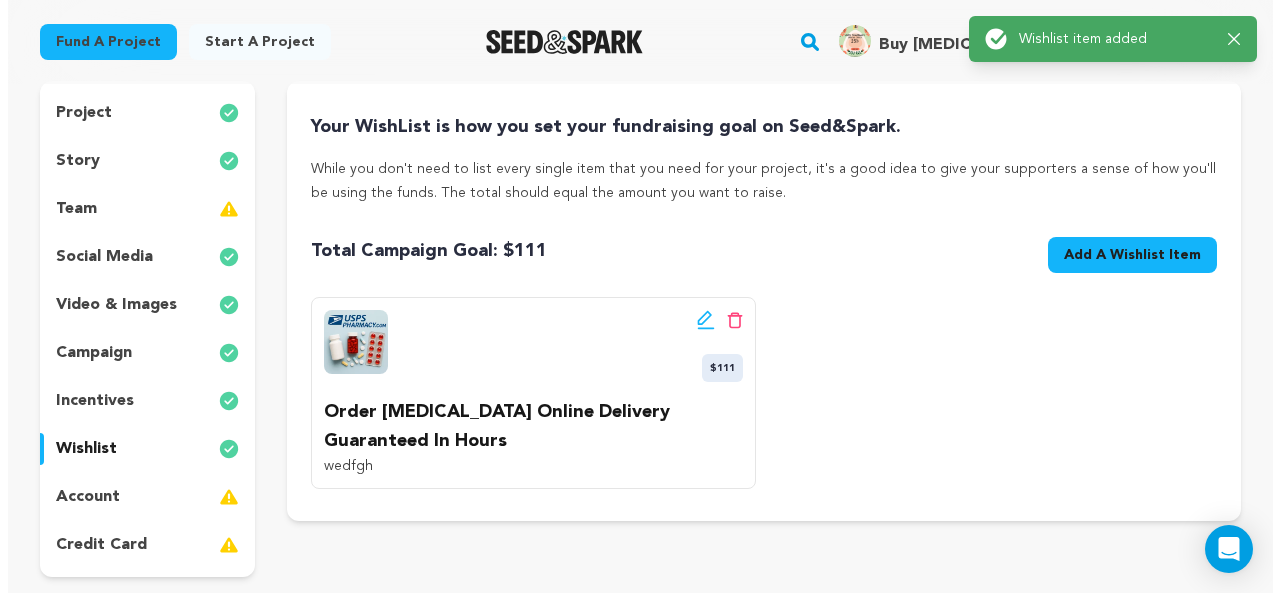 scroll, scrollTop: 200, scrollLeft: 0, axis: vertical 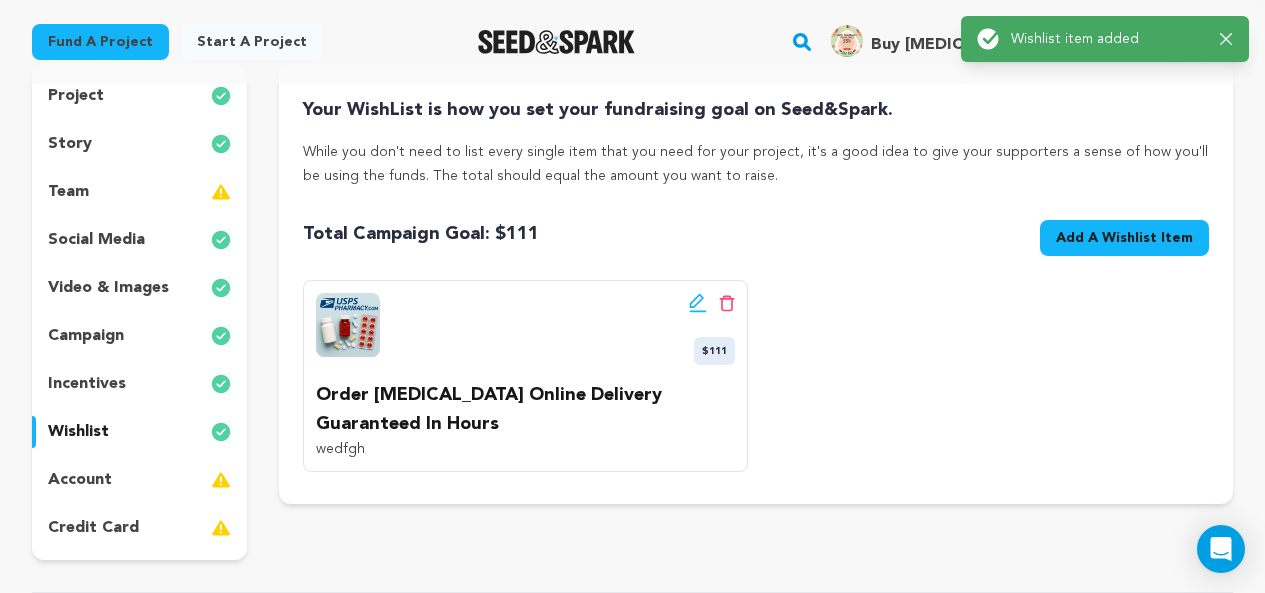 click 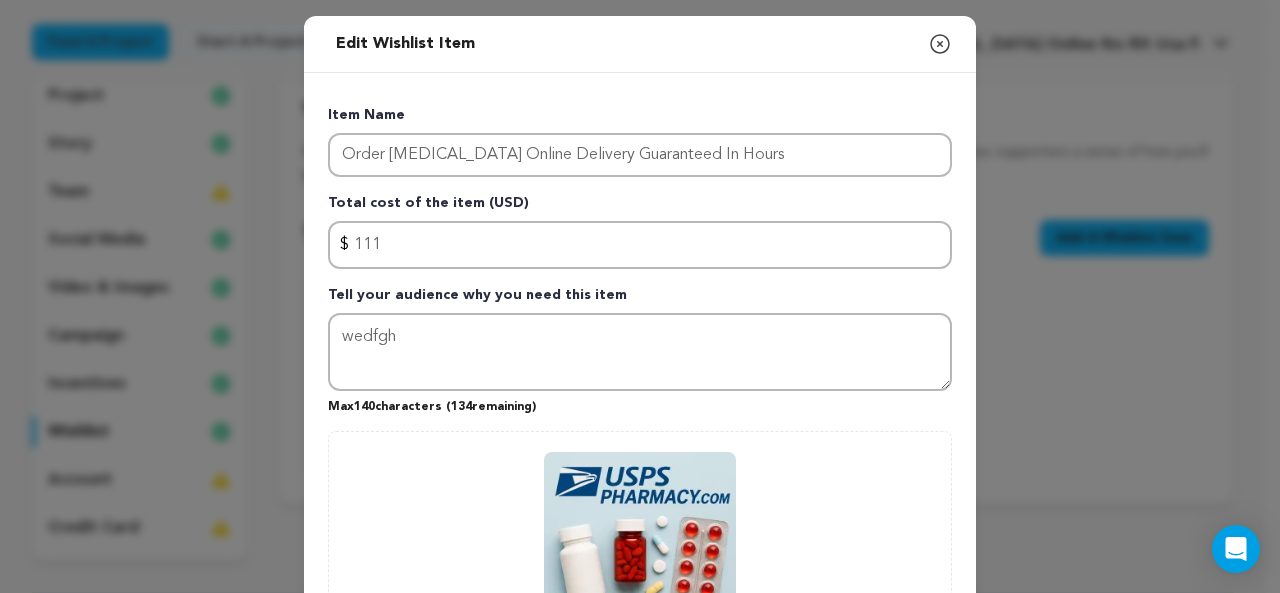 scroll, scrollTop: 290, scrollLeft: 0, axis: vertical 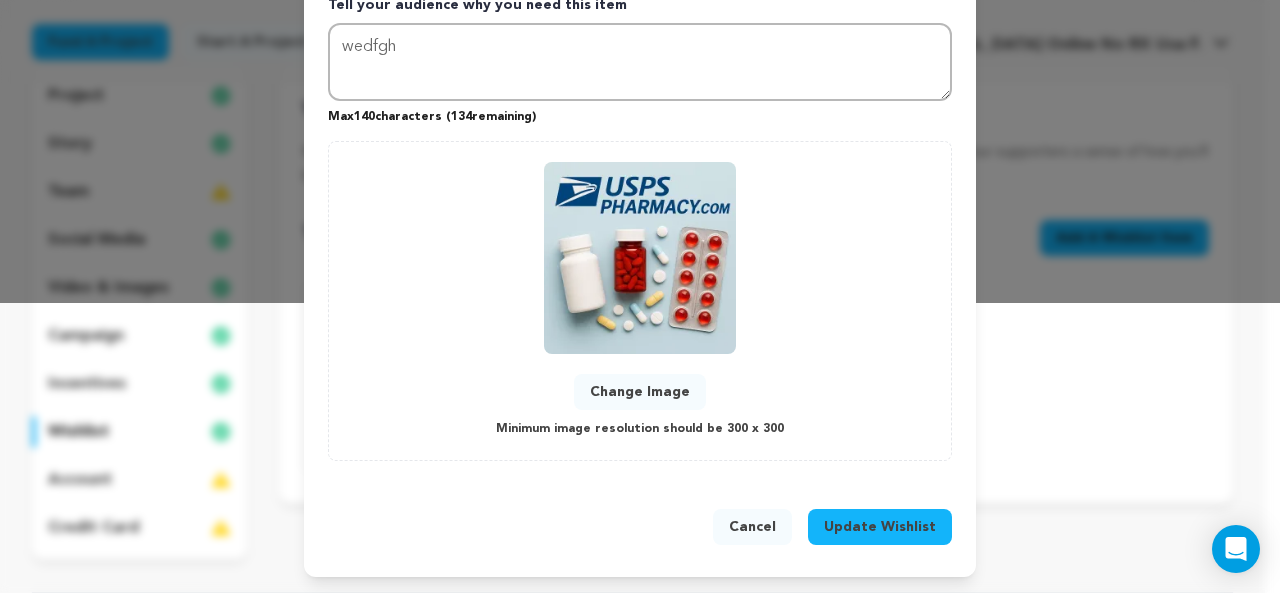 click on "Update Wishlist" at bounding box center [880, 527] 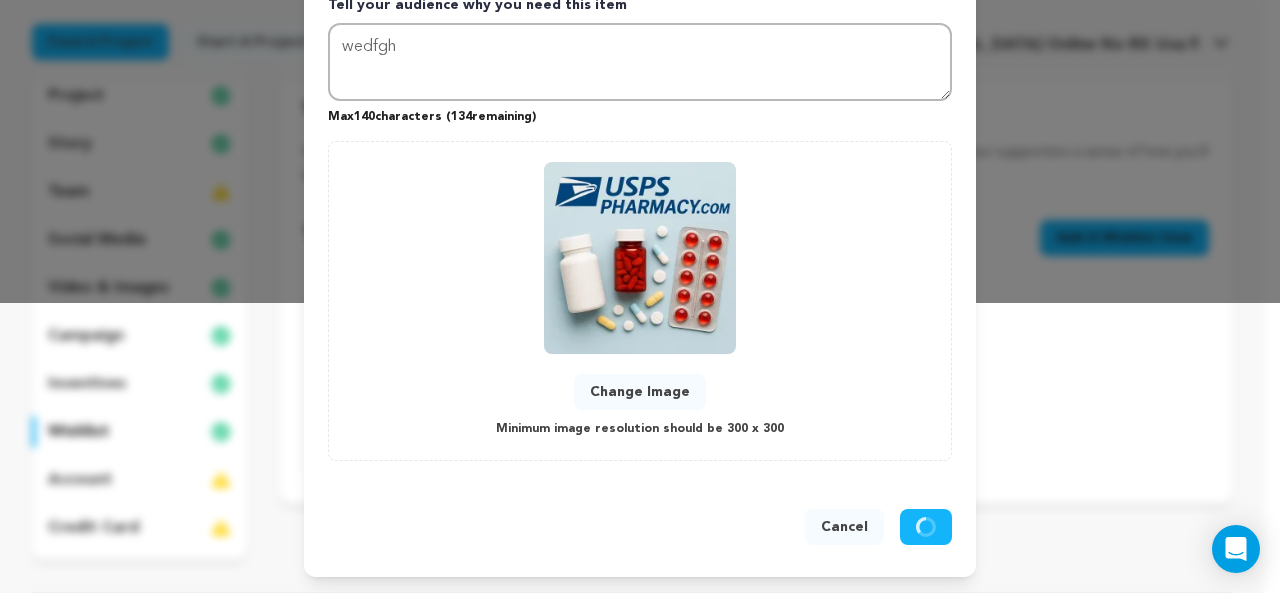 type 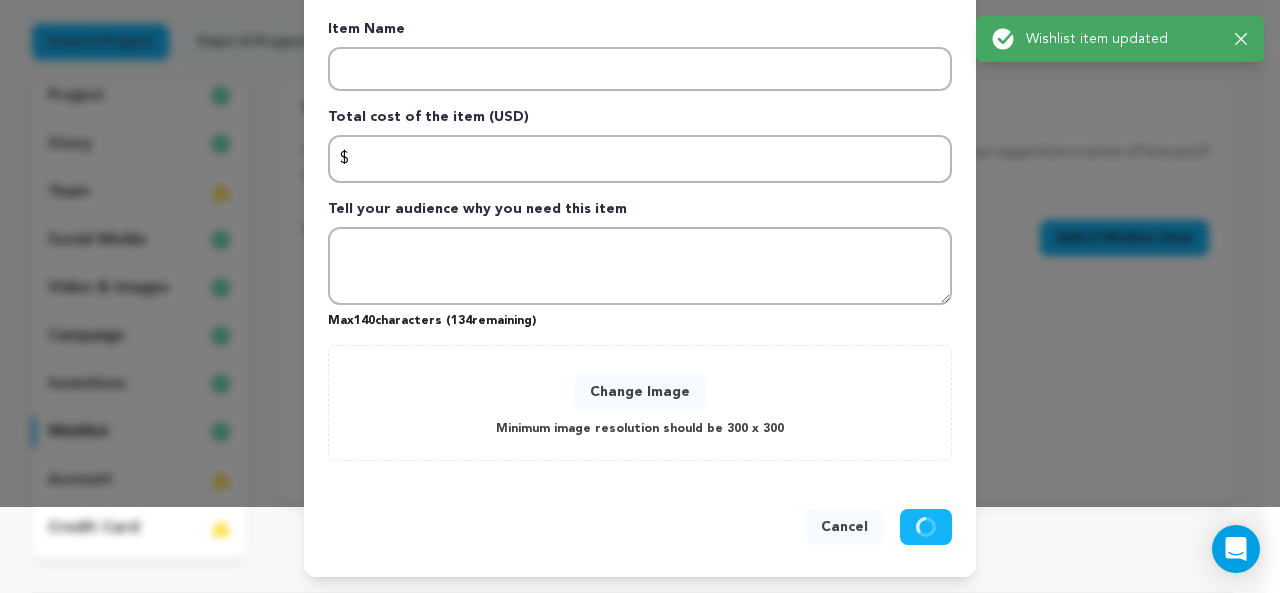 scroll, scrollTop: 86, scrollLeft: 0, axis: vertical 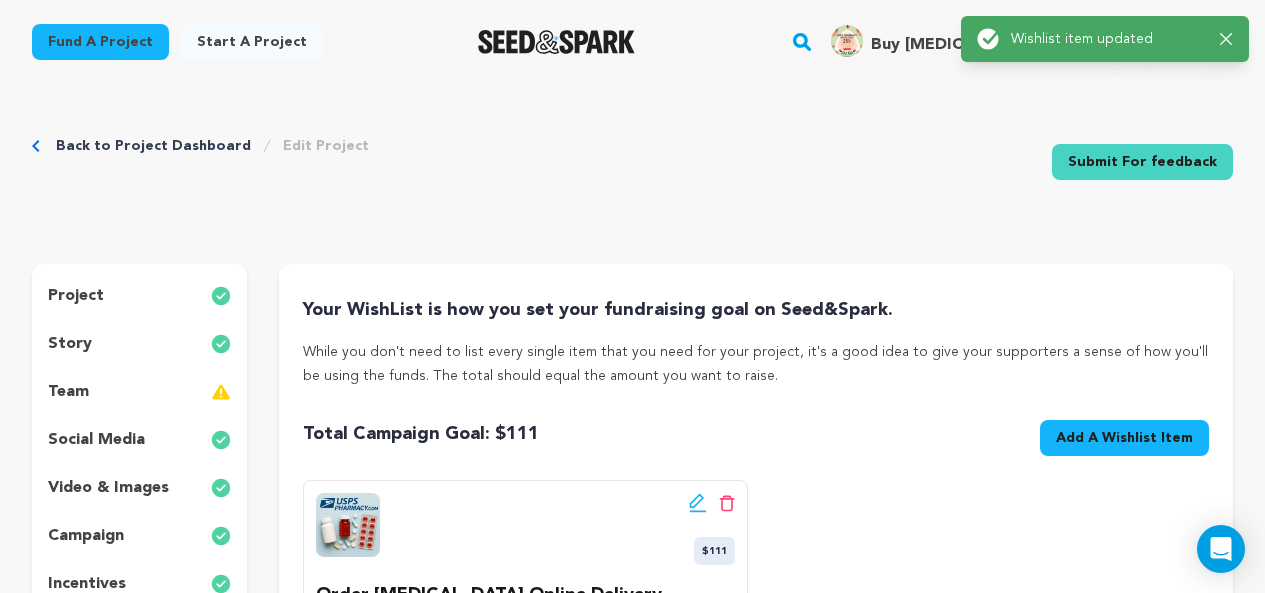click on "Back to Project Dashboard
Edit Project
Submit For feedback
Submit For feedback" at bounding box center [632, 166] 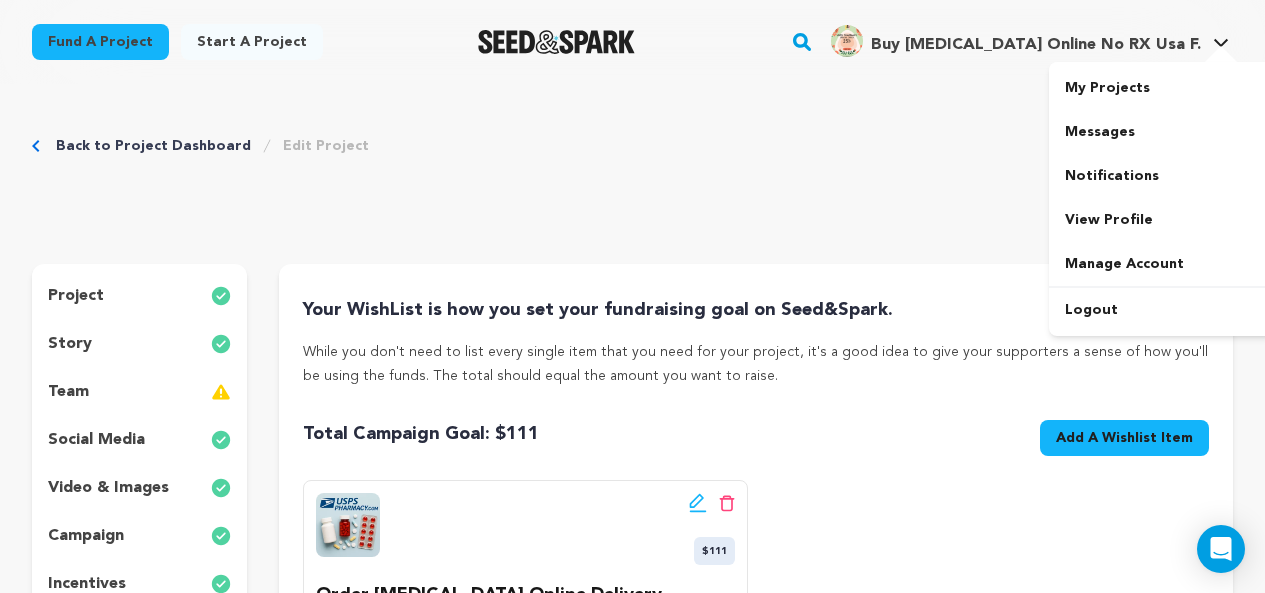 click on "Buy [MEDICAL_DATA] Online No RX Usa  F." at bounding box center (1036, 45) 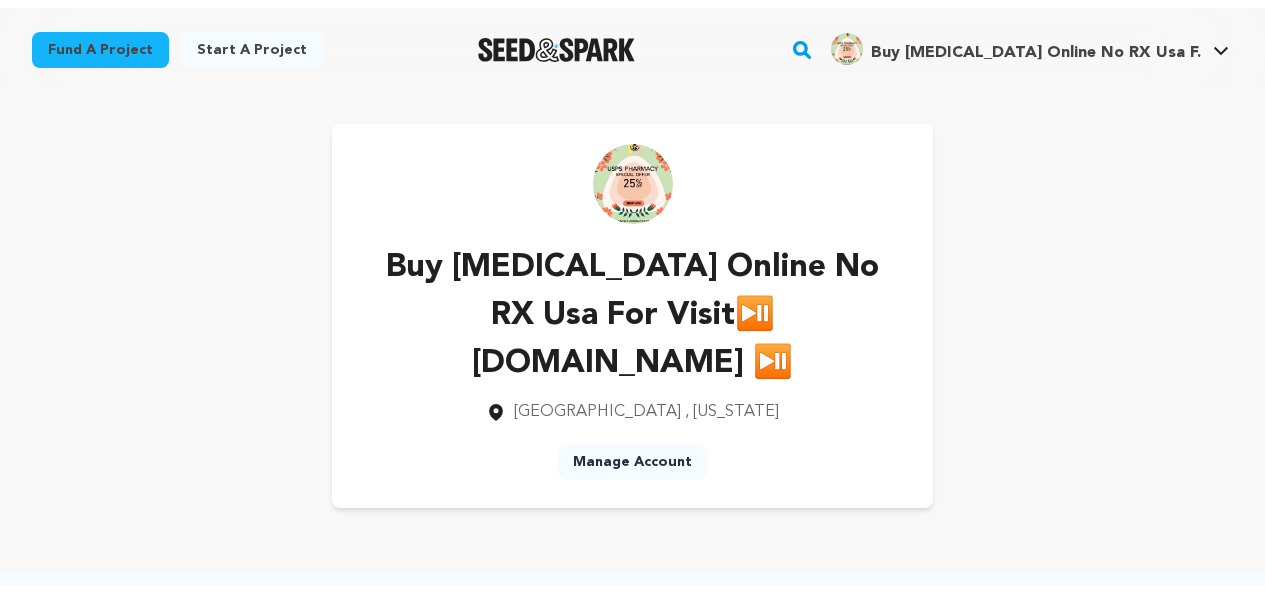 scroll, scrollTop: 0, scrollLeft: 0, axis: both 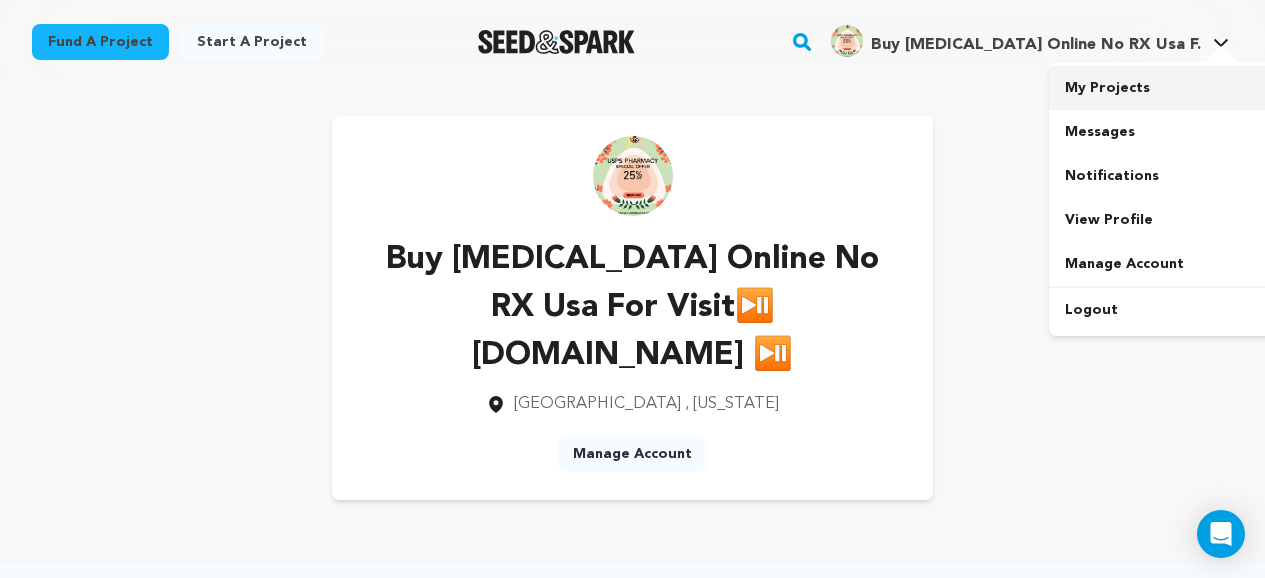 click on "My Projects" at bounding box center (1161, 88) 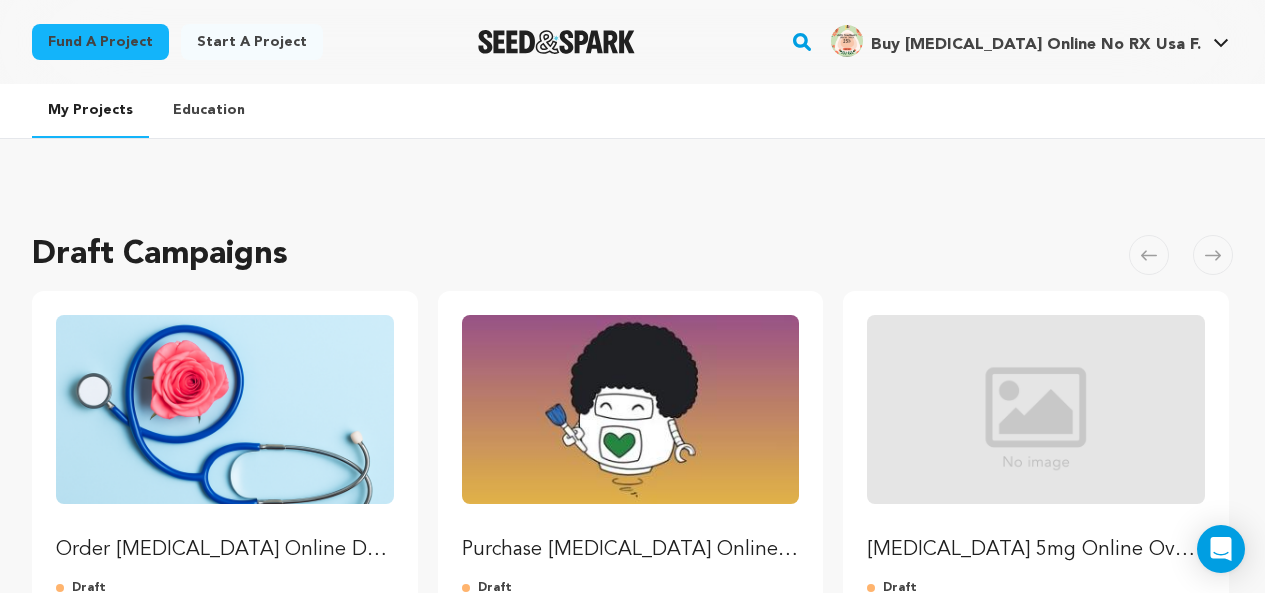 scroll, scrollTop: 100, scrollLeft: 0, axis: vertical 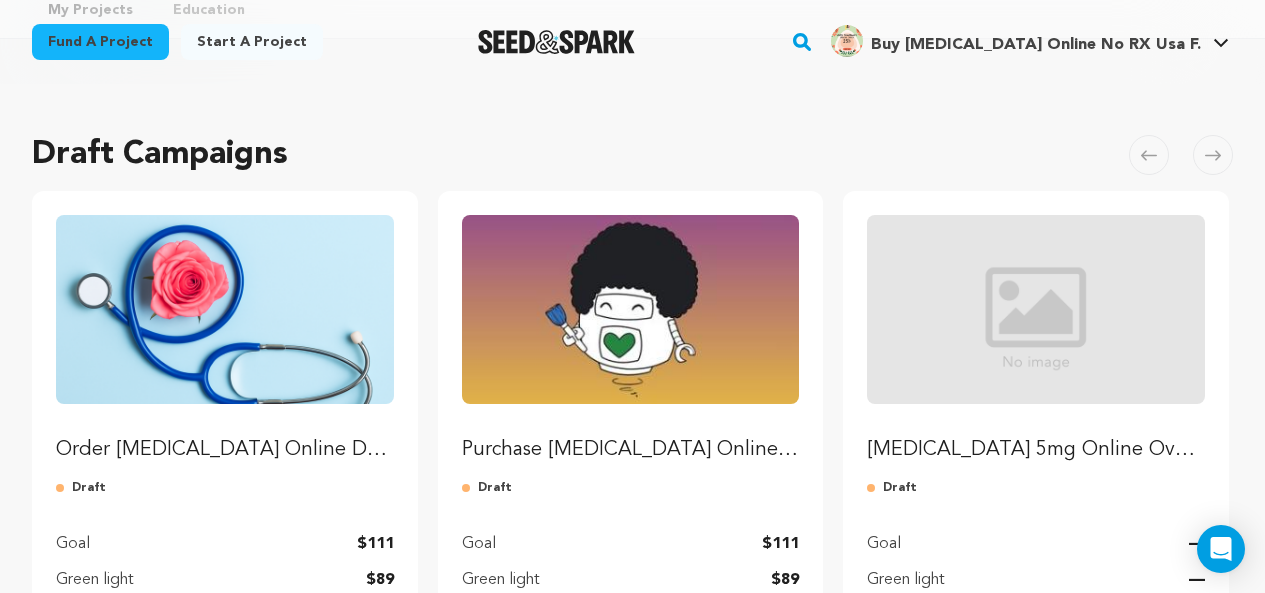 click on "Order [MEDICAL_DATA] Online Delivery Guaranteed In Hours" at bounding box center (225, 450) 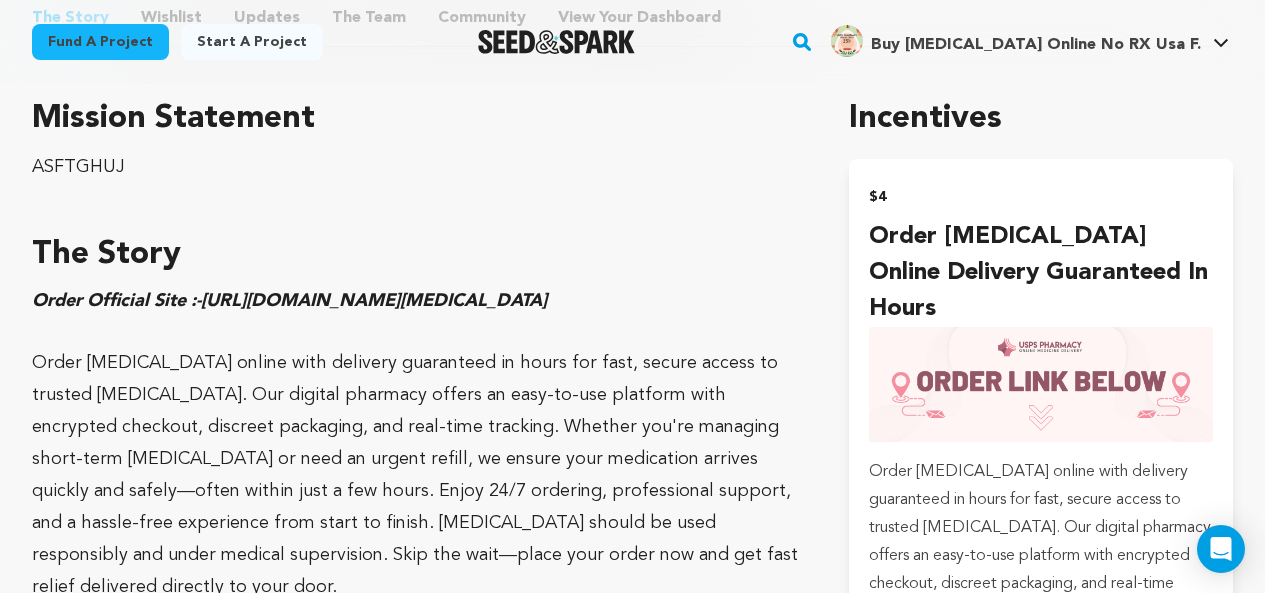 scroll, scrollTop: 1000, scrollLeft: 0, axis: vertical 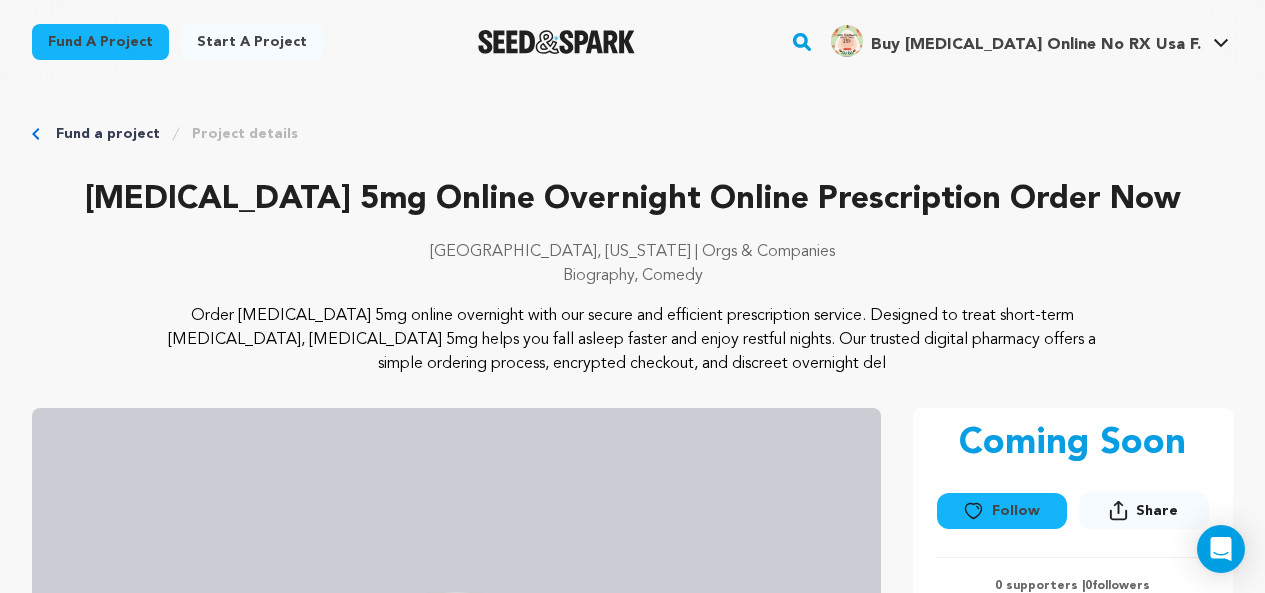 click on "Fund a project
Project details
[MEDICAL_DATA] 5mg Online Overnight Online Prescription Order Now
[GEOGRAPHIC_DATA], [US_STATE] |                                 Orgs & Companies
Biography,
Comedy" at bounding box center [632, 911] 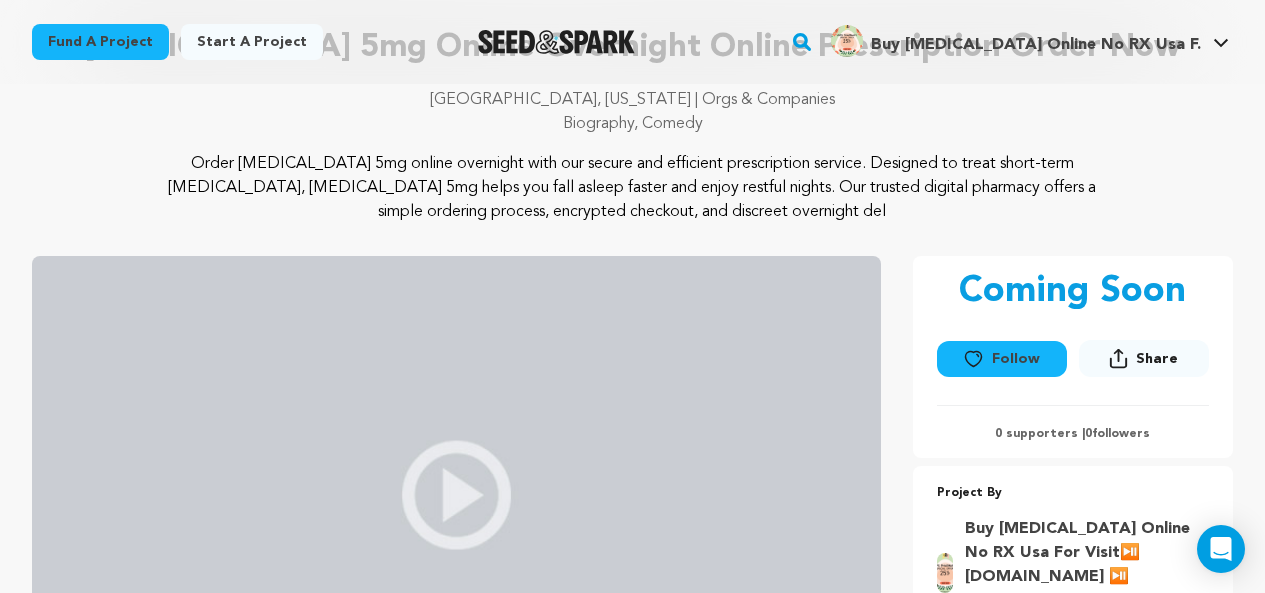 scroll, scrollTop: 0, scrollLeft: 0, axis: both 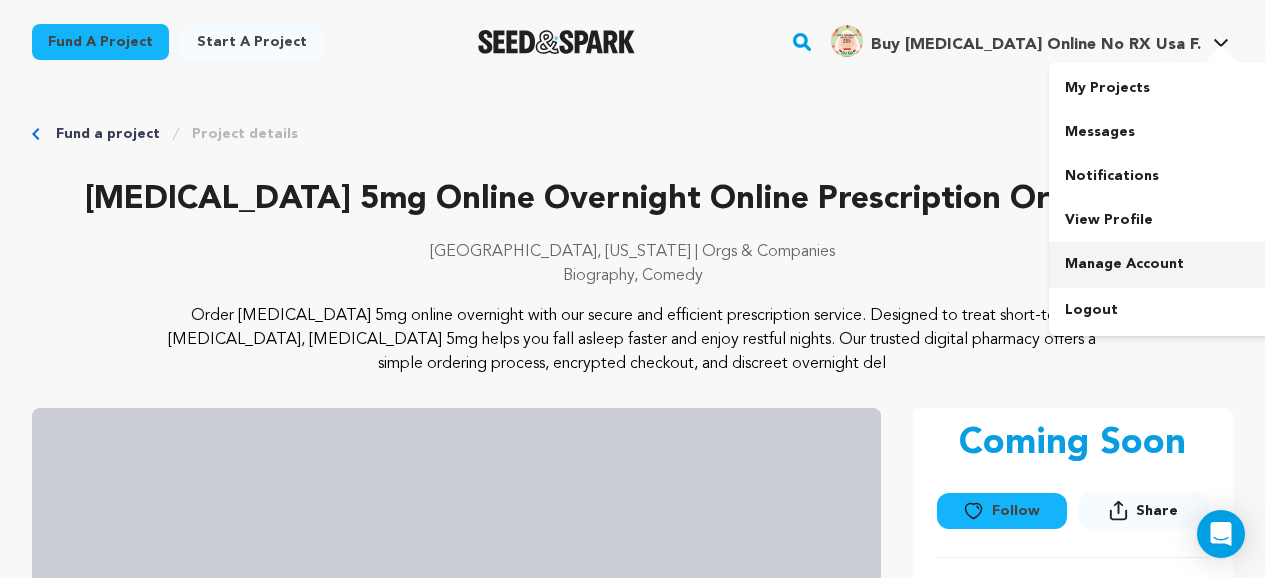 click on "Manage Account" at bounding box center [1161, 264] 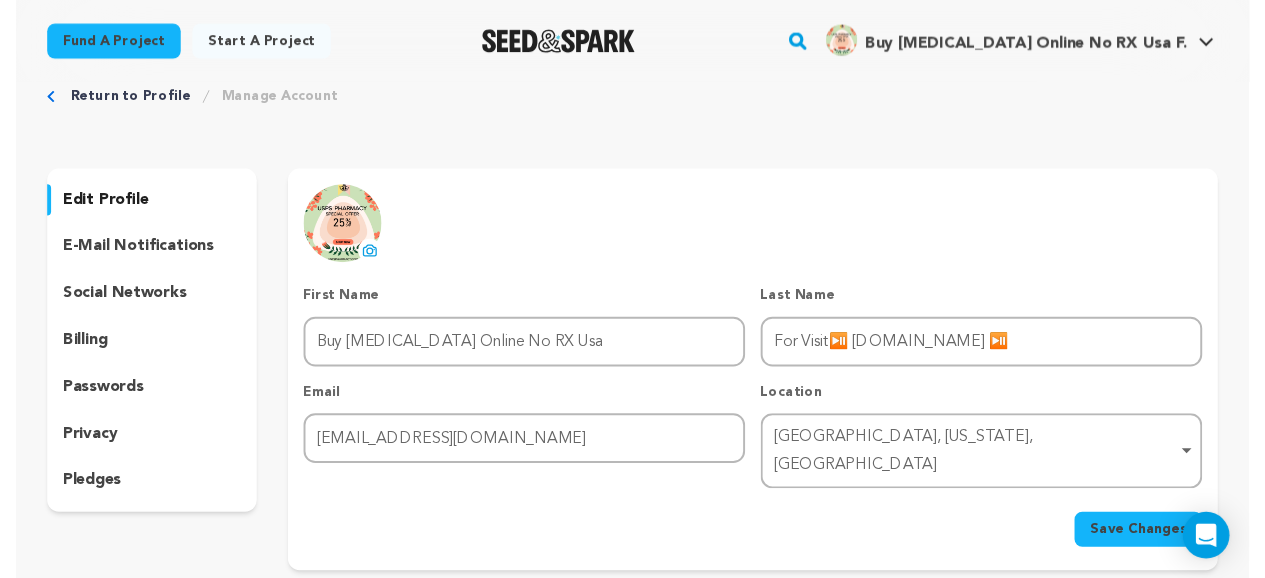 scroll, scrollTop: 0, scrollLeft: 0, axis: both 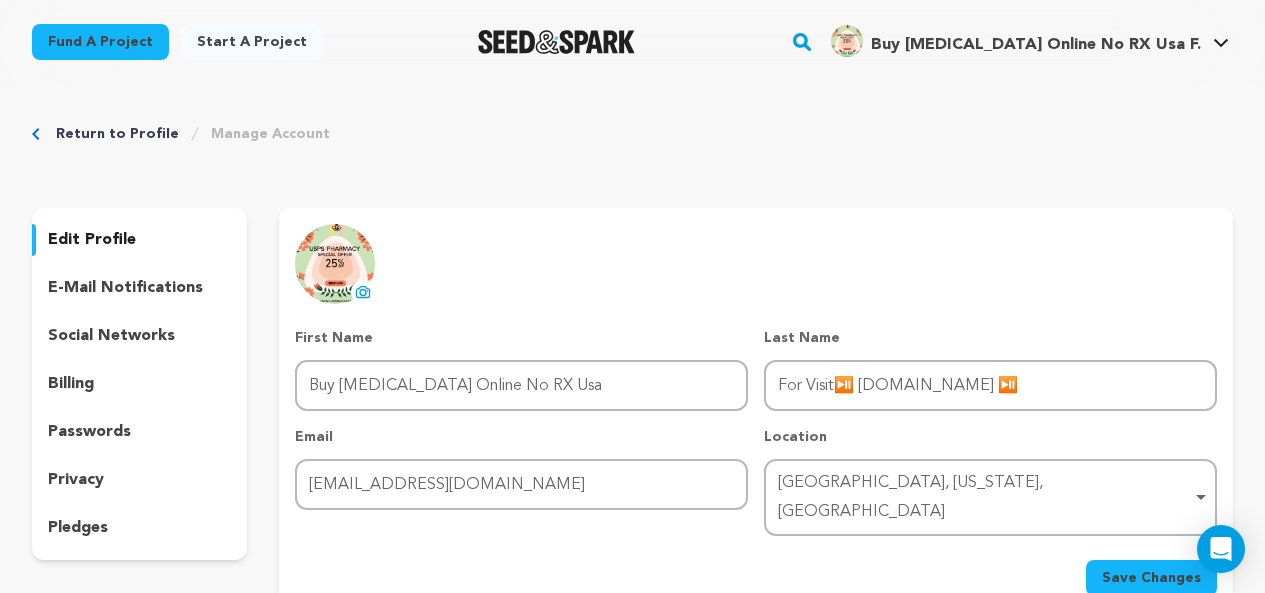 click on "Manage Account" at bounding box center [270, 134] 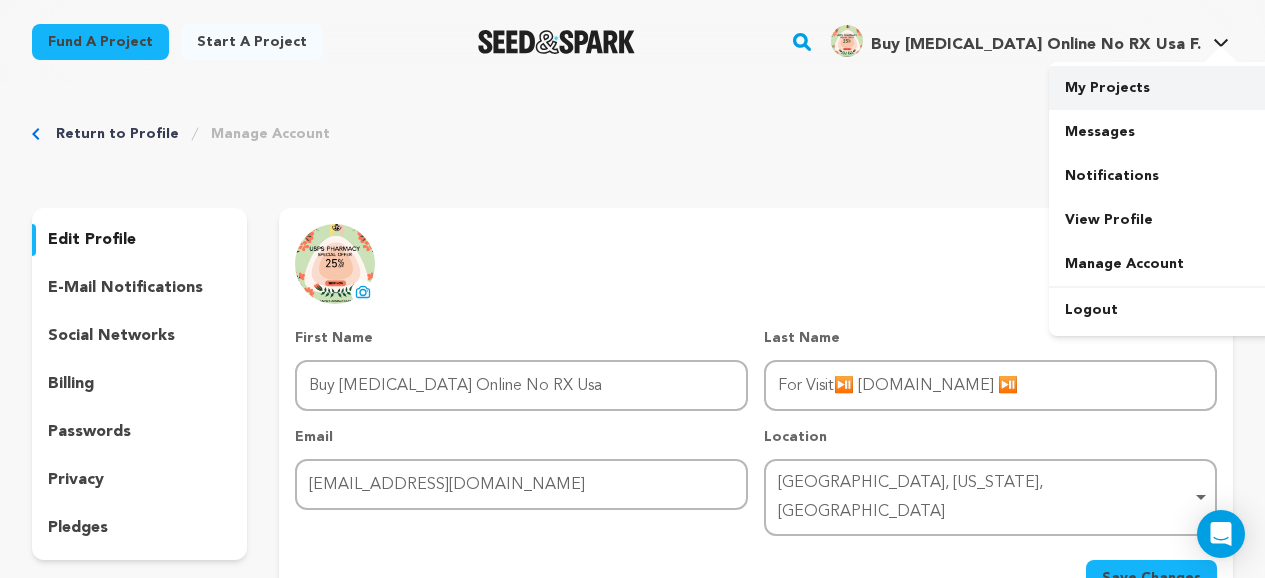 click on "My Projects" at bounding box center [1161, 88] 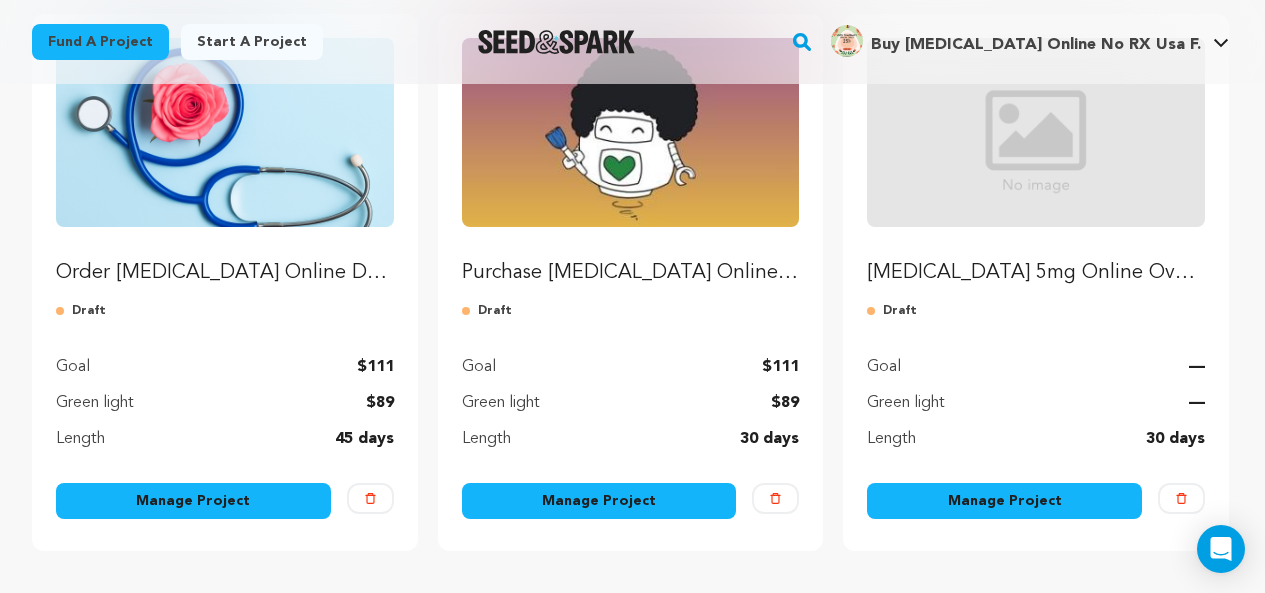 scroll, scrollTop: 400, scrollLeft: 0, axis: vertical 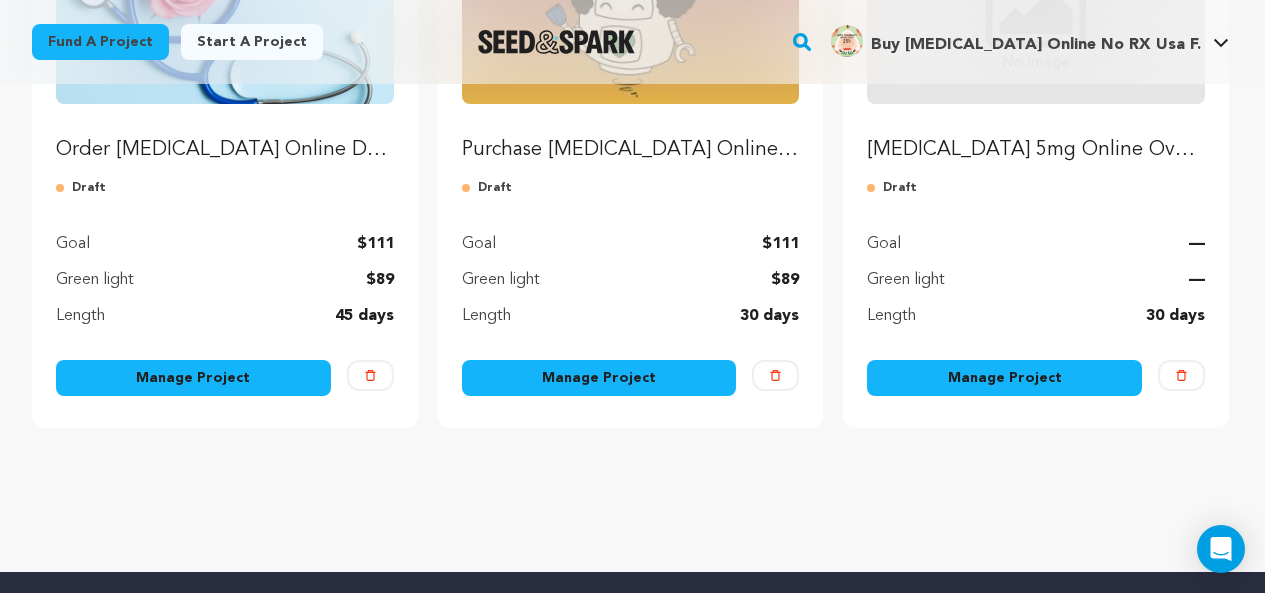 click on "Manage Project" at bounding box center [193, 378] 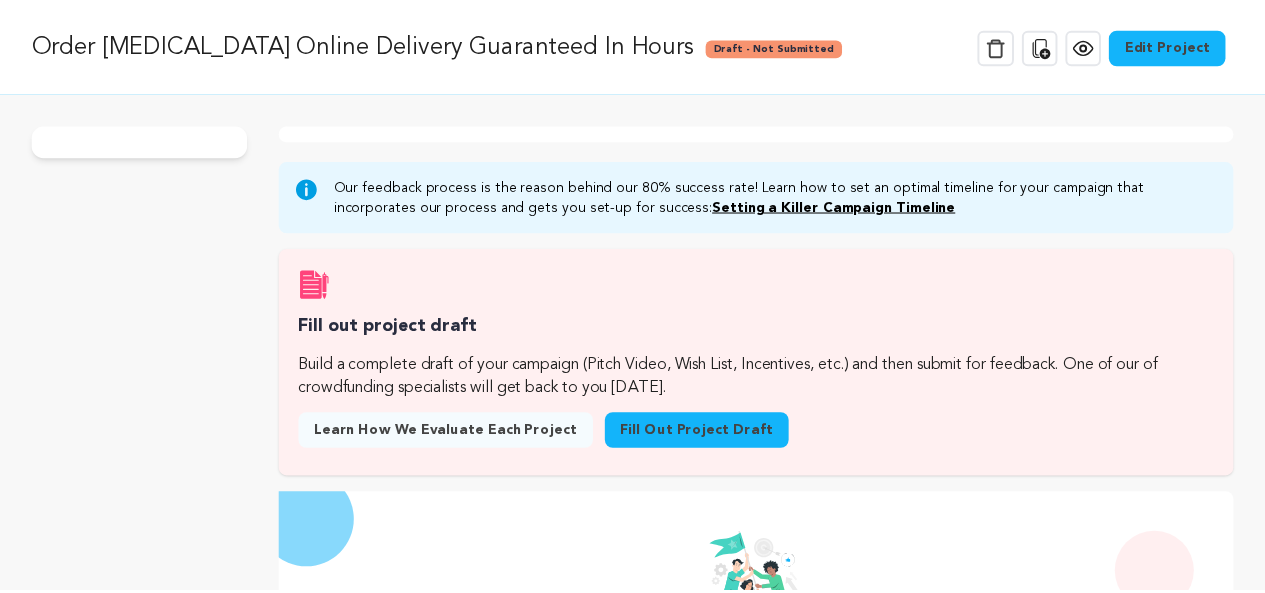 scroll, scrollTop: 0, scrollLeft: 0, axis: both 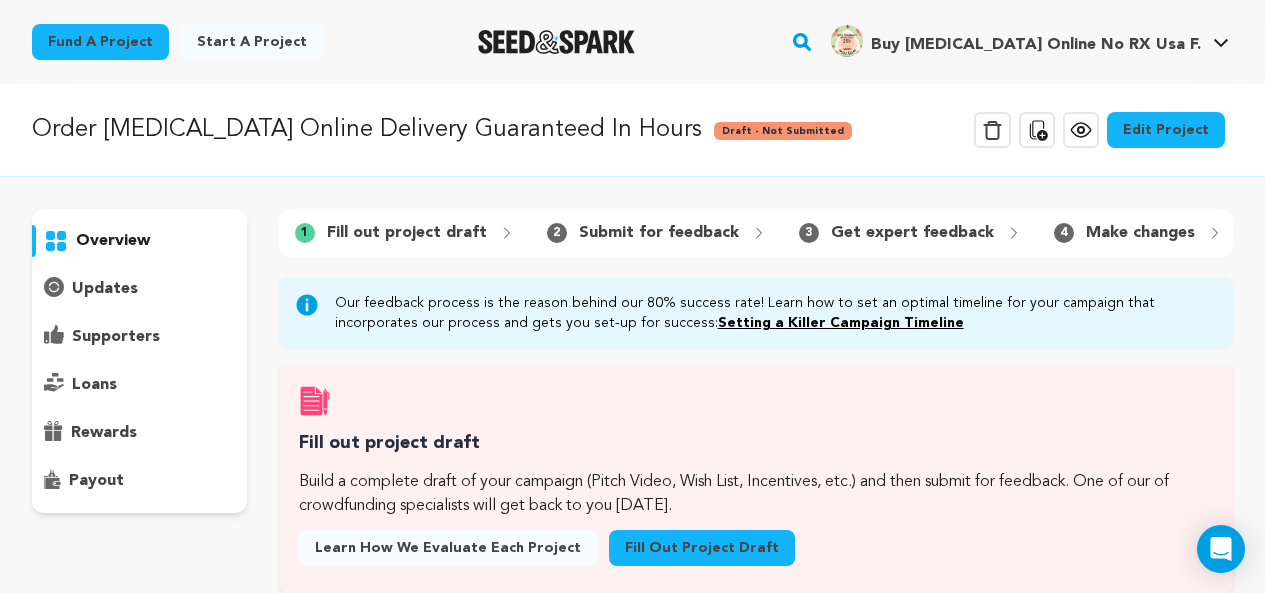 click 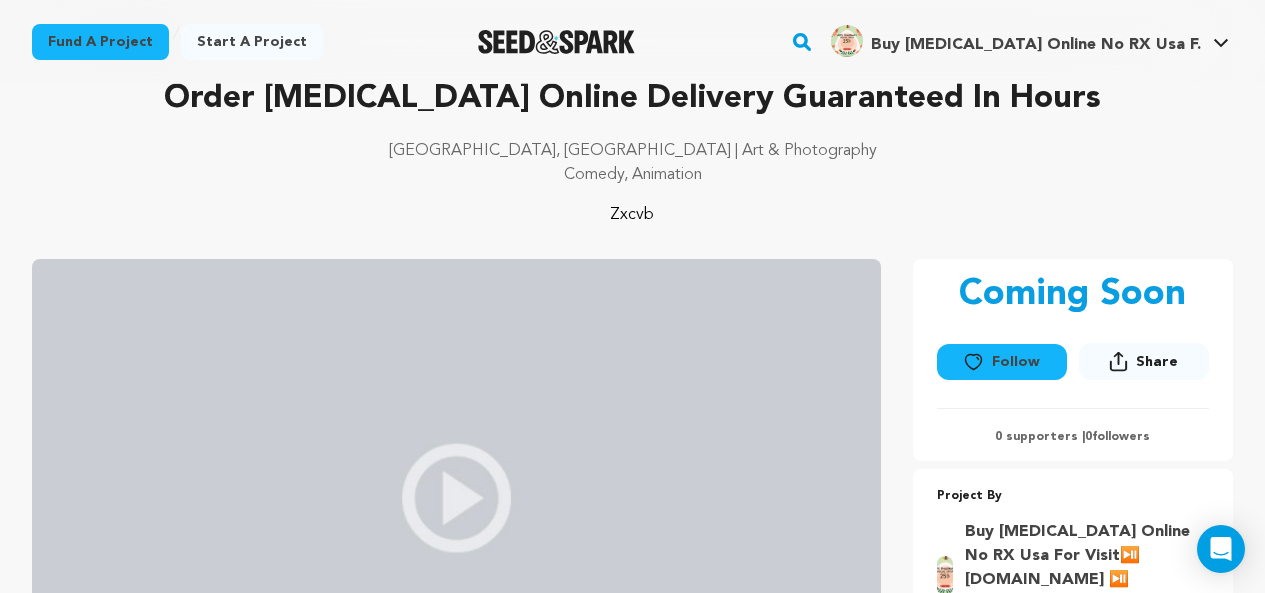 scroll, scrollTop: 100, scrollLeft: 0, axis: vertical 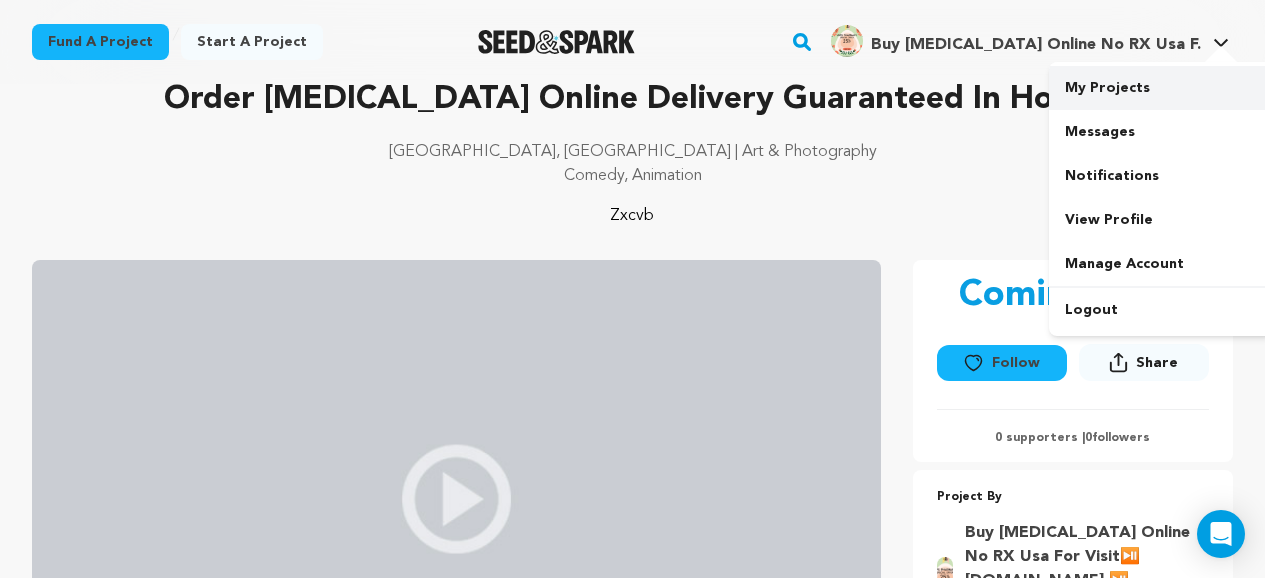 click on "My Projects" at bounding box center [1161, 88] 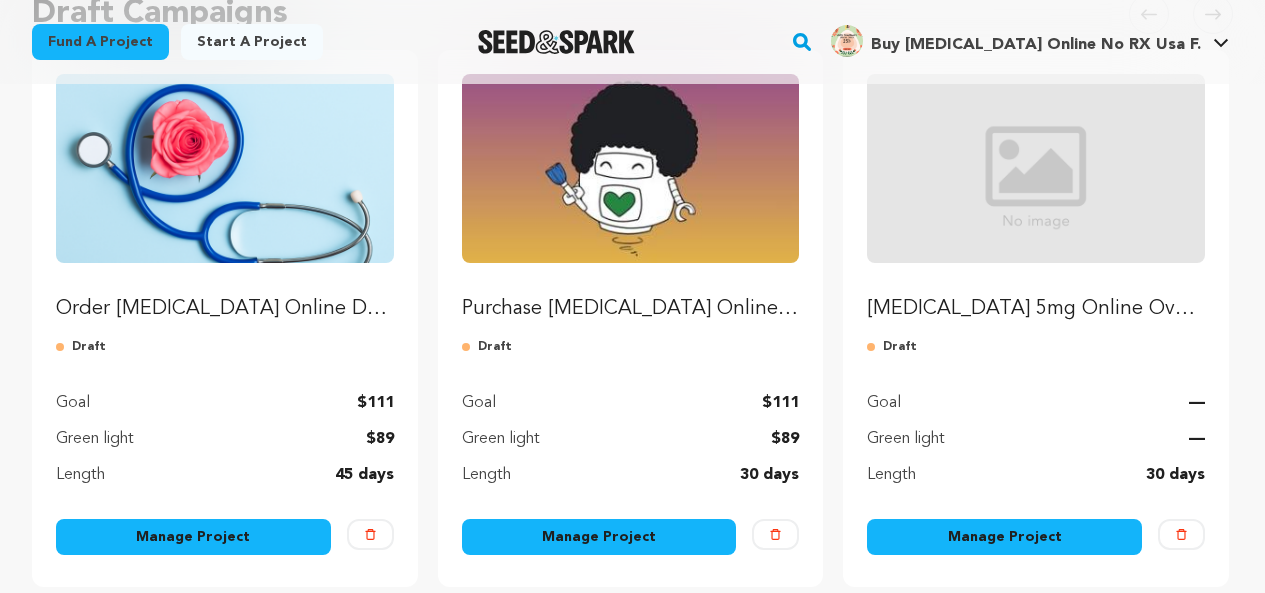 scroll, scrollTop: 300, scrollLeft: 0, axis: vertical 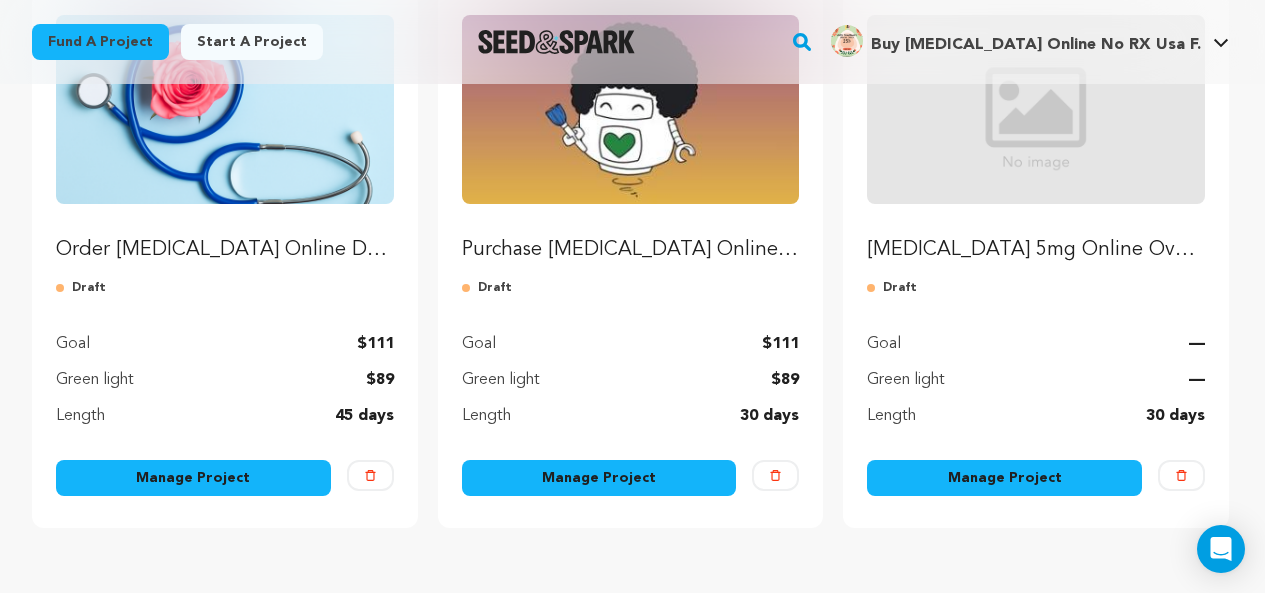 click on "Manage Project" at bounding box center (599, 478) 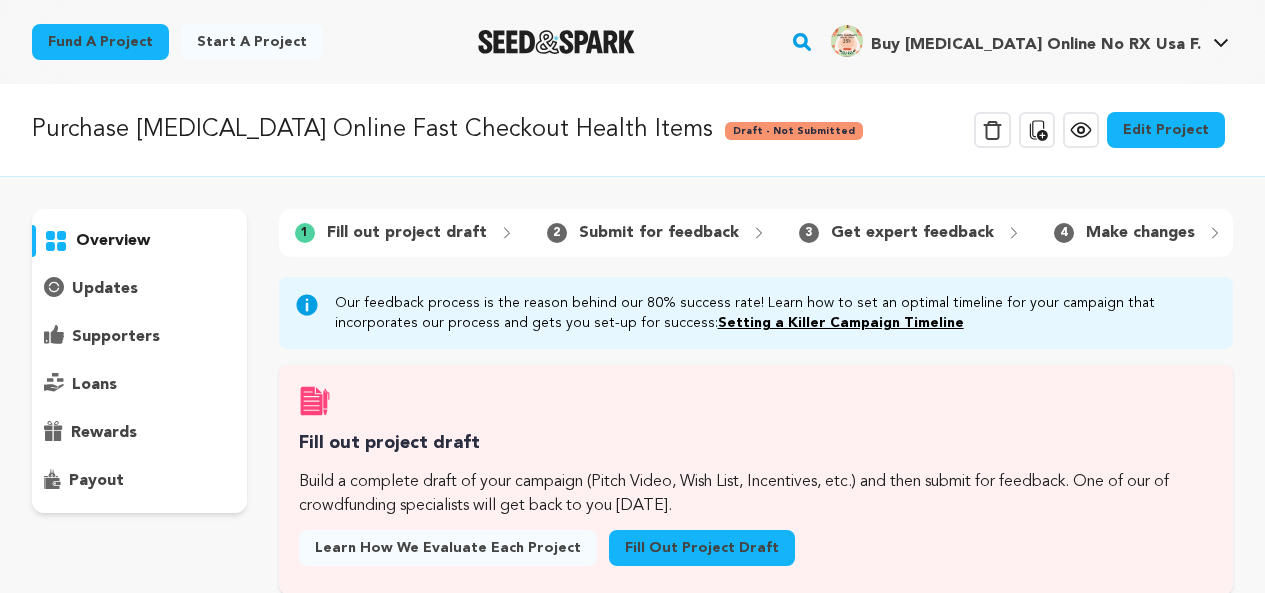 scroll, scrollTop: 0, scrollLeft: 0, axis: both 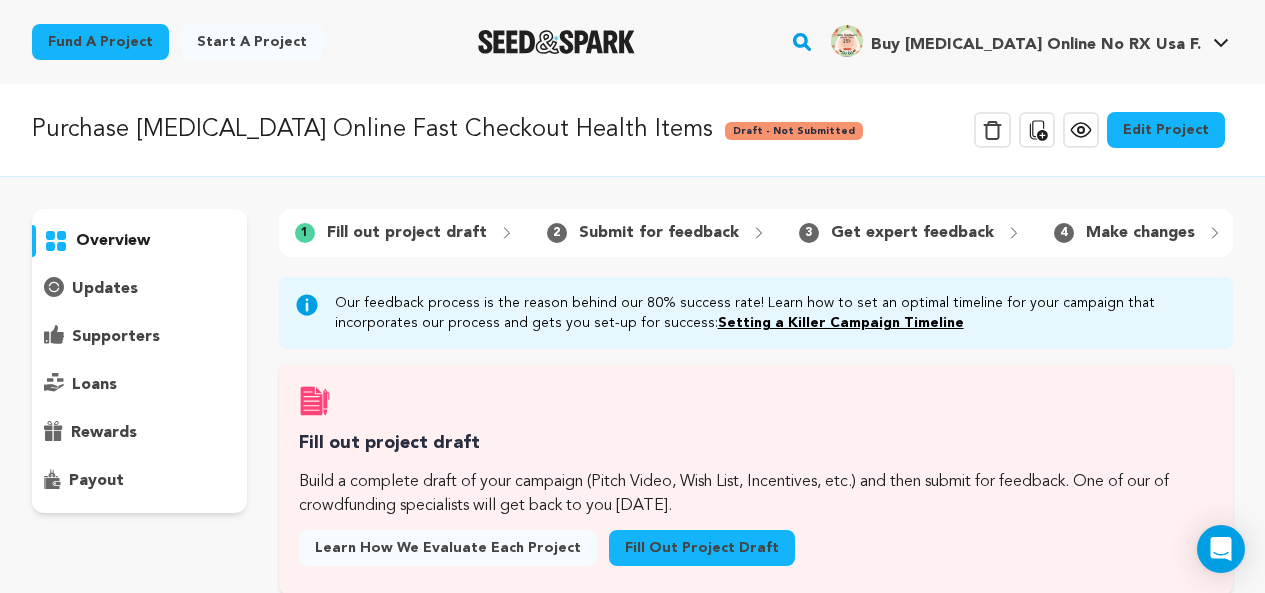 click 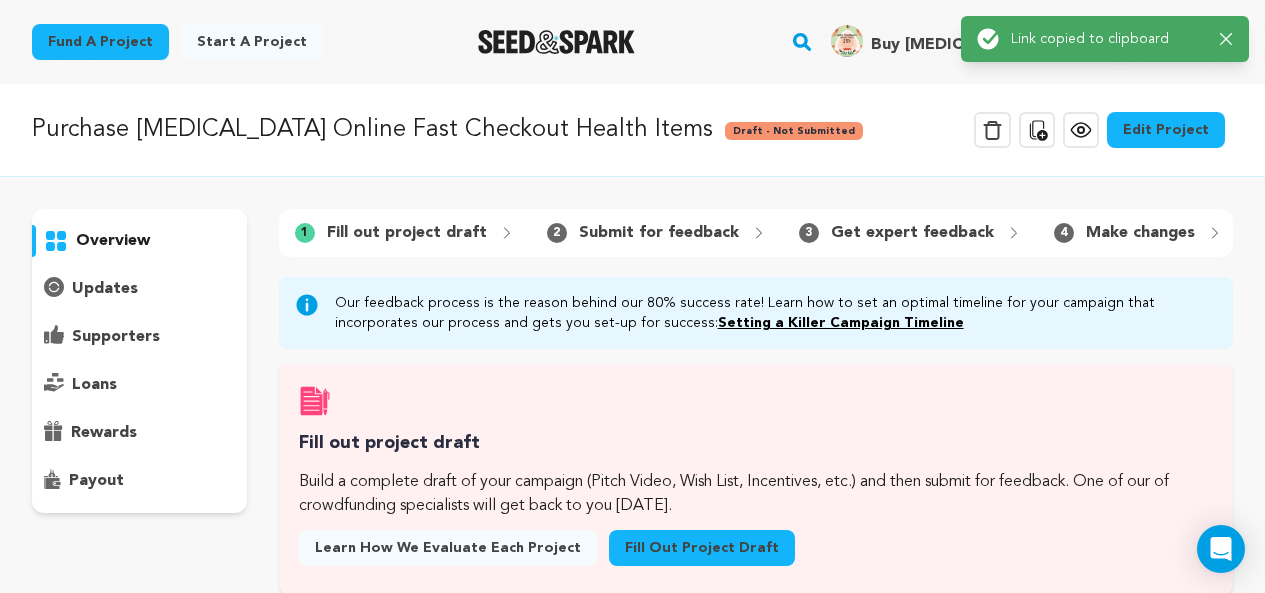 type 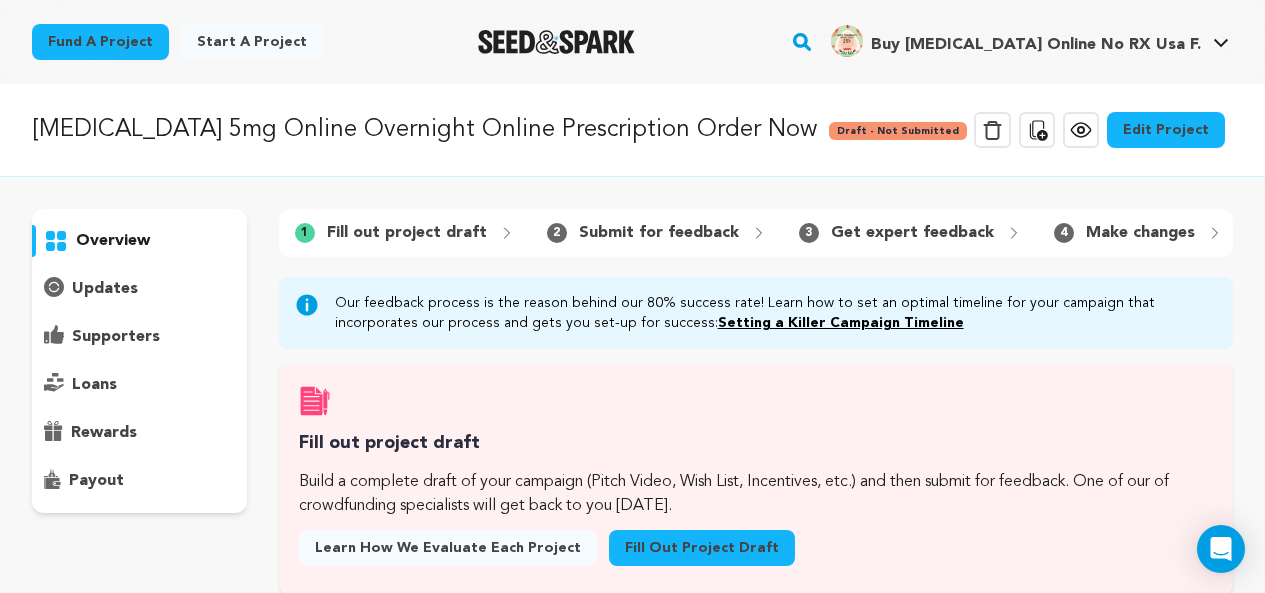 scroll, scrollTop: 0, scrollLeft: 0, axis: both 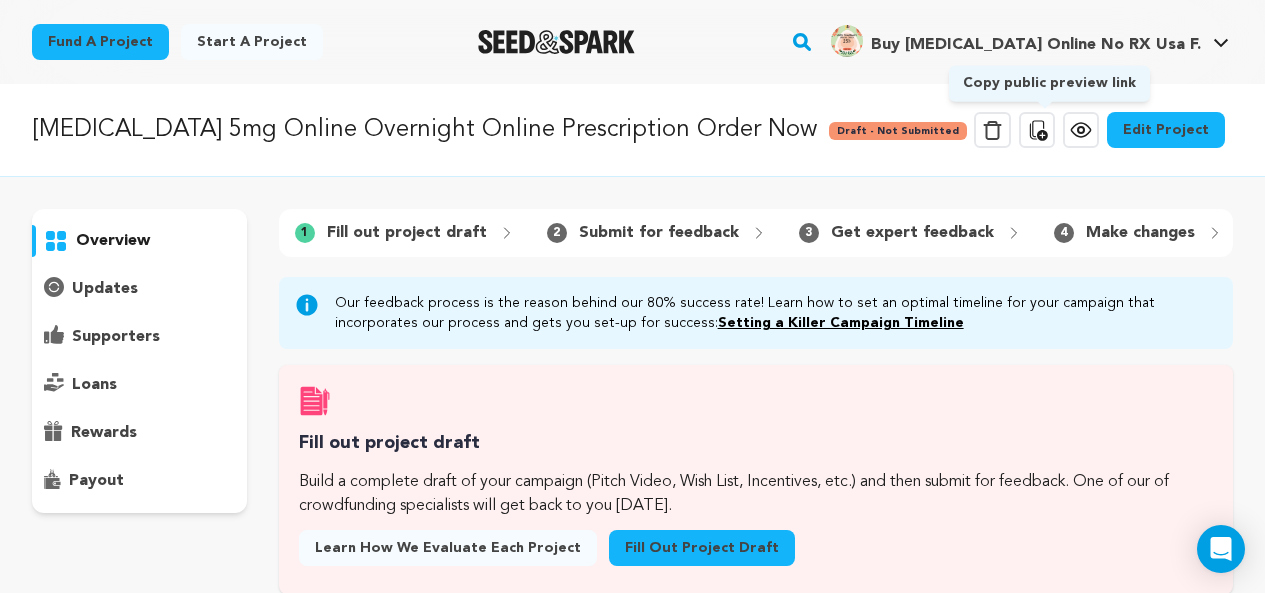 click 